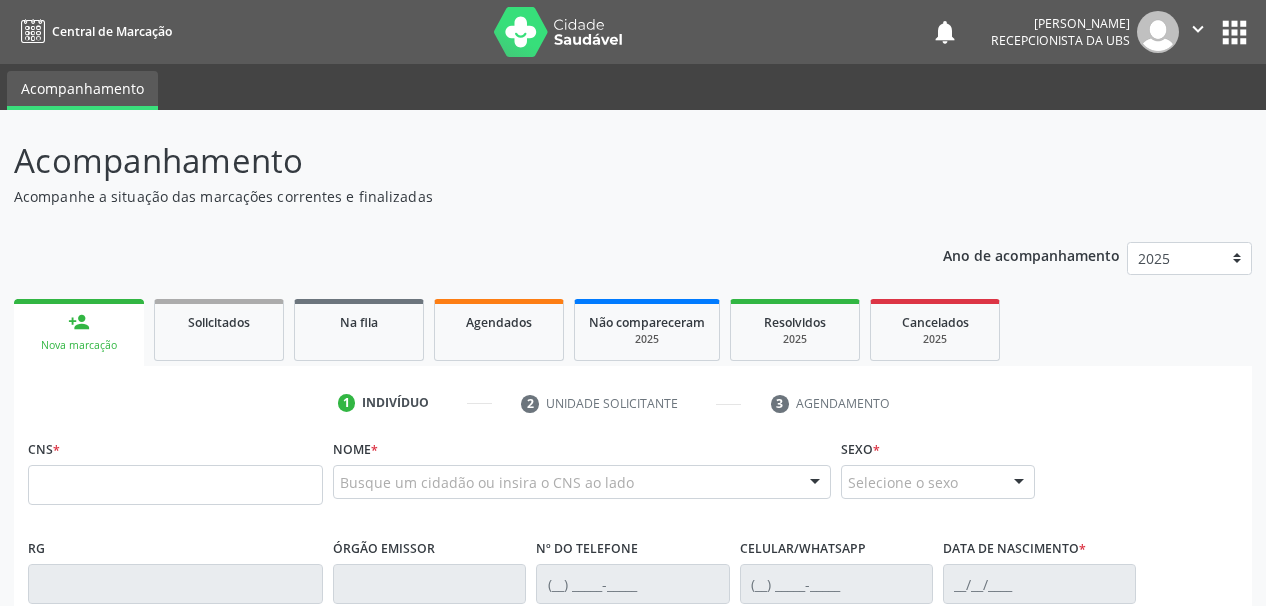 scroll, scrollTop: 0, scrollLeft: 0, axis: both 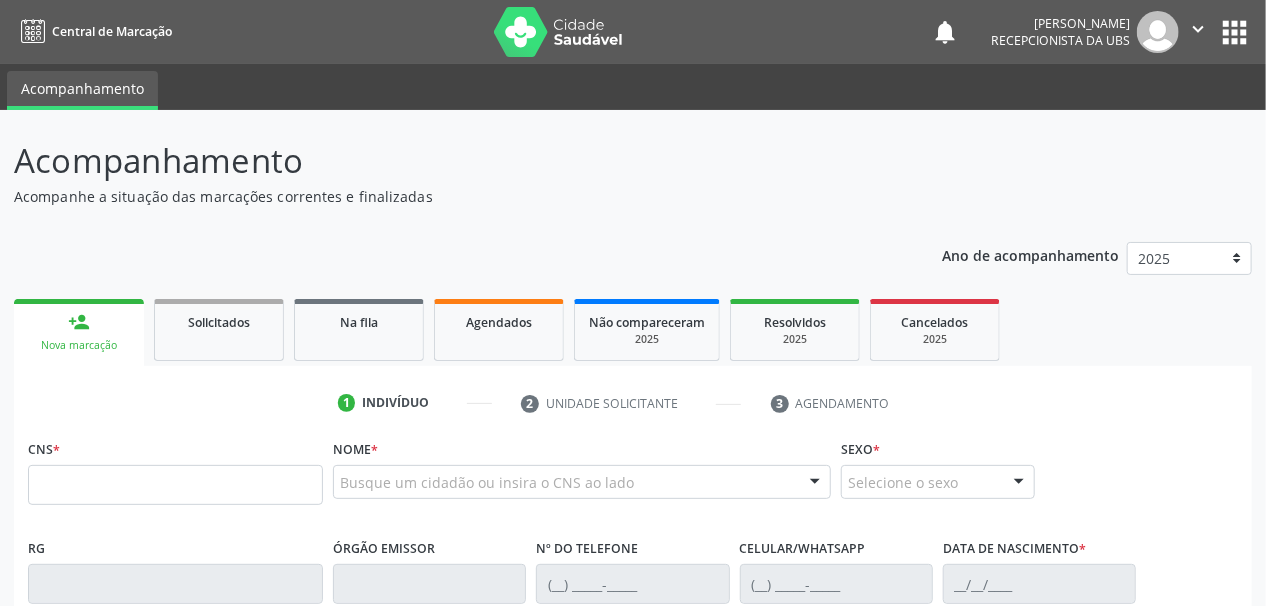click on "Central de Marcação
notifications
Maria Nadicleia Nunes de Lima
Recepcionista da UBS

Configurações
Sair
apps" at bounding box center (633, 32) 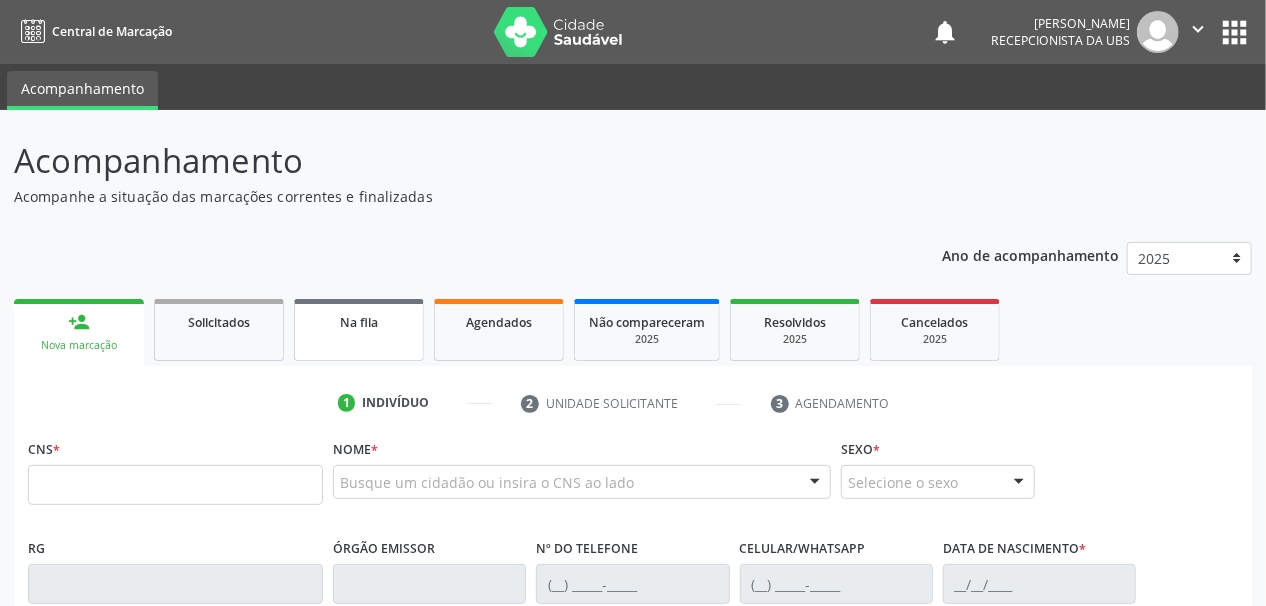 scroll, scrollTop: 240, scrollLeft: 0, axis: vertical 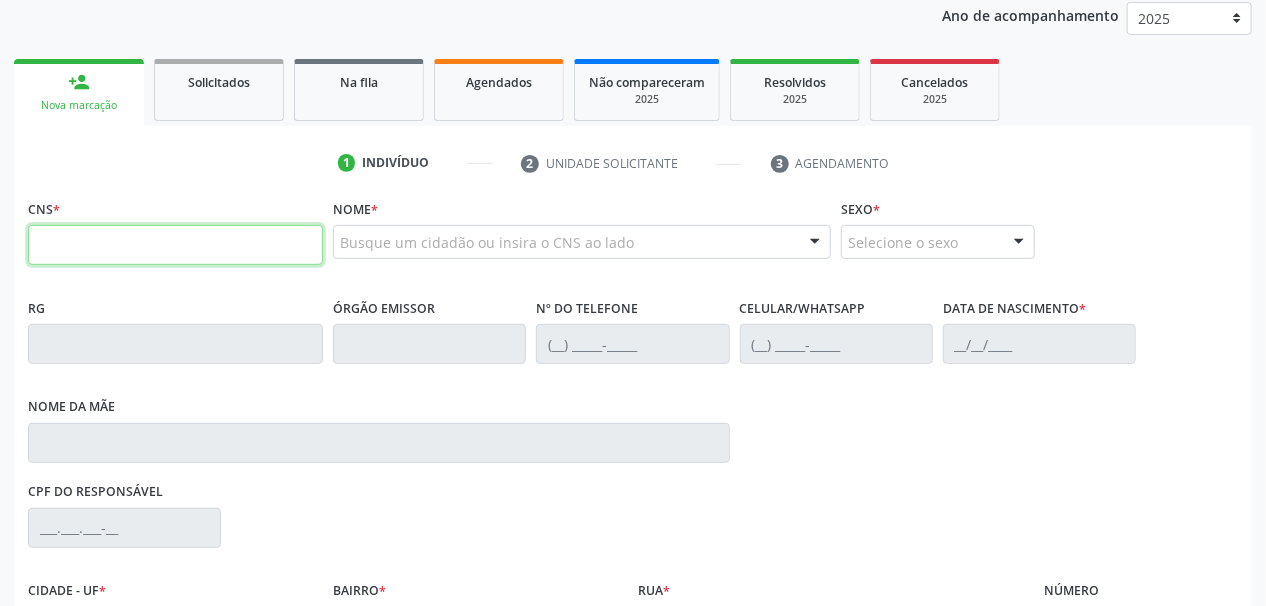 click 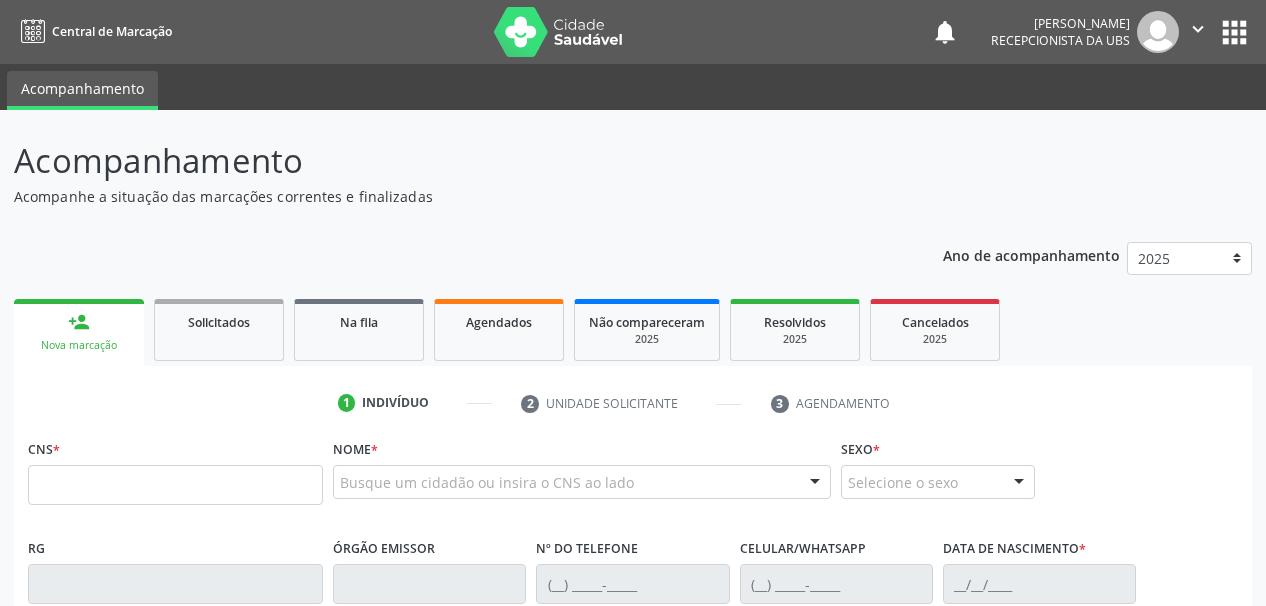 scroll, scrollTop: 0, scrollLeft: 0, axis: both 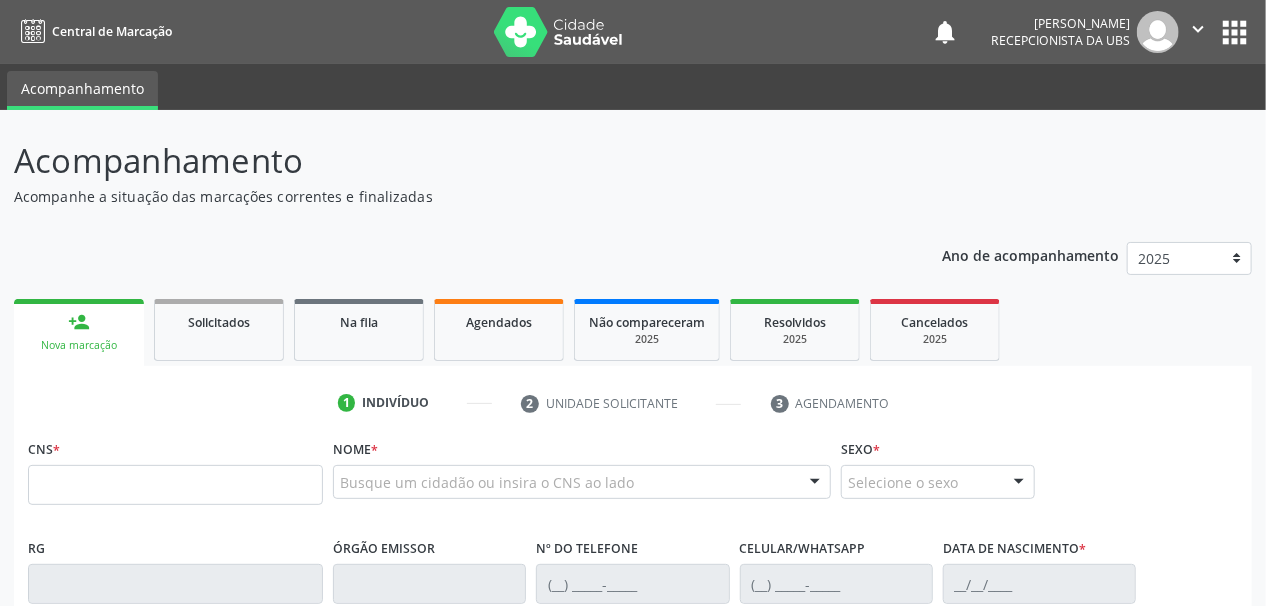 click at bounding box center [175, 485] 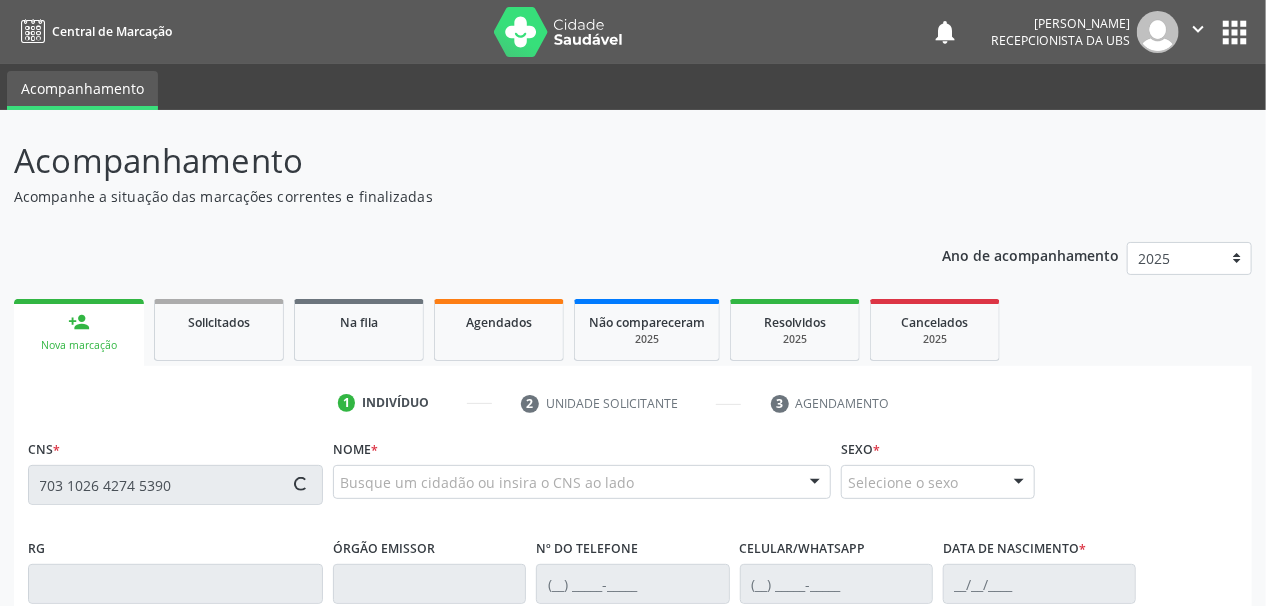 type on "703 1026 4274 5390" 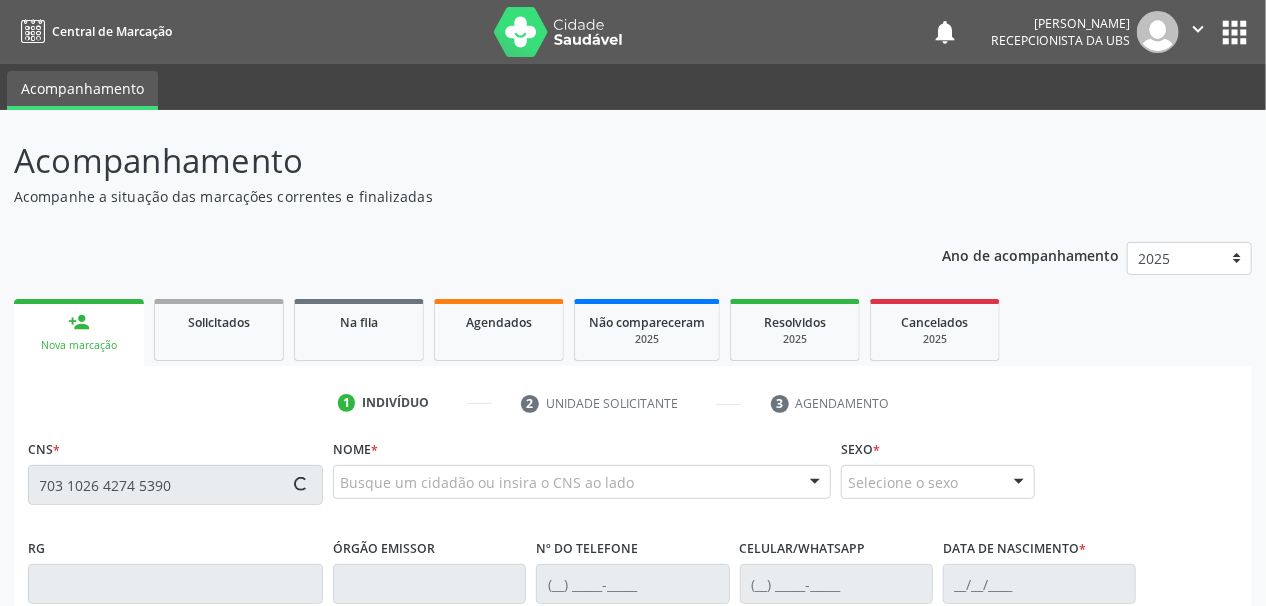 type 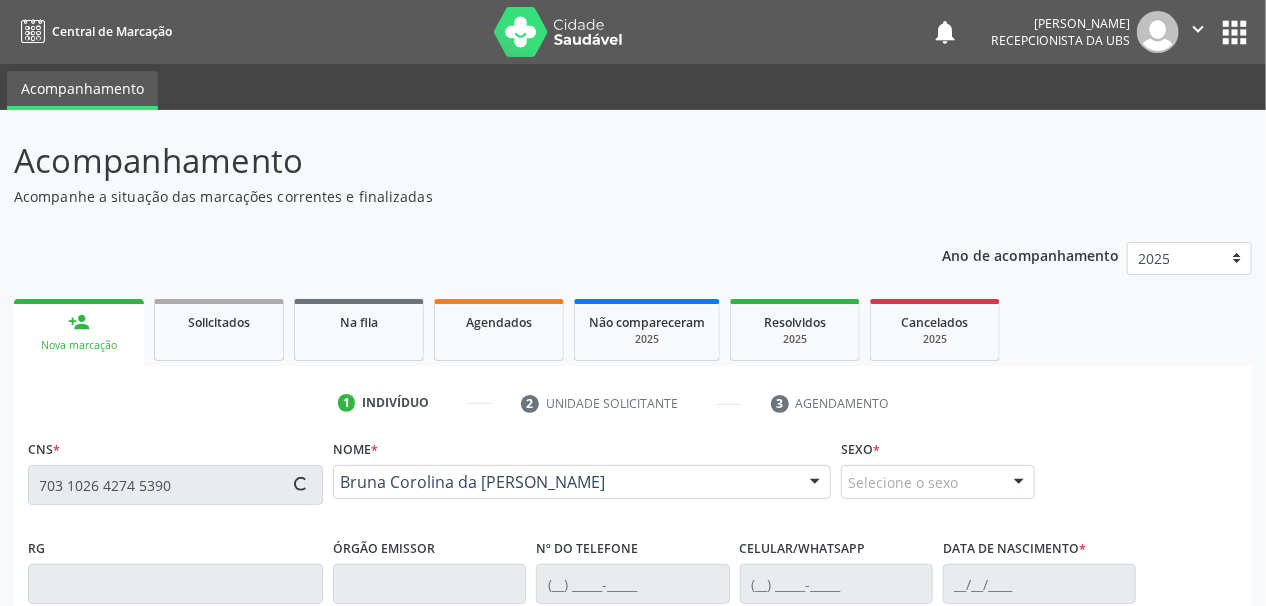 type on "[PHONE_NUMBER]" 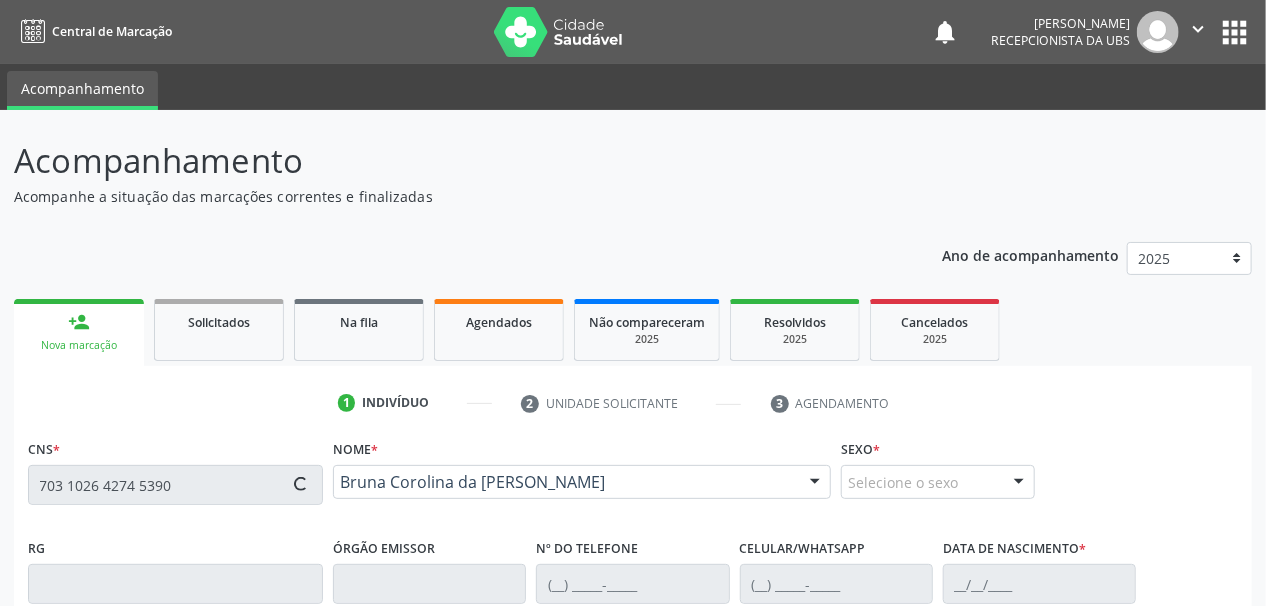 type on "[DATE]" 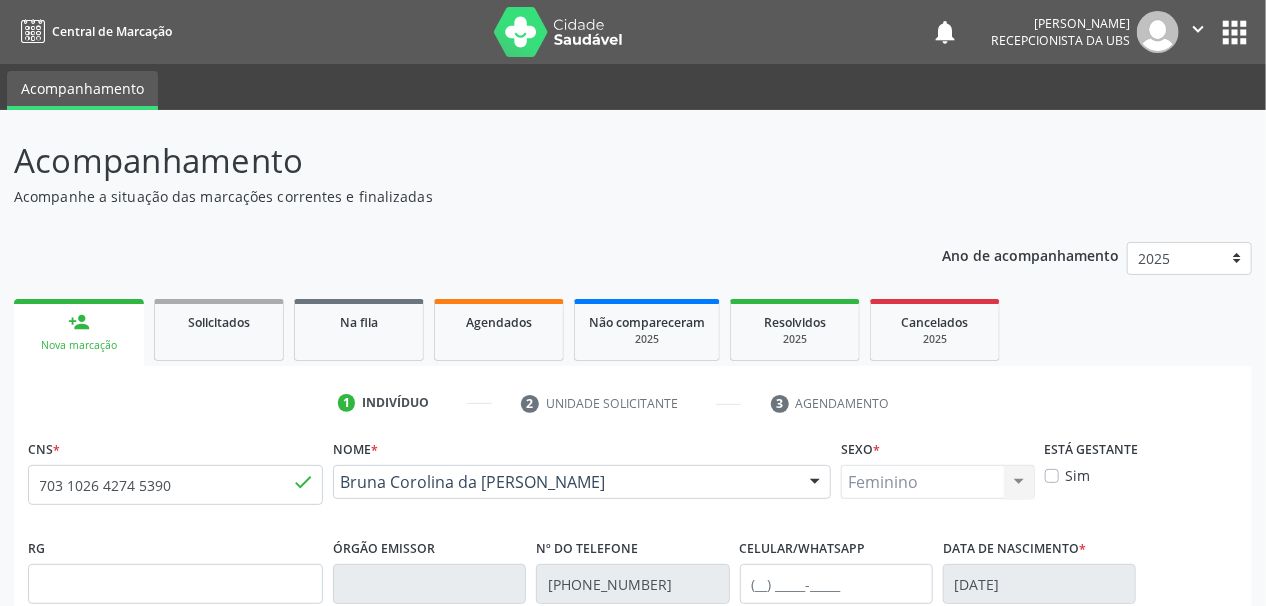 scroll, scrollTop: 80, scrollLeft: 0, axis: vertical 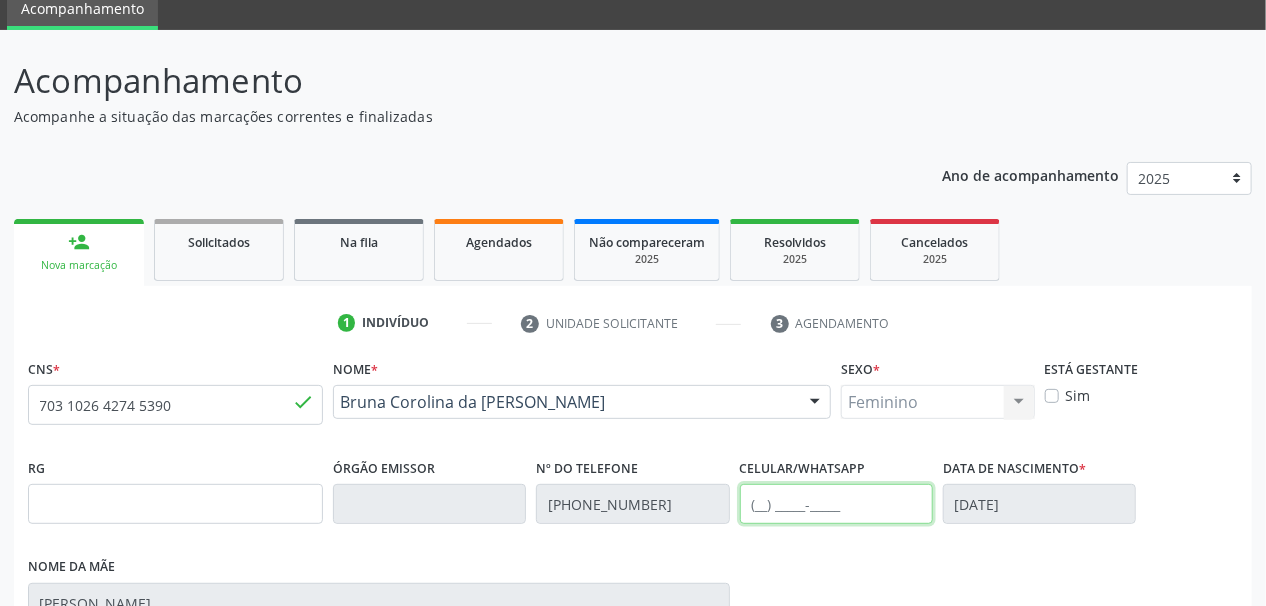 click at bounding box center [836, 504] 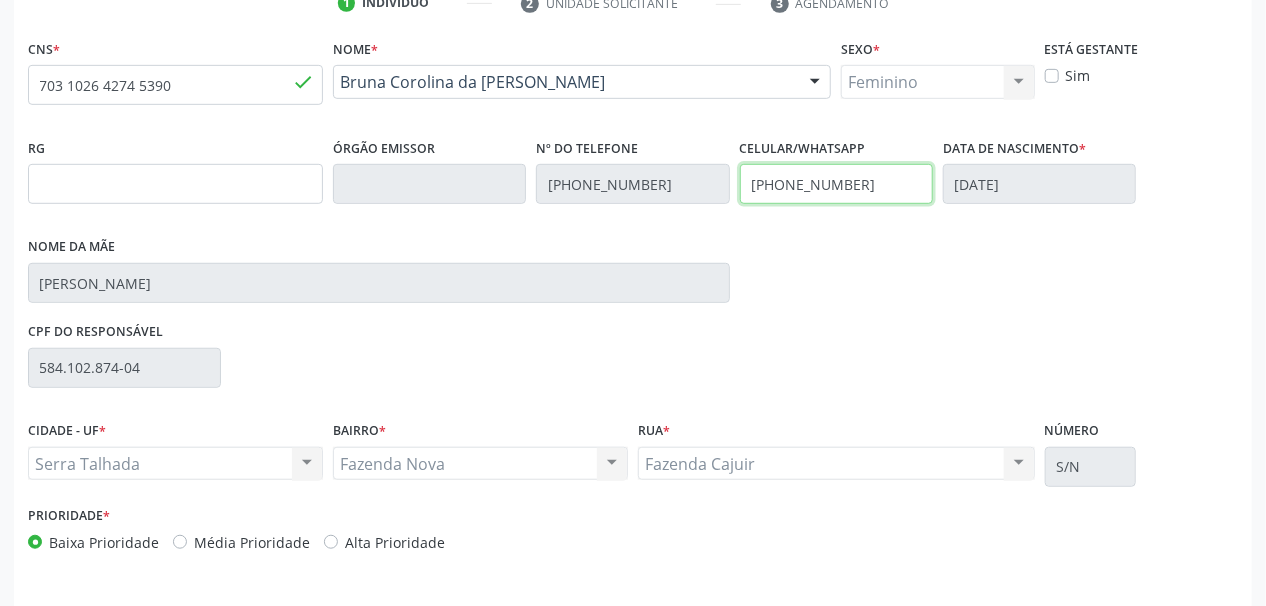 scroll, scrollTop: 457, scrollLeft: 0, axis: vertical 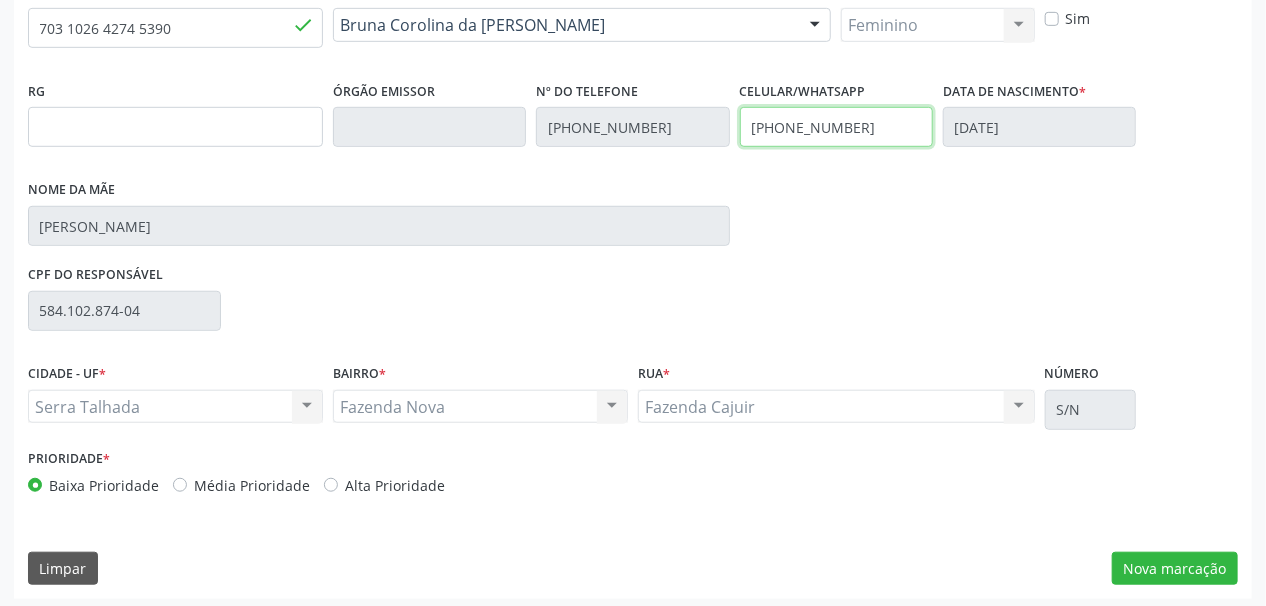type on "[PHONE_NUMBER]" 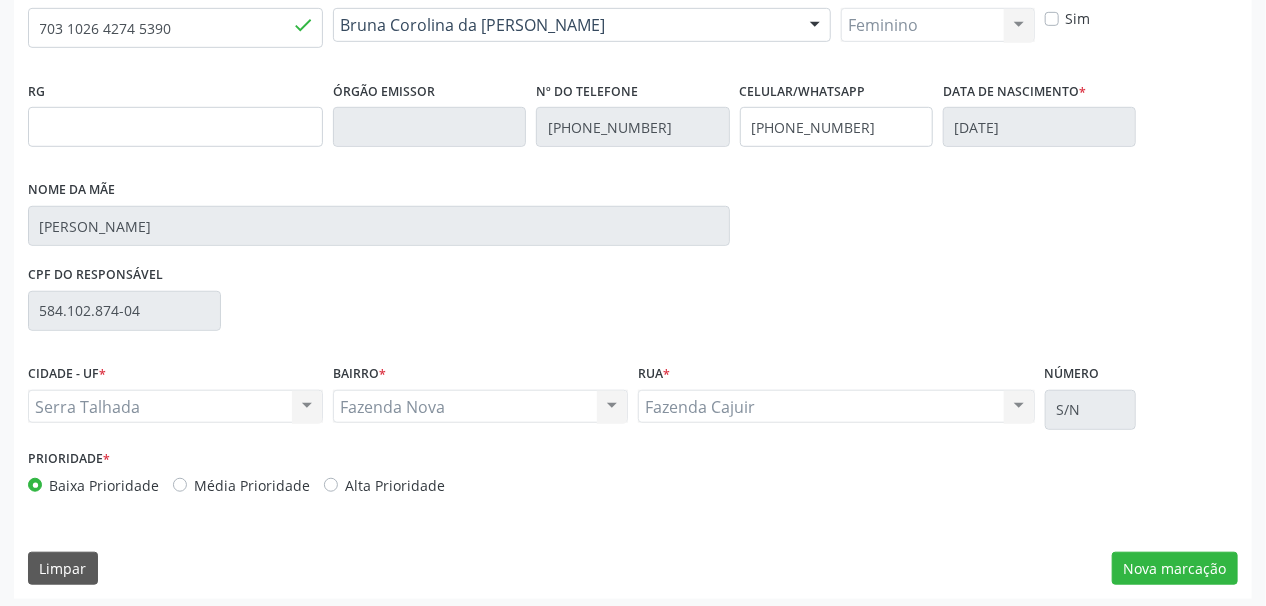 click on "Fazenda Cajuir         Fazenda Cajuir
Nenhum resultado encontrado para: "   "
Não há nenhuma opção para ser exibida." at bounding box center [836, 407] 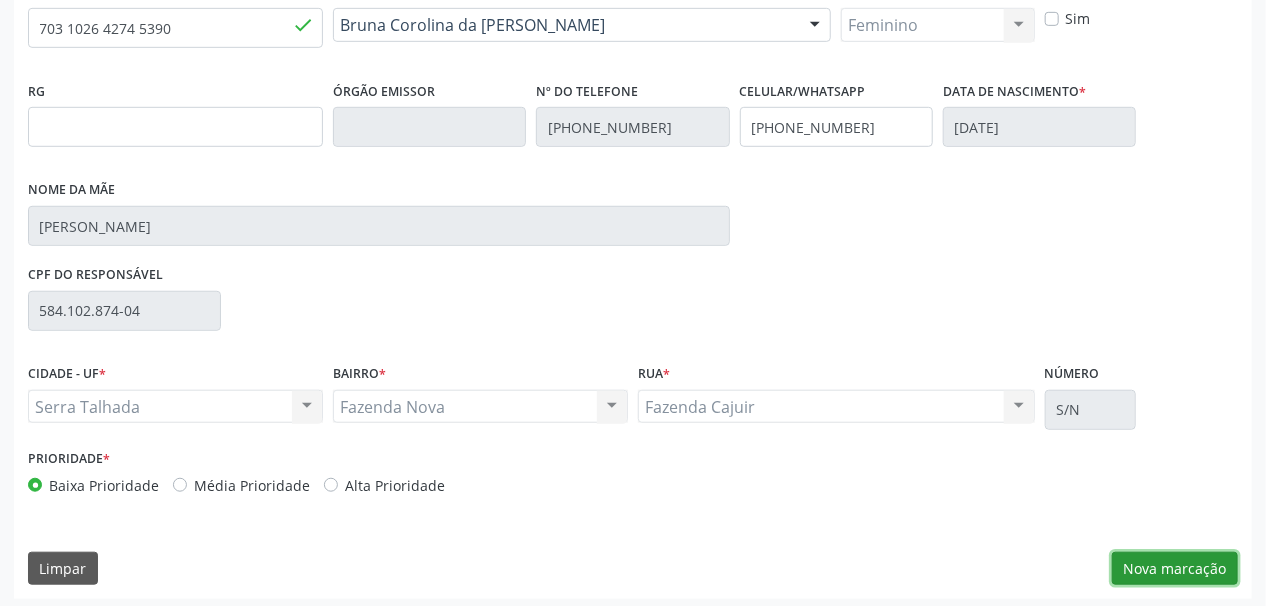 click on "Nova marcação" at bounding box center (1175, 569) 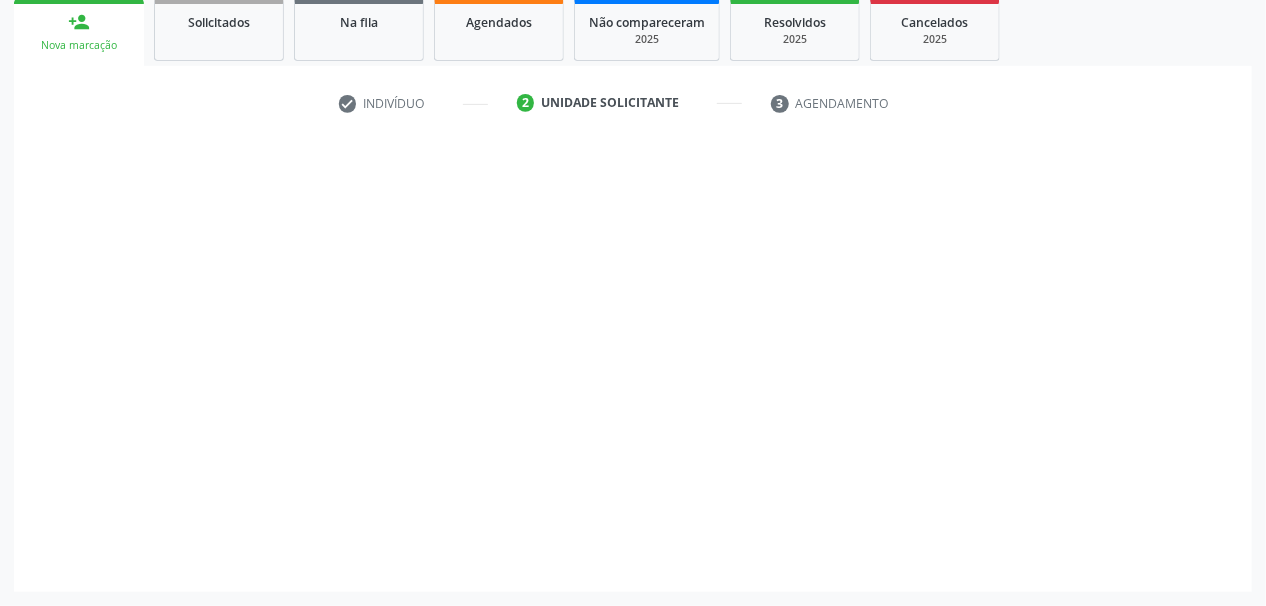 scroll, scrollTop: 294, scrollLeft: 0, axis: vertical 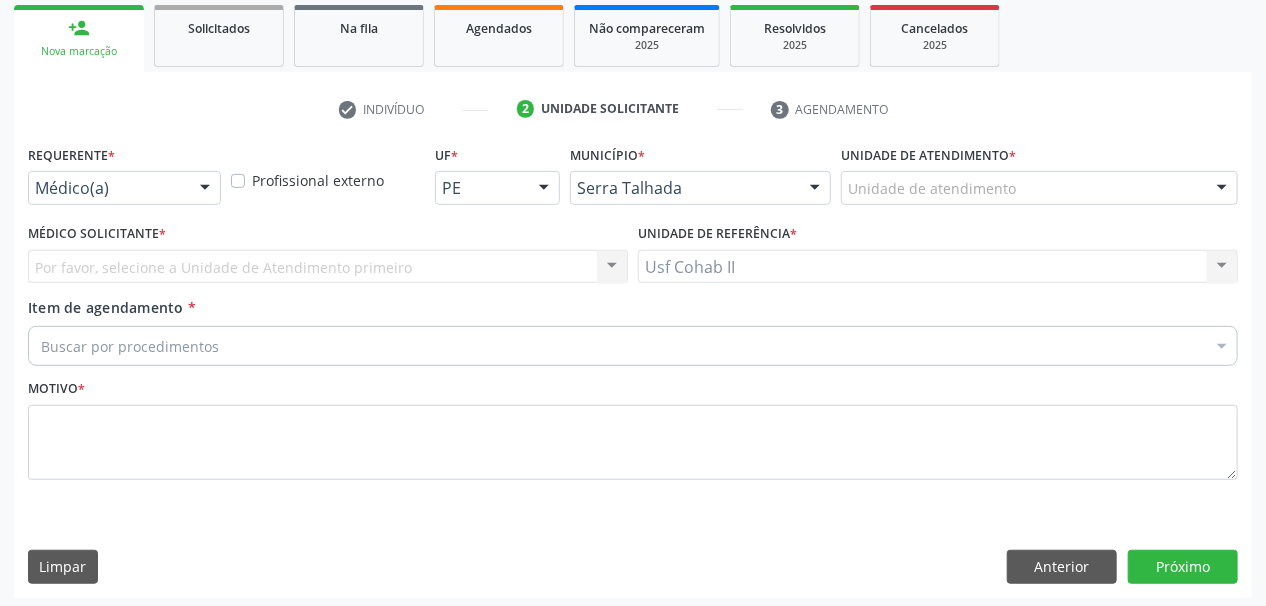 click at bounding box center [205, 189] 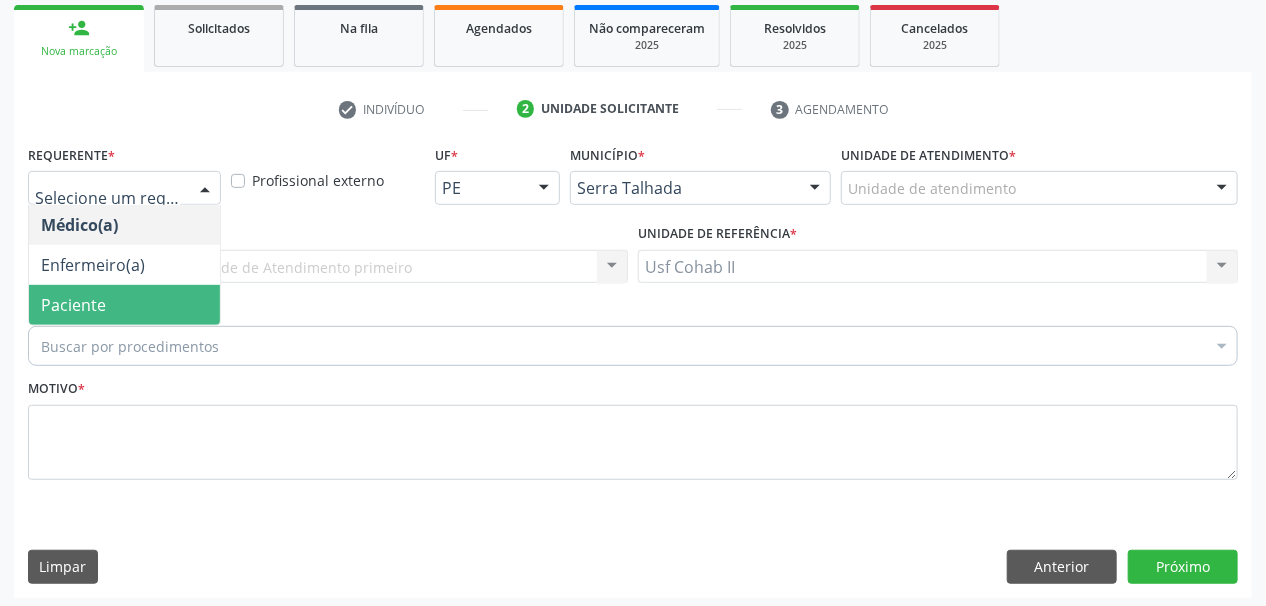 click on "Paciente" at bounding box center (124, 305) 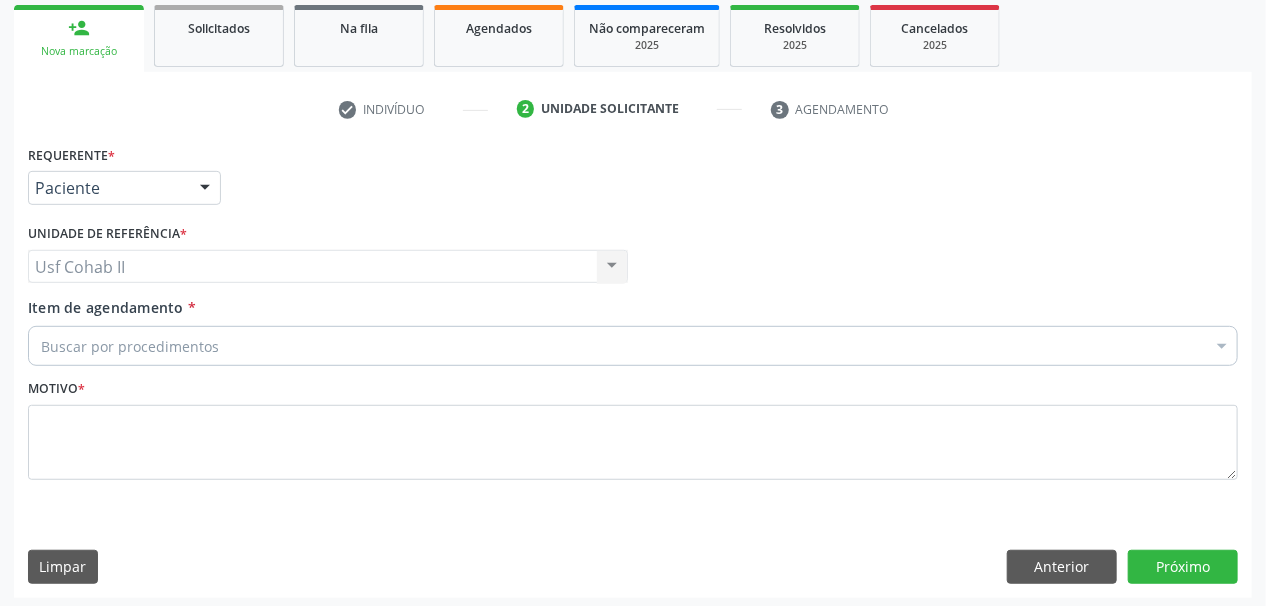 click on "Buscar por procedimentos" at bounding box center (633, 346) 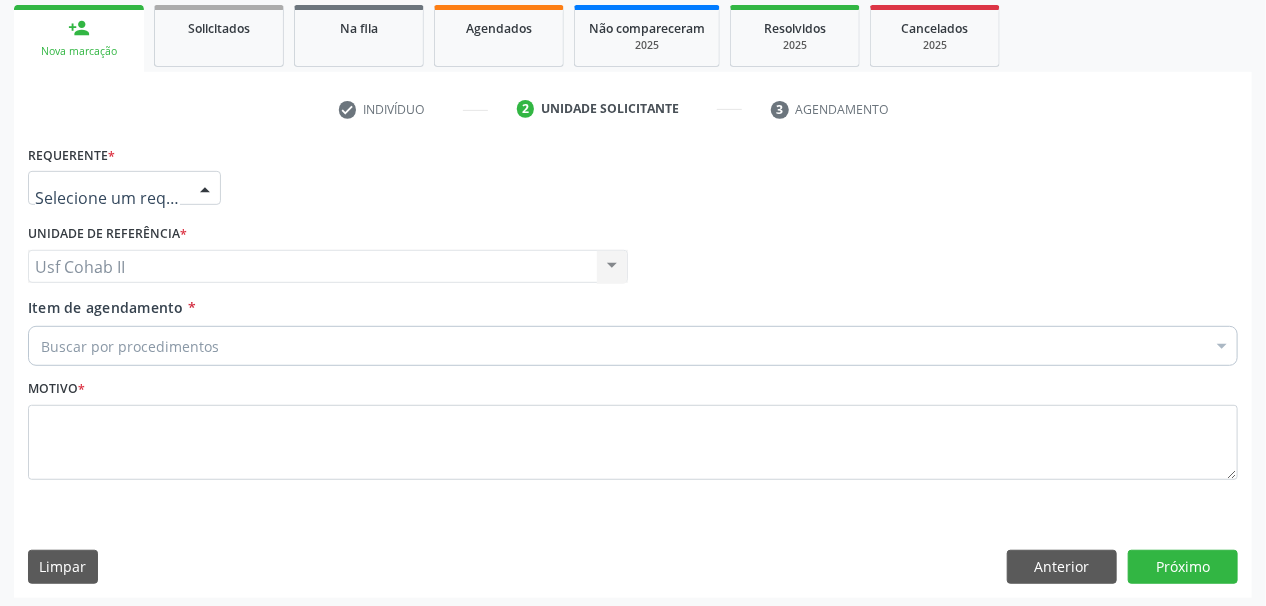 click at bounding box center [205, 189] 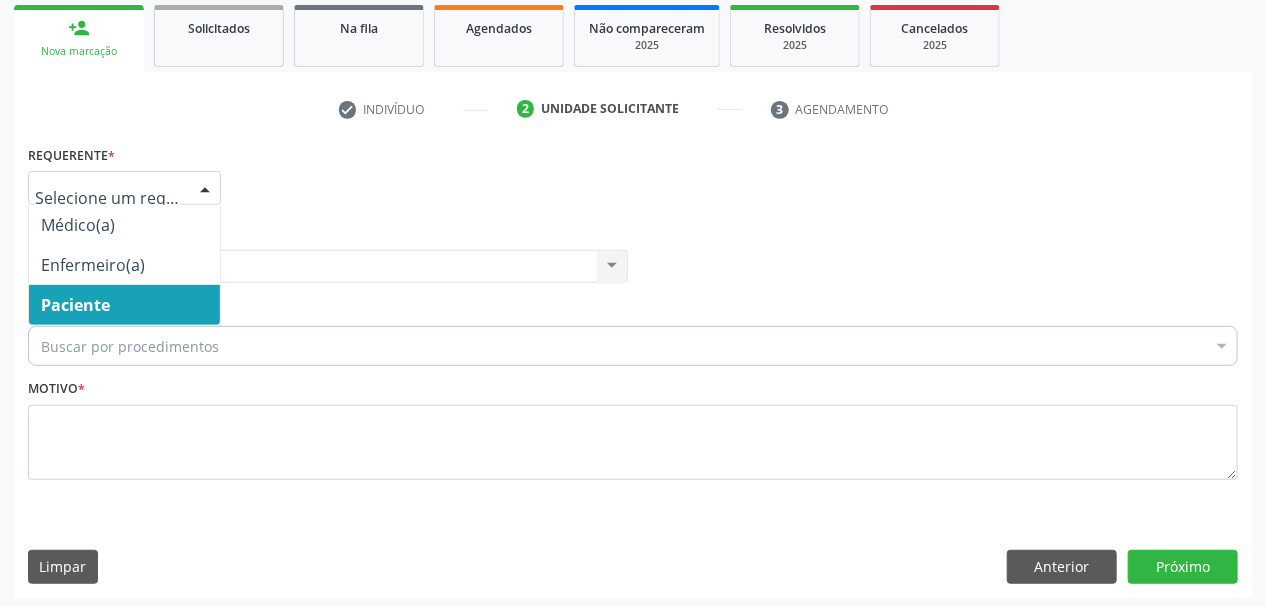 click on "Paciente" at bounding box center (124, 305) 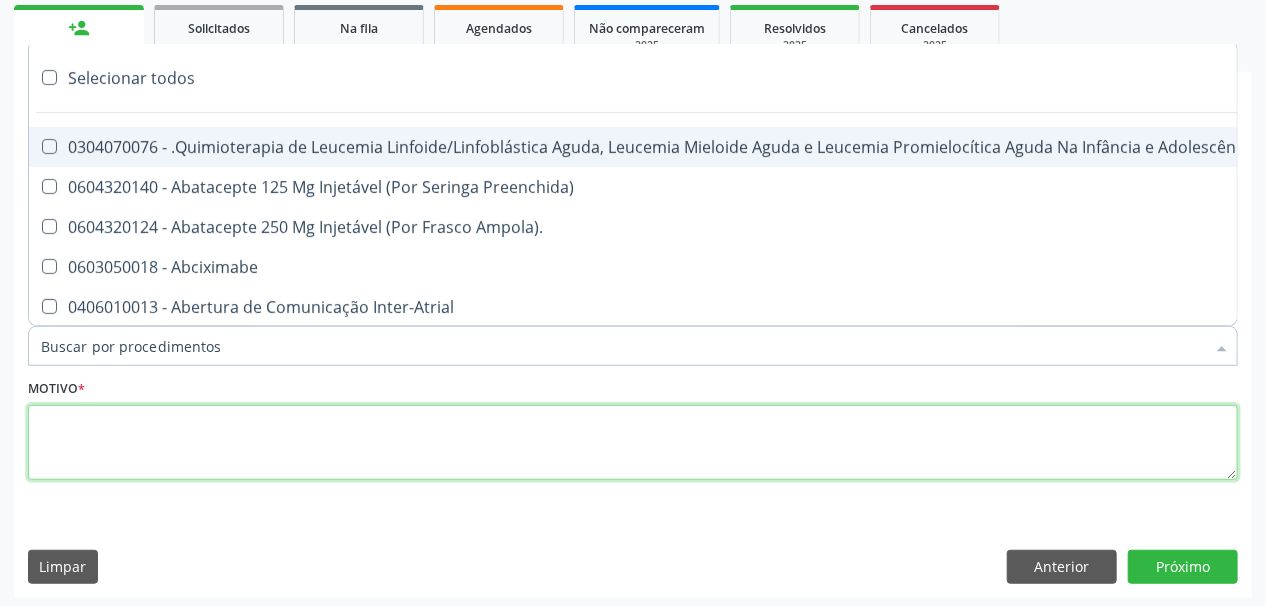 click at bounding box center (633, 443) 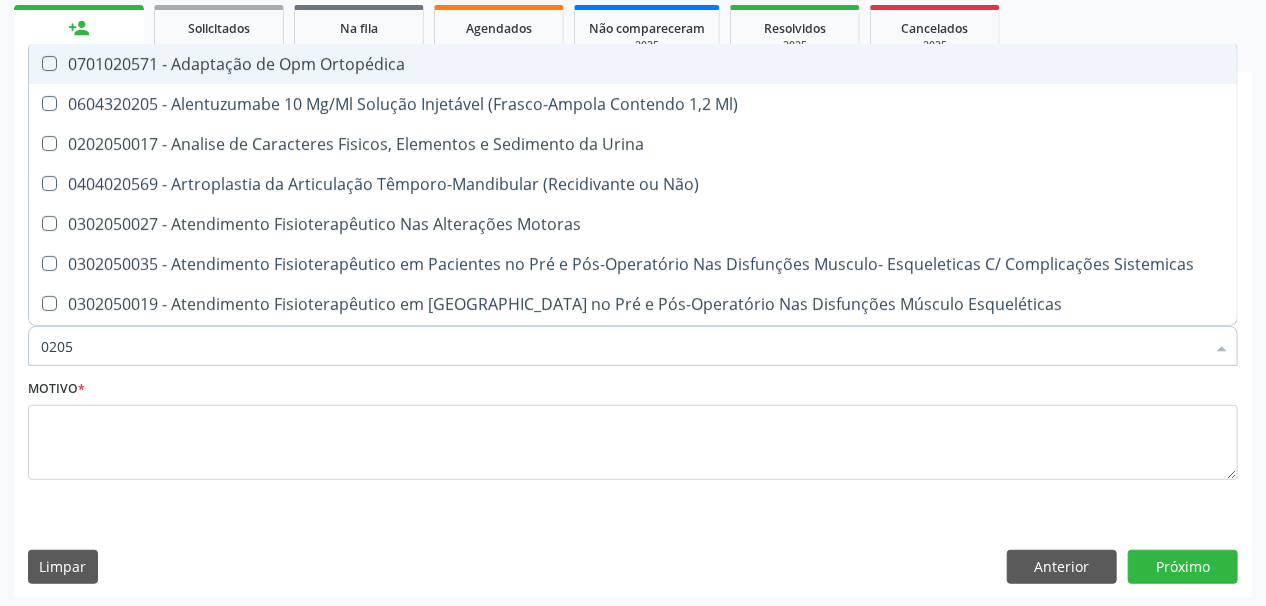 type on "0205020143" 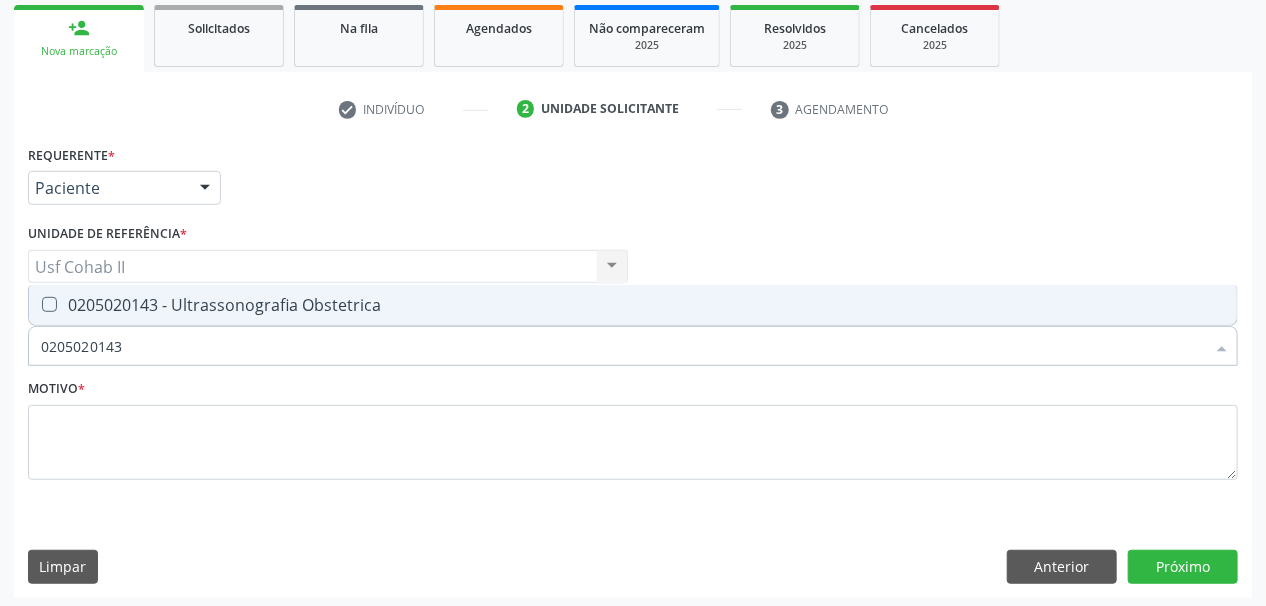 click at bounding box center (49, 304) 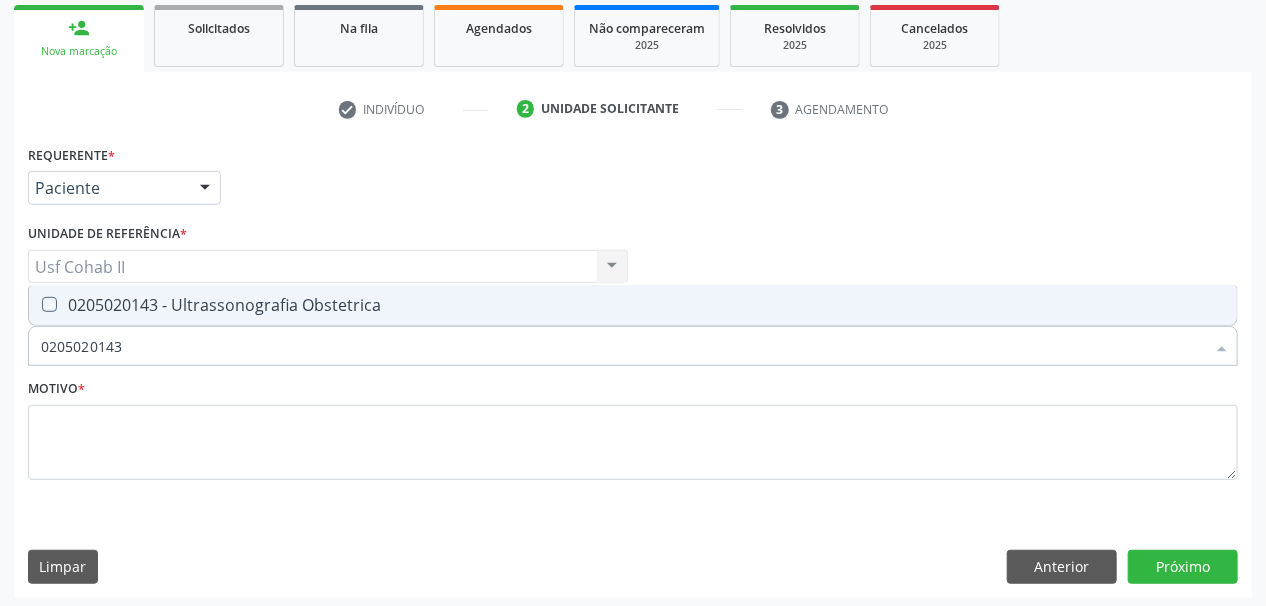 click at bounding box center [35, 304] 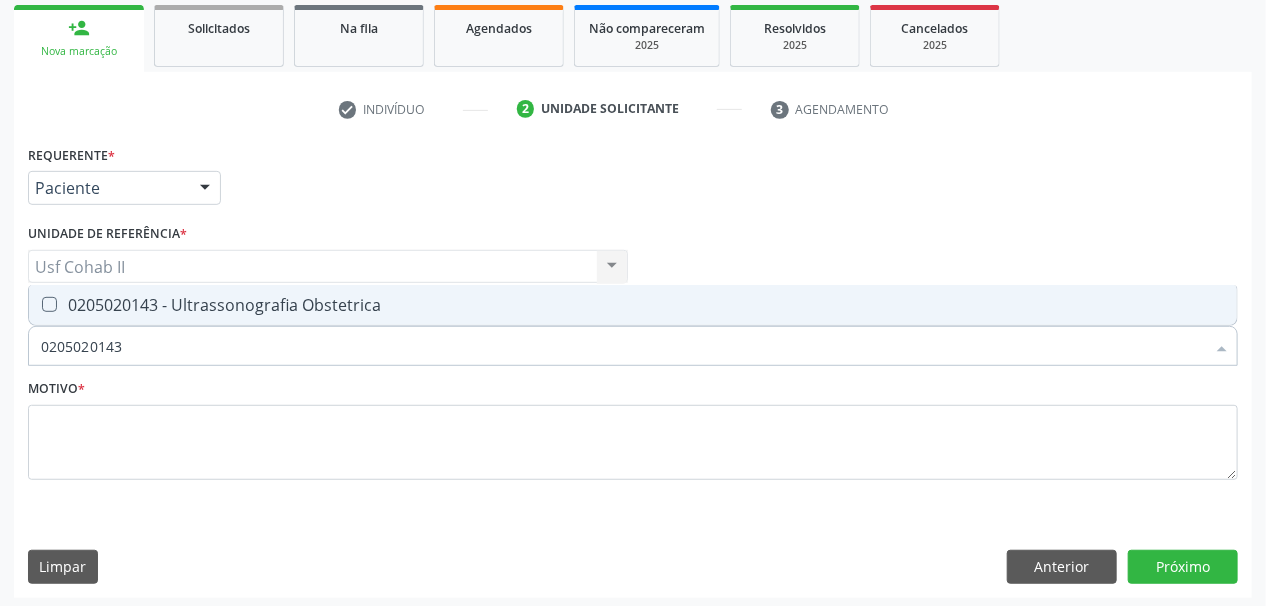 checkbox on "true" 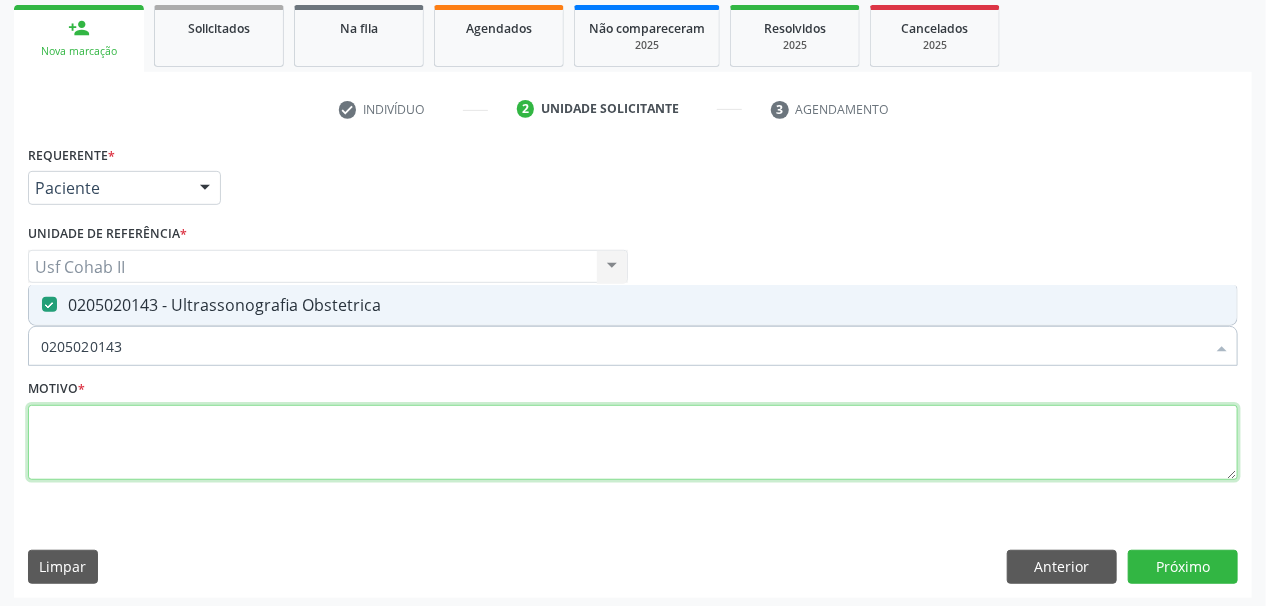 click at bounding box center [633, 443] 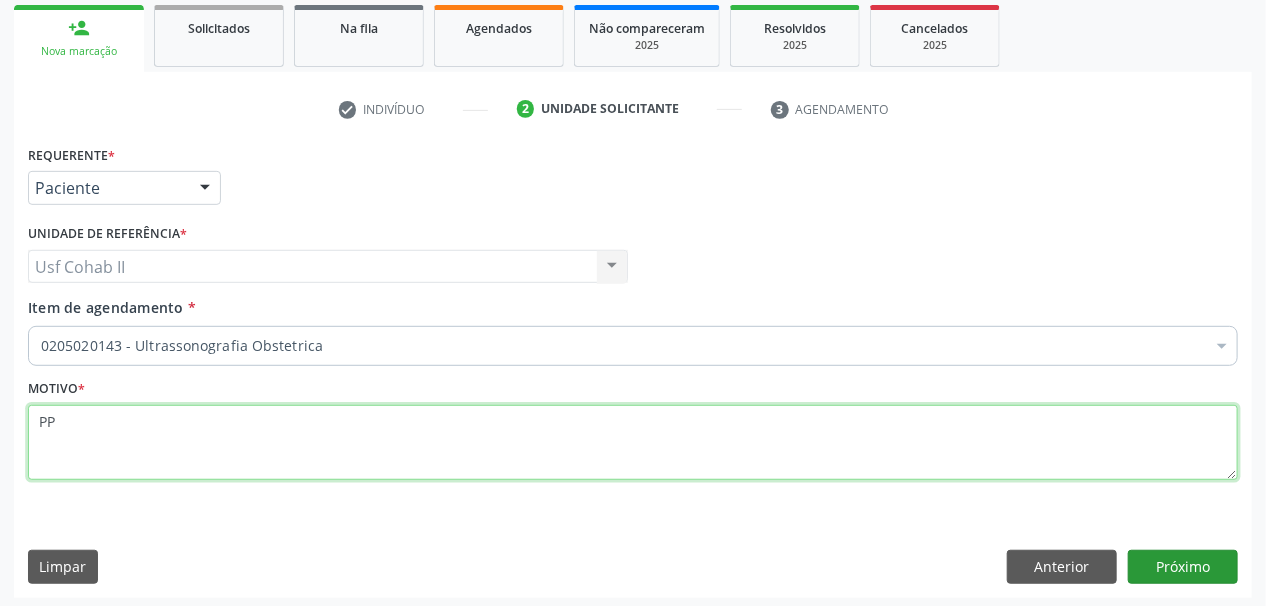 type on "PP" 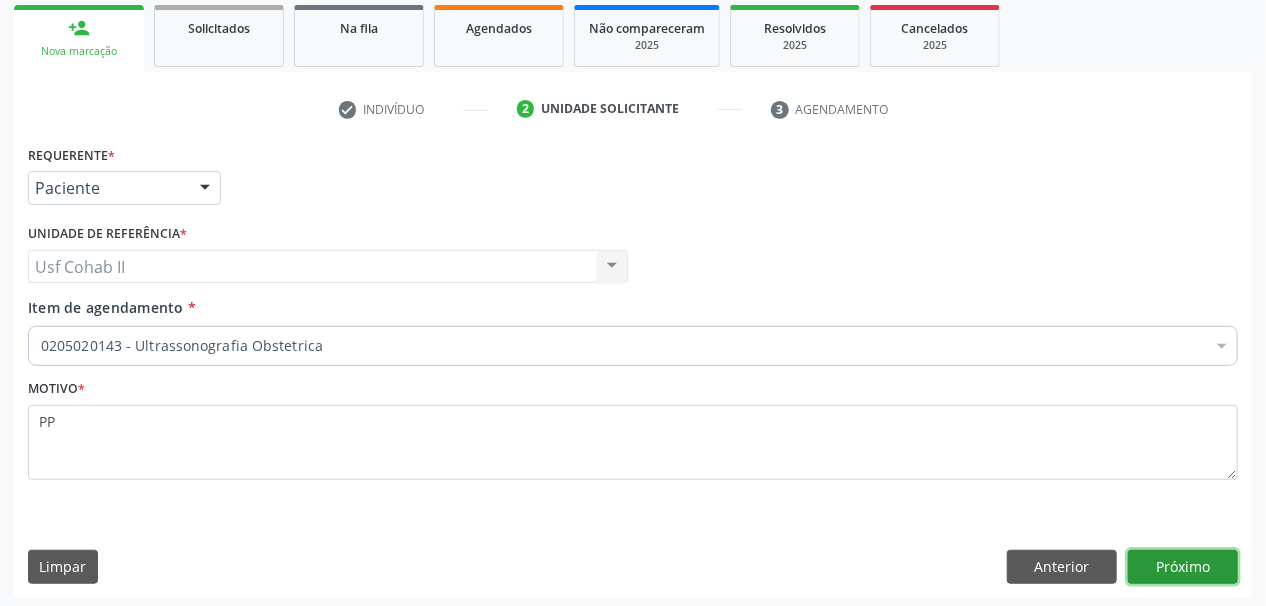 click on "Próximo" at bounding box center [1183, 567] 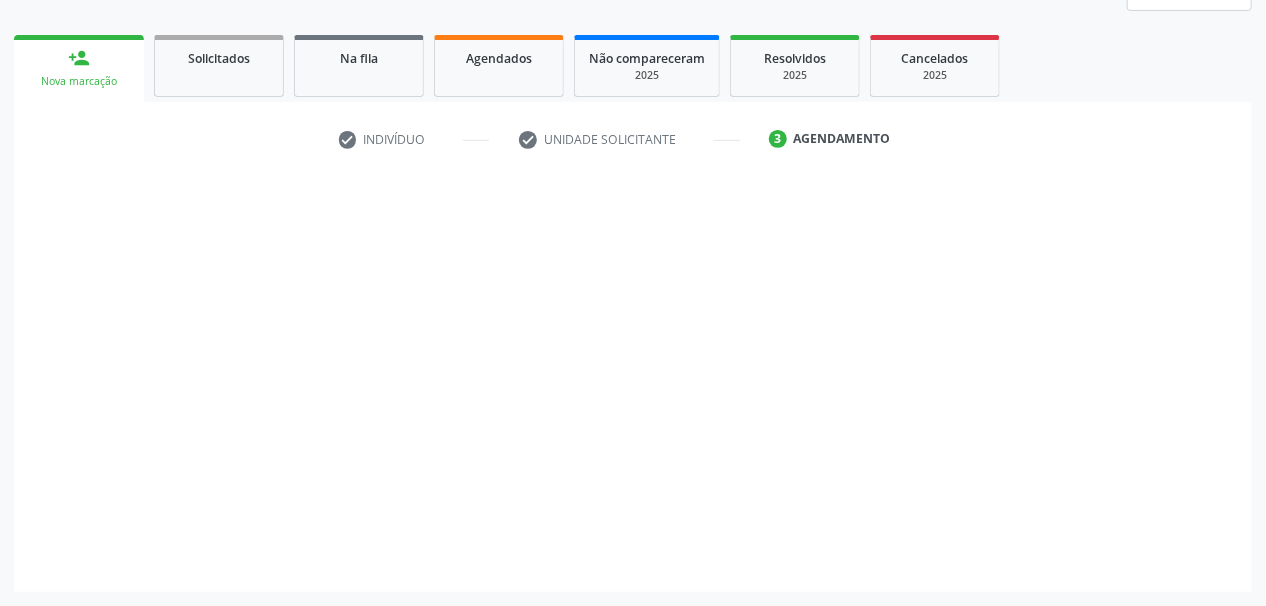 scroll, scrollTop: 261, scrollLeft: 0, axis: vertical 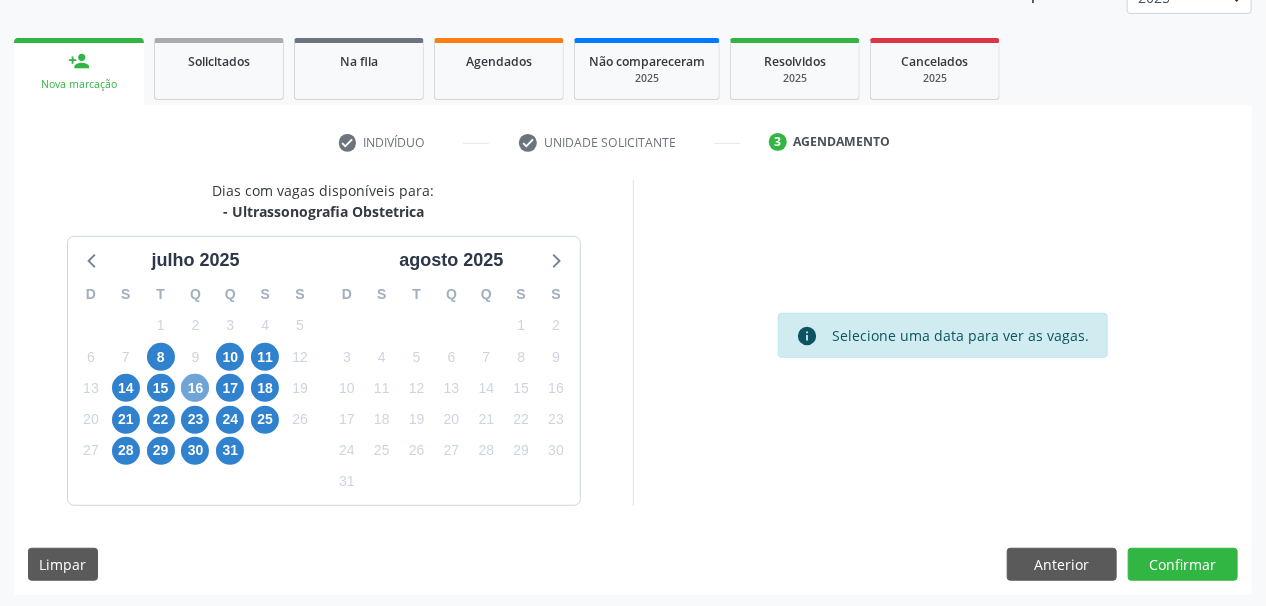 click on "16" at bounding box center [195, 388] 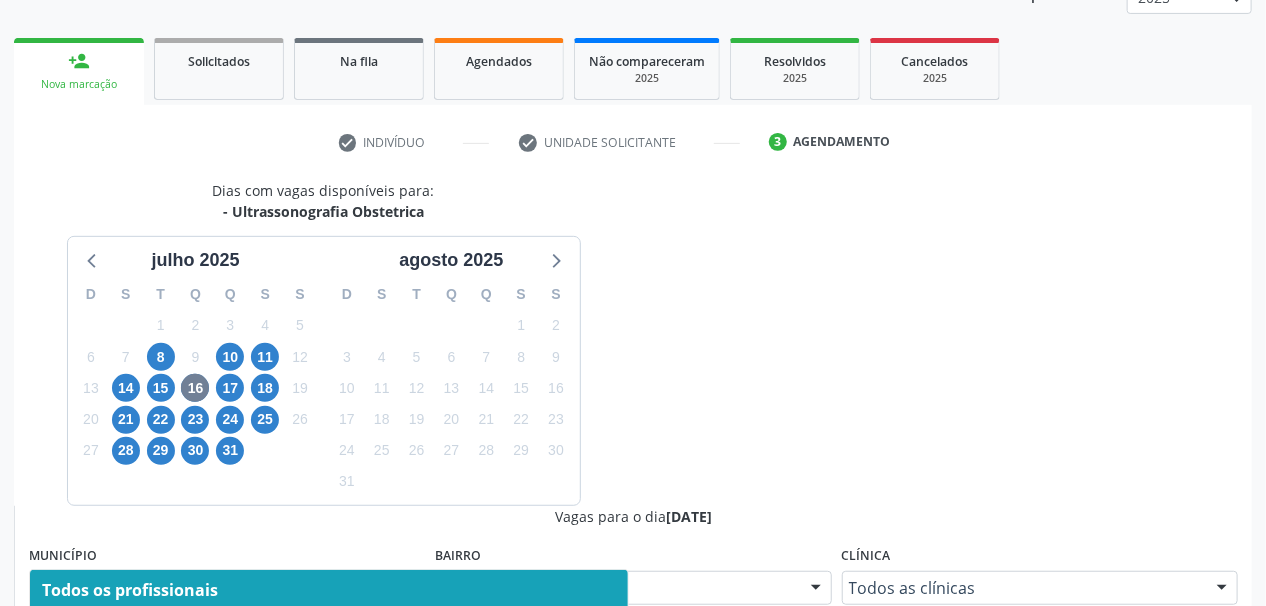 click at bounding box center (613, 668) 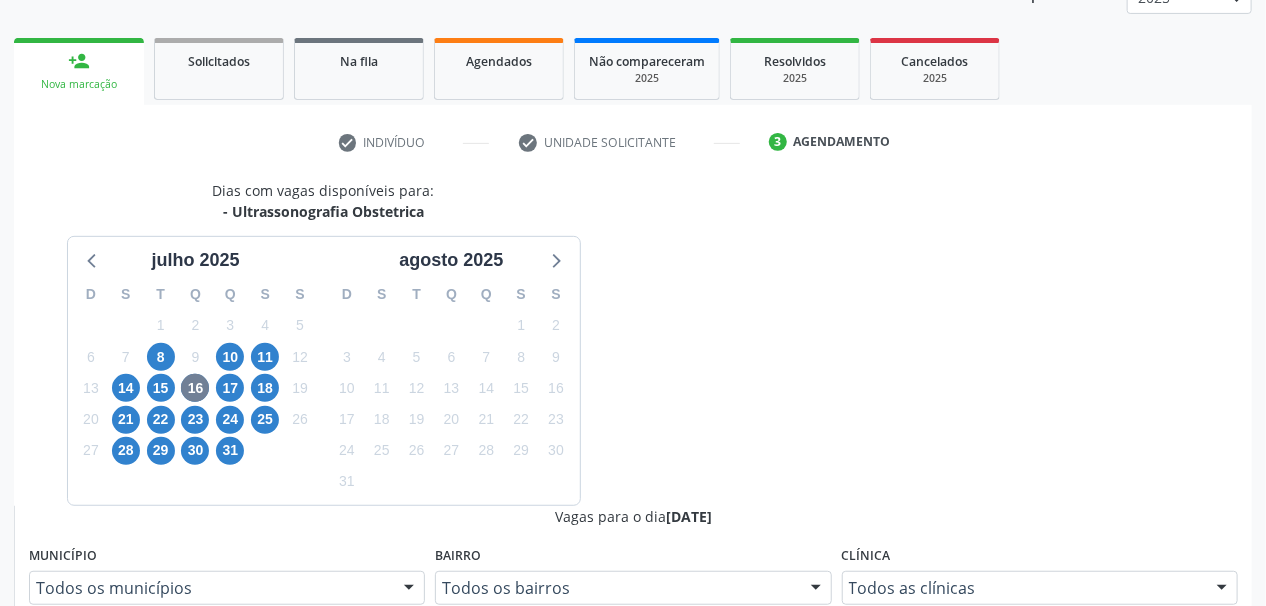 click on "check
Indivíduo
check
Unidade solicitante
3
Agendamento
CNS
*
703 1026 4274 5390       done
Nome
*
Bruna Corolina da Rocha
Bruna Corolina da Rocha
CNS:
703 1026 4274 5390
CPF:    --   Nascimento:
25/11/1994
Nenhum resultado encontrado para: "   "
Digite o nome ou CNS para buscar um indivíduo
Sexo
*
Feminino         Masculino   Feminino
Nenhum resultado encontrado para: "   "
Não há nenhuma opção para ser exibida.
Está gestante
Sim
RG
Órgão emissor
Nº do Telefone
(87) 99903-7148
Celular/WhatsApp
(87) 99622-1198
Data de nascimento
*
25/11/1994
Nome da mãe" at bounding box center [633, 667] 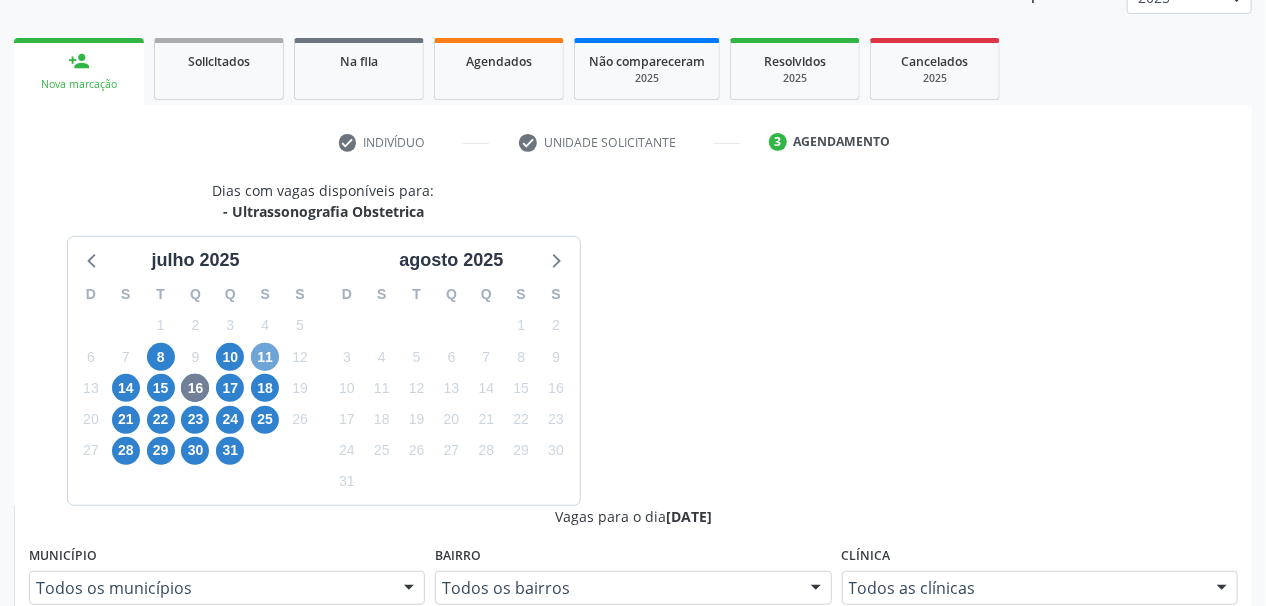 click on "11" at bounding box center [265, 357] 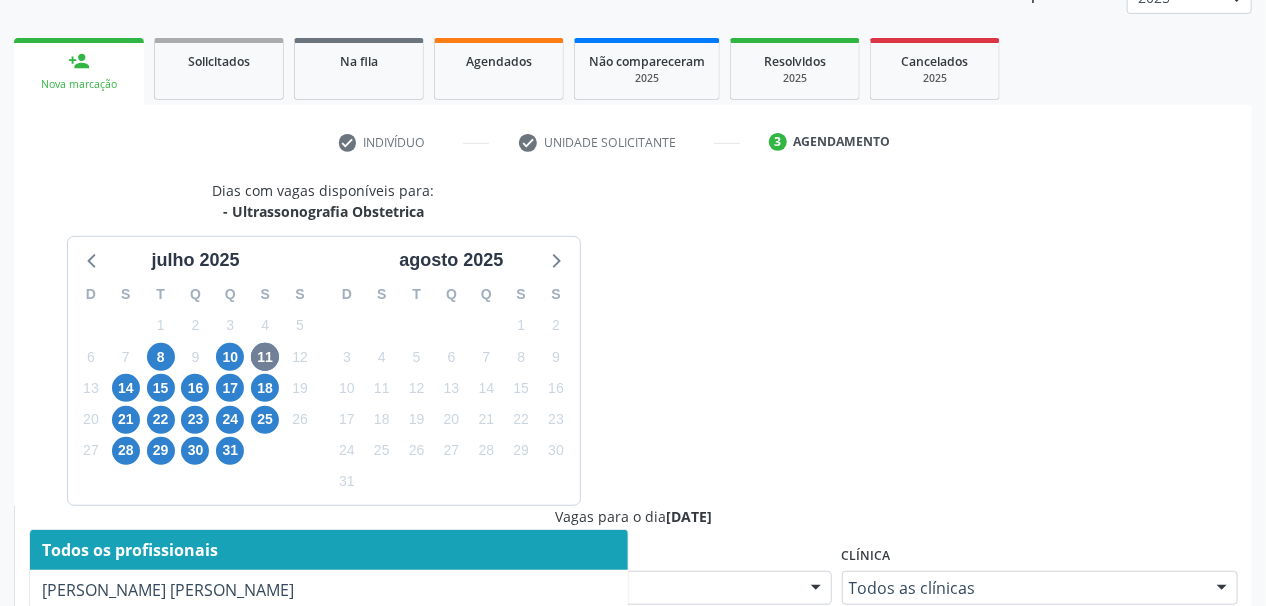 click at bounding box center (613, 668) 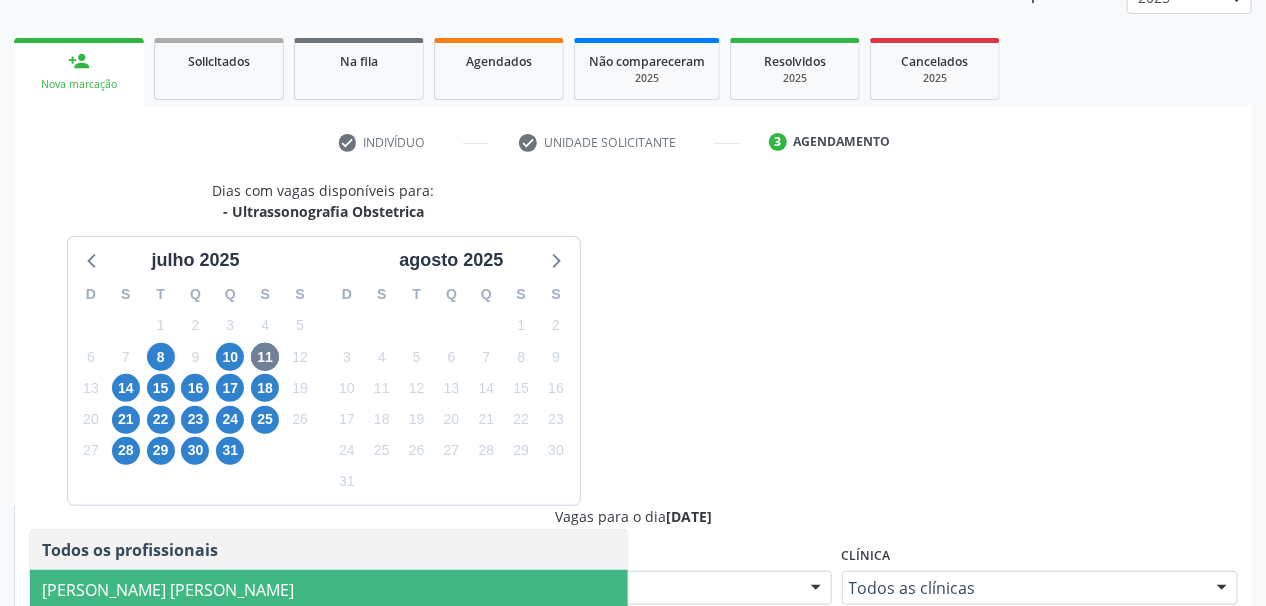 click on "Maira Cavalcanti Lima Barros" at bounding box center (168, 590) 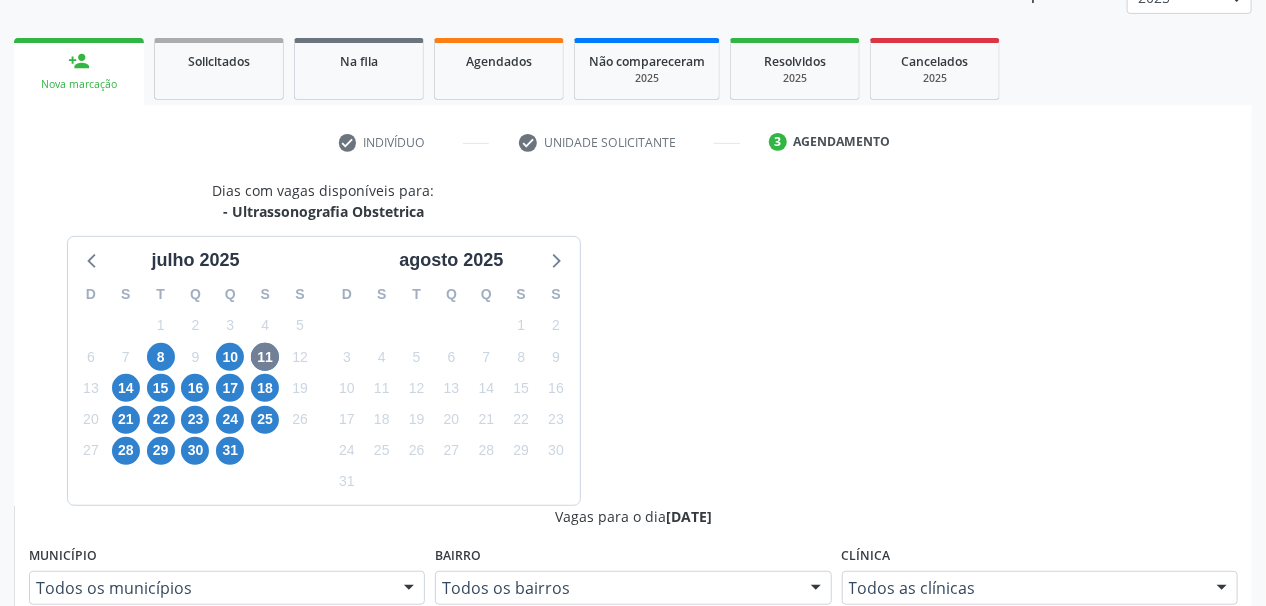 click on "Filtrar" at bounding box center [1076, 667] 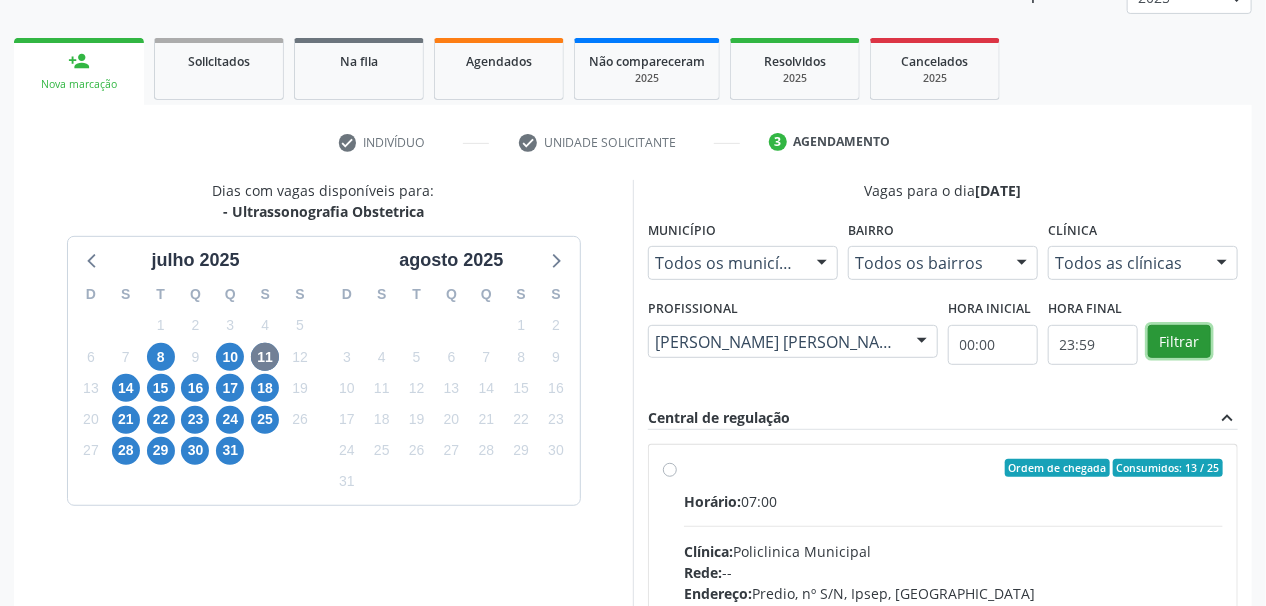 scroll, scrollTop: 421, scrollLeft: 0, axis: vertical 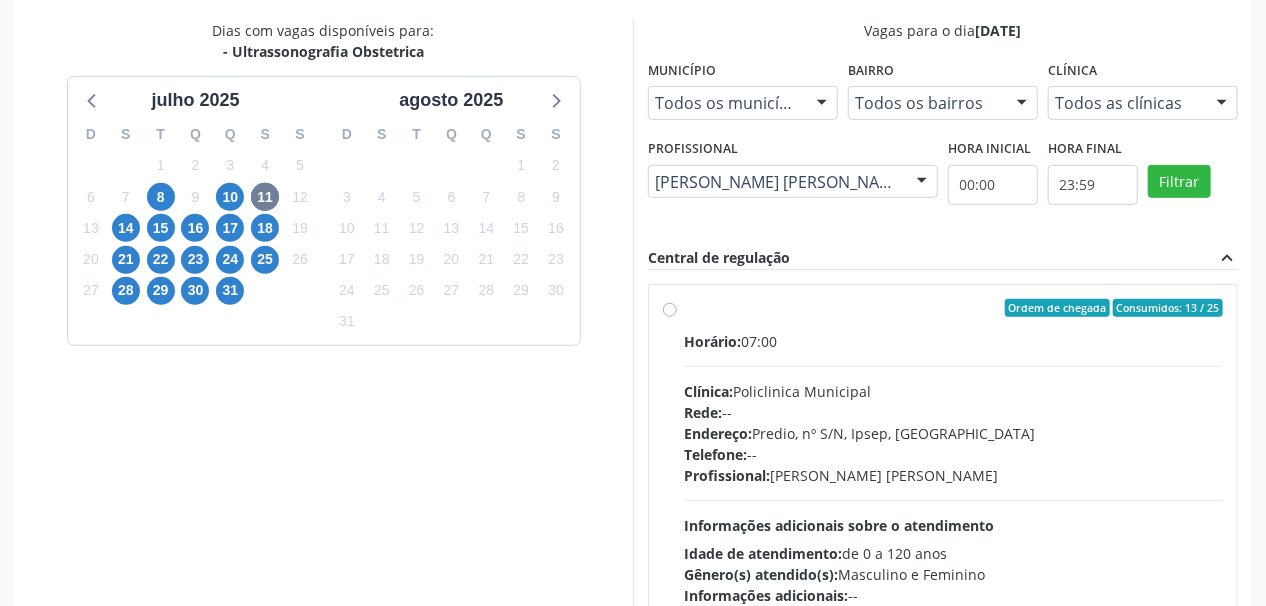 click on "Idade de atendimento:" at bounding box center (763, 553) 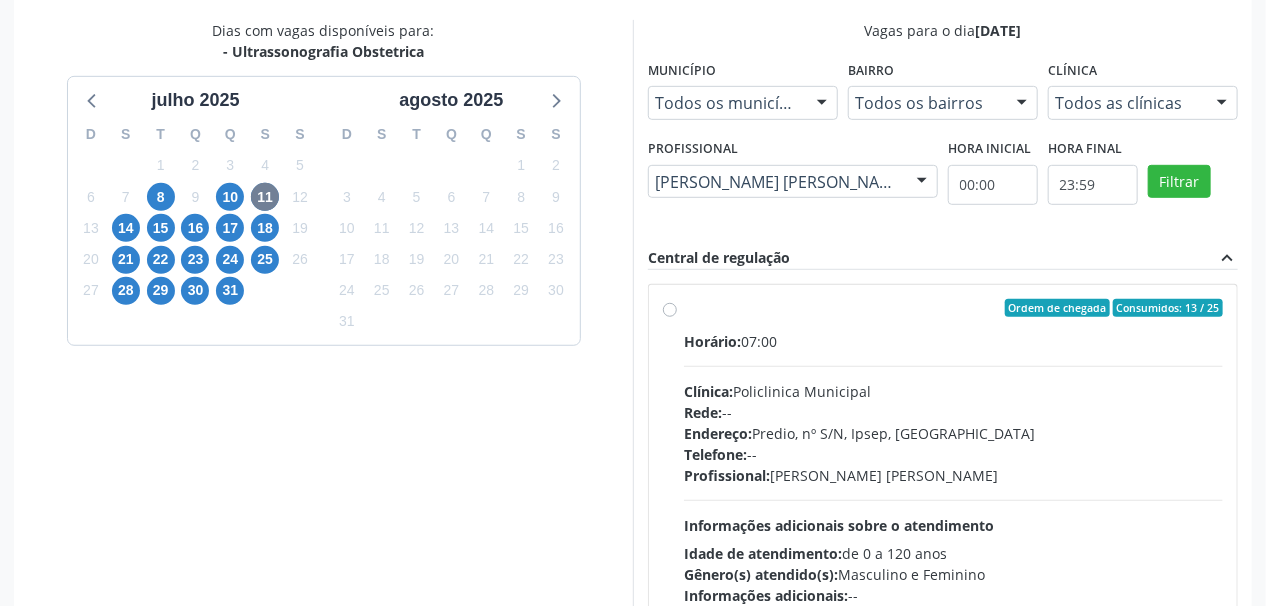 click on "Ordem de chegada
Consumidos: 13 / 25
Horário:   07:00
Clínica:  Policlinica Municipal
Rede:
--
Endereço:   Predio, nº S/N, Ipsep, Serra Talhada - PE
Telefone:   --
Profissional:
Maira Cavalcanti Lima Barros
Informações adicionais sobre o atendimento
Idade de atendimento:
de 0 a 120 anos
Gênero(s) atendido(s):
Masculino e Feminino
Informações adicionais:
--" at bounding box center [670, 308] 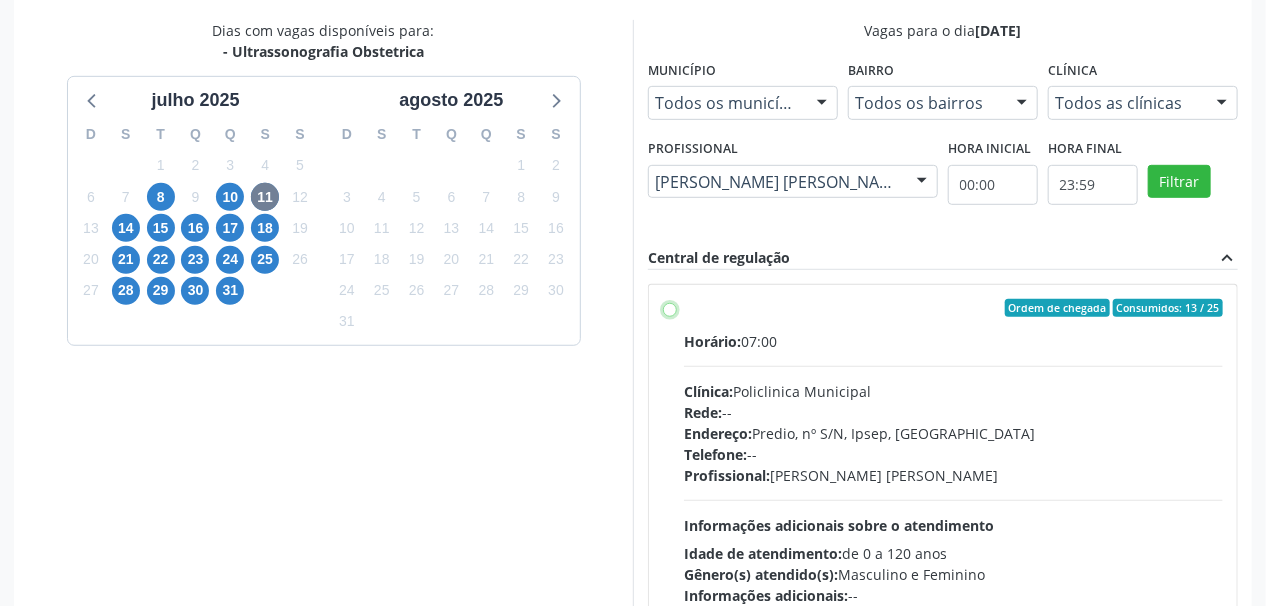 radio on "true" 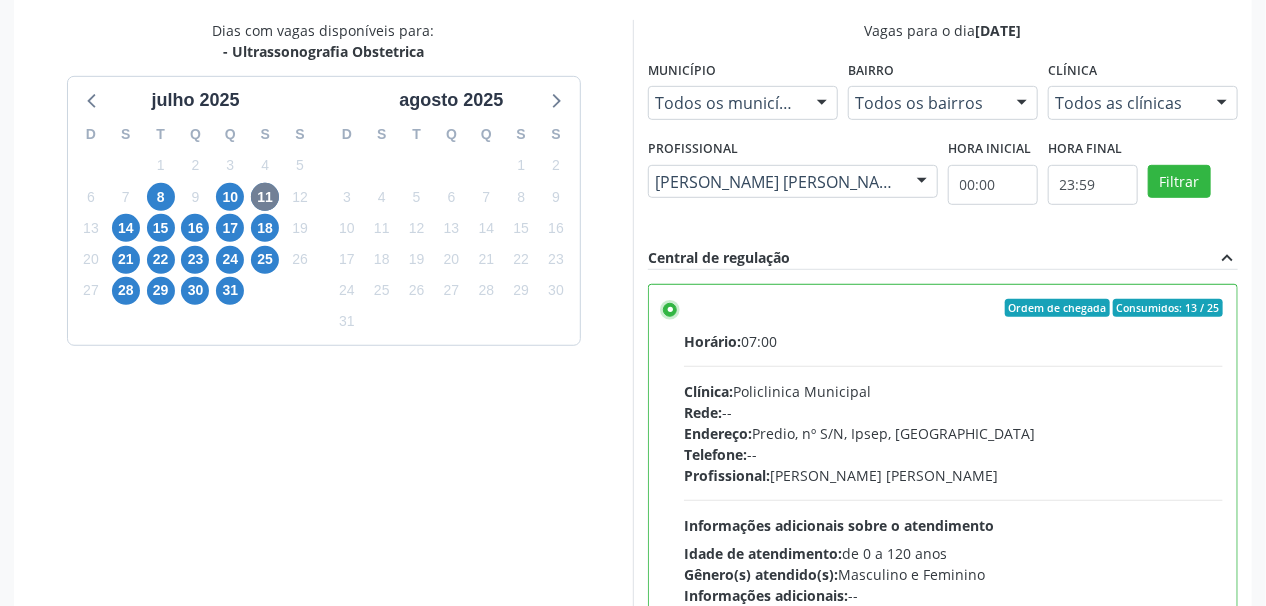 scroll, scrollTop: 96, scrollLeft: 0, axis: vertical 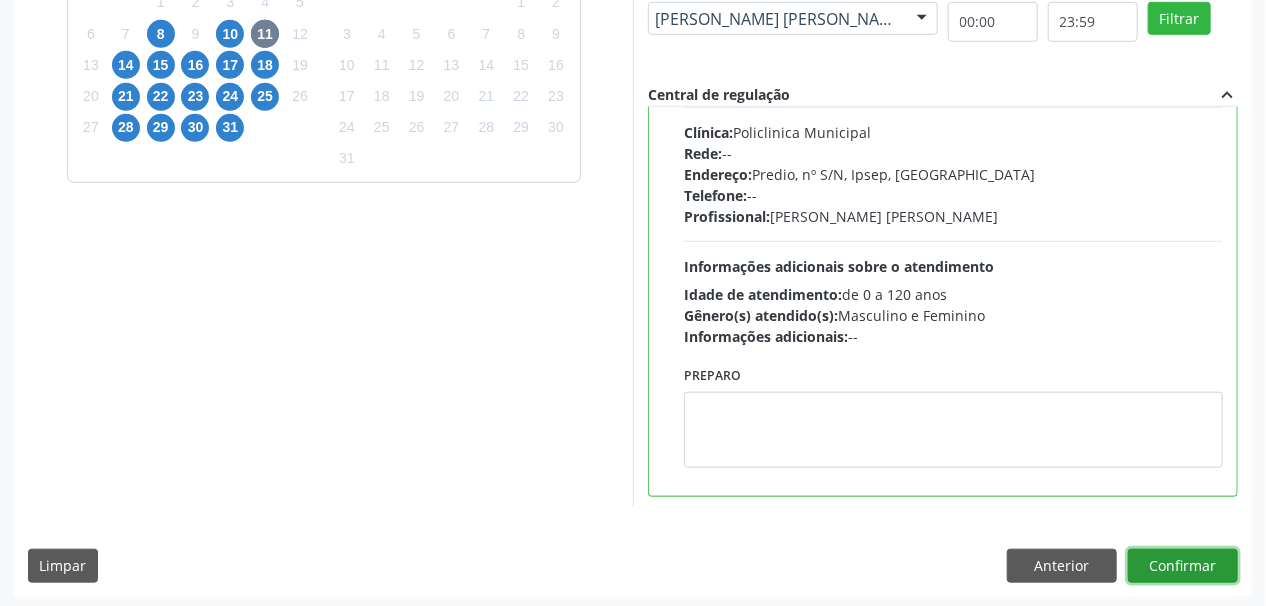 click on "Confirmar" at bounding box center (1183, 566) 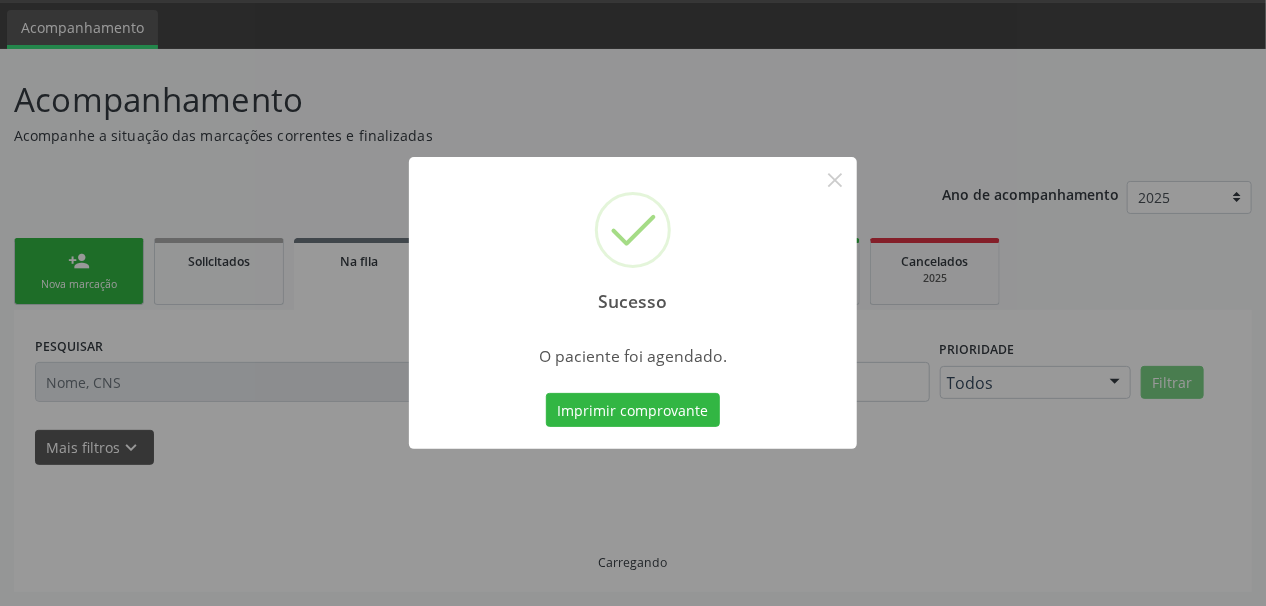 scroll, scrollTop: 57, scrollLeft: 0, axis: vertical 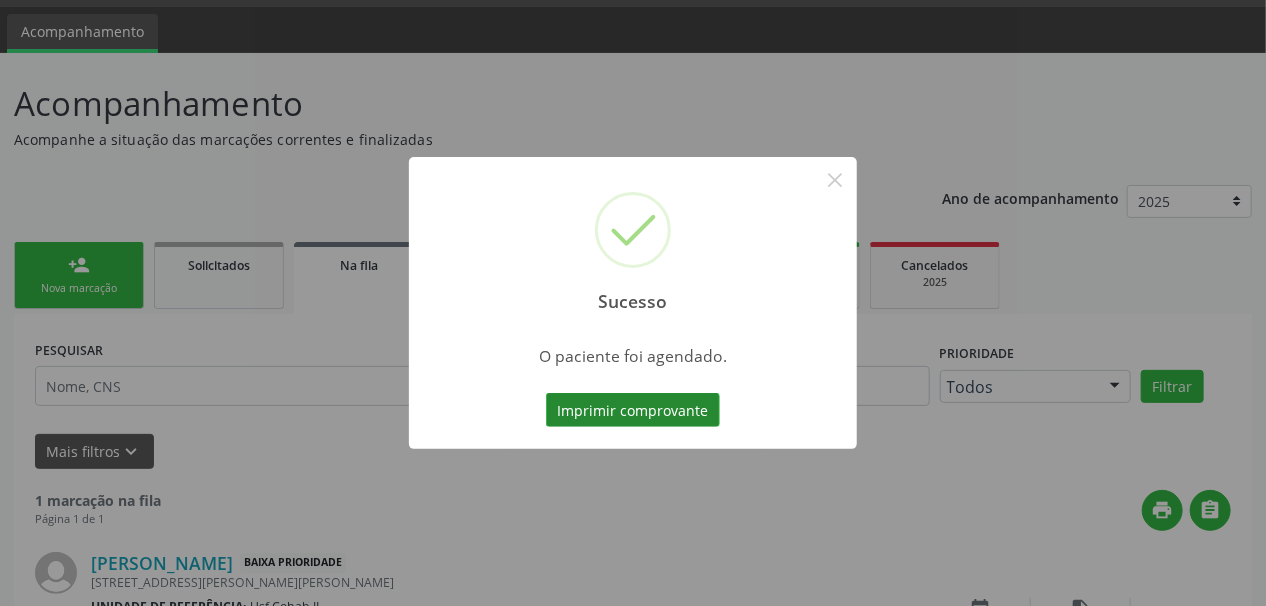 click on "Imprimir comprovante" at bounding box center (633, 410) 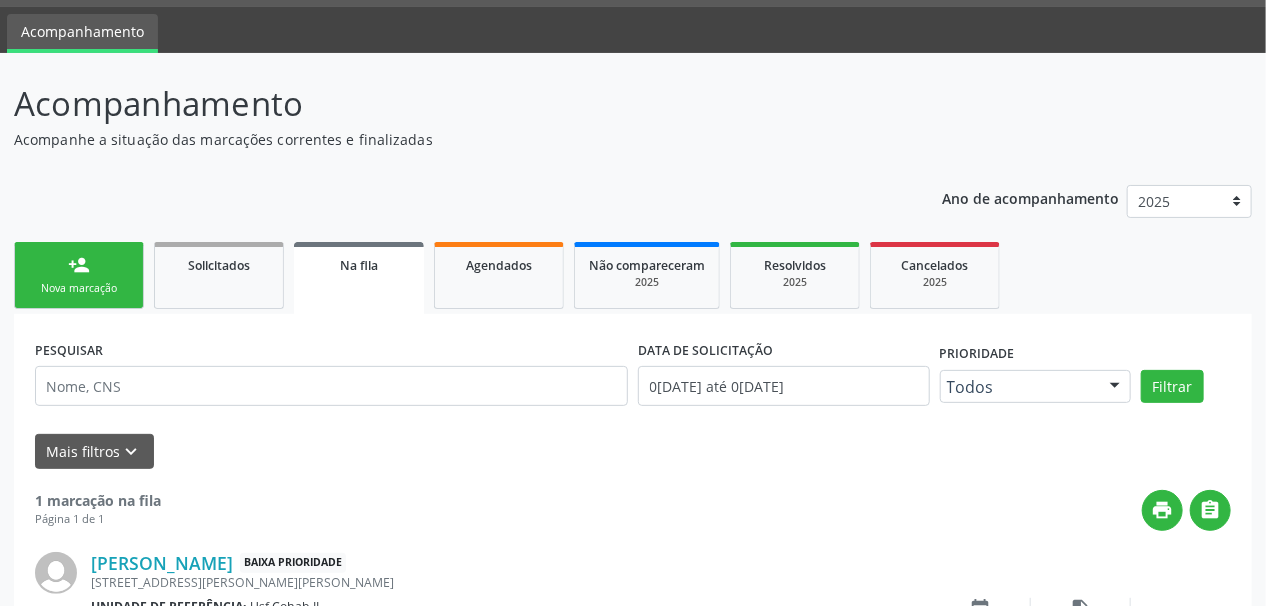 click on "Nova marcação" at bounding box center [79, 288] 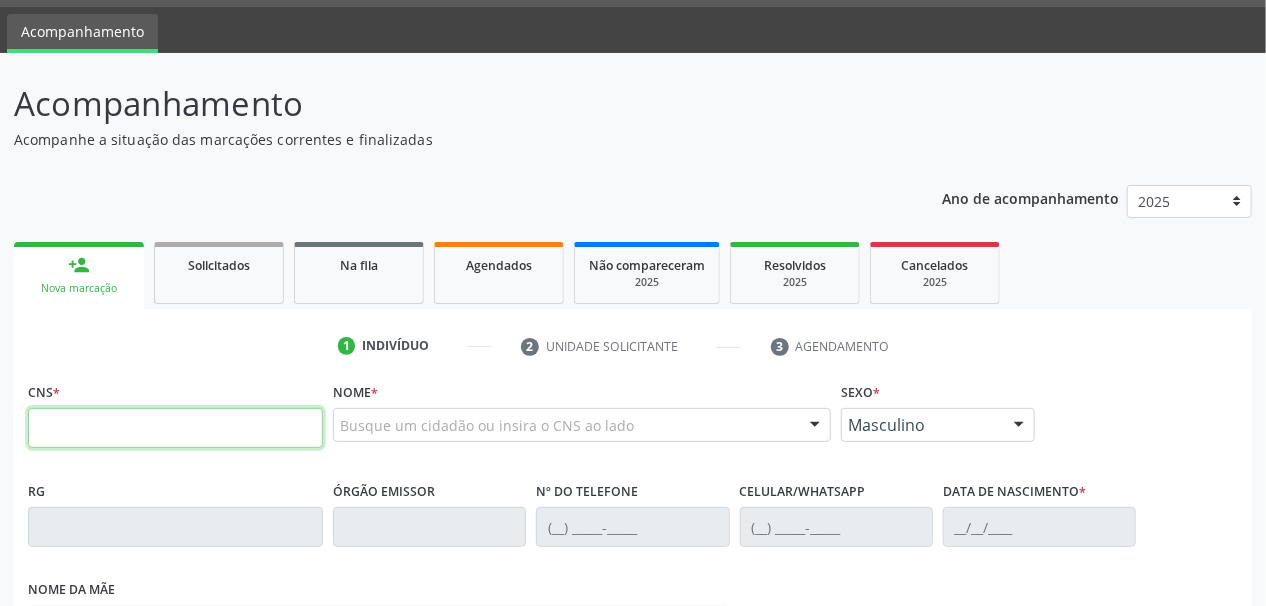 click at bounding box center (175, 428) 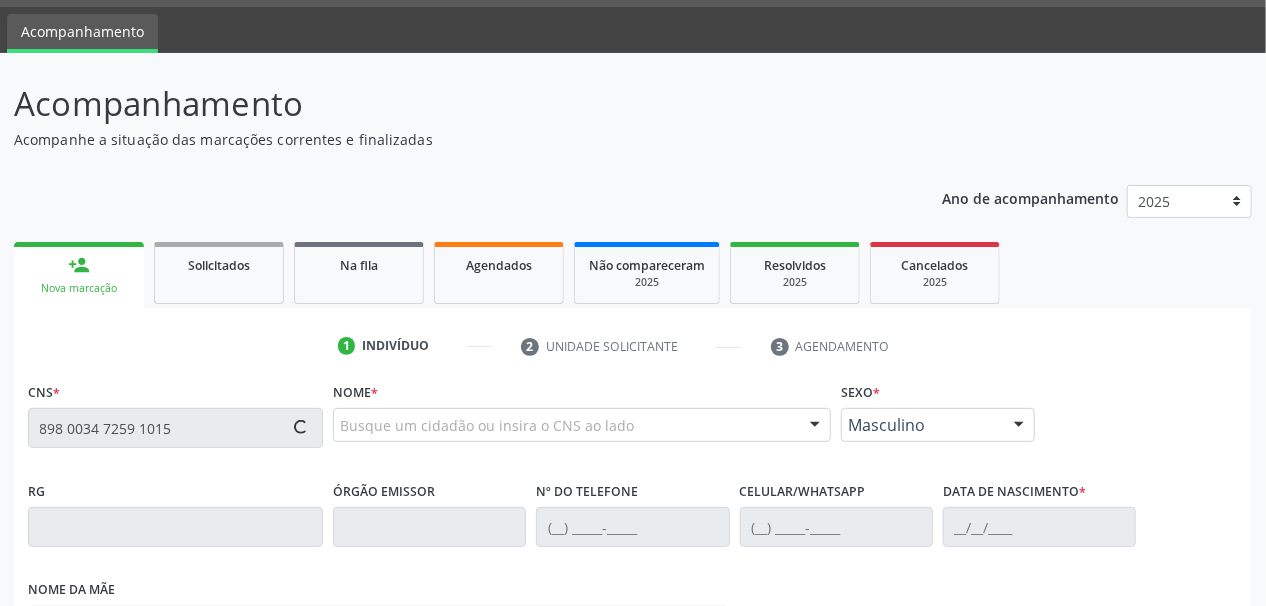 type on "898 0034 7259 1015" 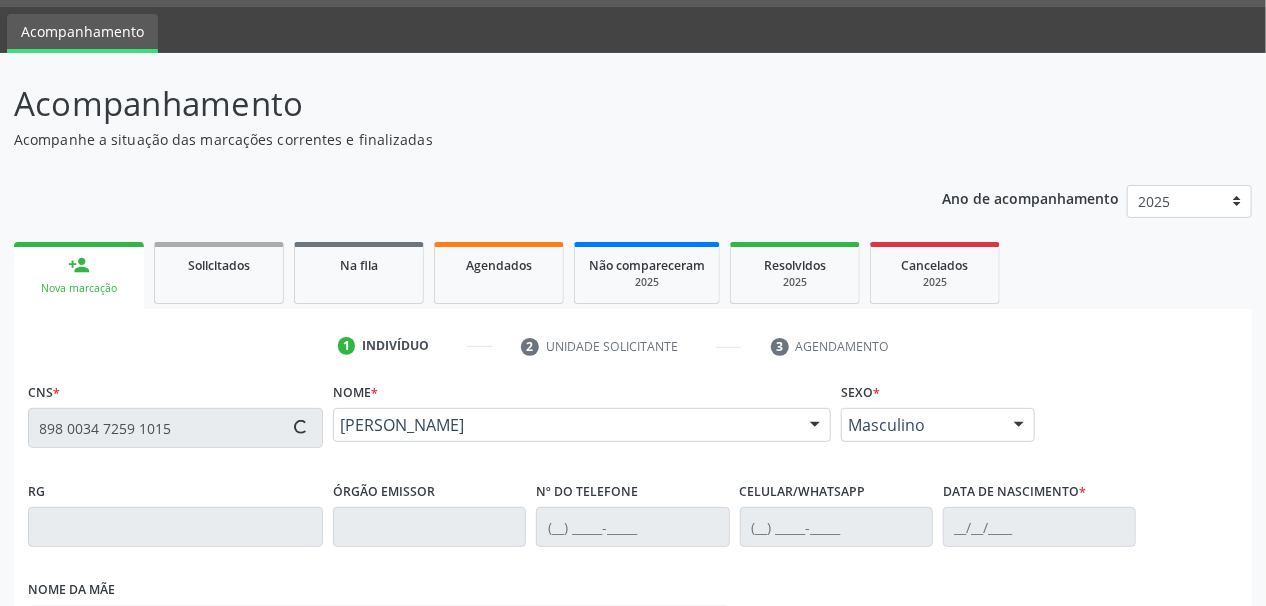 type on "(87) 99805-1214" 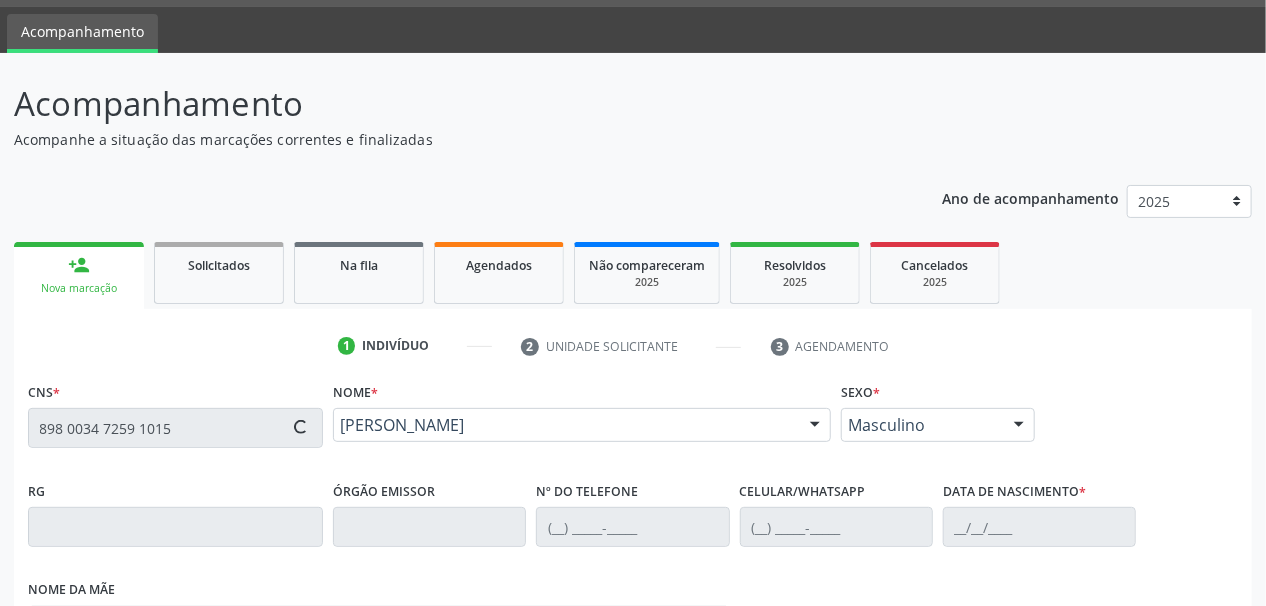type on "23/03/1994" 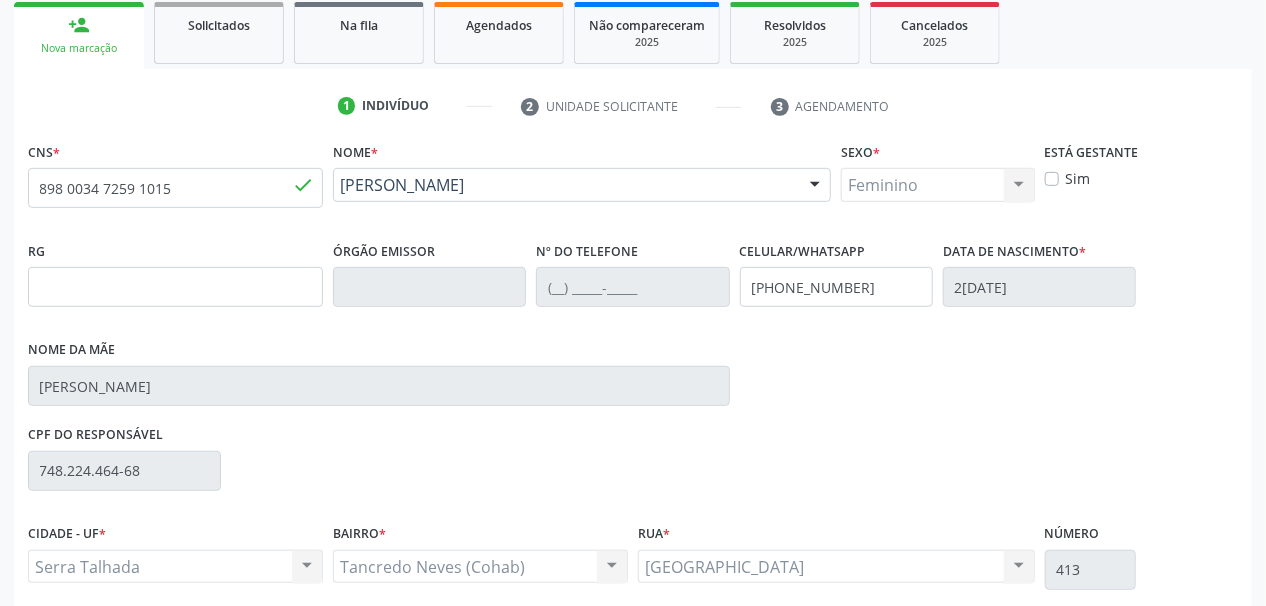 scroll, scrollTop: 457, scrollLeft: 0, axis: vertical 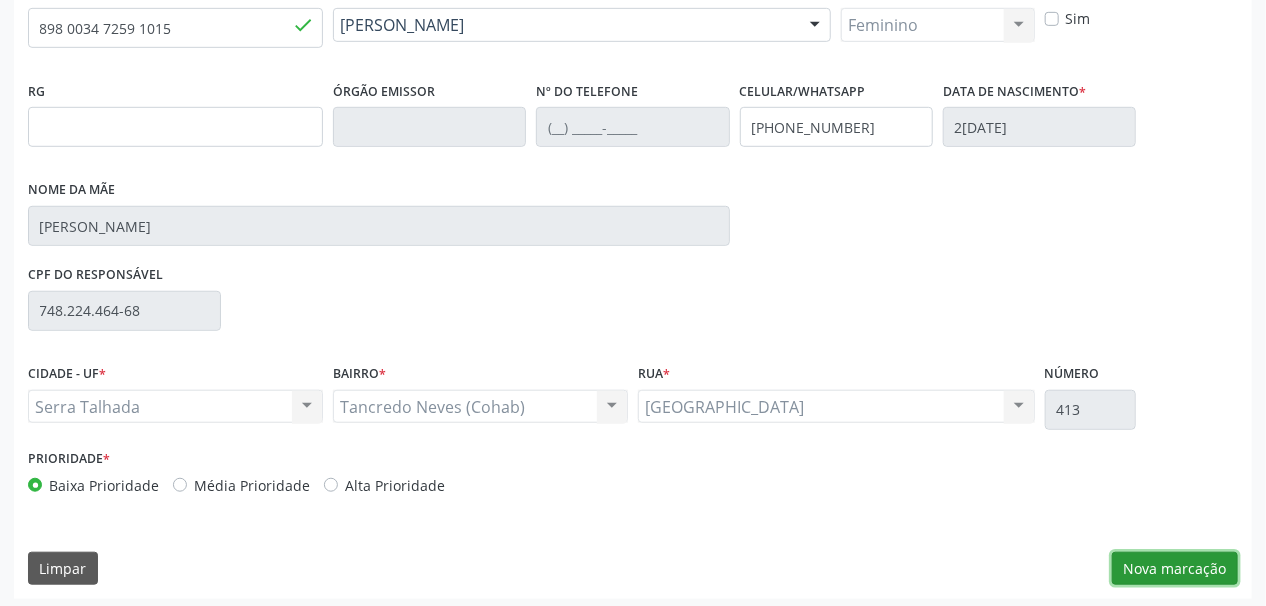 click on "Nova marcação" at bounding box center [1175, 569] 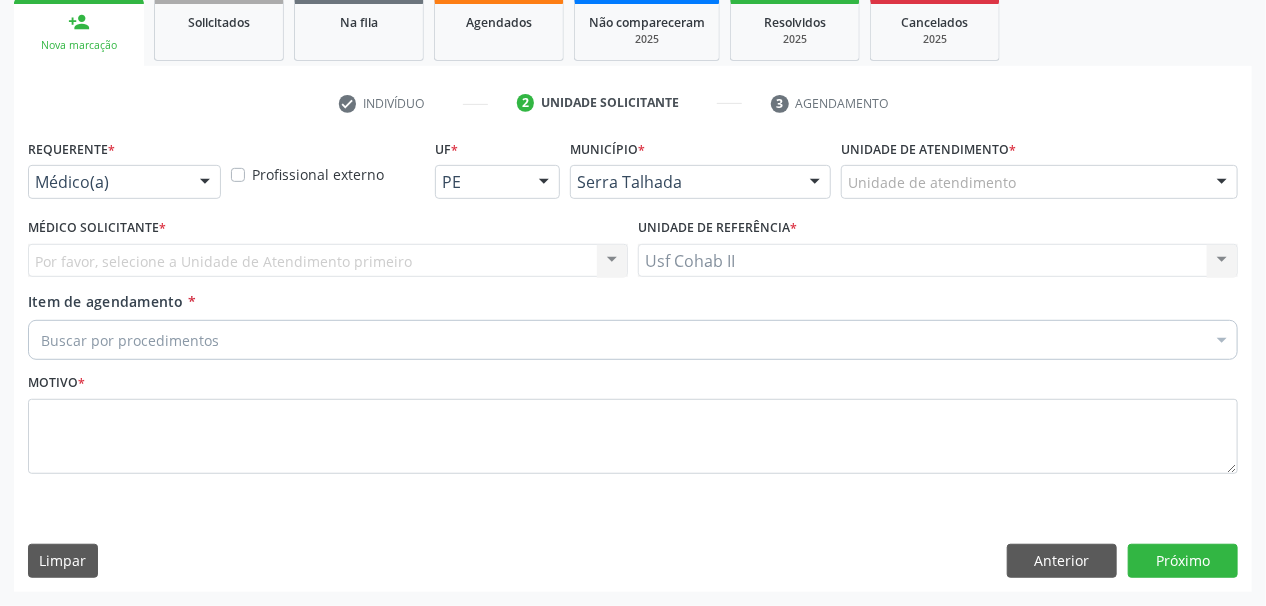 scroll, scrollTop: 294, scrollLeft: 0, axis: vertical 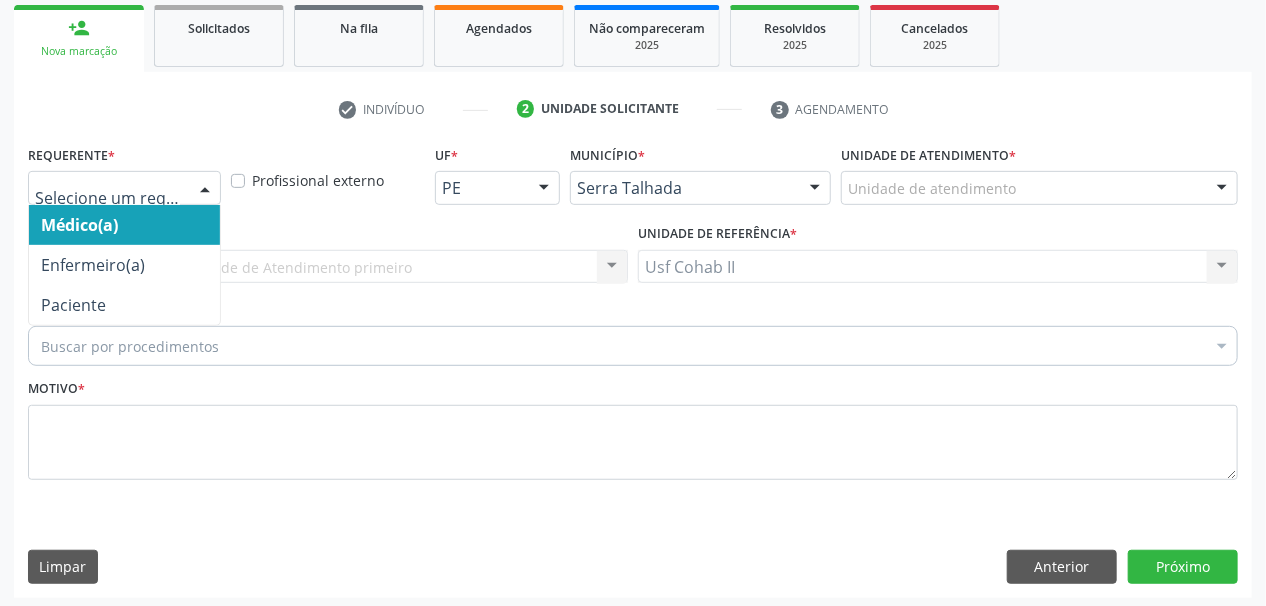 click at bounding box center [205, 189] 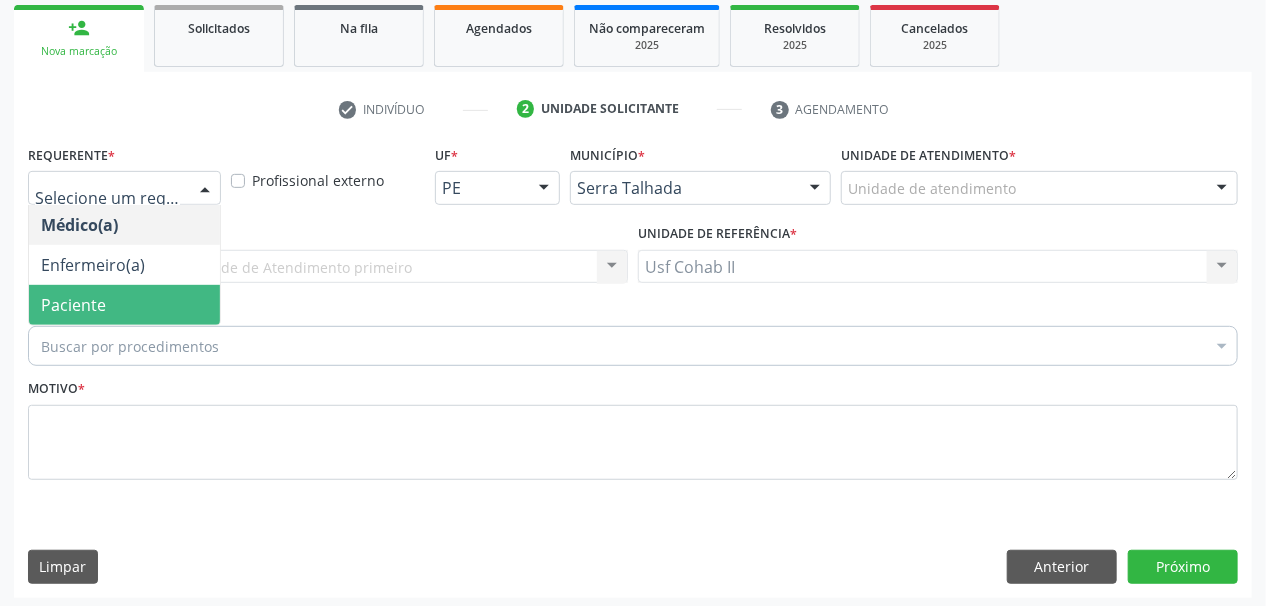 click on "Paciente" at bounding box center [124, 305] 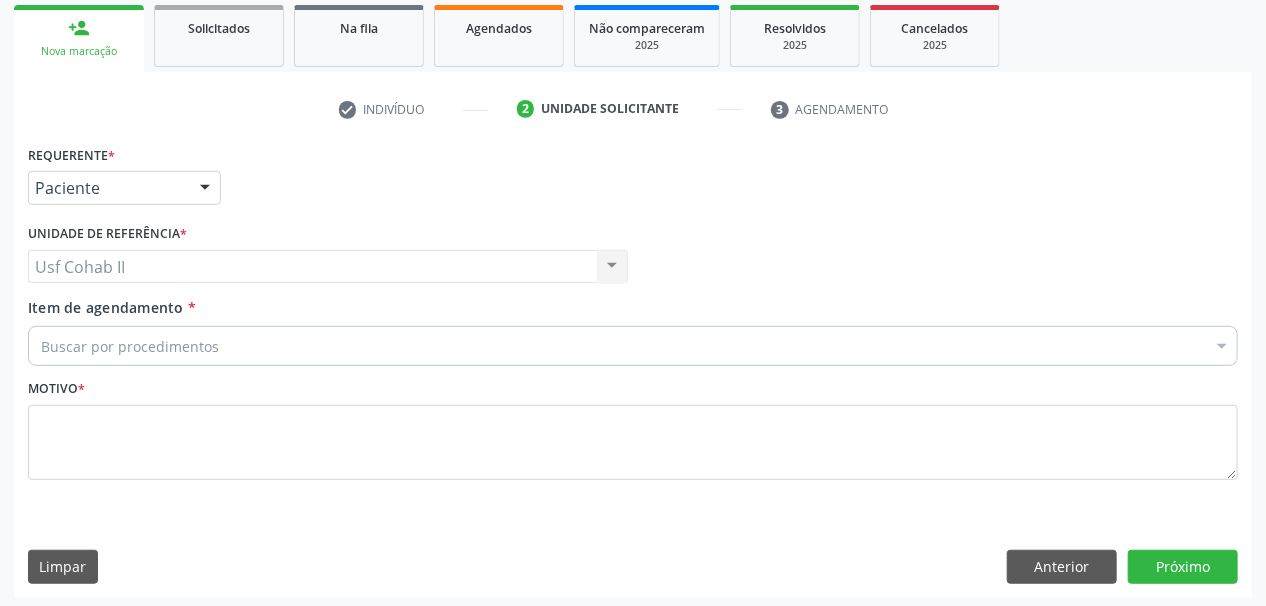 click on "Buscar por procedimentos" at bounding box center (633, 346) 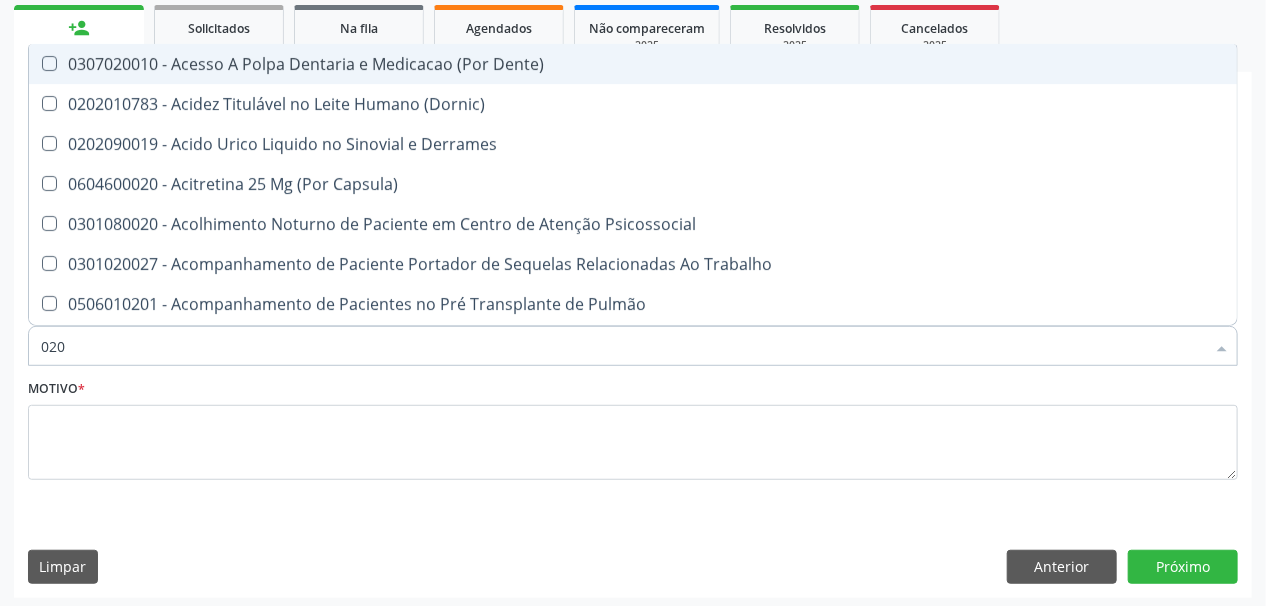 type on "0205" 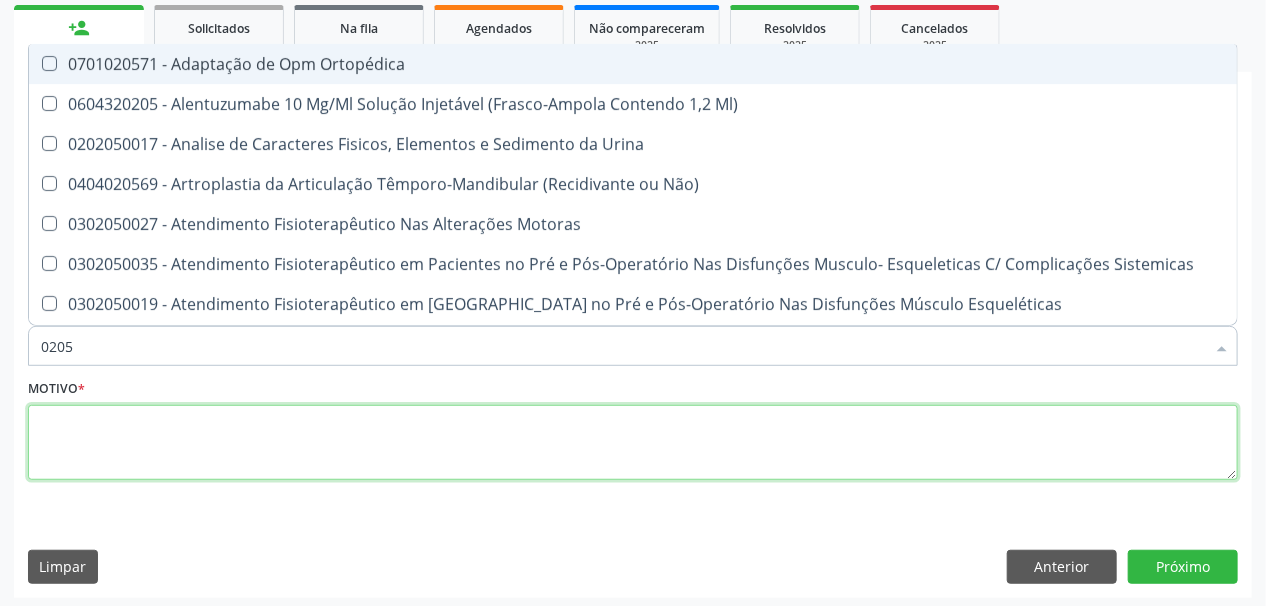 click at bounding box center (633, 443) 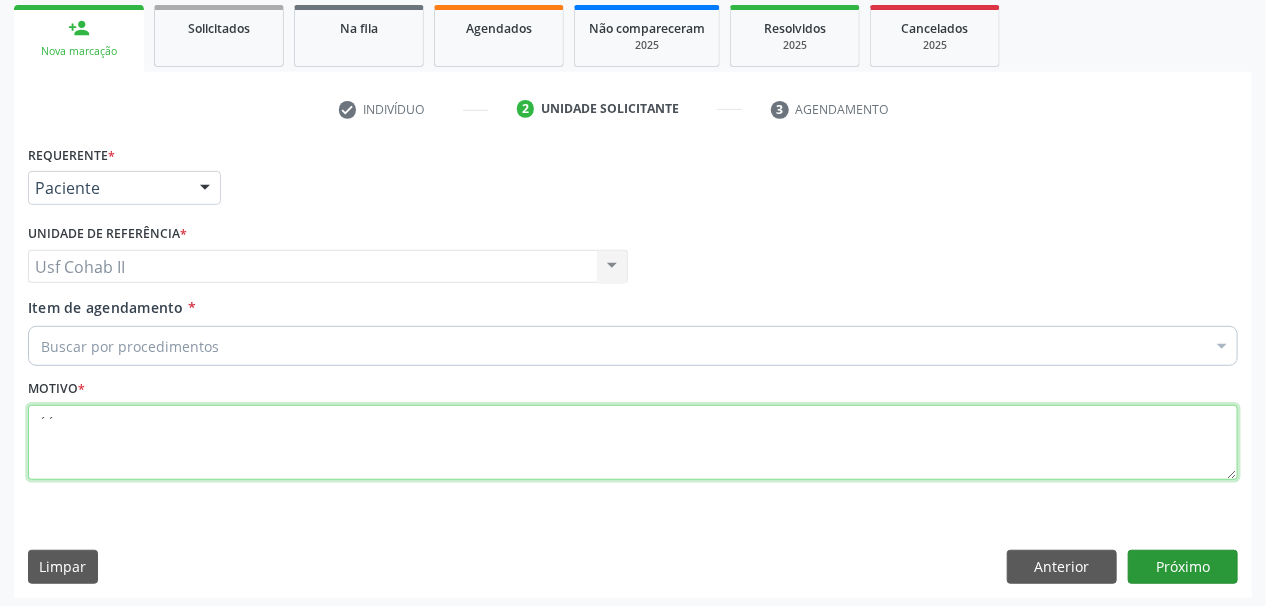 type on "´´" 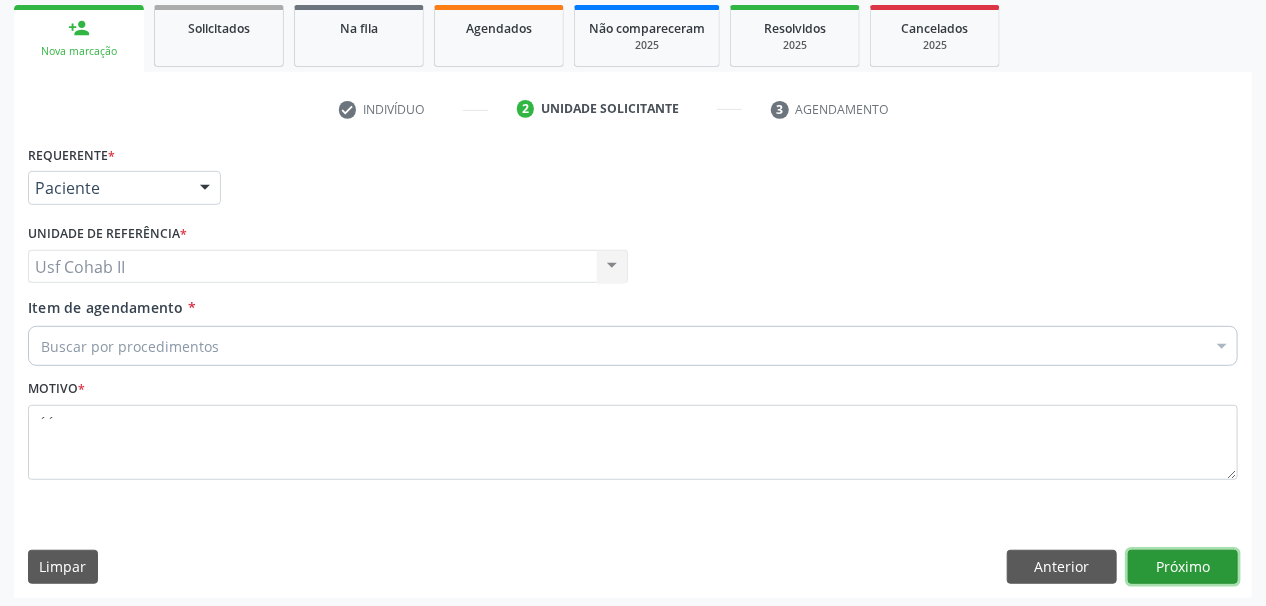 click on "Próximo" at bounding box center [1183, 567] 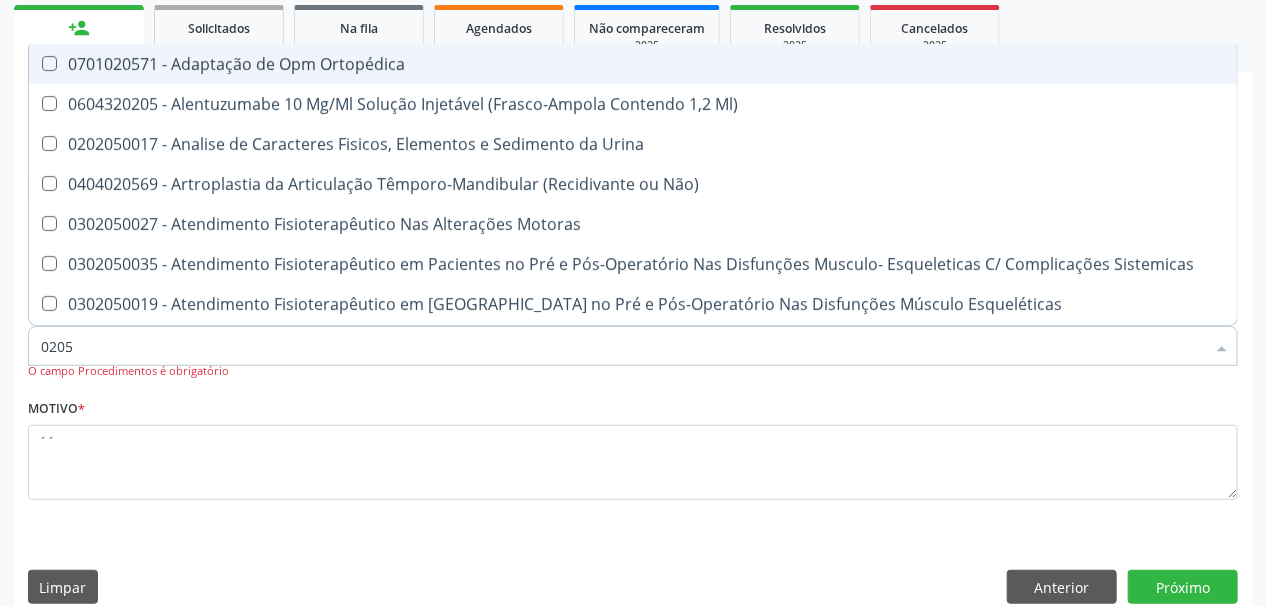 type on "0205020143" 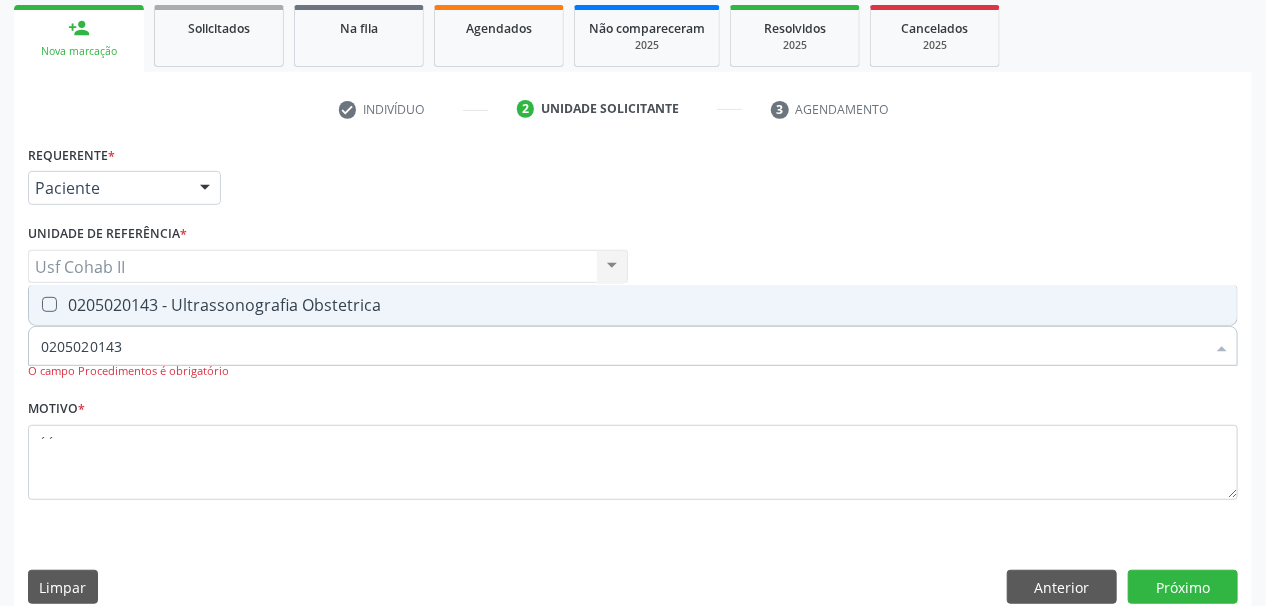 click at bounding box center (49, 304) 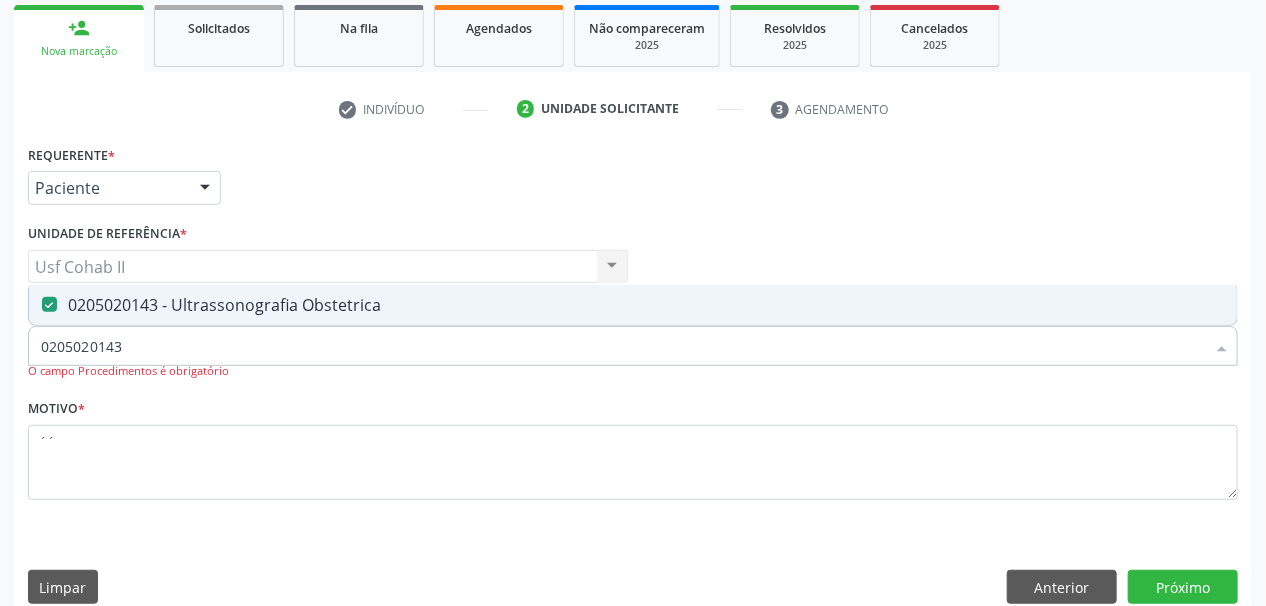 scroll, scrollTop: 315, scrollLeft: 0, axis: vertical 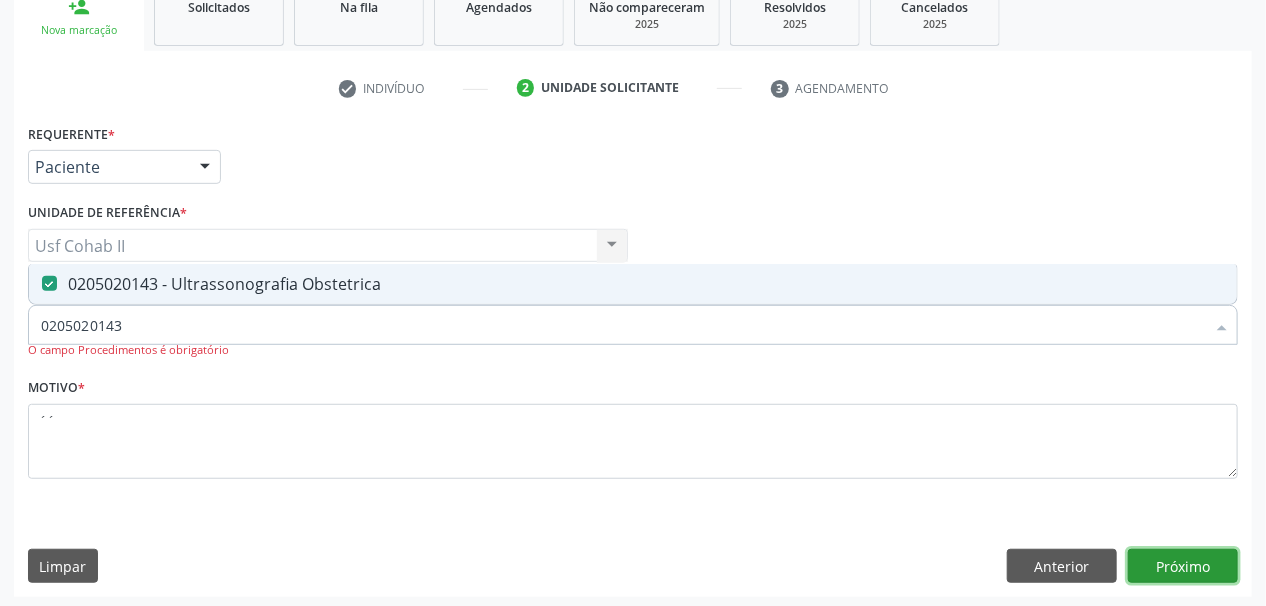 click on "Próximo" at bounding box center (1183, 566) 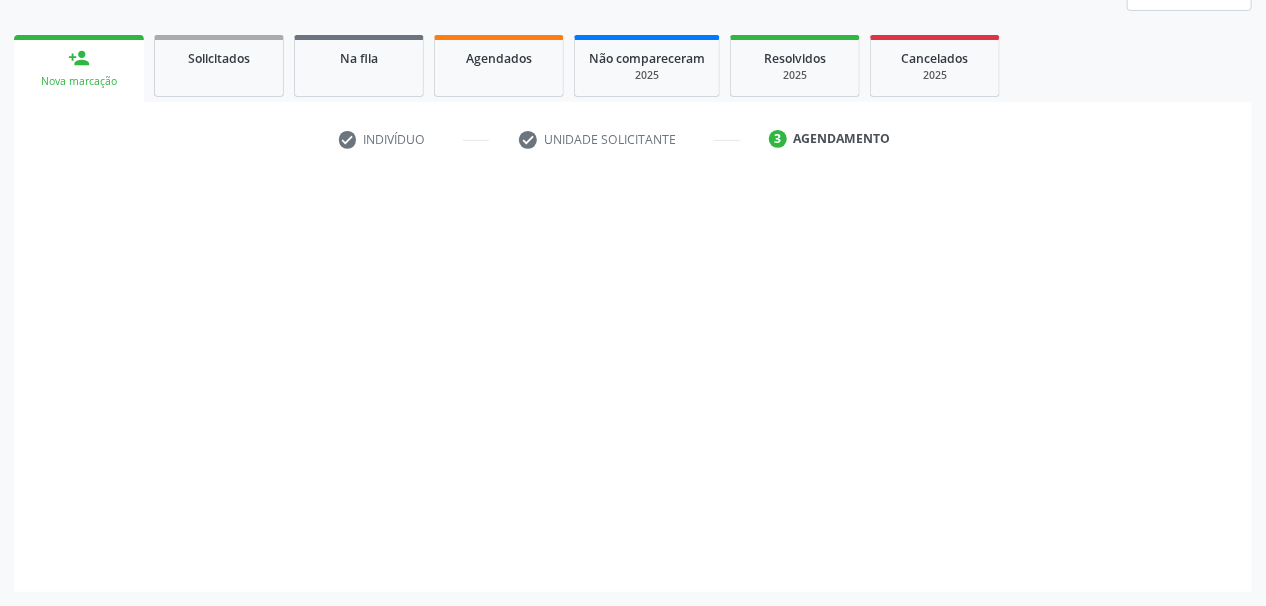 scroll, scrollTop: 261, scrollLeft: 0, axis: vertical 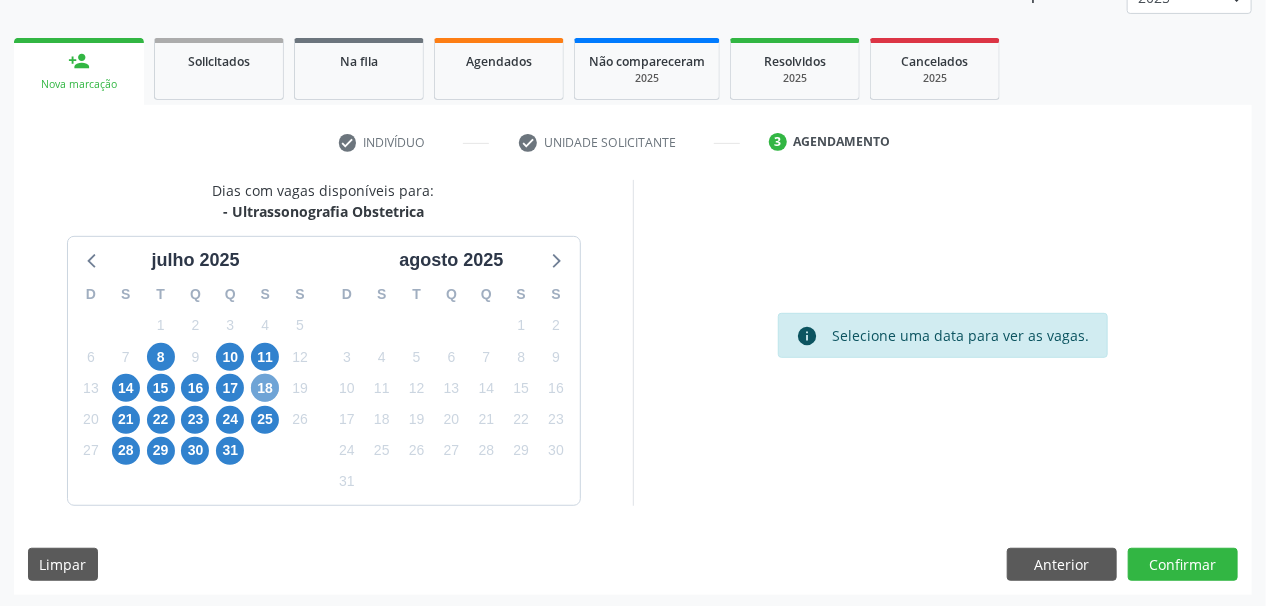 click on "18" at bounding box center (265, 388) 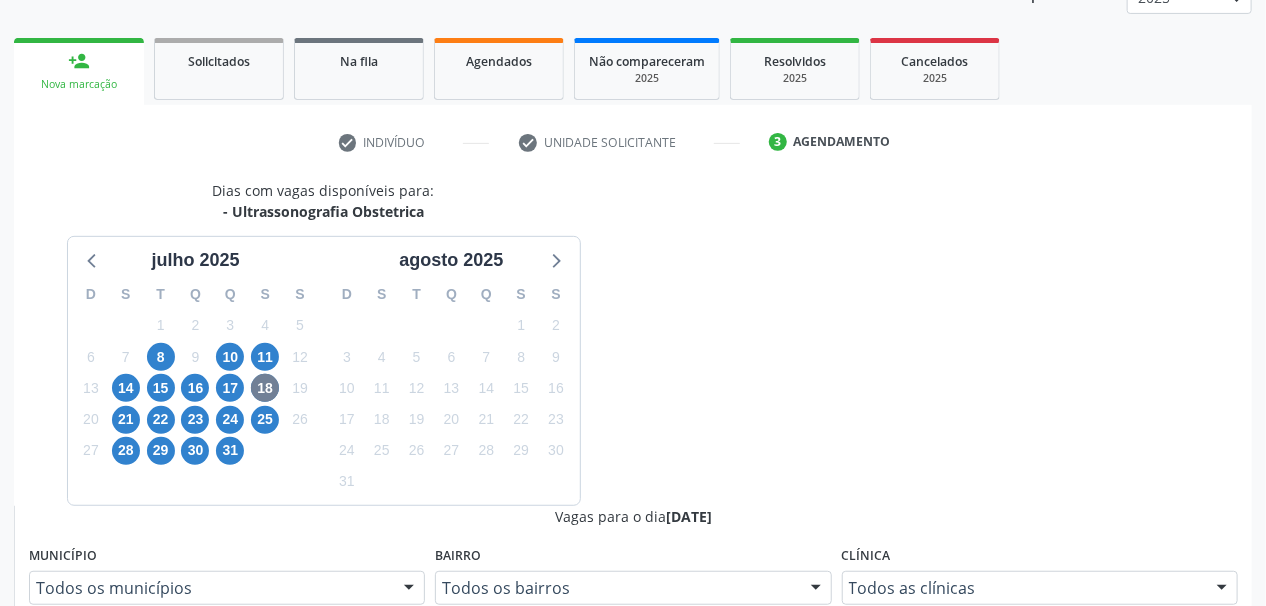 click at bounding box center (409, 589) 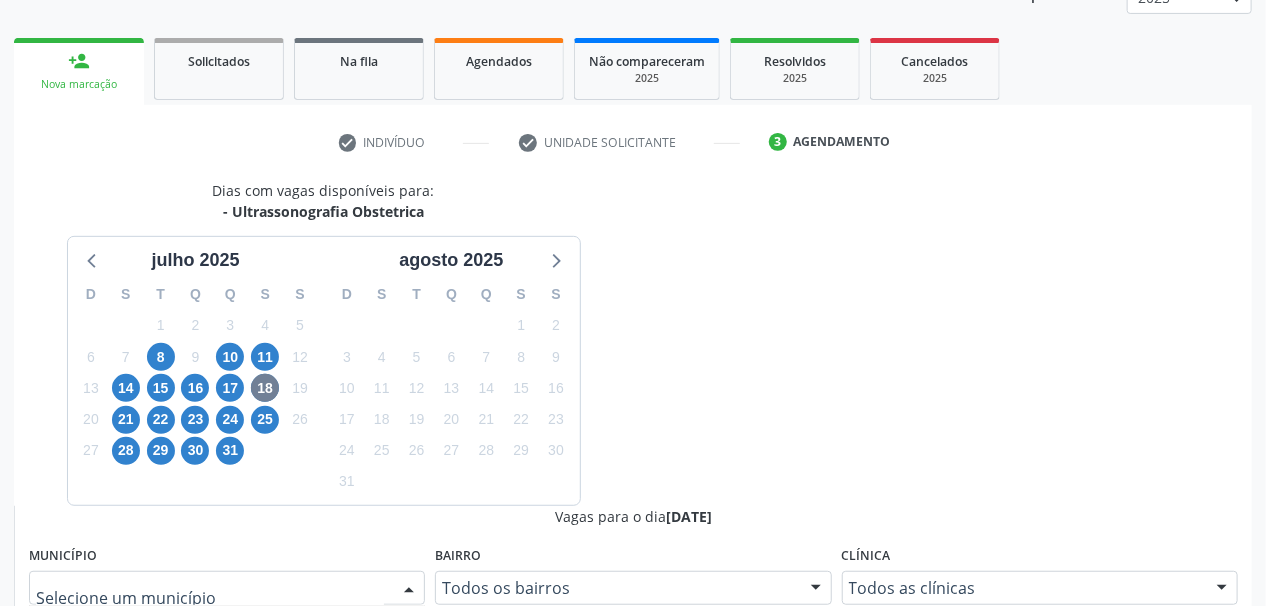 click on "Serra Talhada - PE" at bounding box center (110, 665) 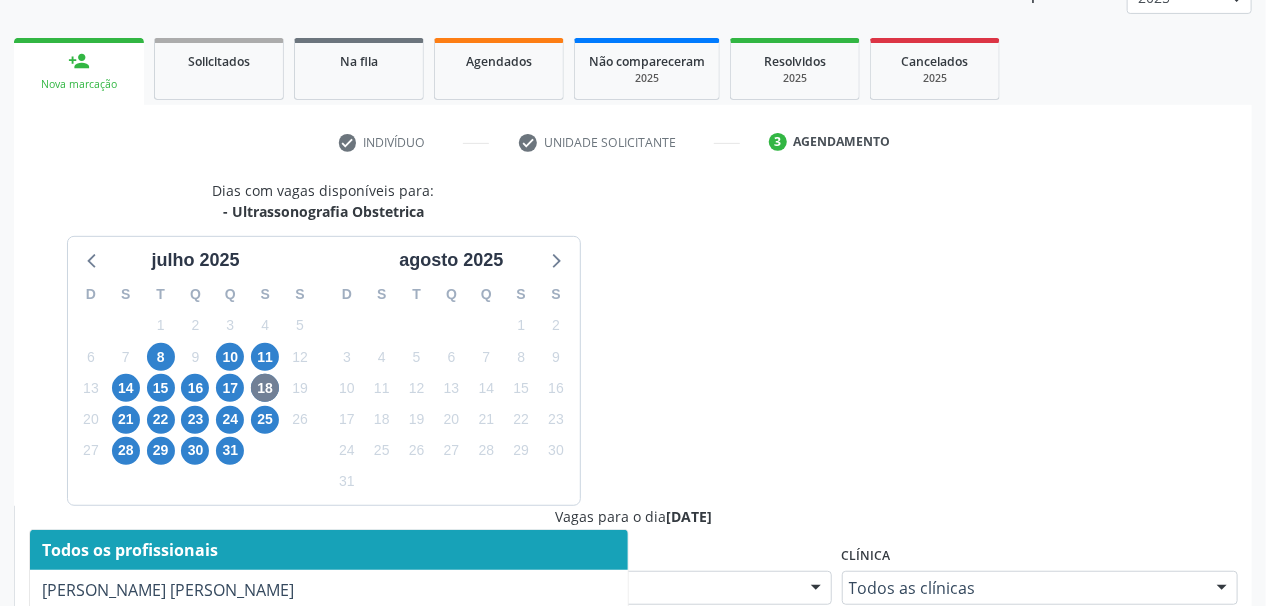 click at bounding box center [613, 668] 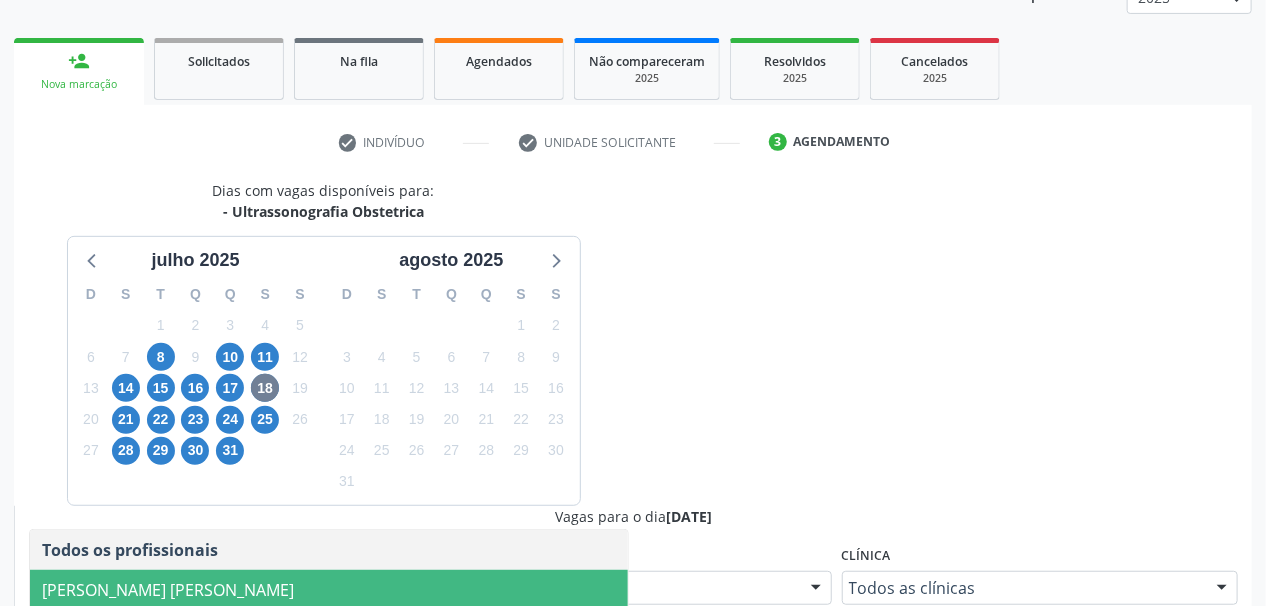 click on "Maira Cavalcanti Lima Barros" at bounding box center [168, 590] 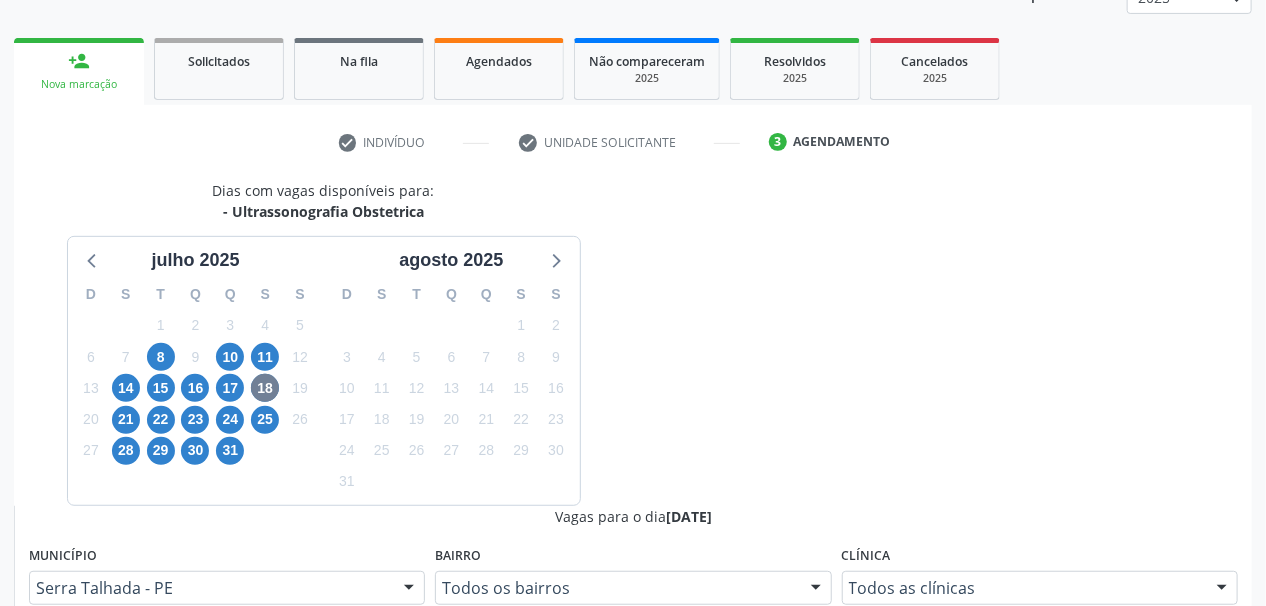 click on "Filtrar" at bounding box center [1076, 667] 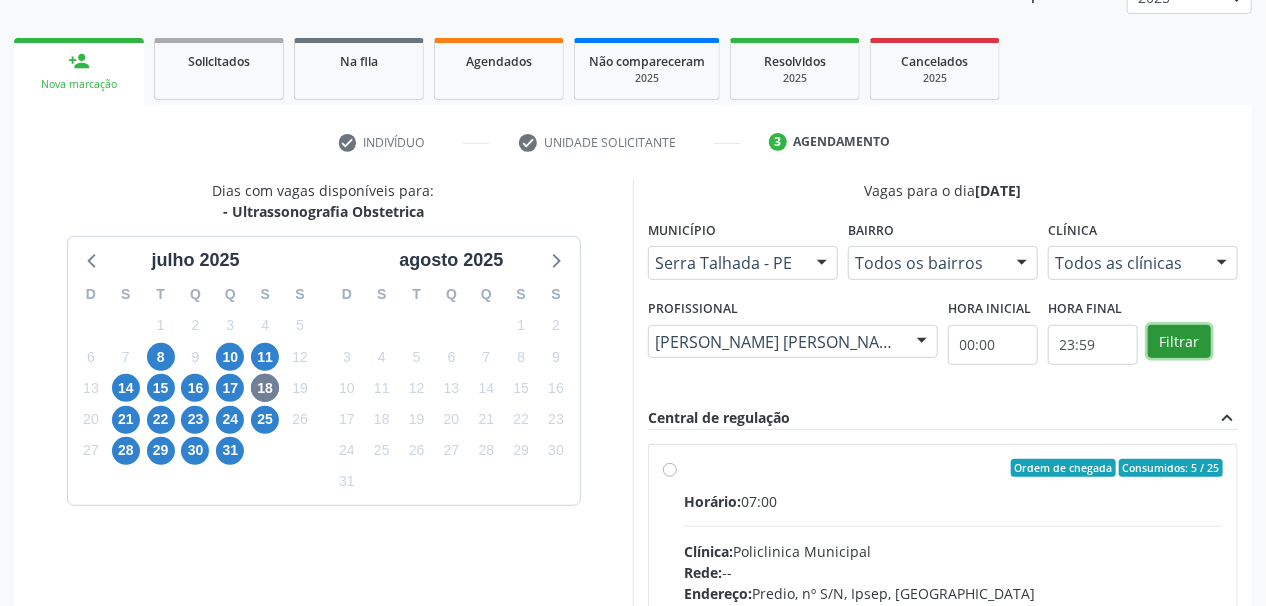 scroll, scrollTop: 501, scrollLeft: 0, axis: vertical 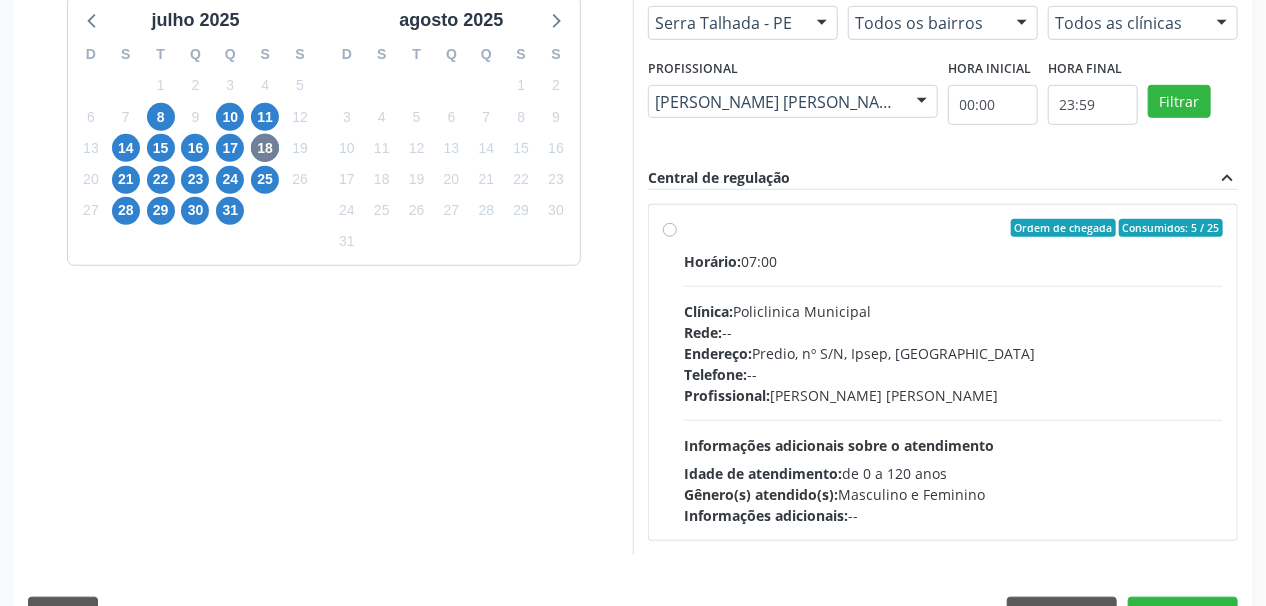 click on "Rede:
--" at bounding box center (953, 332) 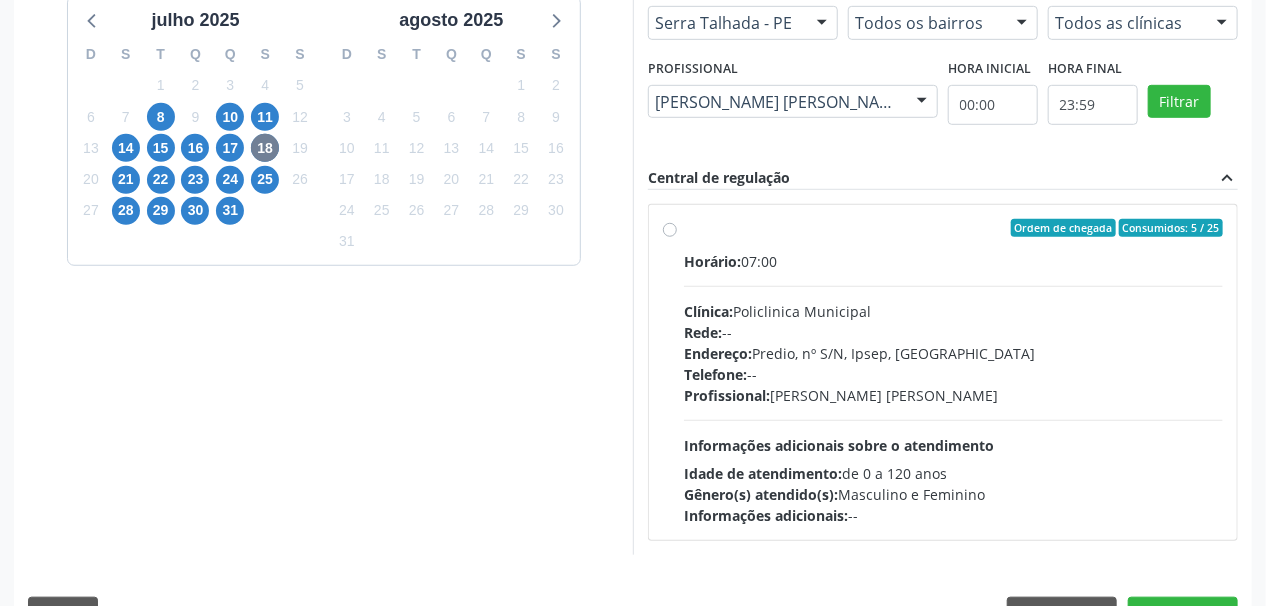 click on "Ordem de chegada
Consumidos: 5 / 25
Horário:   07:00
Clínica:  Policlinica Municipal
Rede:
--
Endereço:   Predio, nº S/N, Ipsep, Serra Talhada - PE
Telefone:   --
Profissional:
Maira Cavalcanti Lima Barros
Informações adicionais sobre o atendimento
Idade de atendimento:
de 0 a 120 anos
Gênero(s) atendido(s):
Masculino e Feminino
Informações adicionais:
--" at bounding box center (670, 228) 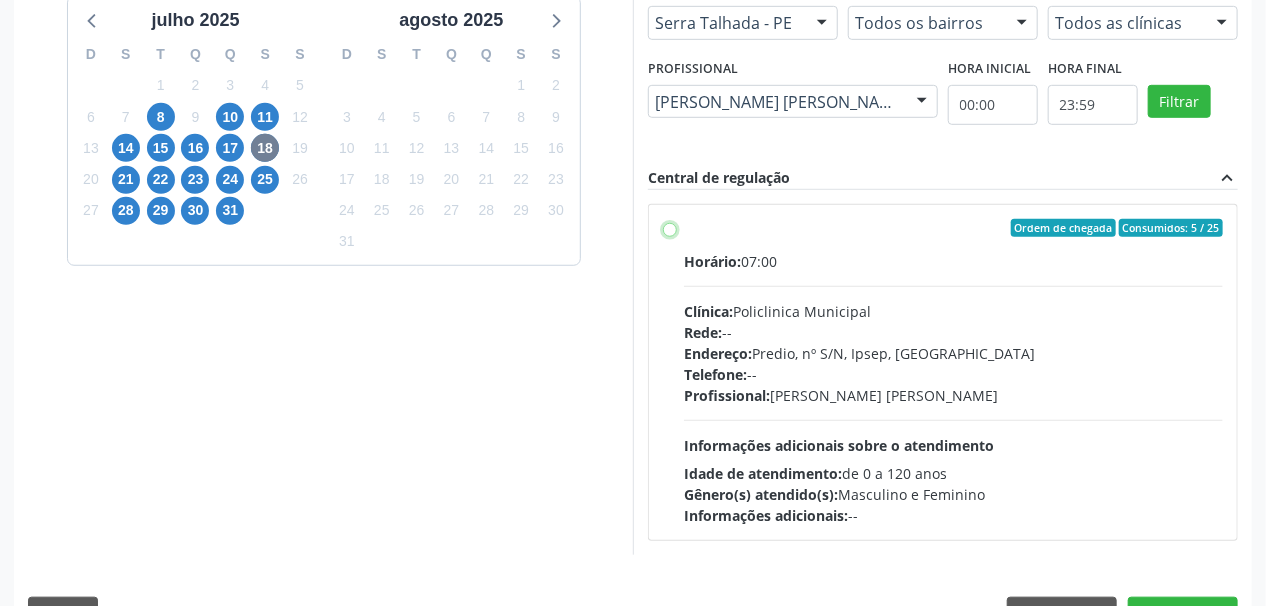 radio on "true" 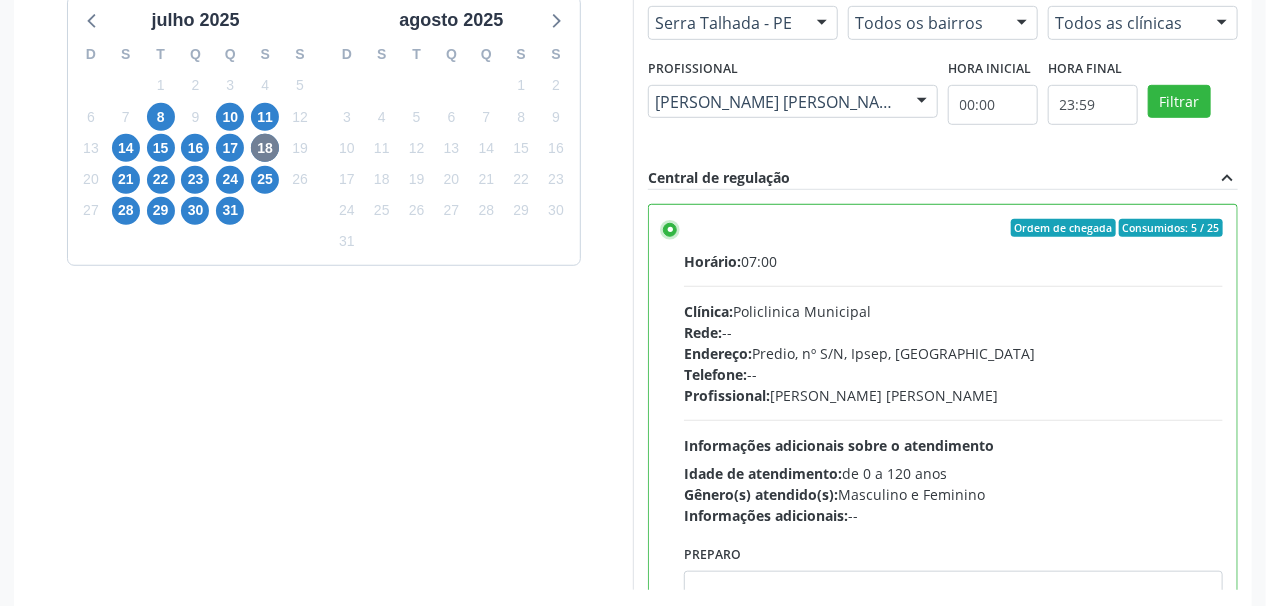scroll, scrollTop: 96, scrollLeft: 0, axis: vertical 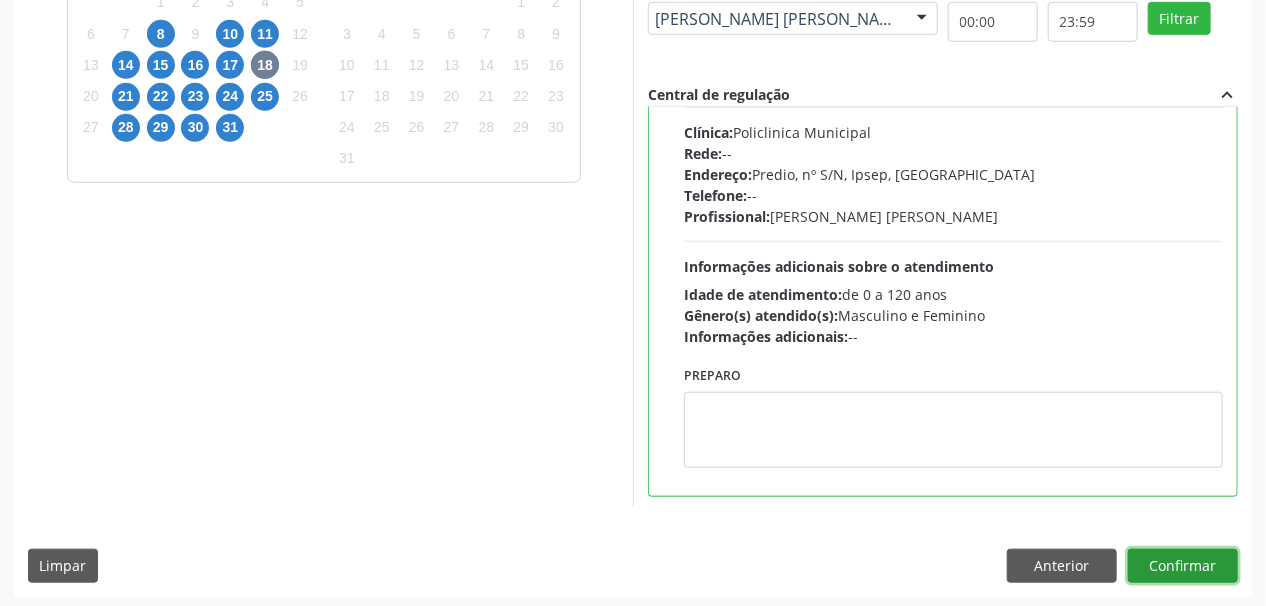 click on "Confirmar" at bounding box center (1183, 566) 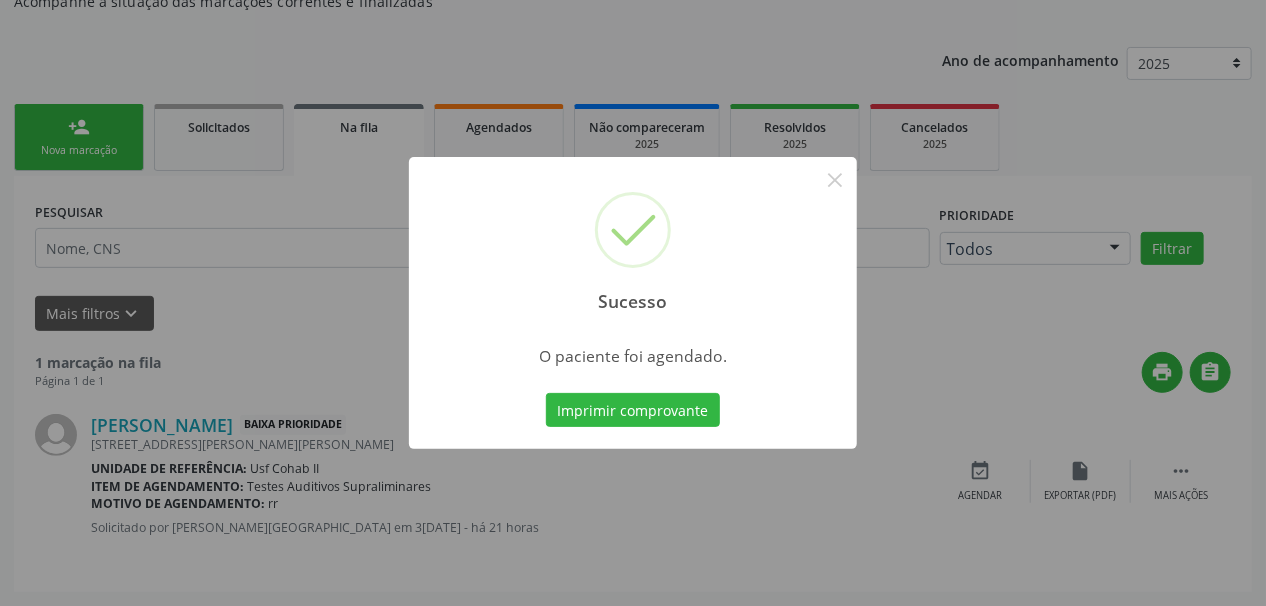 scroll, scrollTop: 57, scrollLeft: 0, axis: vertical 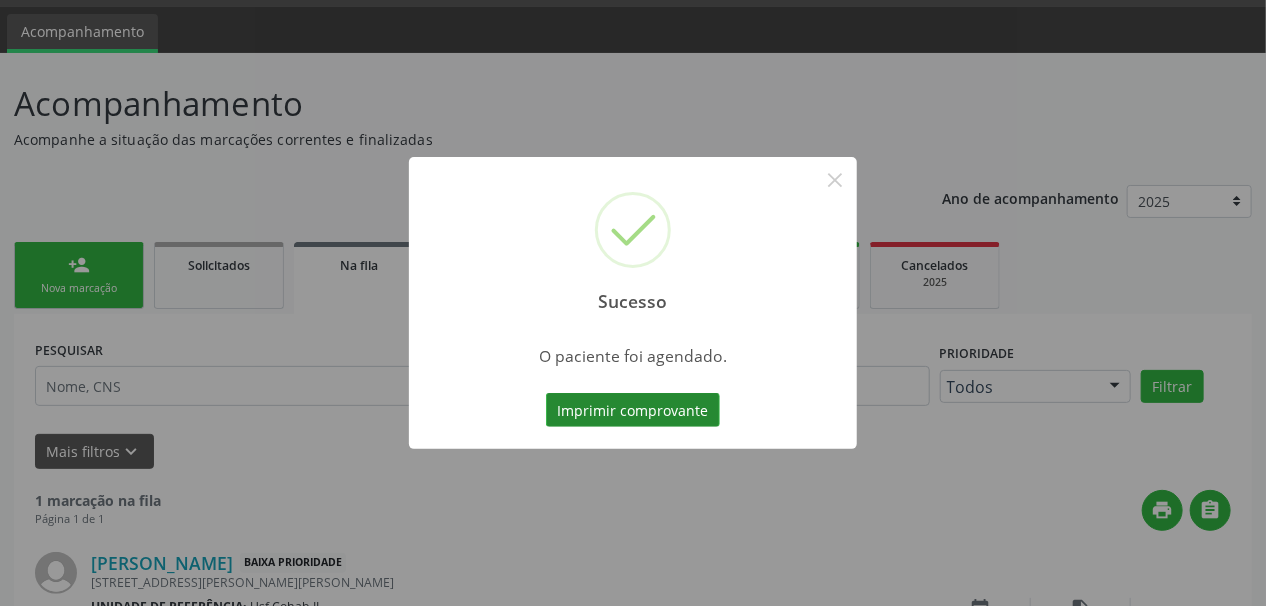 click on "Imprimir comprovante" at bounding box center [633, 410] 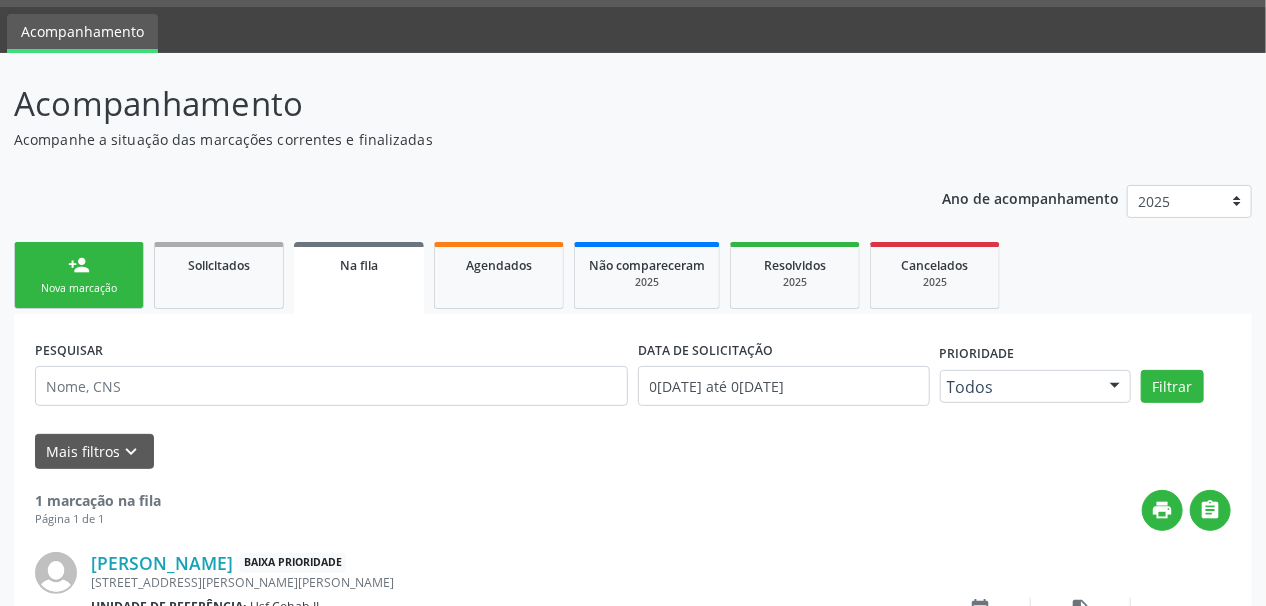 click on "Nova marcação" at bounding box center [79, 288] 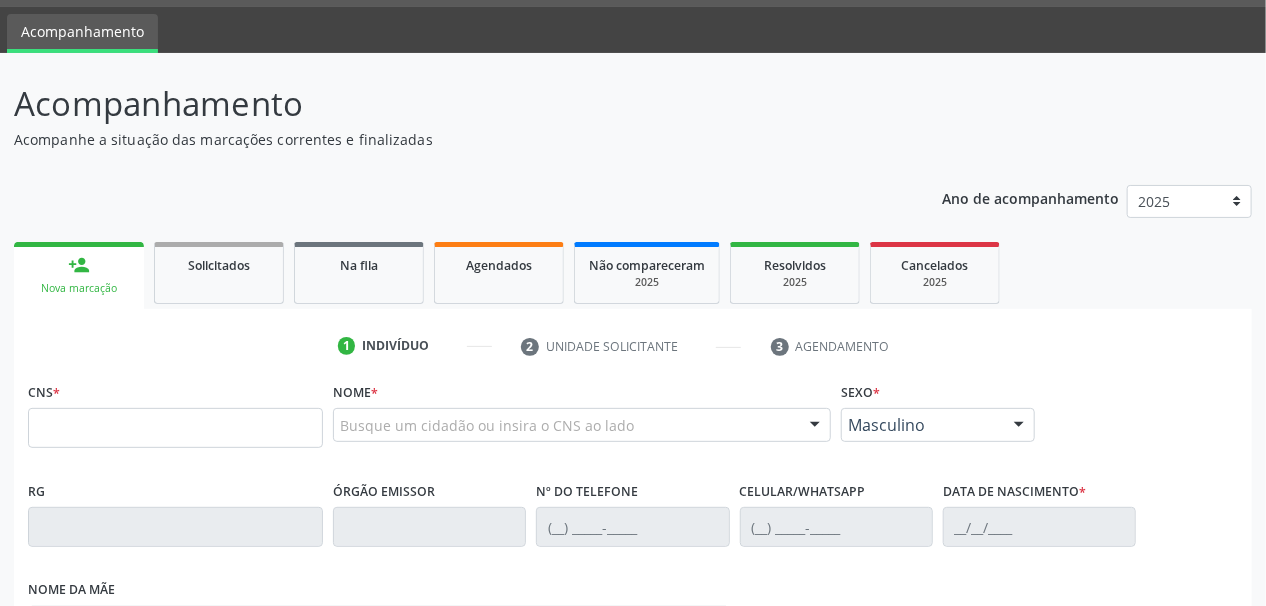 click on "Nova marcação" at bounding box center (79, 288) 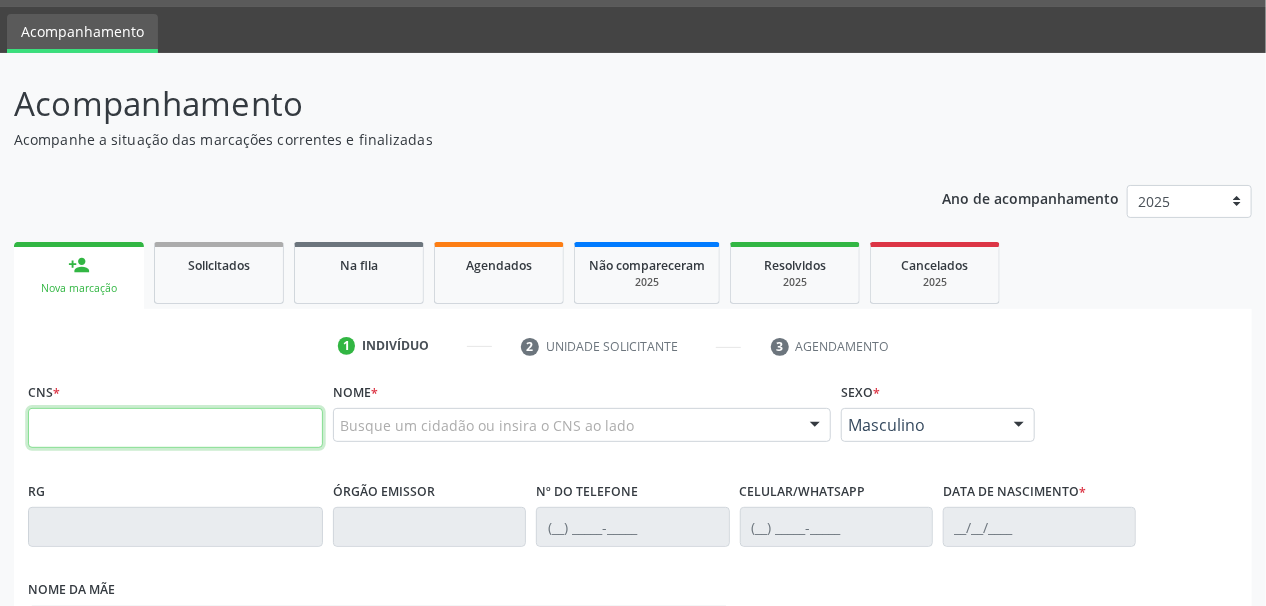 click at bounding box center (175, 428) 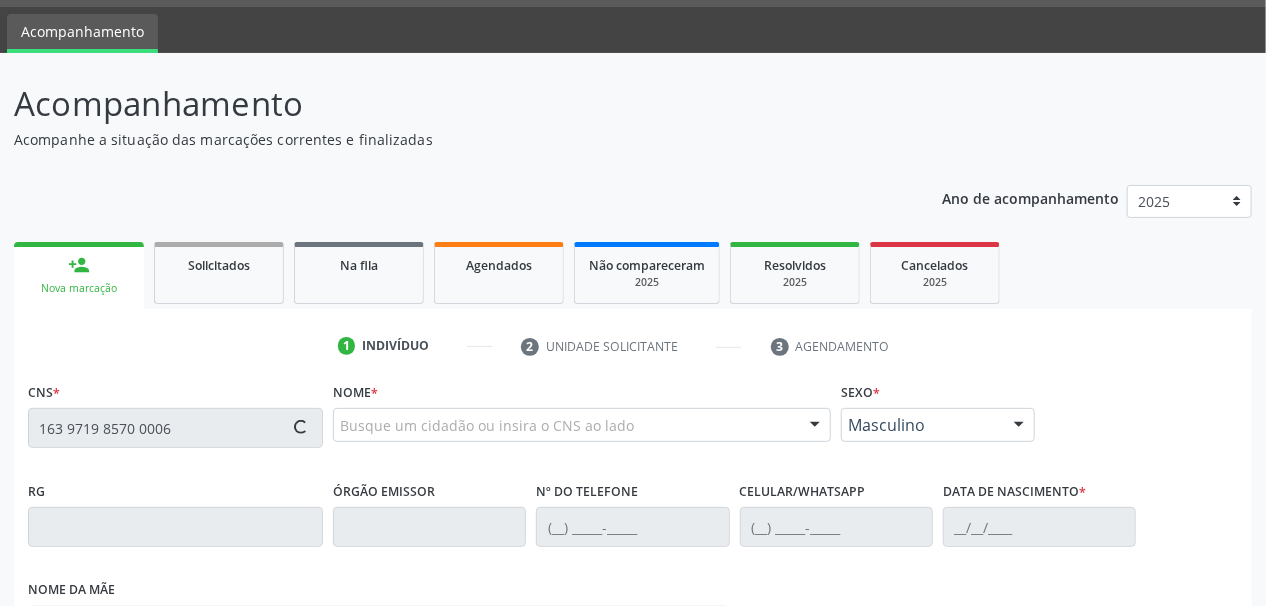 type on "163 9719 8570 0006" 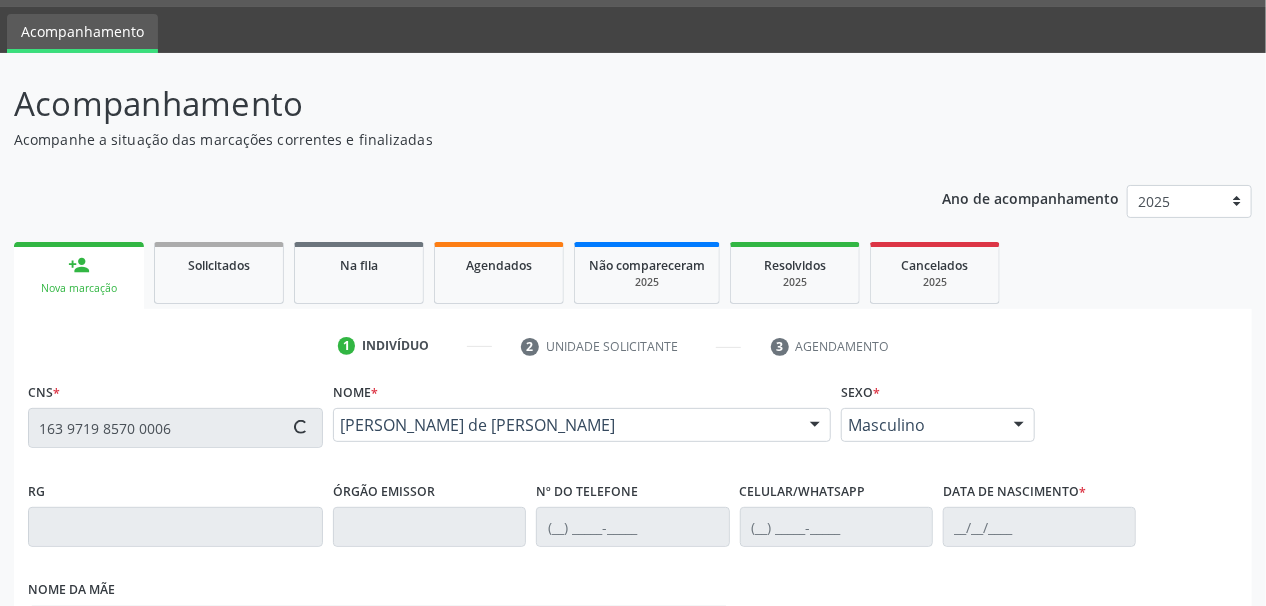 type on "(87) 99999-9999" 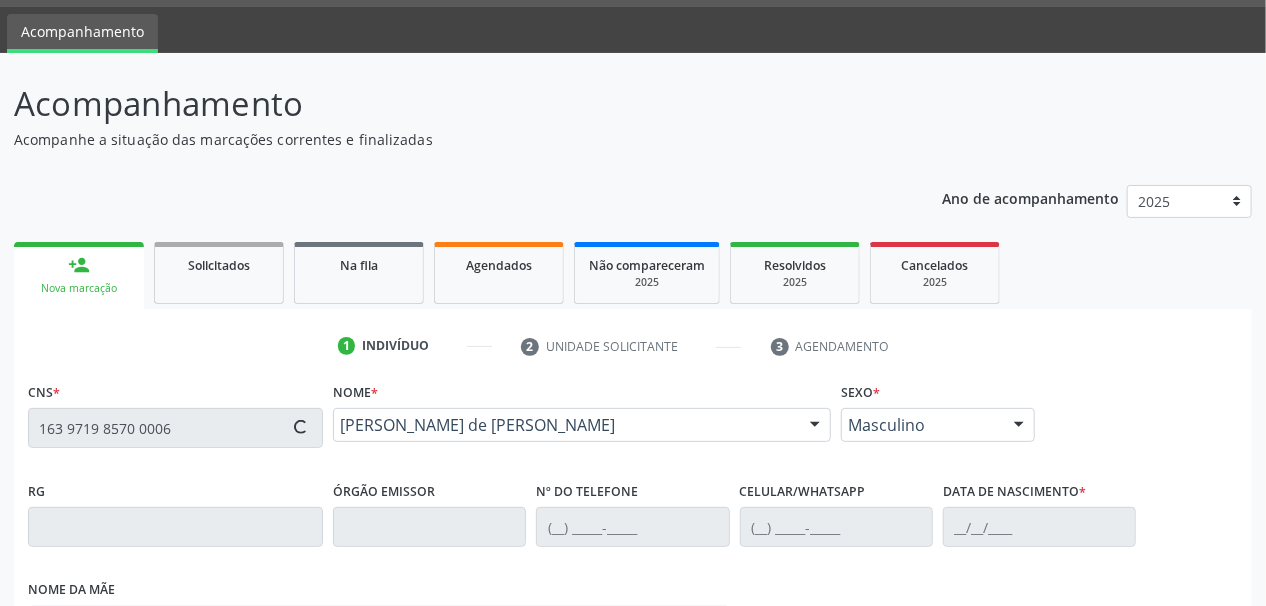 type on "(87) 98158-4713" 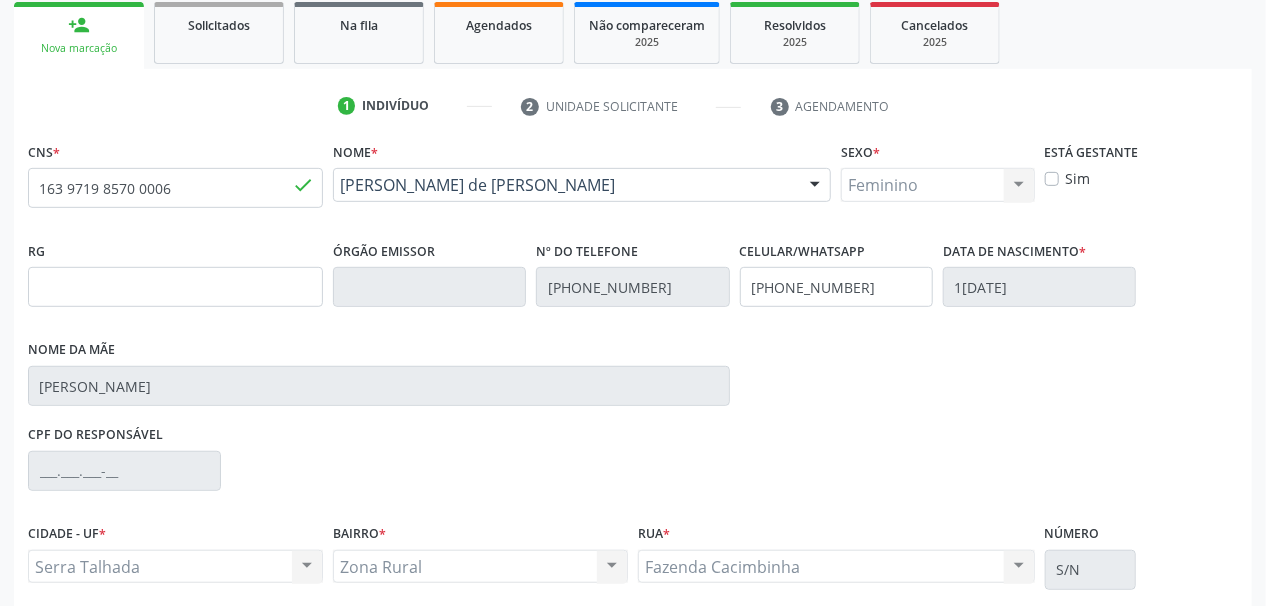 scroll, scrollTop: 457, scrollLeft: 0, axis: vertical 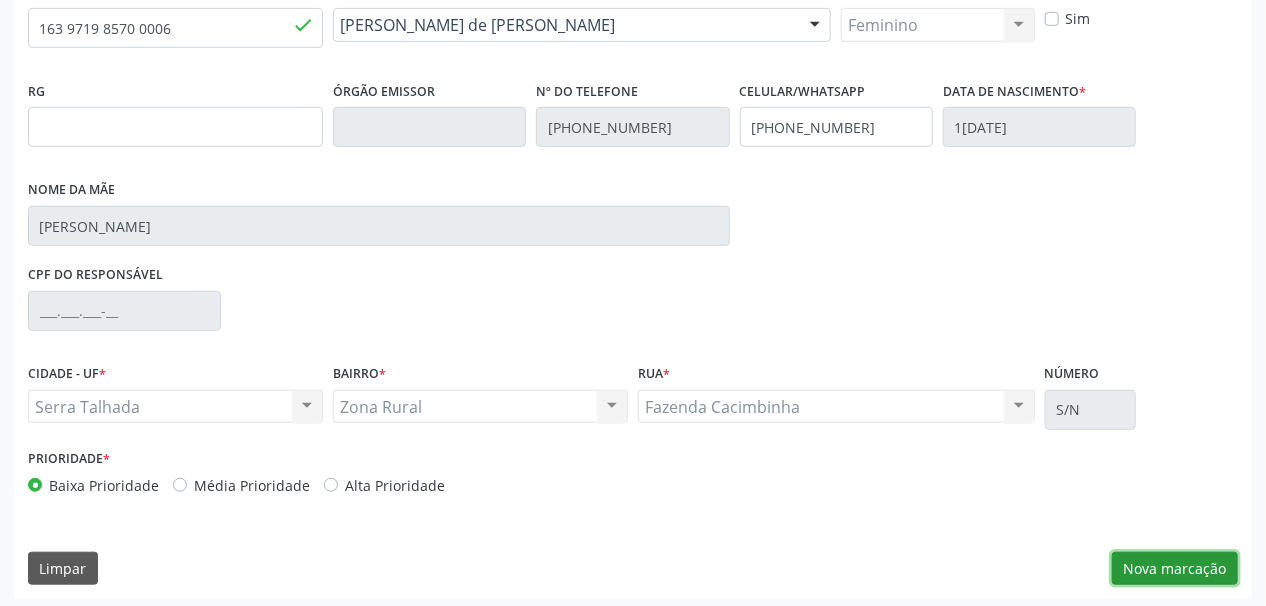 click on "Nova marcação" at bounding box center [1175, 569] 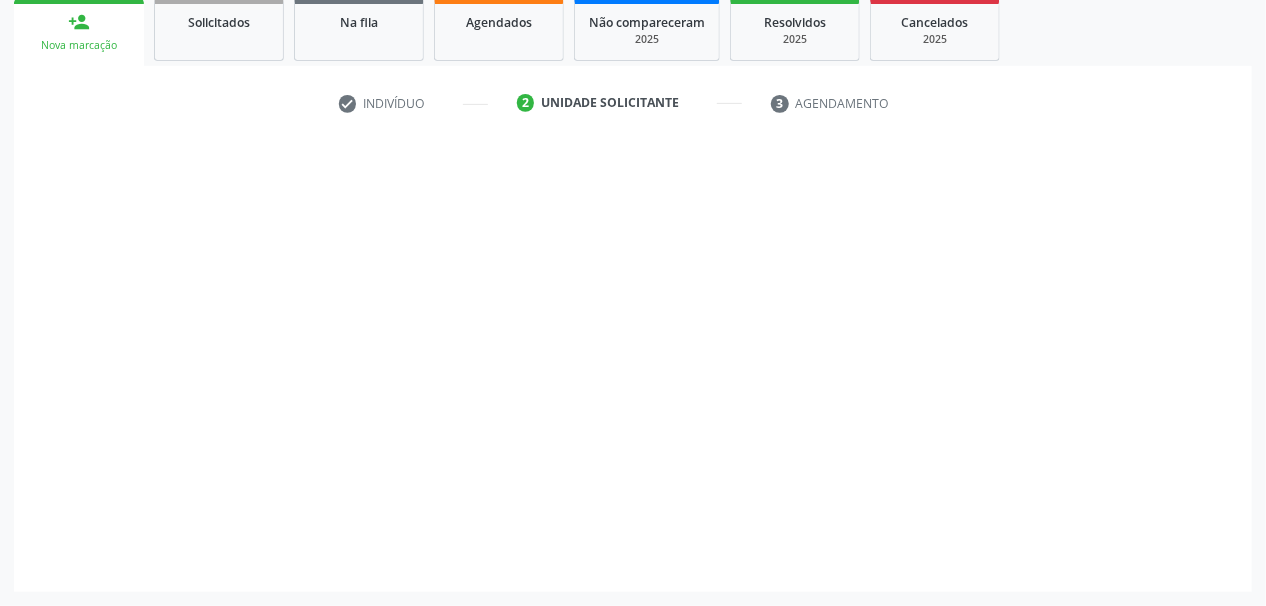 scroll, scrollTop: 294, scrollLeft: 0, axis: vertical 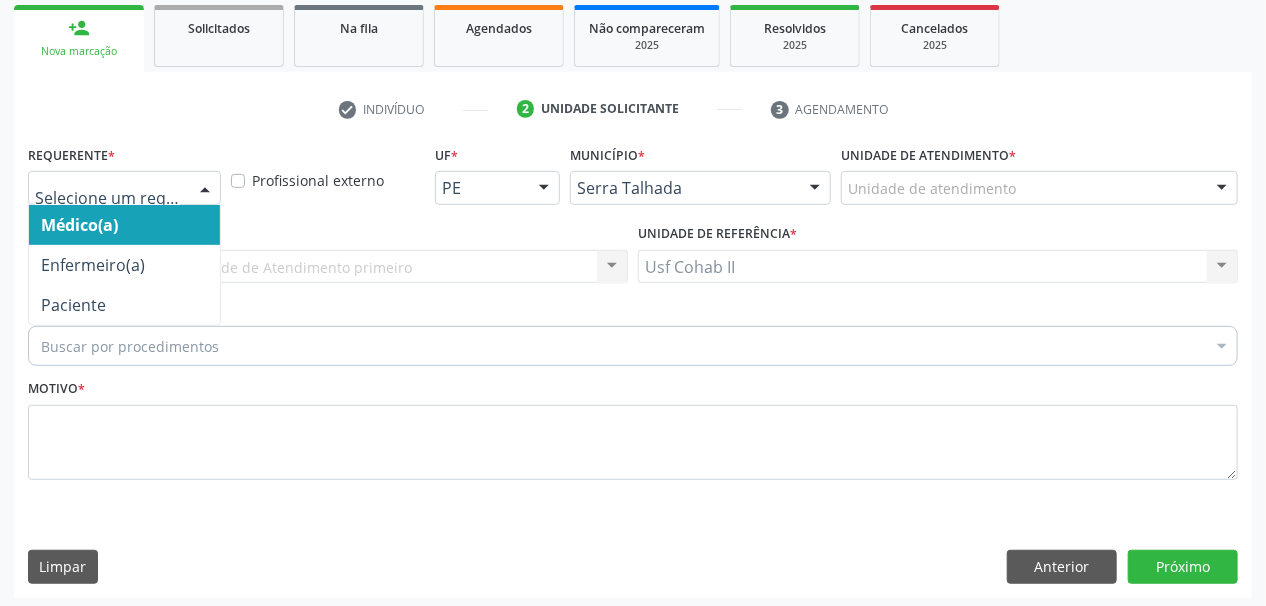 click at bounding box center [205, 189] 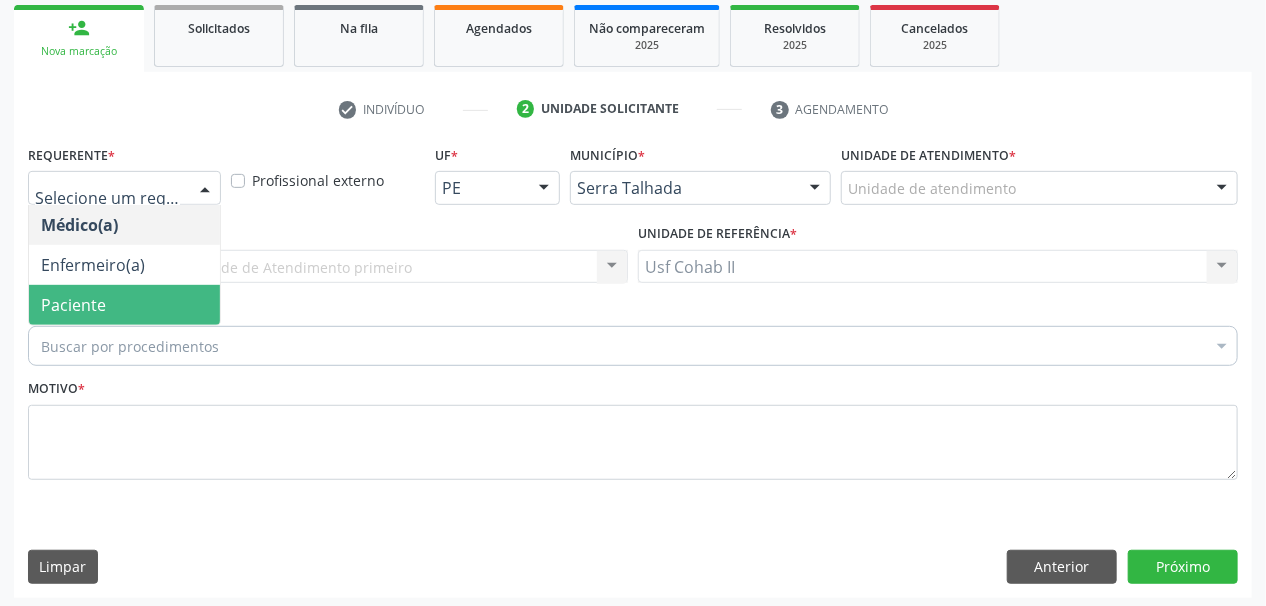click on "Paciente" at bounding box center (124, 305) 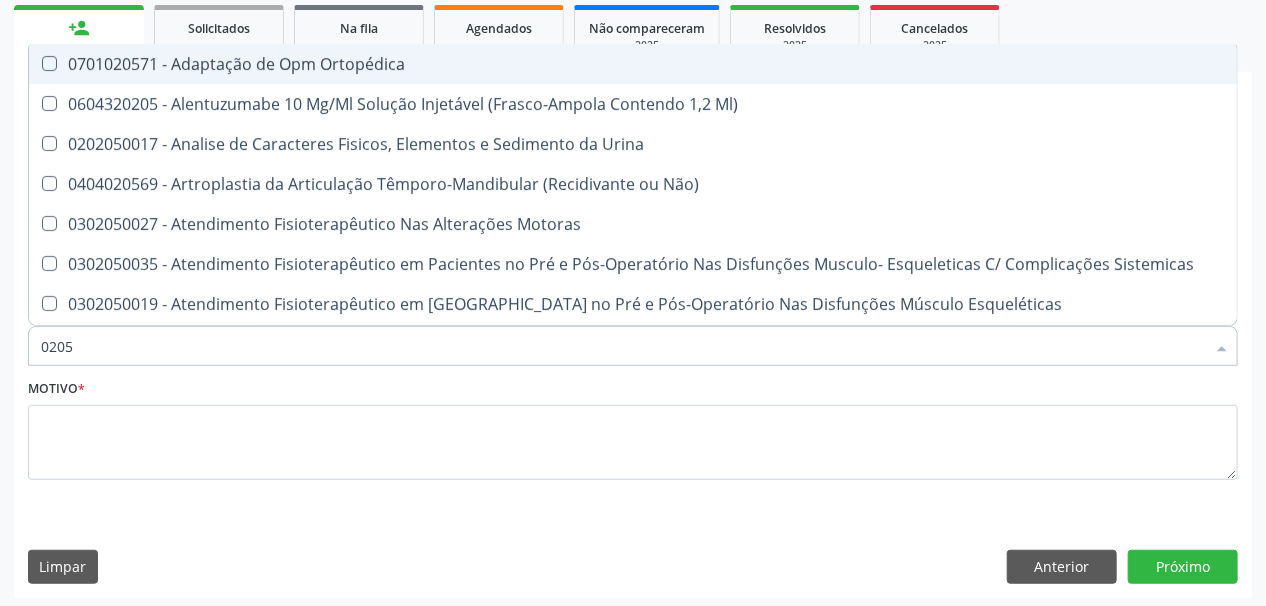 type on "0205020143" 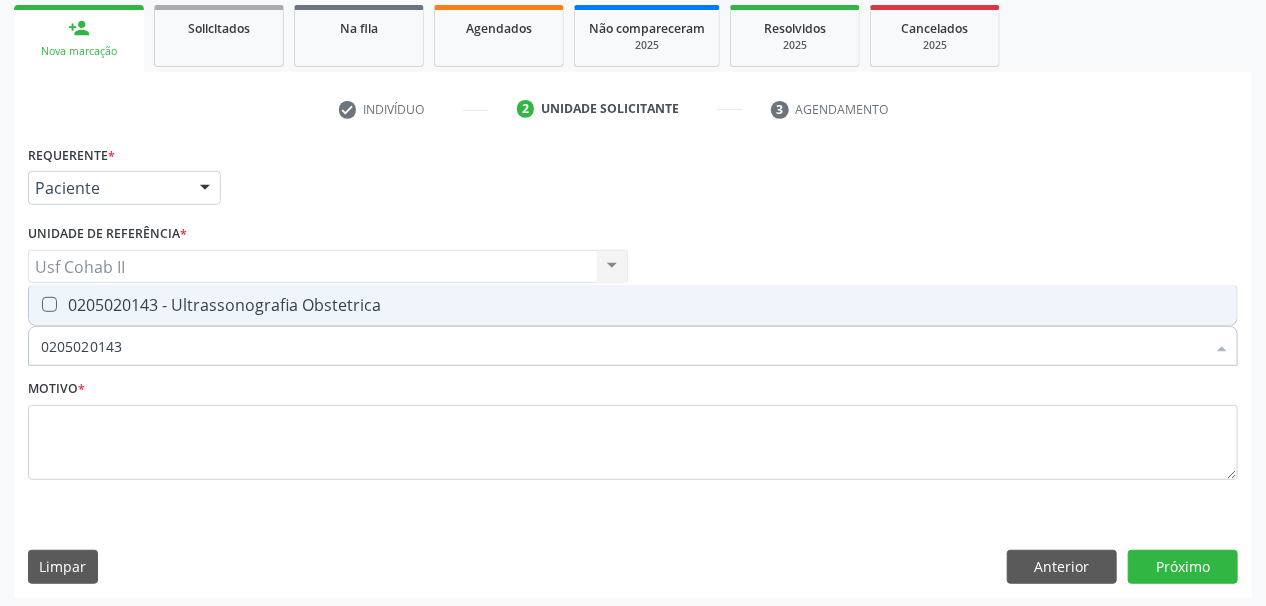 click at bounding box center [49, 304] 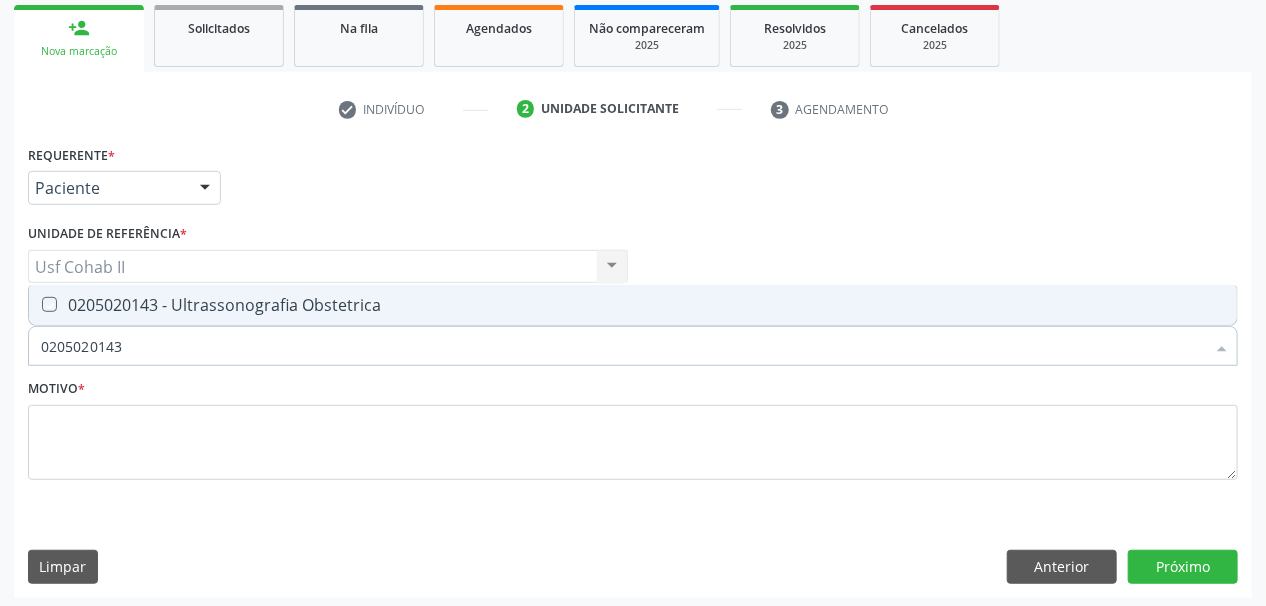 click at bounding box center (35, 304) 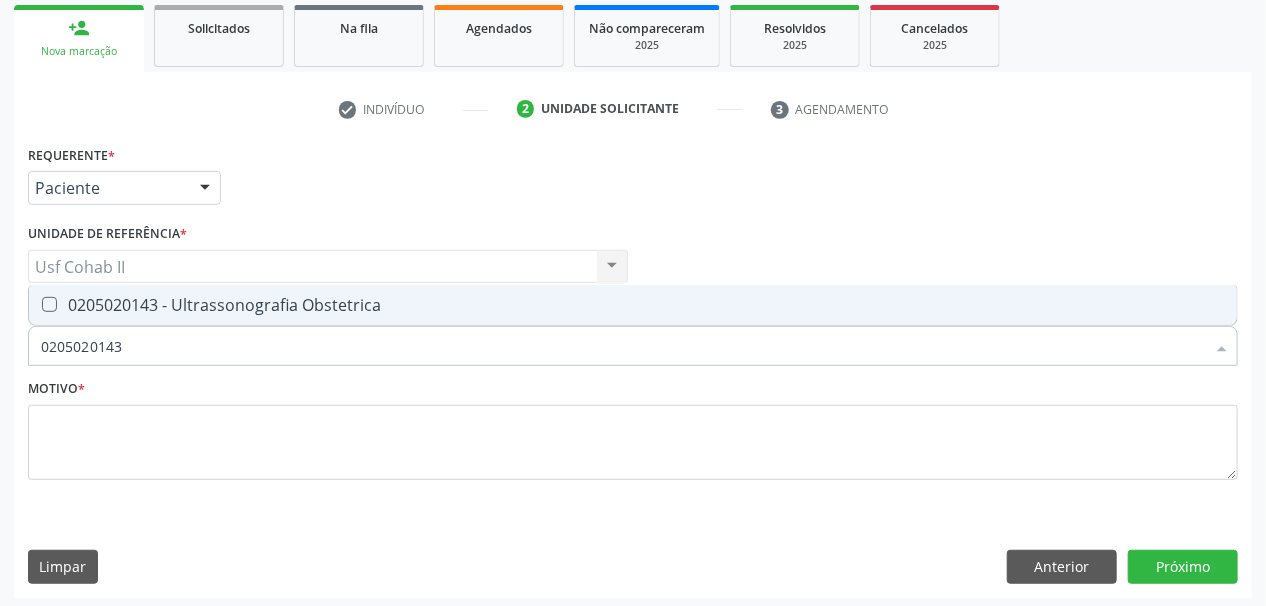 checkbox on "true" 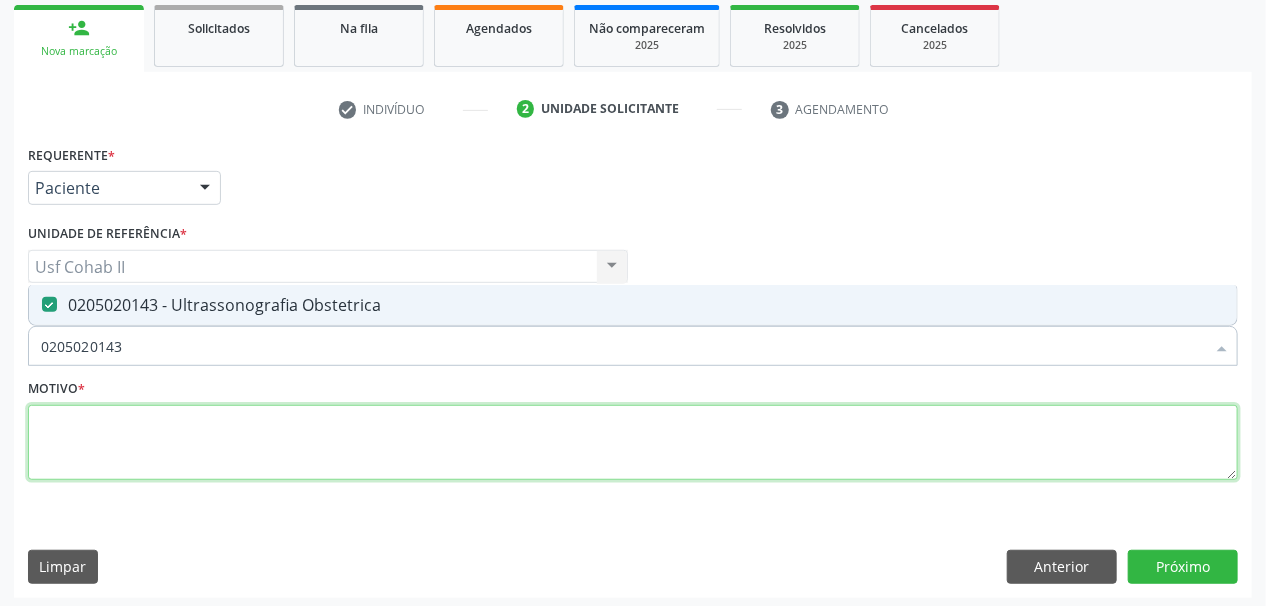 click at bounding box center (633, 443) 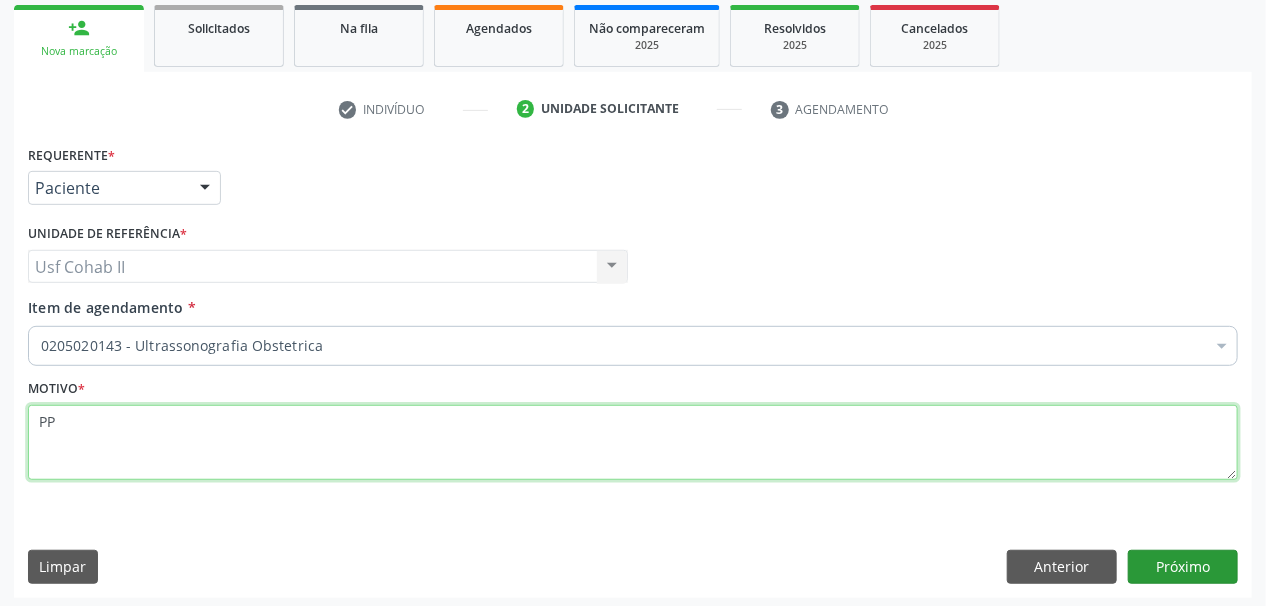 type on "PP" 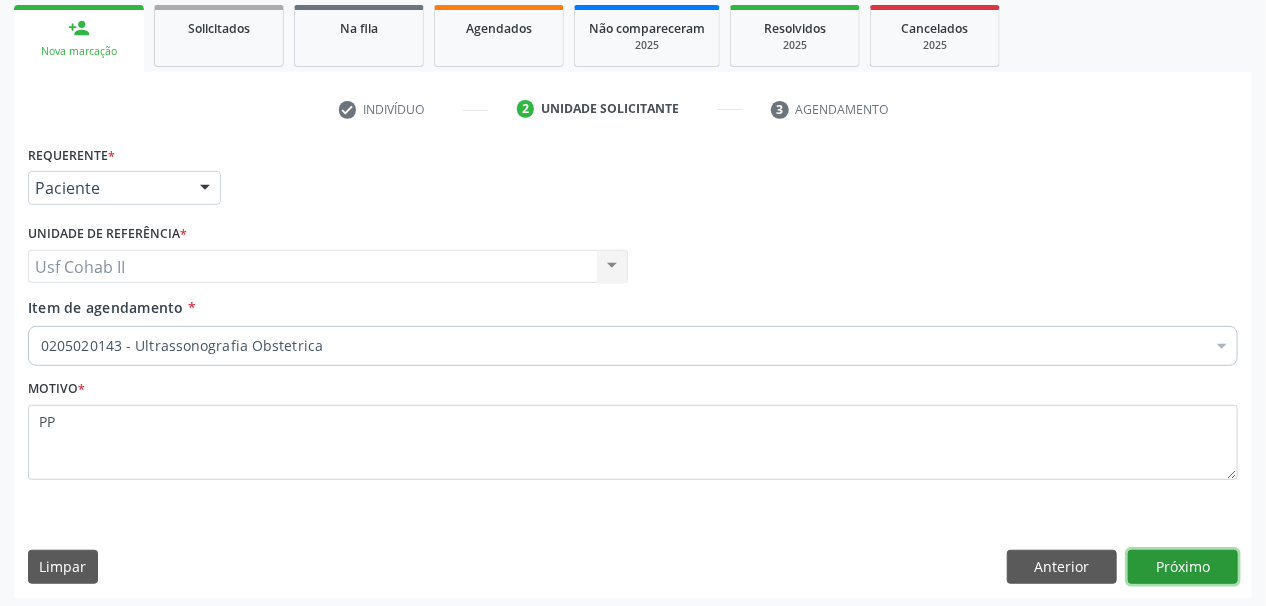 click on "Próximo" at bounding box center [1183, 567] 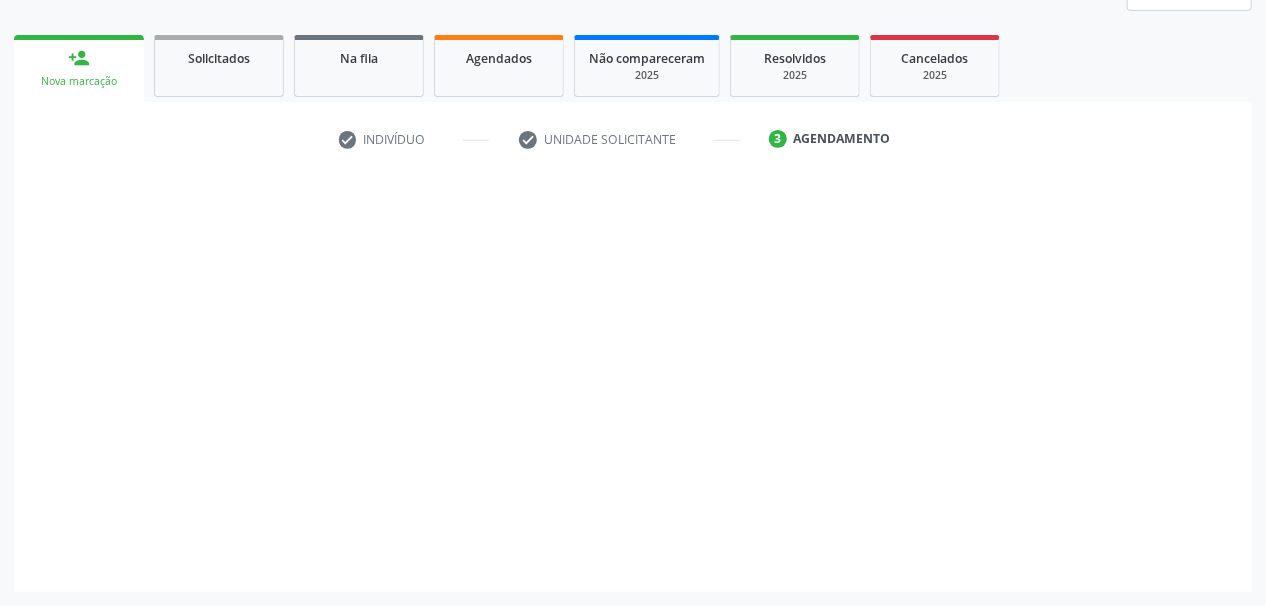 scroll, scrollTop: 261, scrollLeft: 0, axis: vertical 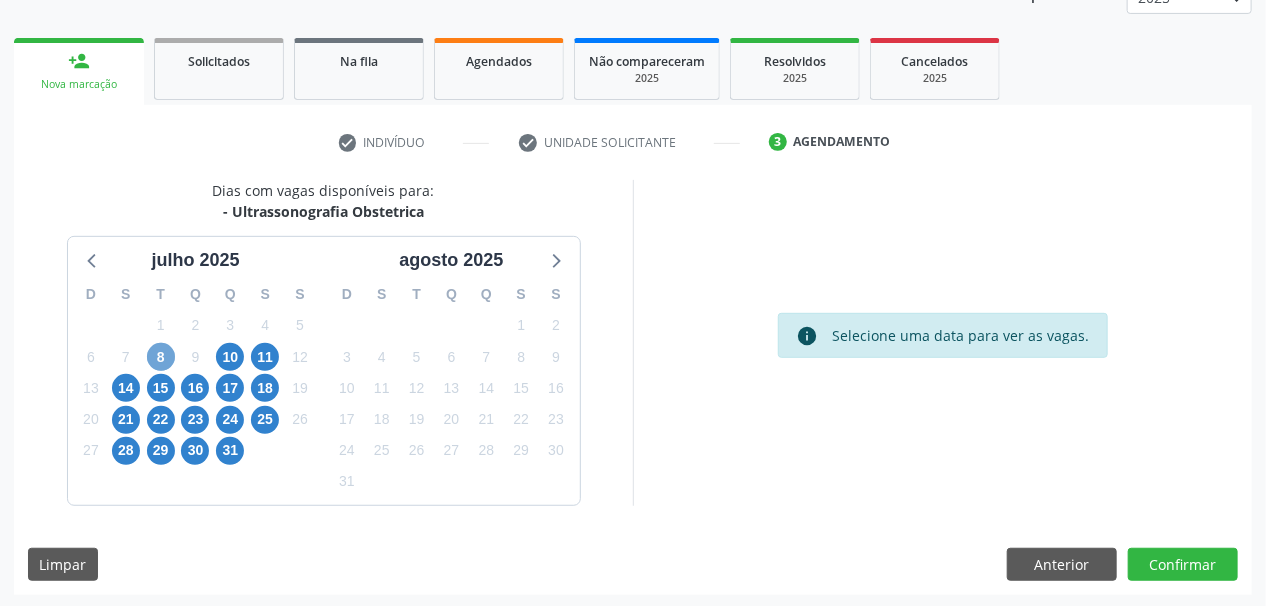 click on "8" at bounding box center [161, 357] 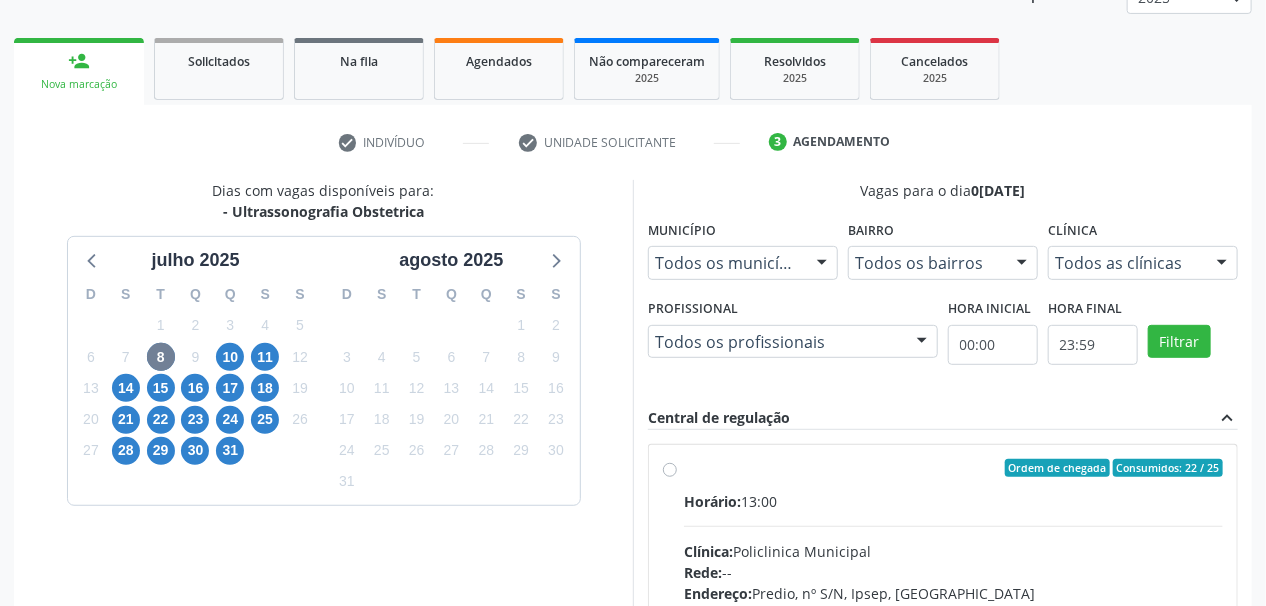 click at bounding box center [922, 343] 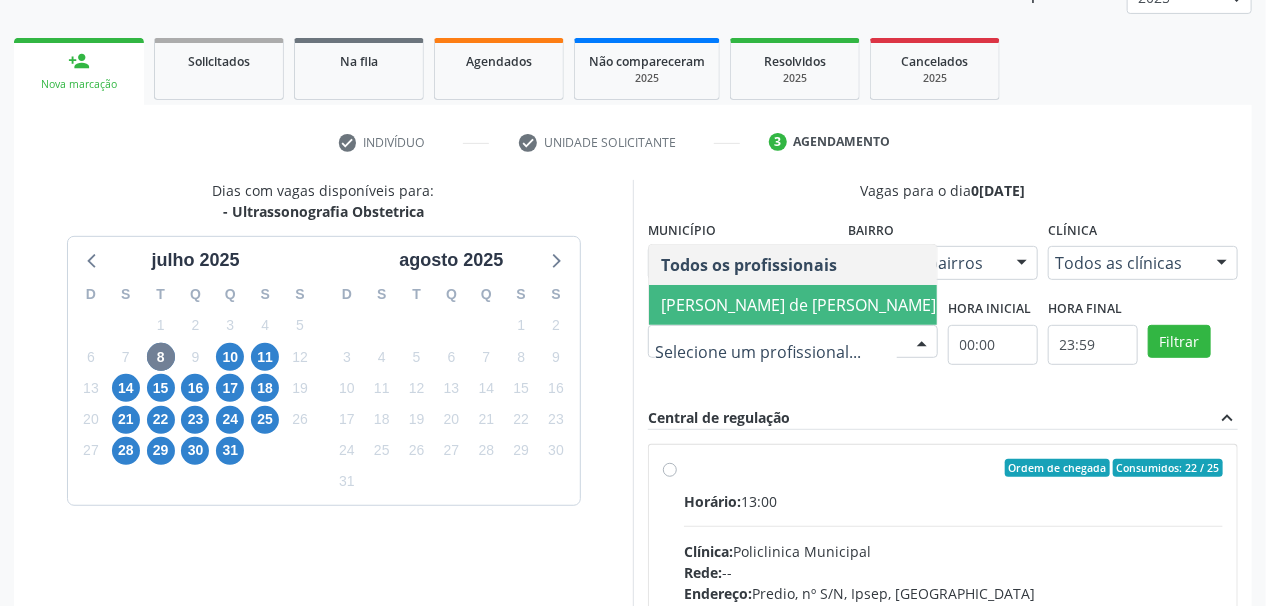 click on "Ana Carolina Barboza de Andrada Melo Lyra" at bounding box center (798, 305) 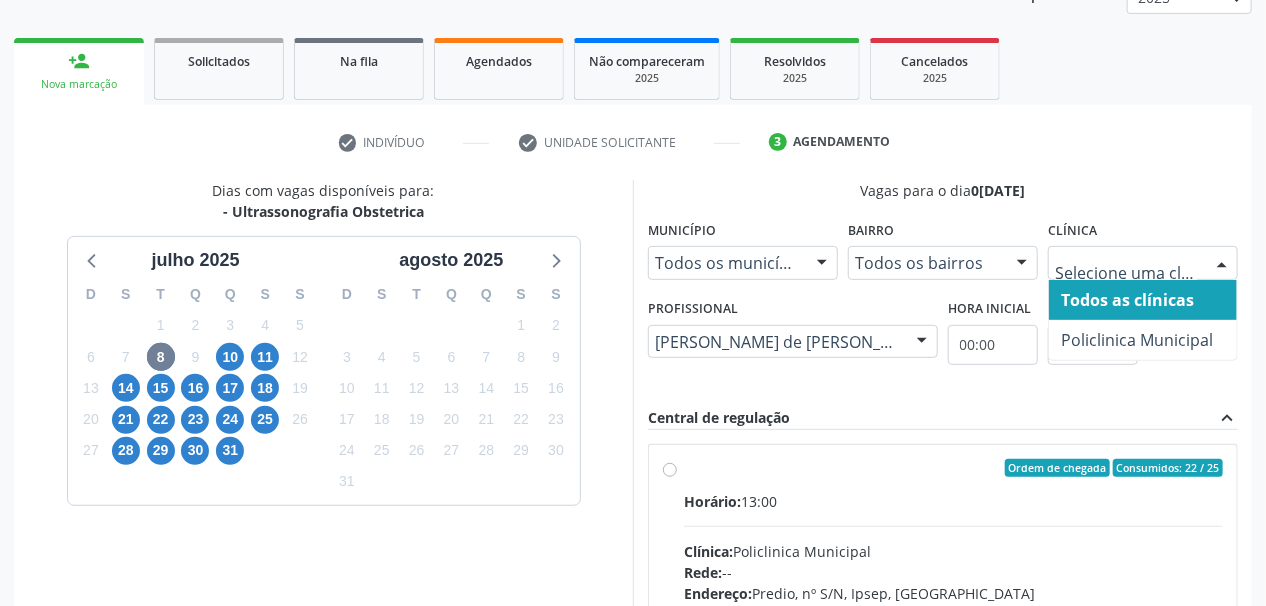click at bounding box center (1222, 264) 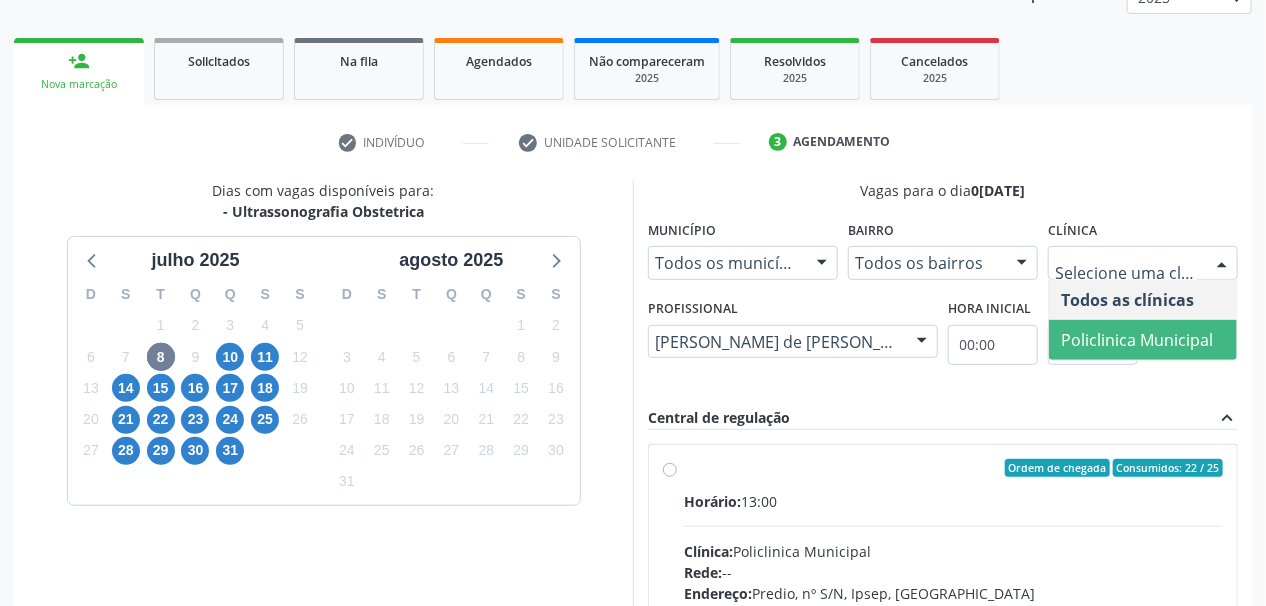 click on "Policlinica Municipal" at bounding box center [1137, 340] 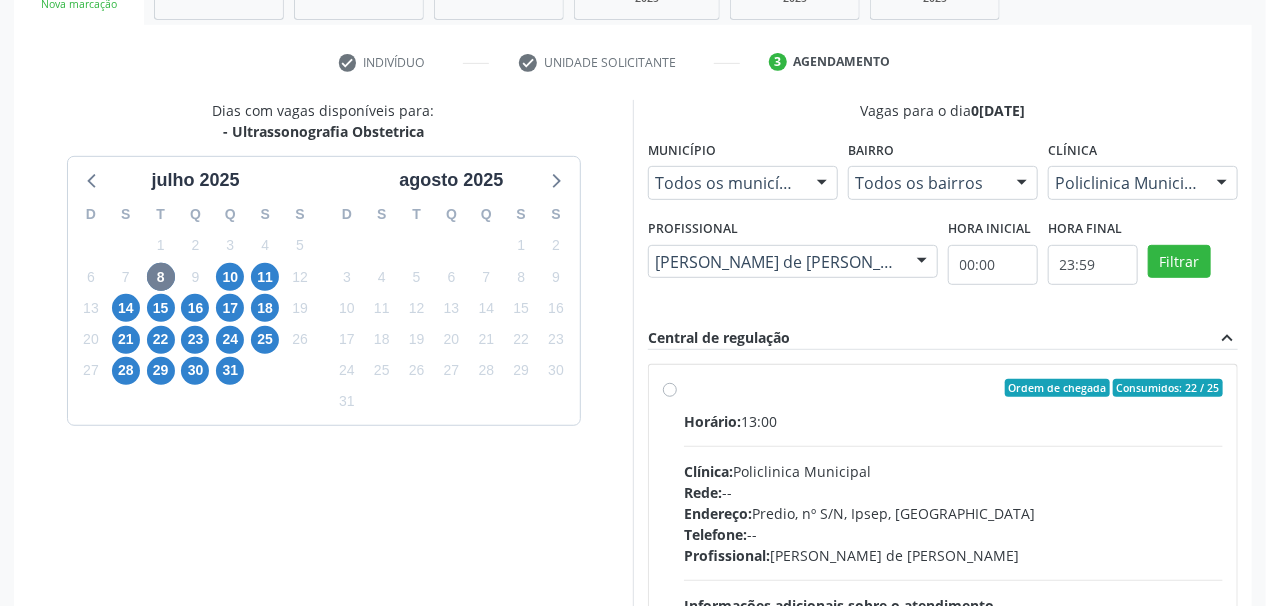 scroll, scrollTop: 421, scrollLeft: 0, axis: vertical 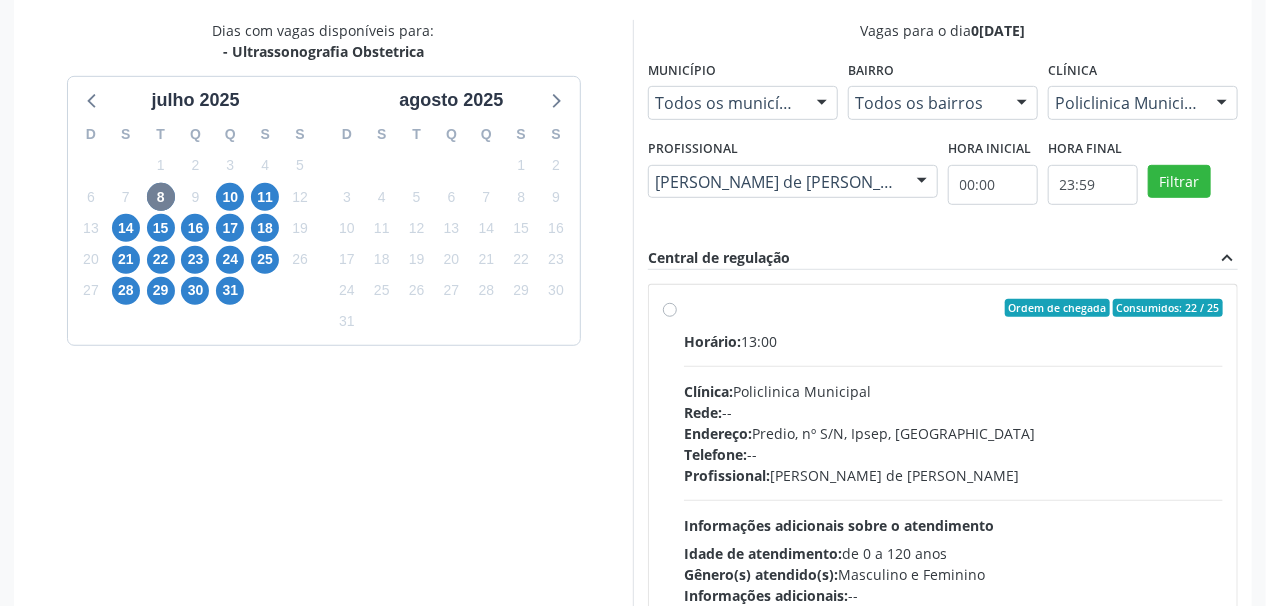 click on "Horário:   13:00
Clínica:  Policlinica Municipal
Rede:
--
Endereço:   Predio, nº S/N, Ipsep, Serra Talhada - PE
Telefone:   --
Profissional:
Ana Carolina Barboza de Andrada Melo Lyra
Informações adicionais sobre o atendimento
Idade de atendimento:
de 0 a 120 anos
Gênero(s) atendido(s):
Masculino e Feminino
Informações adicionais:
--" at bounding box center (953, 468) 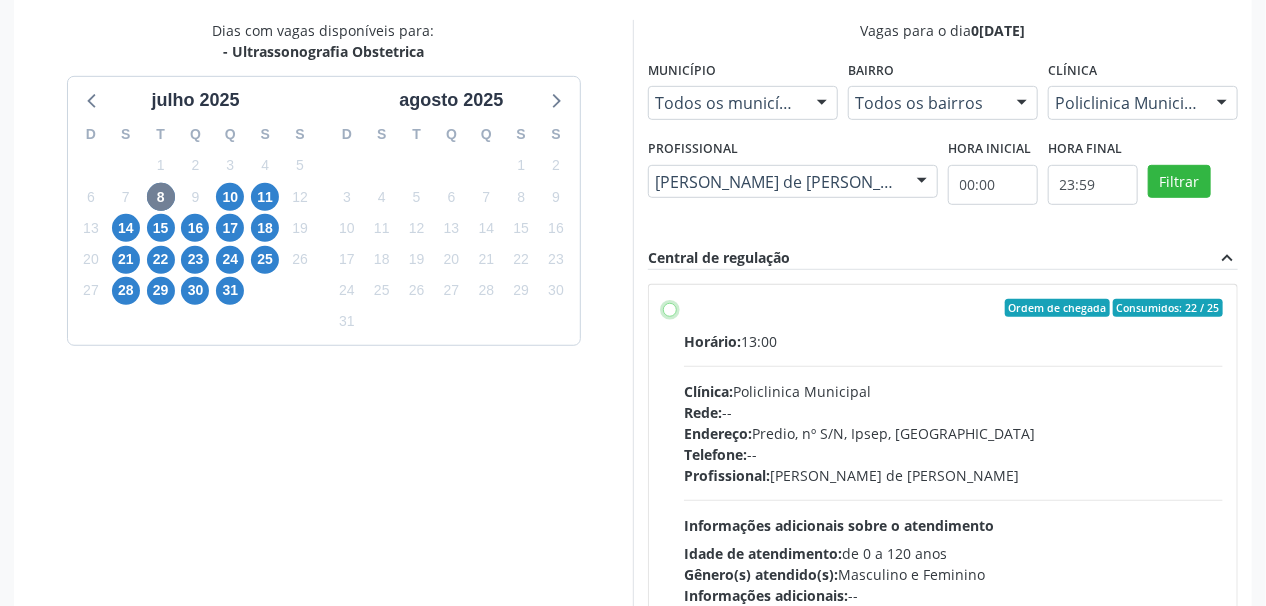 radio on "true" 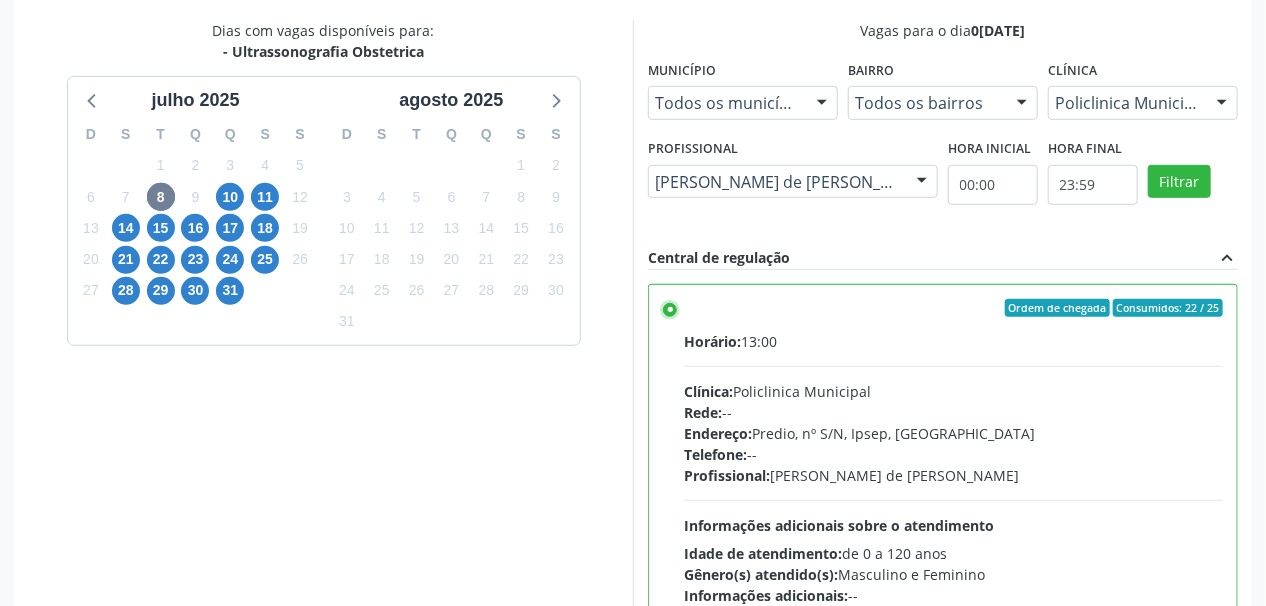 scroll, scrollTop: 96, scrollLeft: 0, axis: vertical 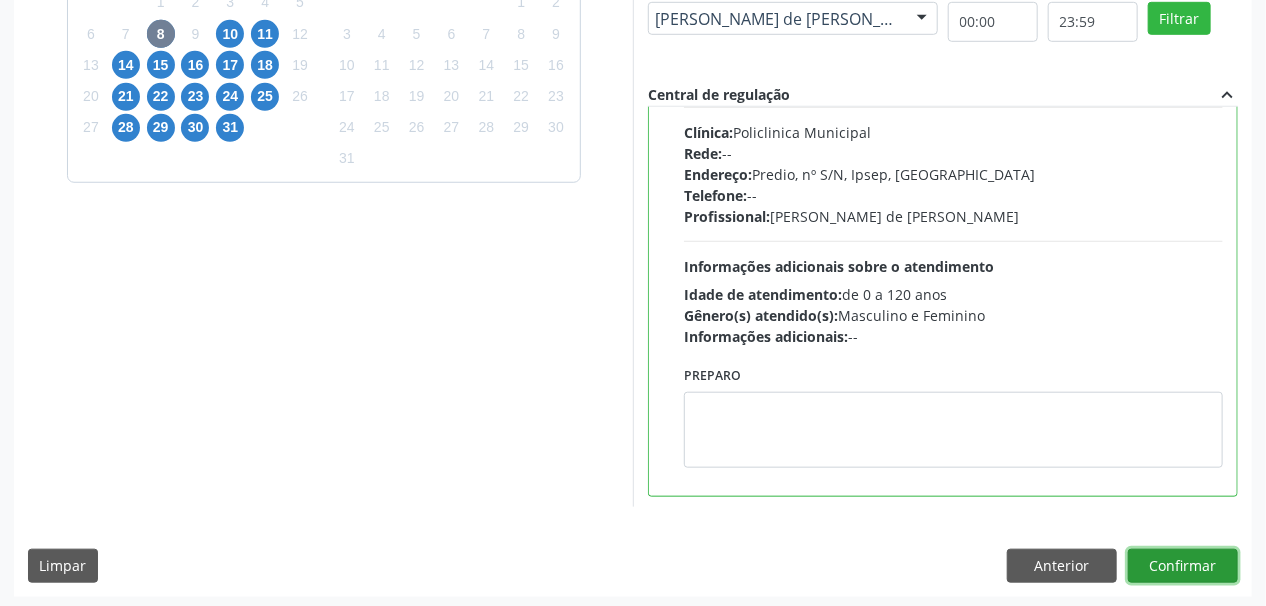 click on "Confirmar" at bounding box center [1183, 566] 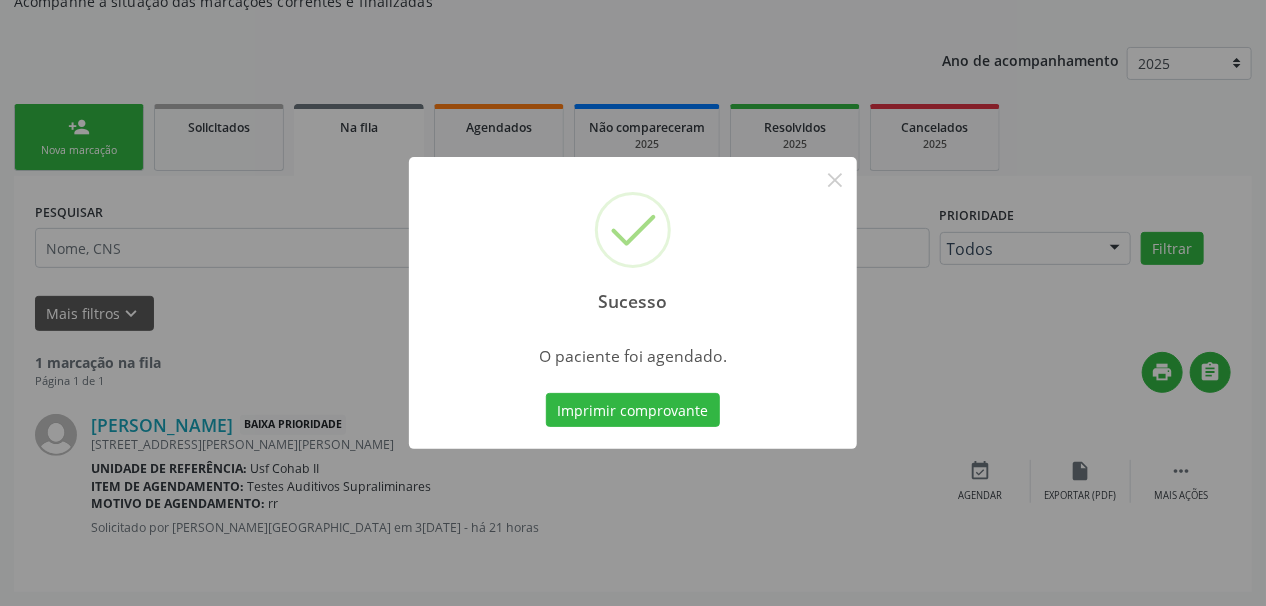 scroll, scrollTop: 57, scrollLeft: 0, axis: vertical 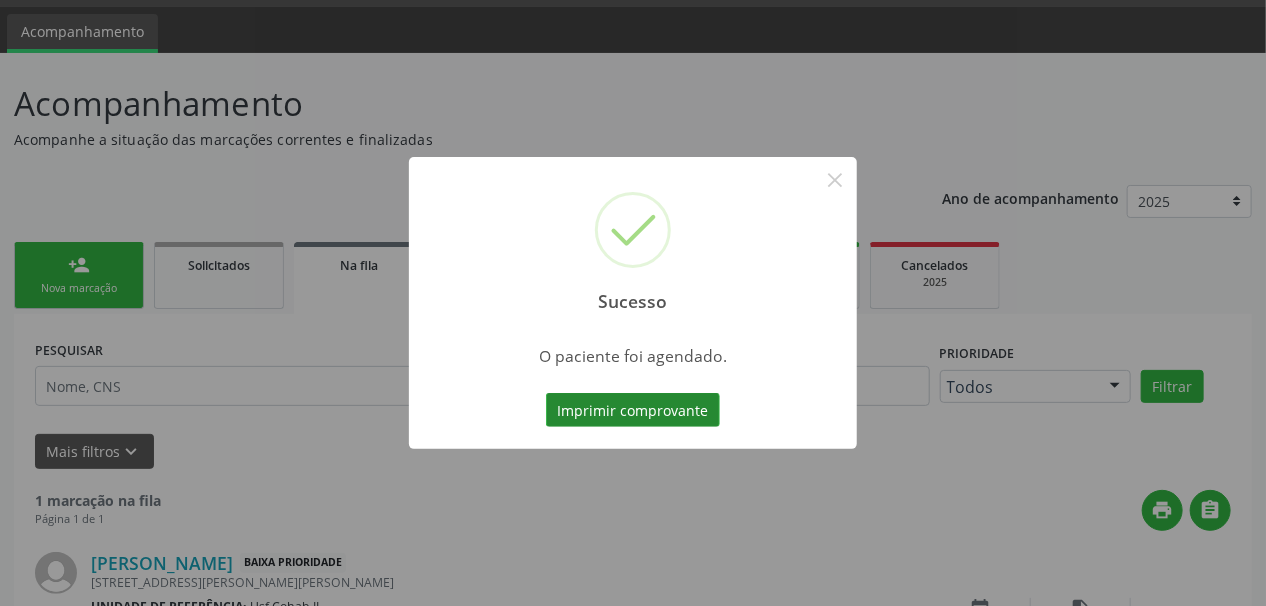 click on "Imprimir comprovante" at bounding box center (633, 410) 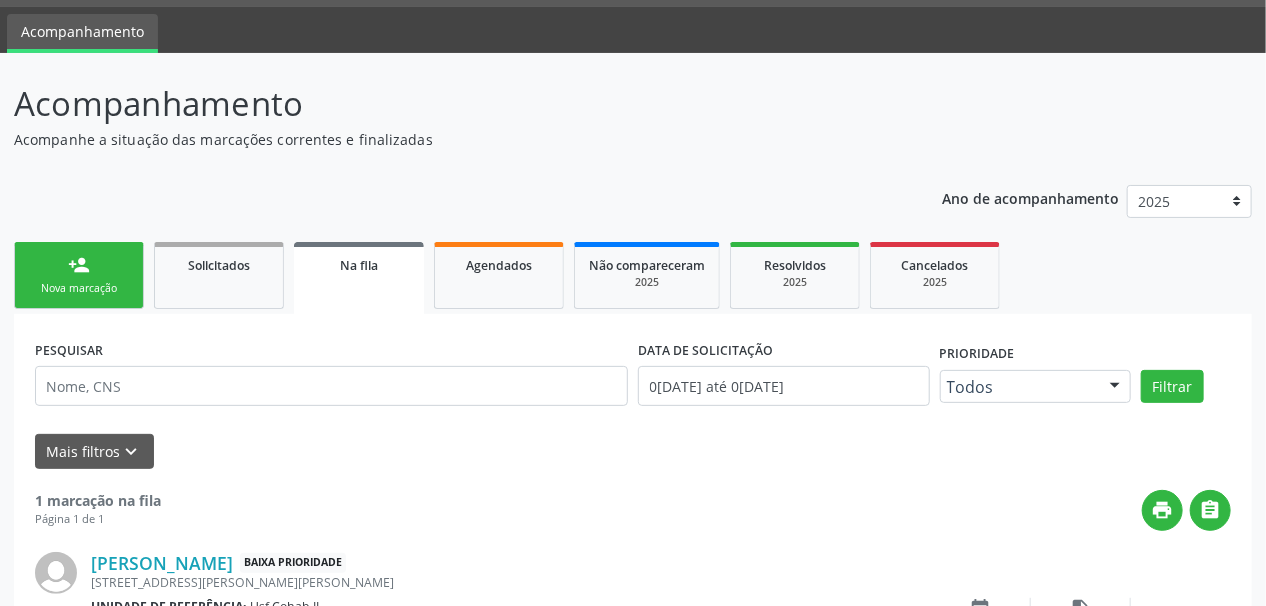 click on "Nova marcação" at bounding box center [79, 288] 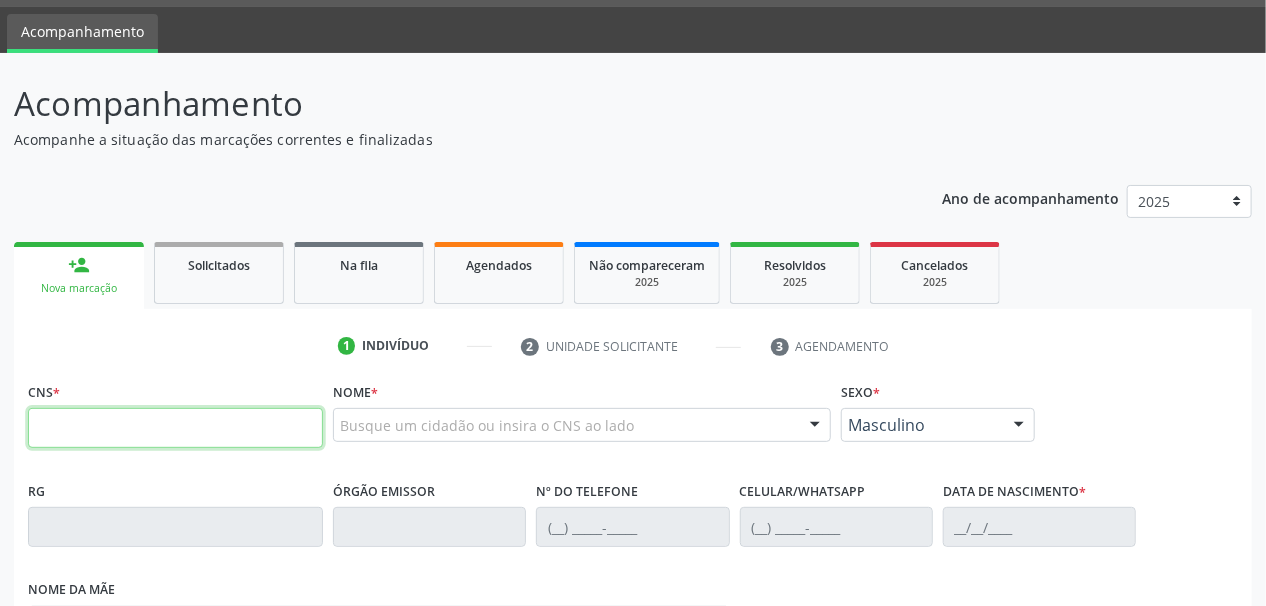 click at bounding box center [175, 428] 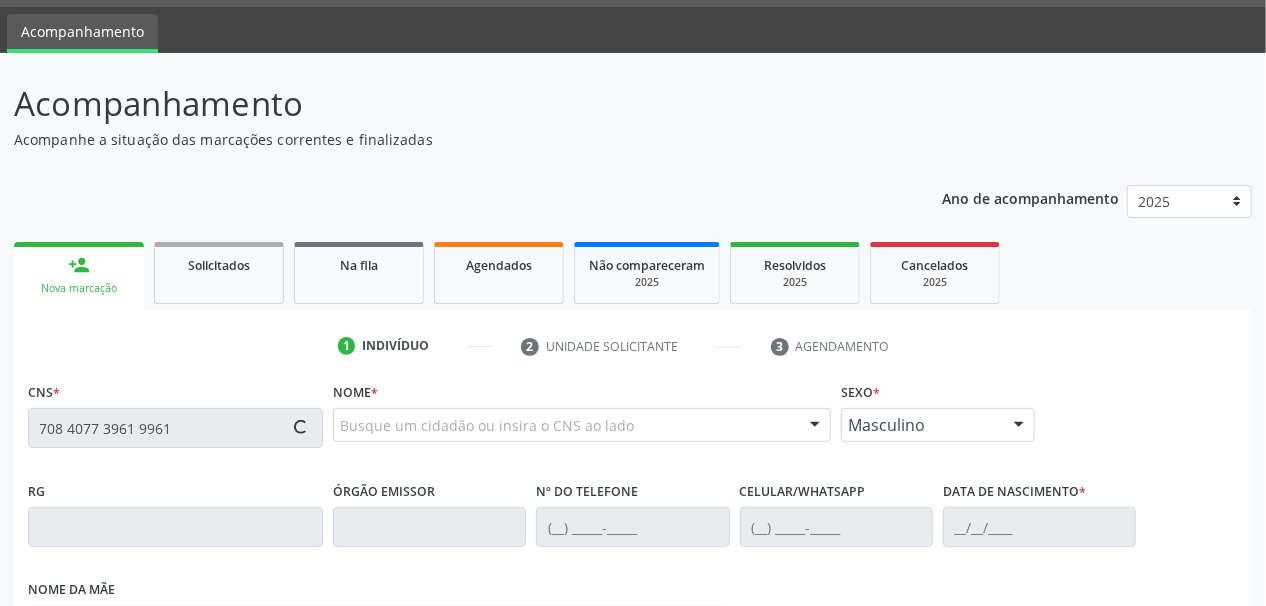 type on "708 4077 3961 9961" 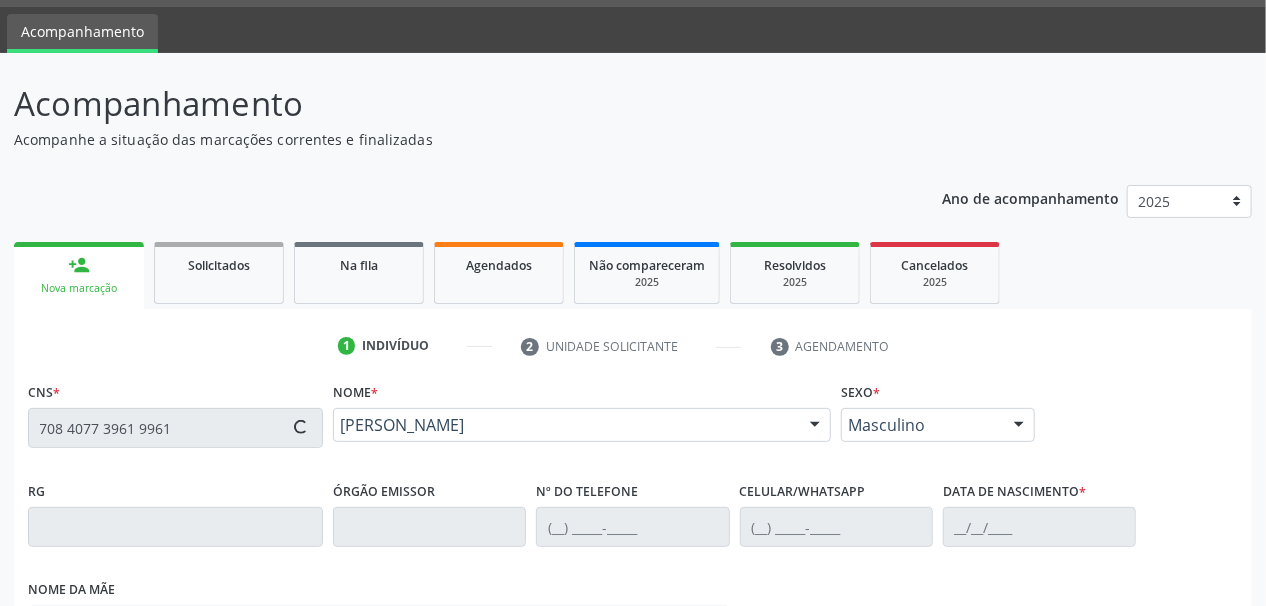 type on "(87) 99931-1731" 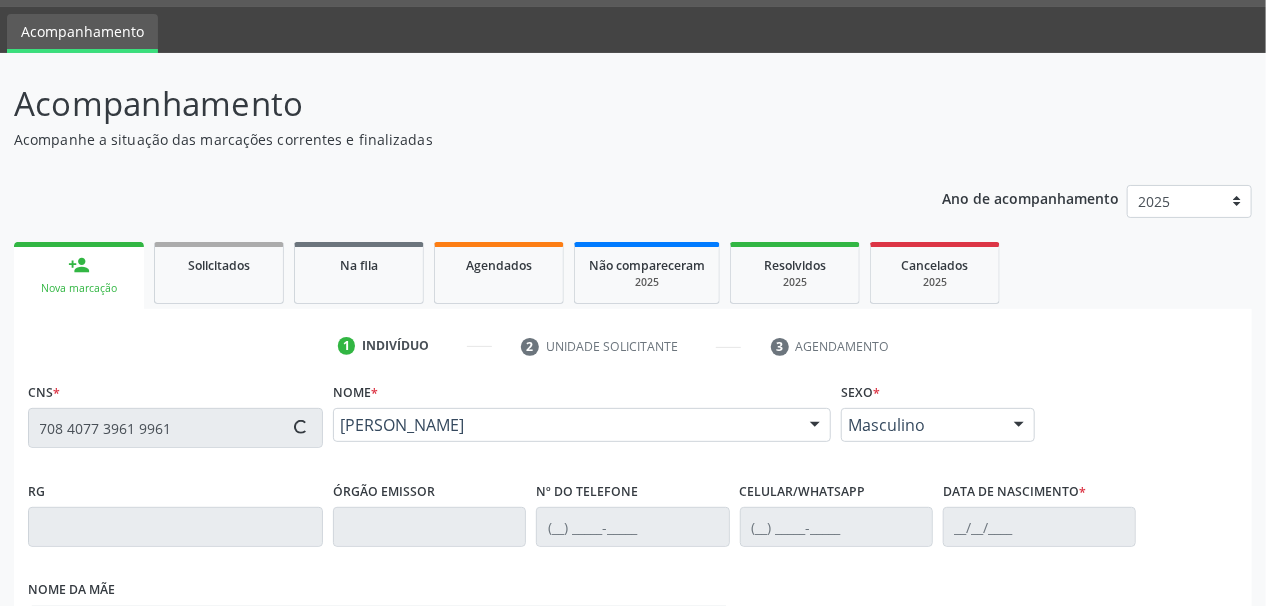 type on "05/05/2003" 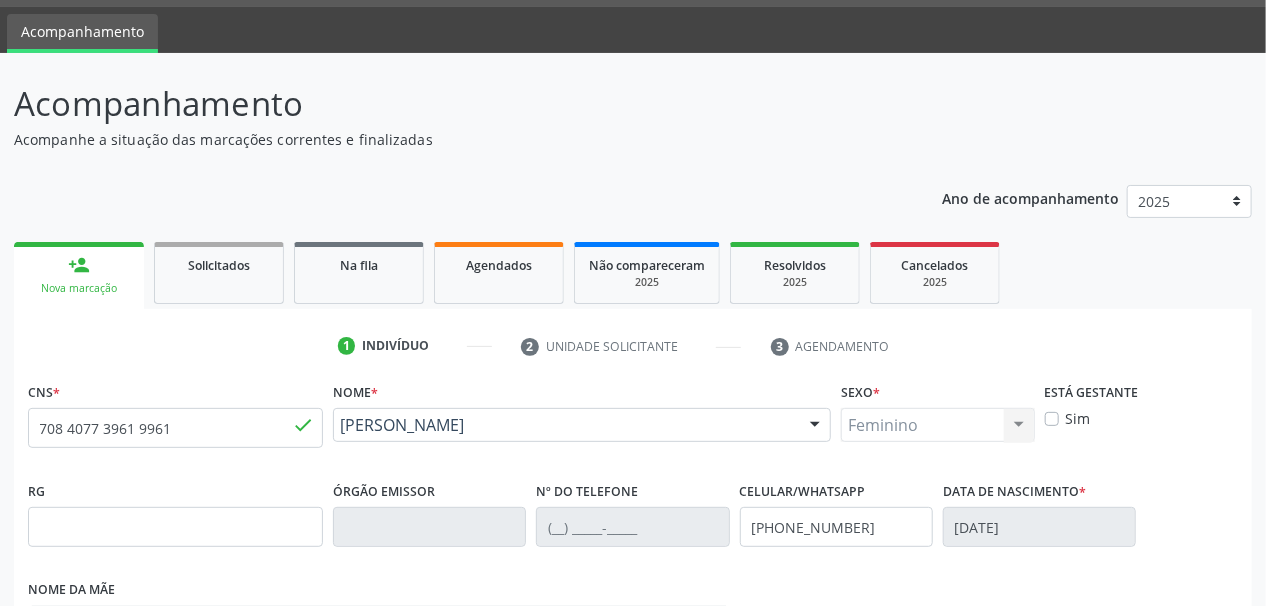 scroll, scrollTop: 457, scrollLeft: 0, axis: vertical 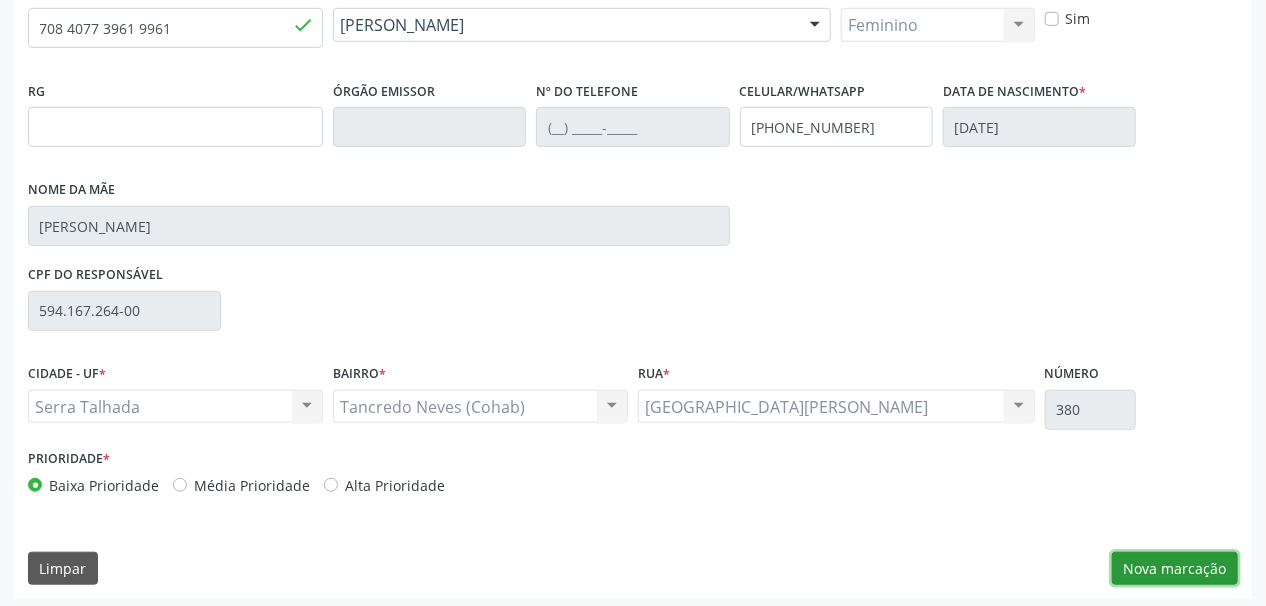click on "Nova marcação" at bounding box center (1175, 569) 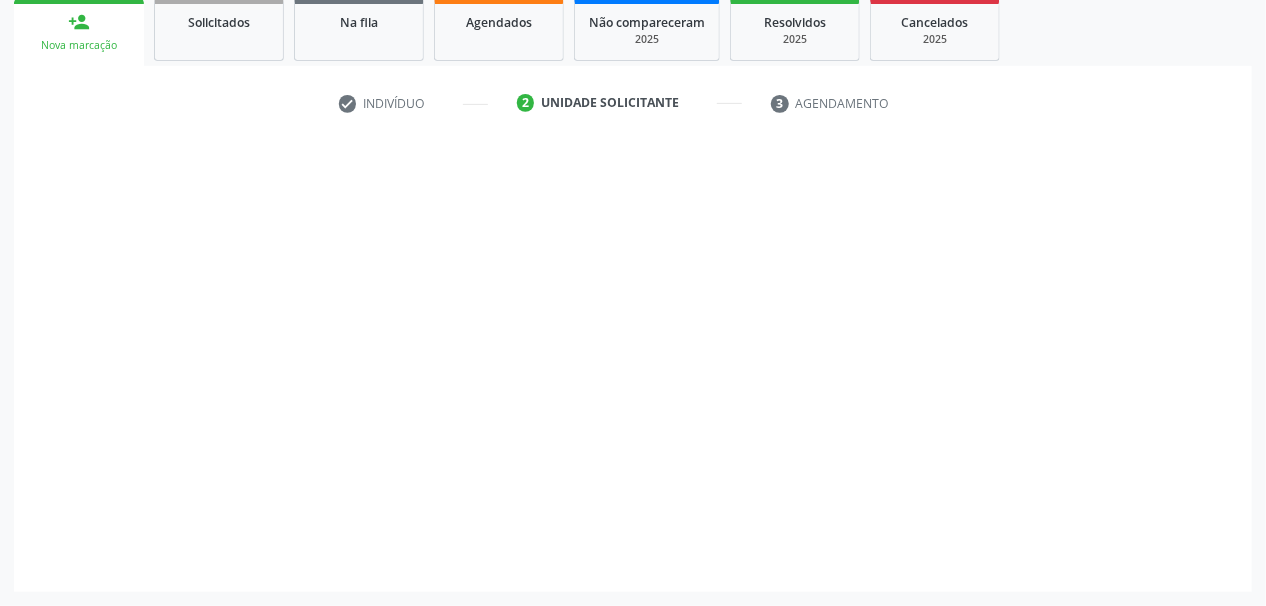 scroll, scrollTop: 294, scrollLeft: 0, axis: vertical 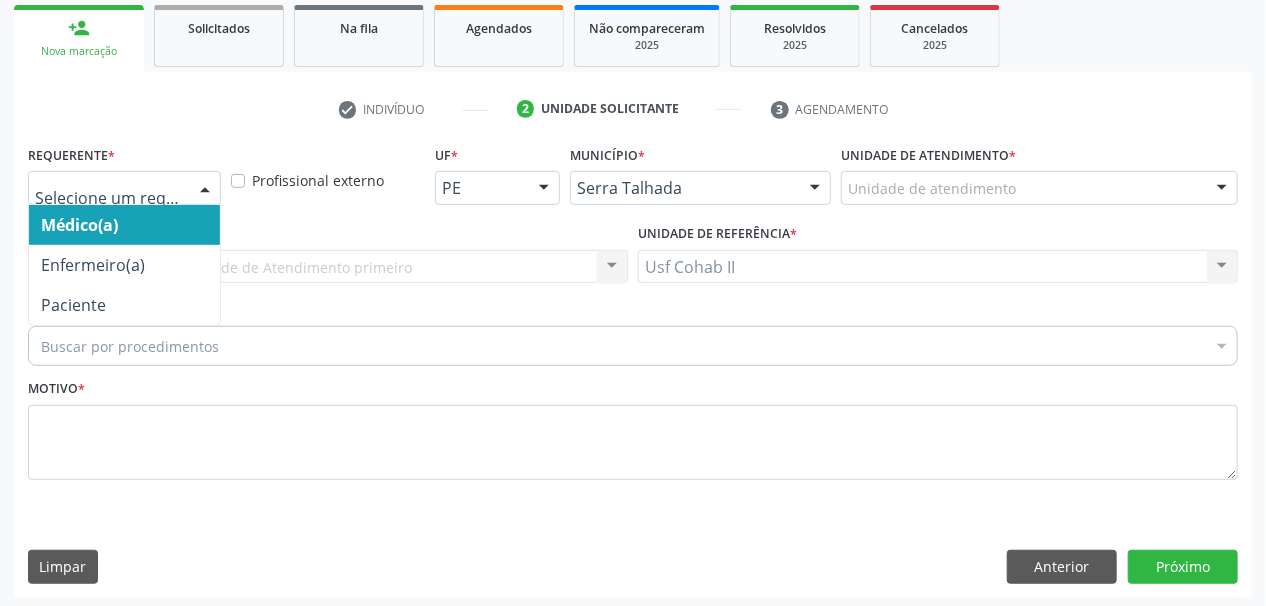 click at bounding box center (205, 189) 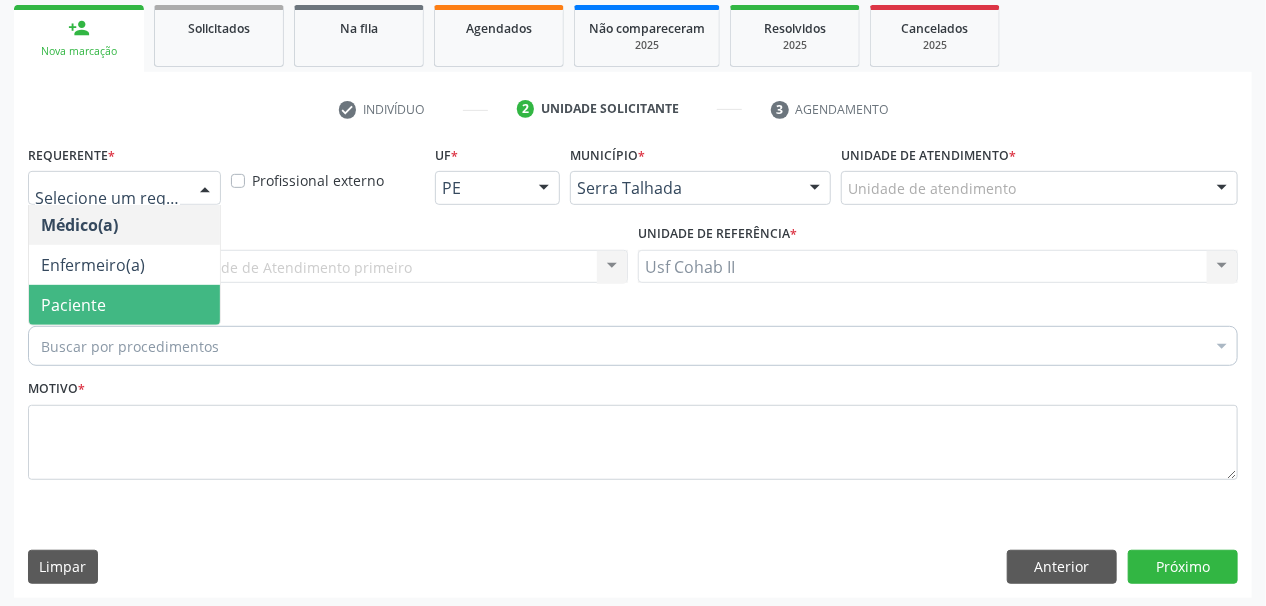 click on "Paciente" at bounding box center [124, 305] 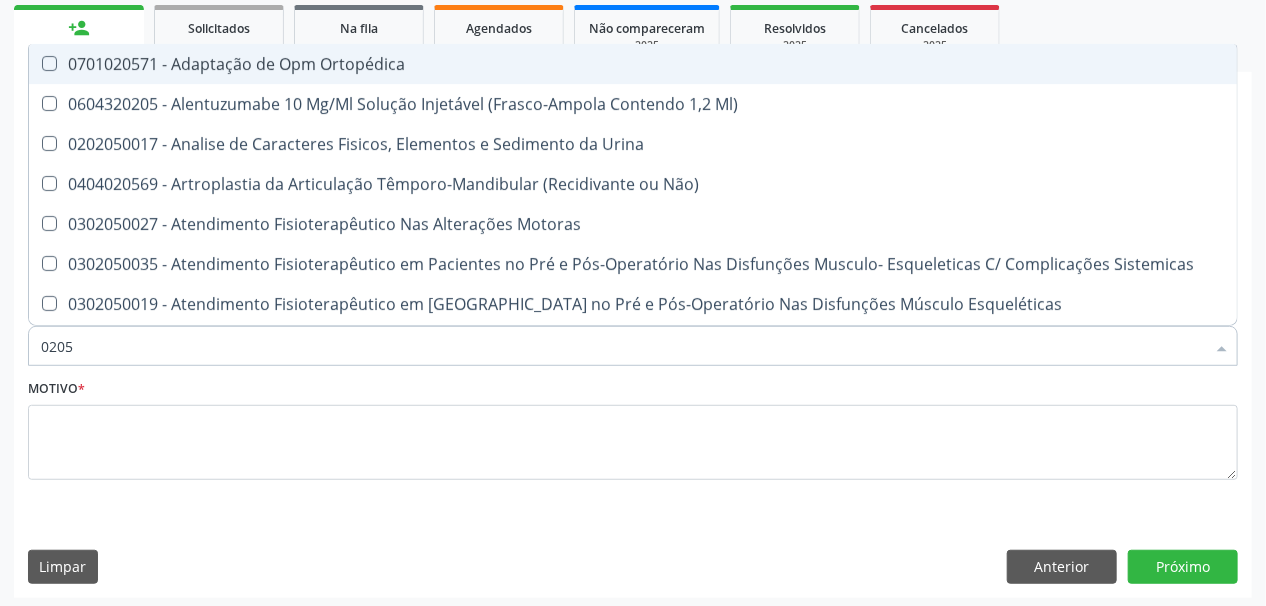 type on "0205020143" 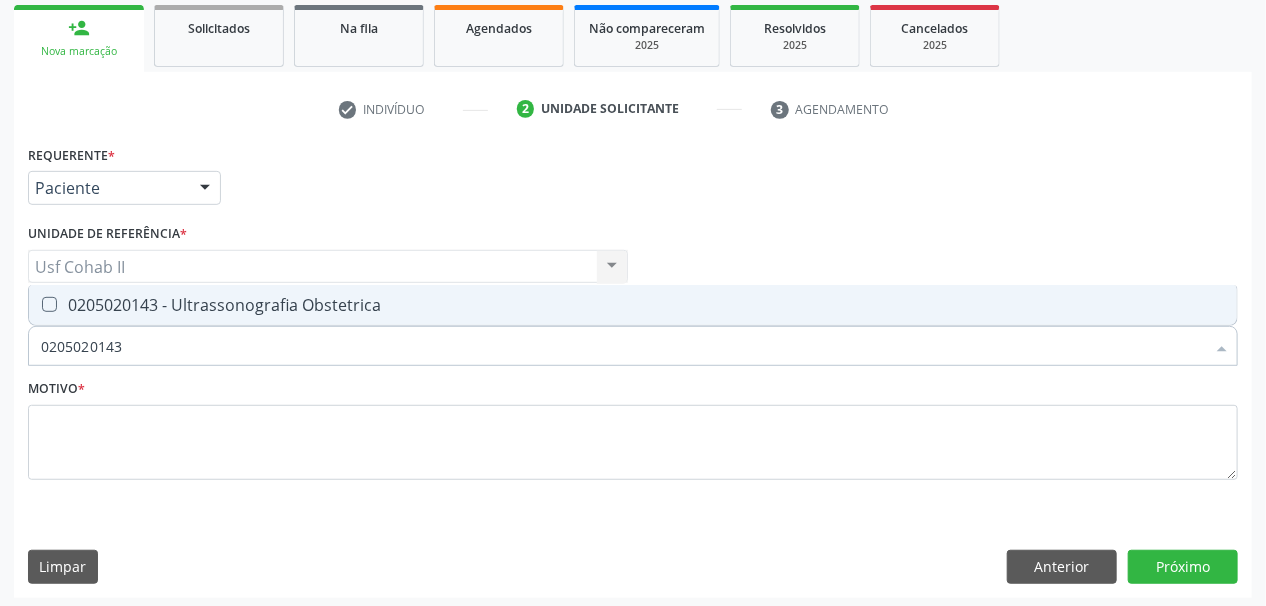 click at bounding box center [49, 304] 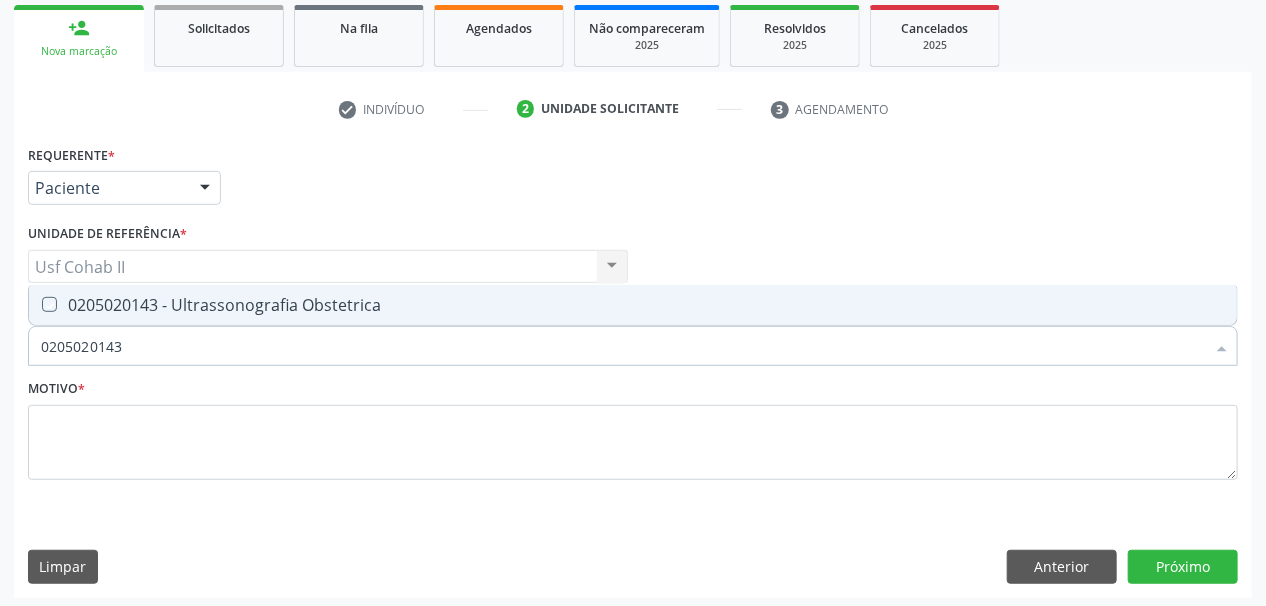 click at bounding box center [35, 304] 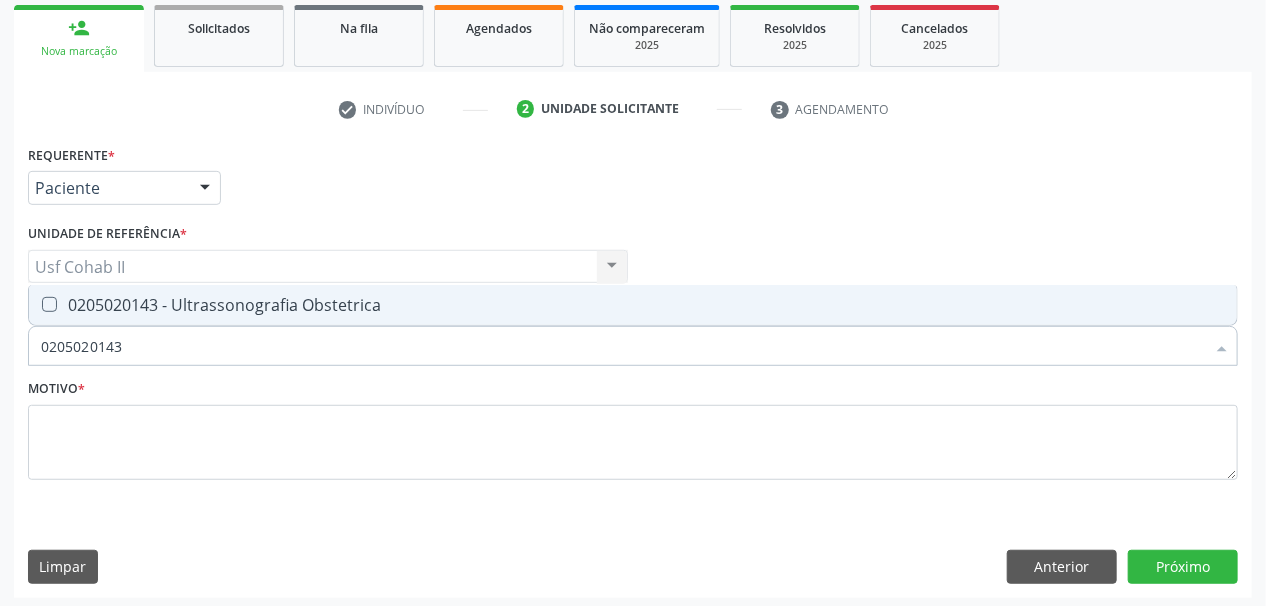 checkbox on "true" 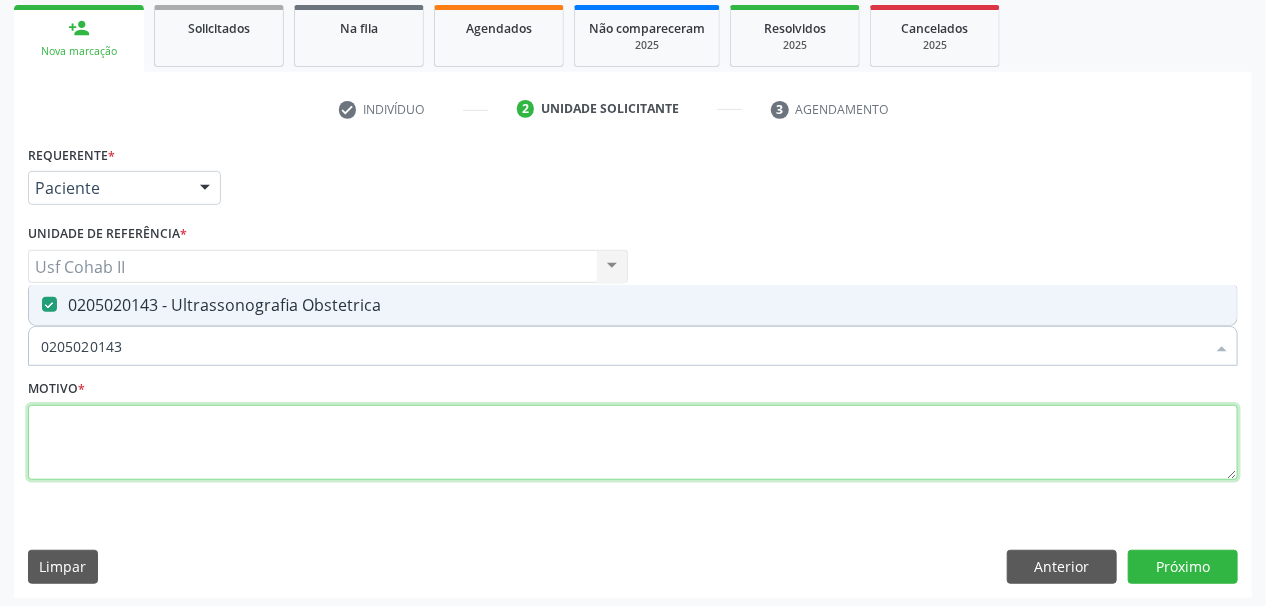 click at bounding box center [633, 443] 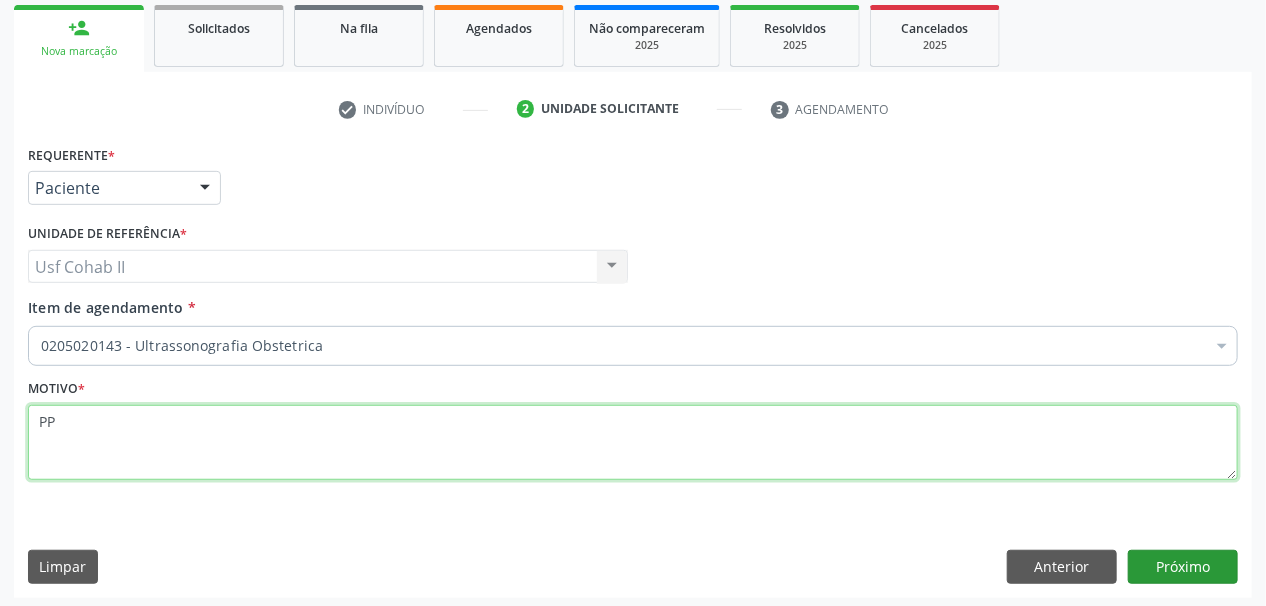 type on "PP" 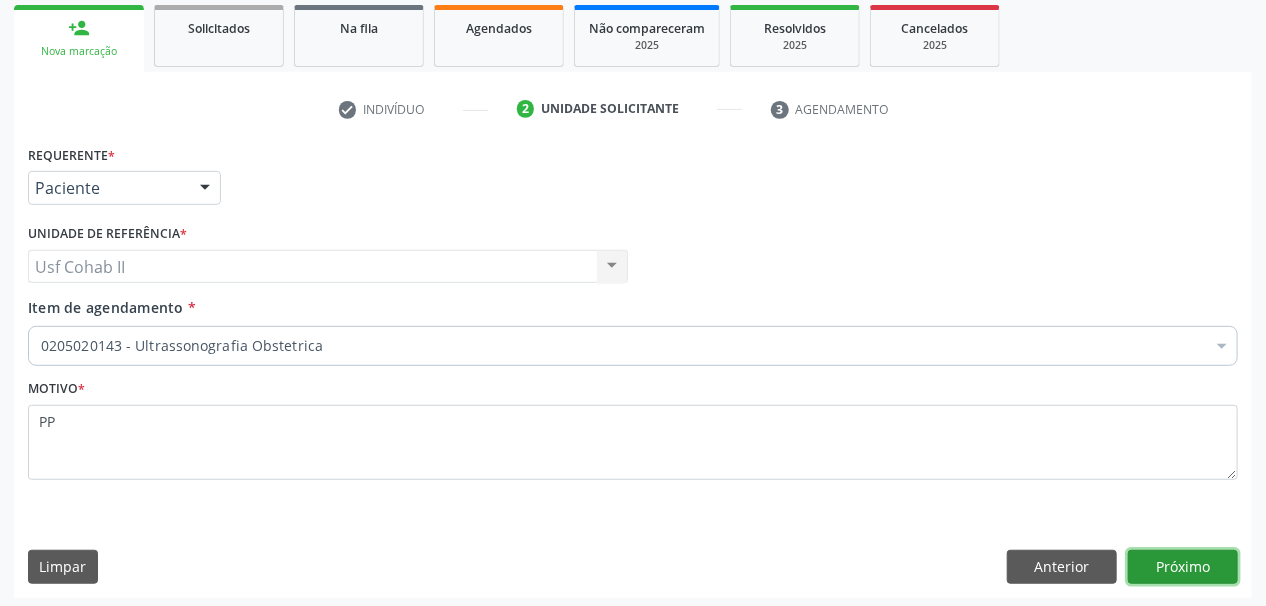 click on "Próximo" at bounding box center (1183, 567) 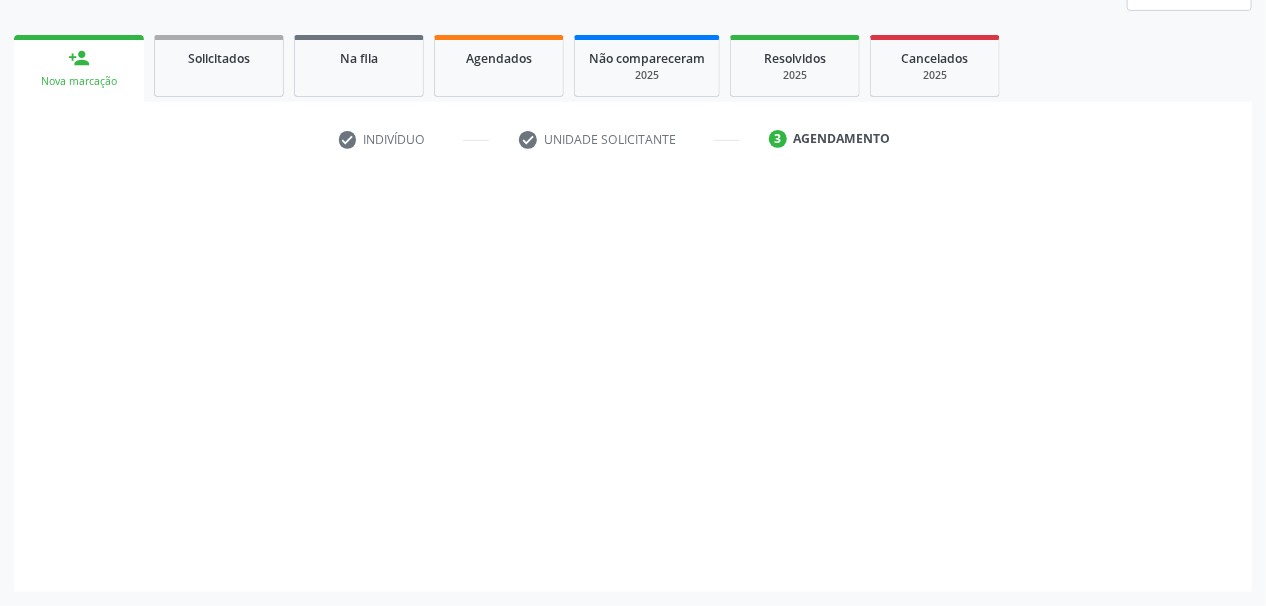 scroll, scrollTop: 261, scrollLeft: 0, axis: vertical 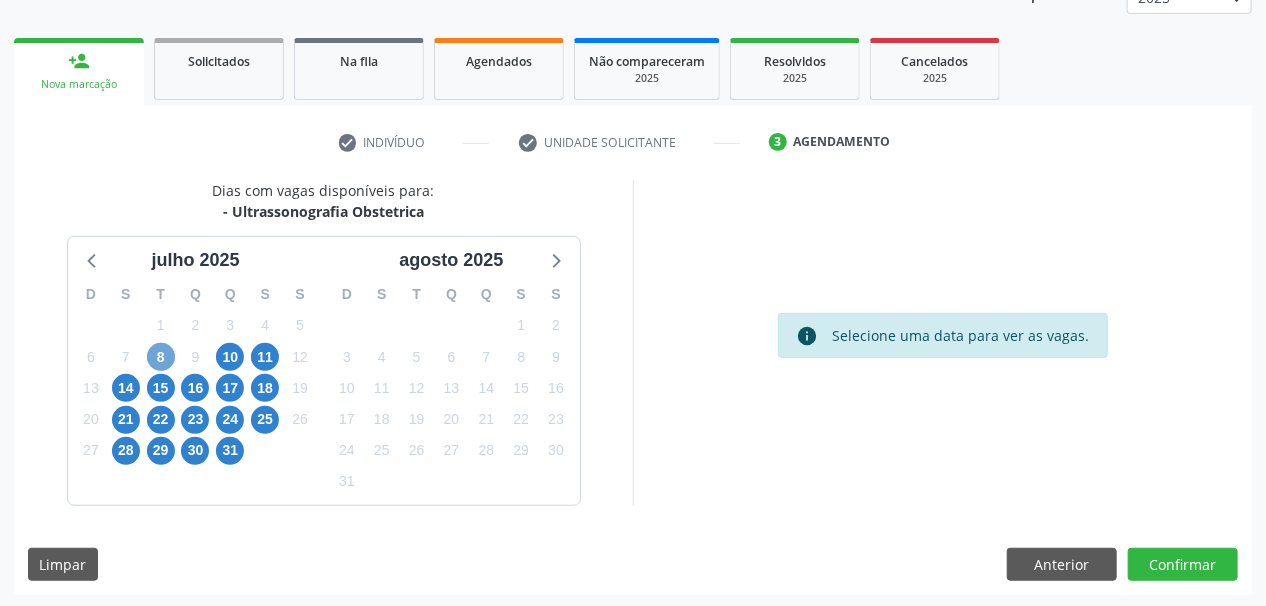 click on "8" at bounding box center [161, 357] 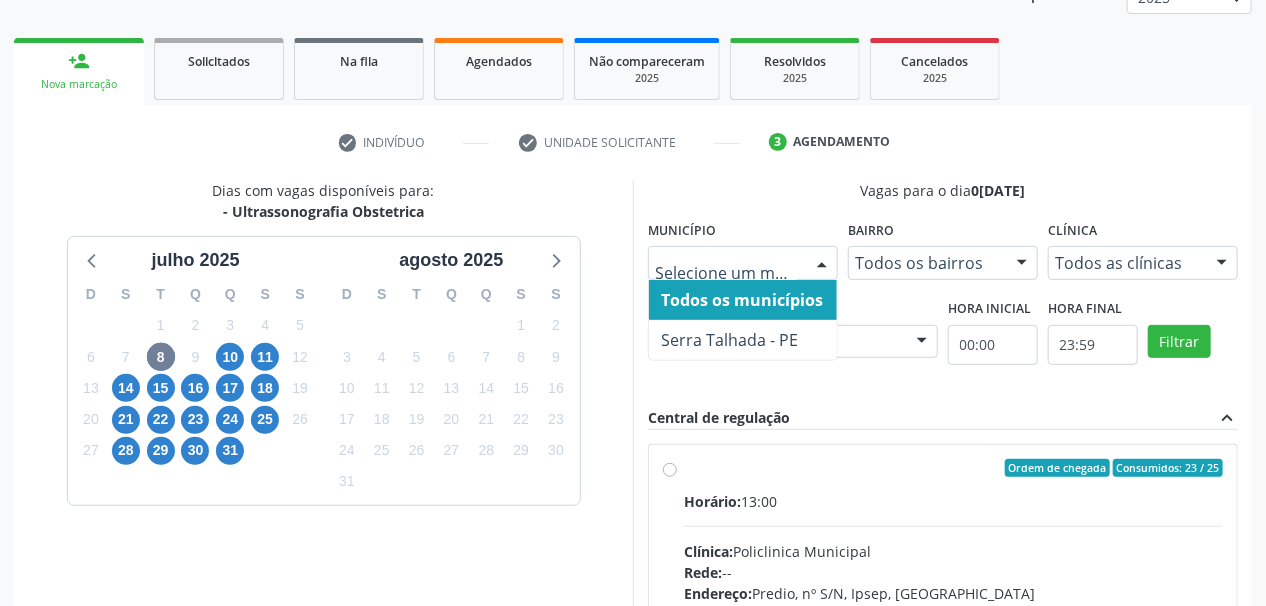 click at bounding box center [822, 264] 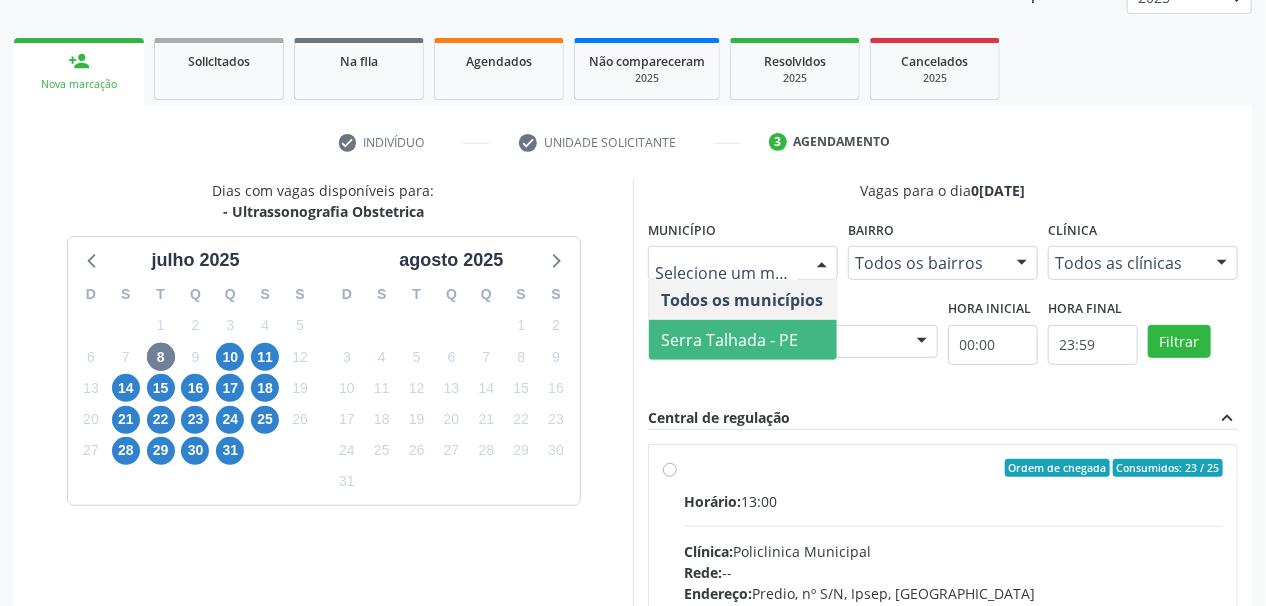 click on "Serra Talhada - PE" at bounding box center (729, 340) 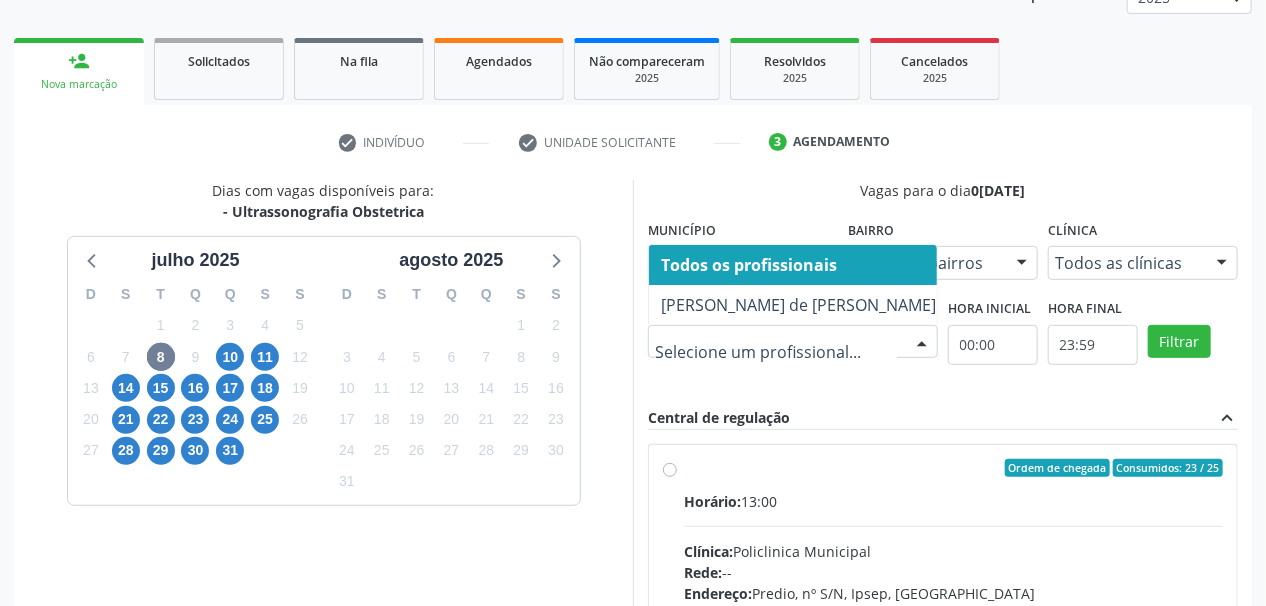 click at bounding box center [922, 343] 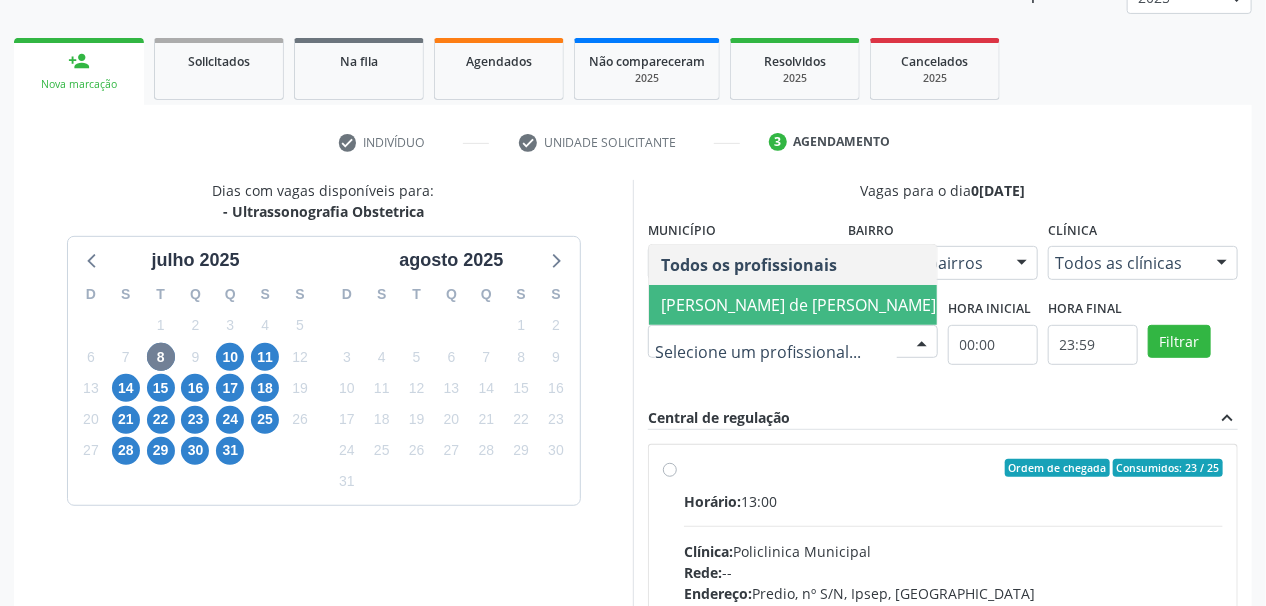 click on "Ana Carolina Barboza de Andrada Melo Lyra" at bounding box center (798, 305) 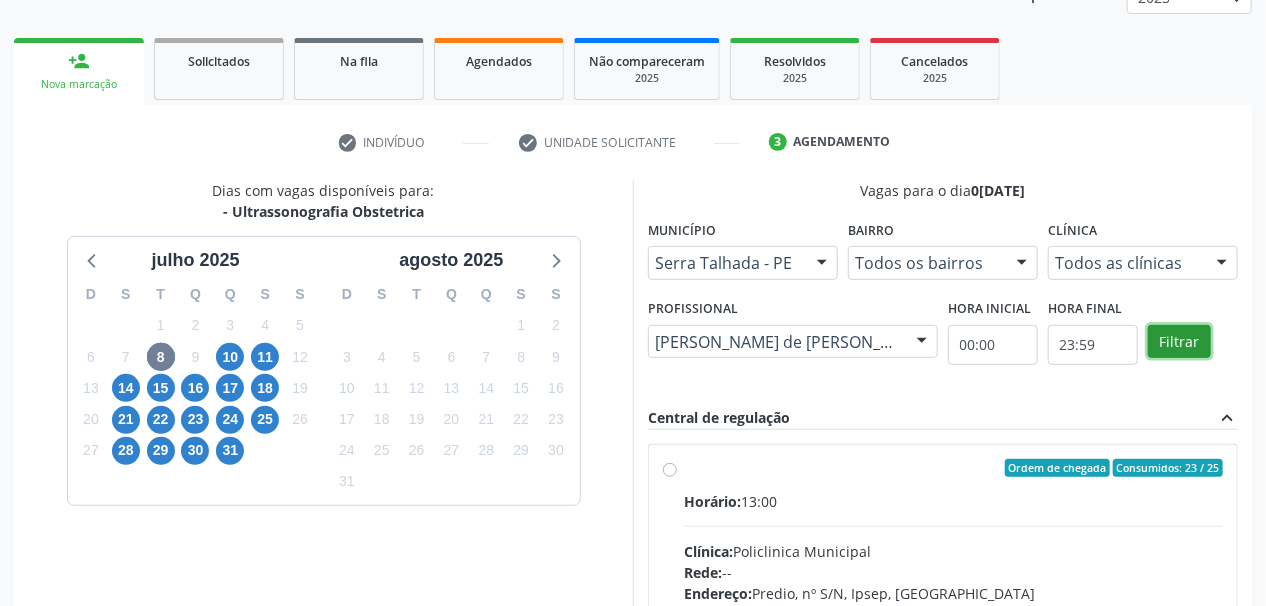 click on "Filtrar" at bounding box center [1179, 342] 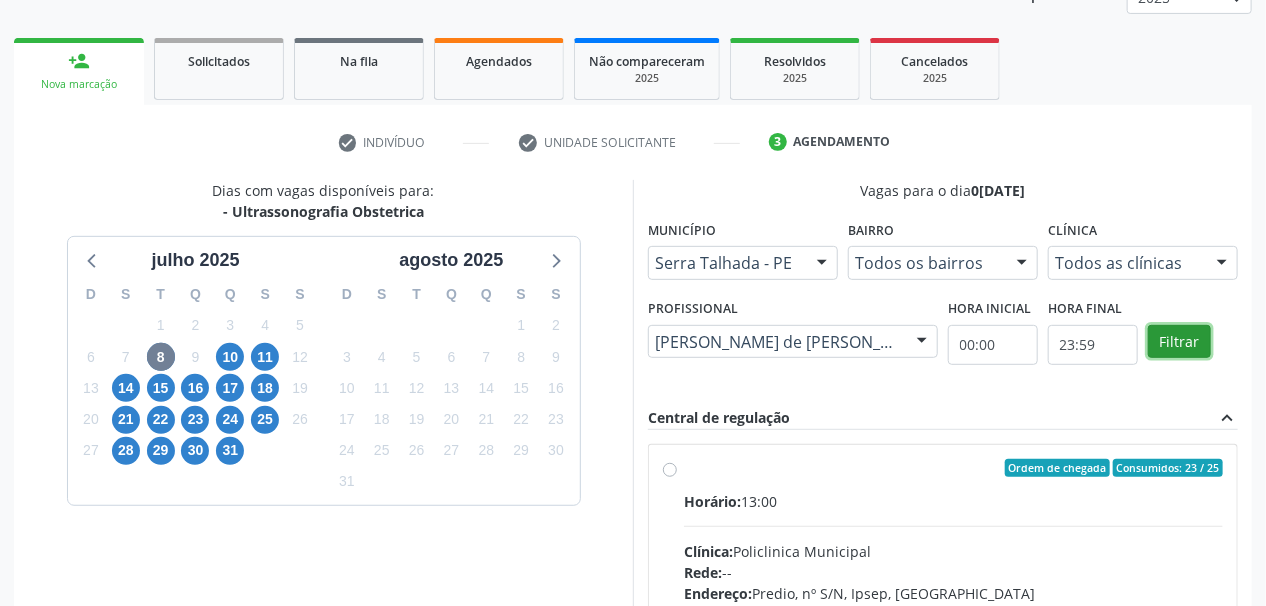 scroll, scrollTop: 421, scrollLeft: 0, axis: vertical 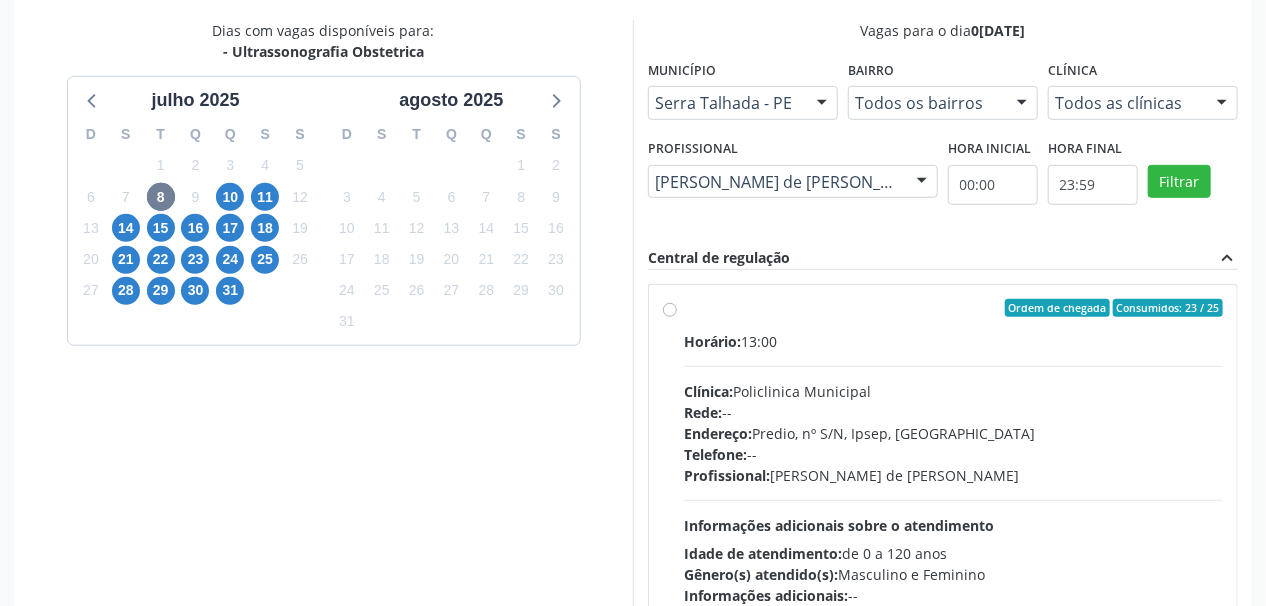 click on "Clínica:  Policlinica Municipal" at bounding box center [953, 391] 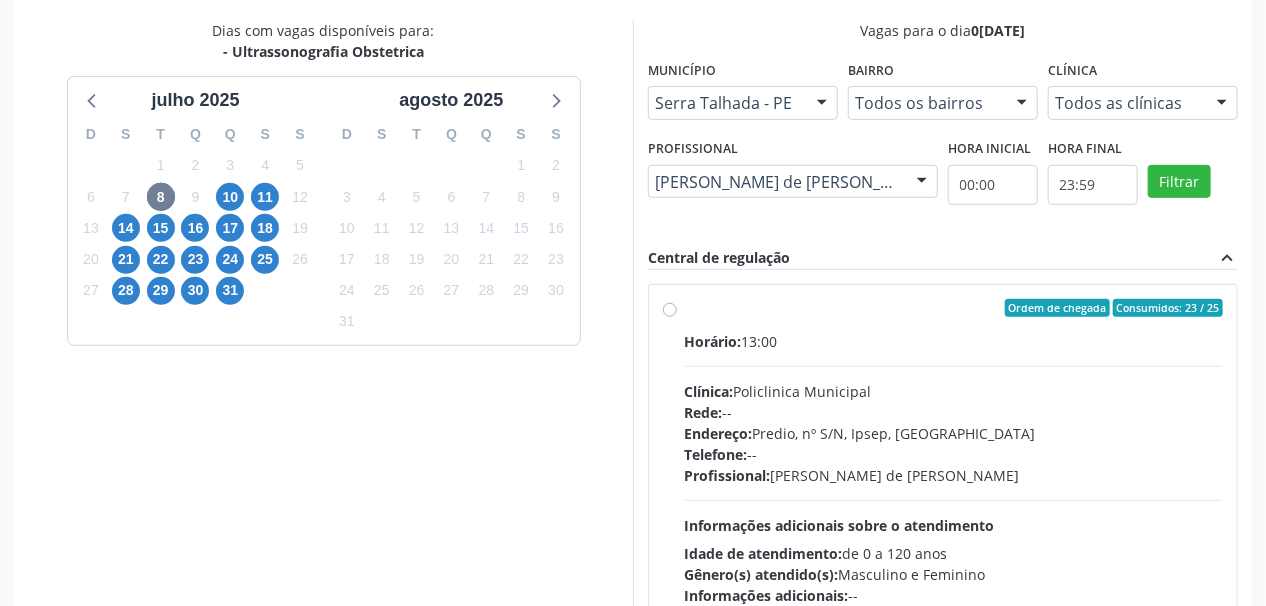 click on "Ordem de chegada
Consumidos: 23 / 25
Horário:   13:00
Clínica:  Policlinica Municipal
Rede:
--
Endereço:   Predio, nº S/N, Ipsep, Serra Talhada - PE
Telefone:   --
Profissional:
Ana Carolina Barboza de Andrada Melo Lyra
Informações adicionais sobre o atendimento
Idade de atendimento:
de 0 a 120 anos
Gênero(s) atendido(s):
Masculino e Feminino
Informações adicionais:
--" at bounding box center [670, 308] 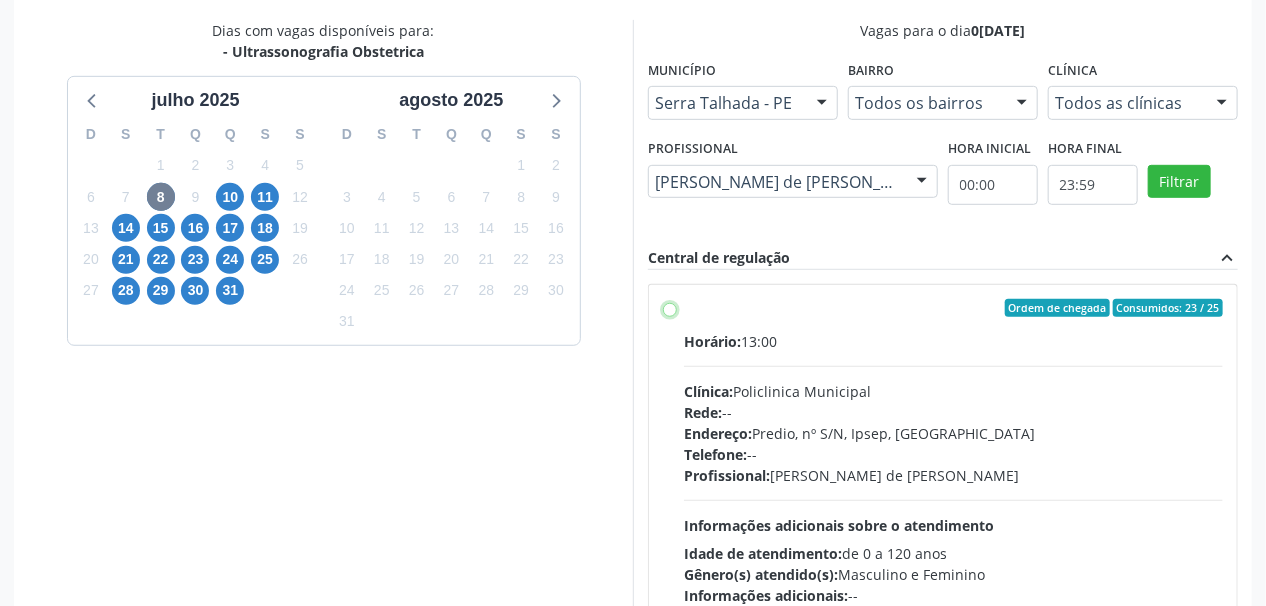 radio on "true" 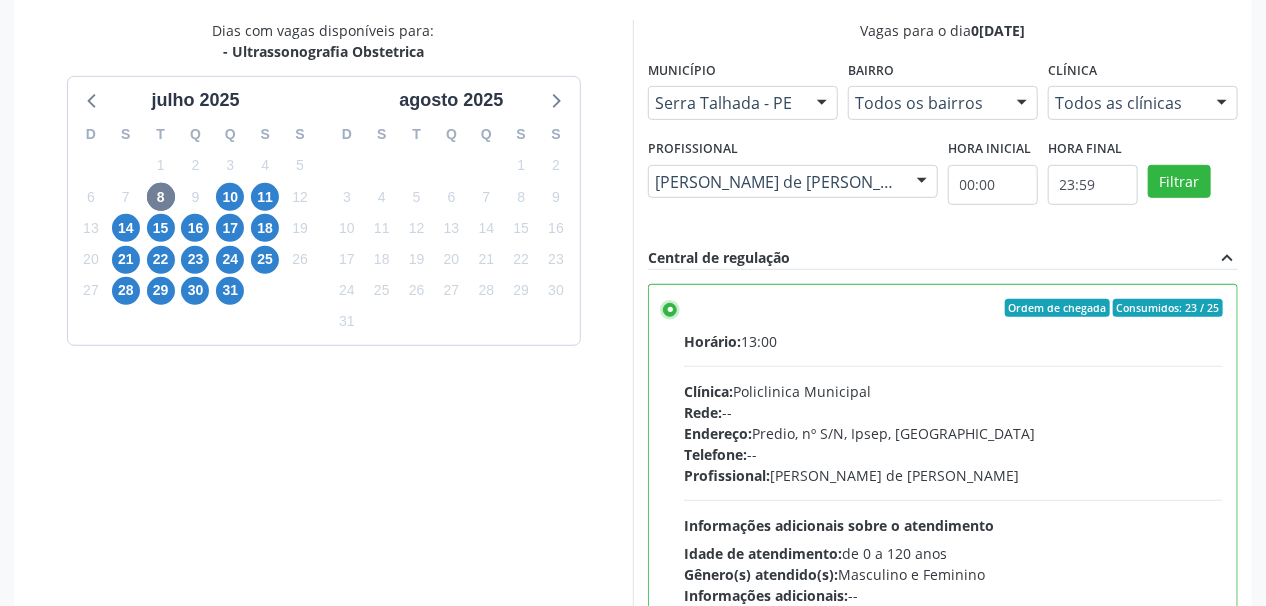 scroll, scrollTop: 584, scrollLeft: 0, axis: vertical 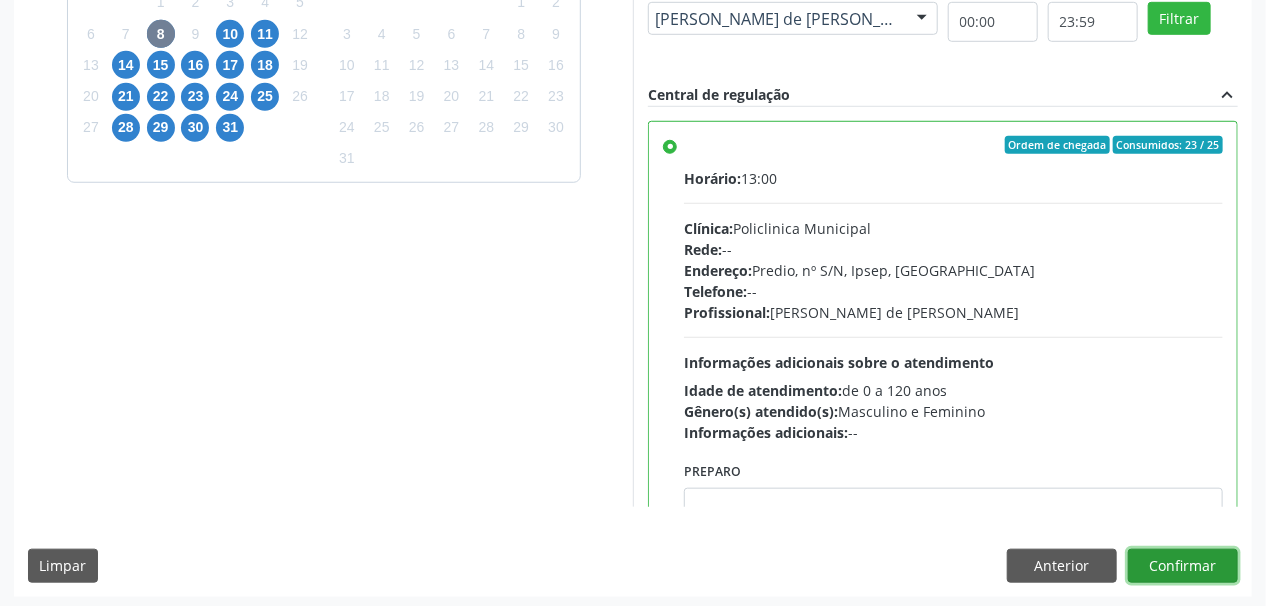 click on "Confirmar" at bounding box center (1183, 566) 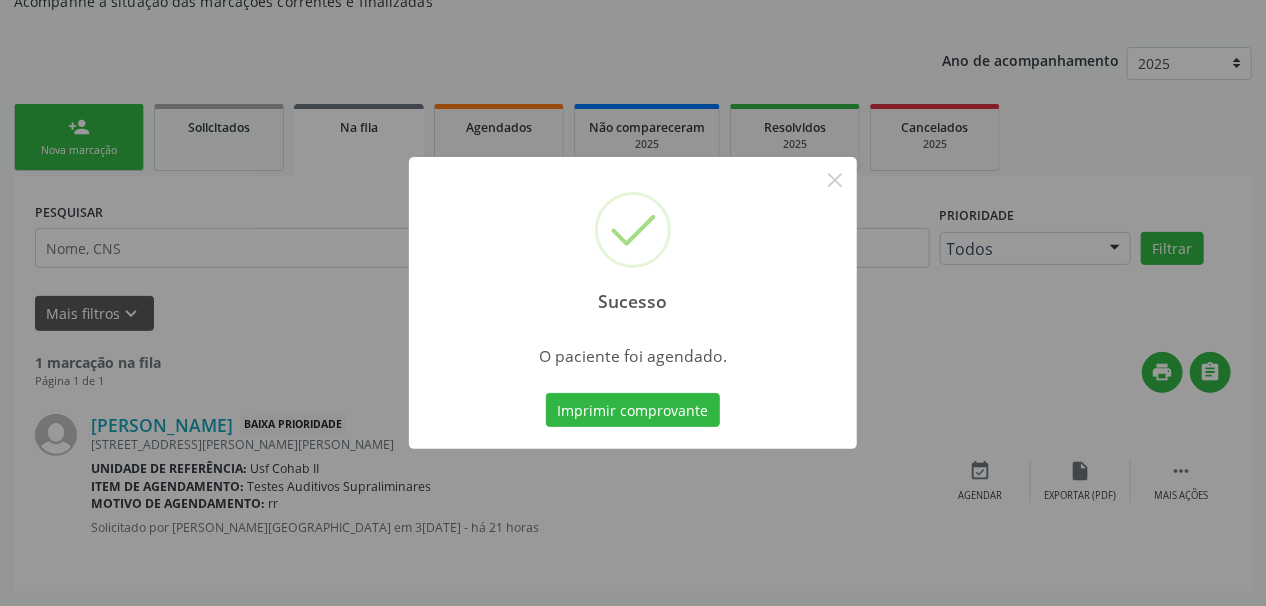 scroll, scrollTop: 57, scrollLeft: 0, axis: vertical 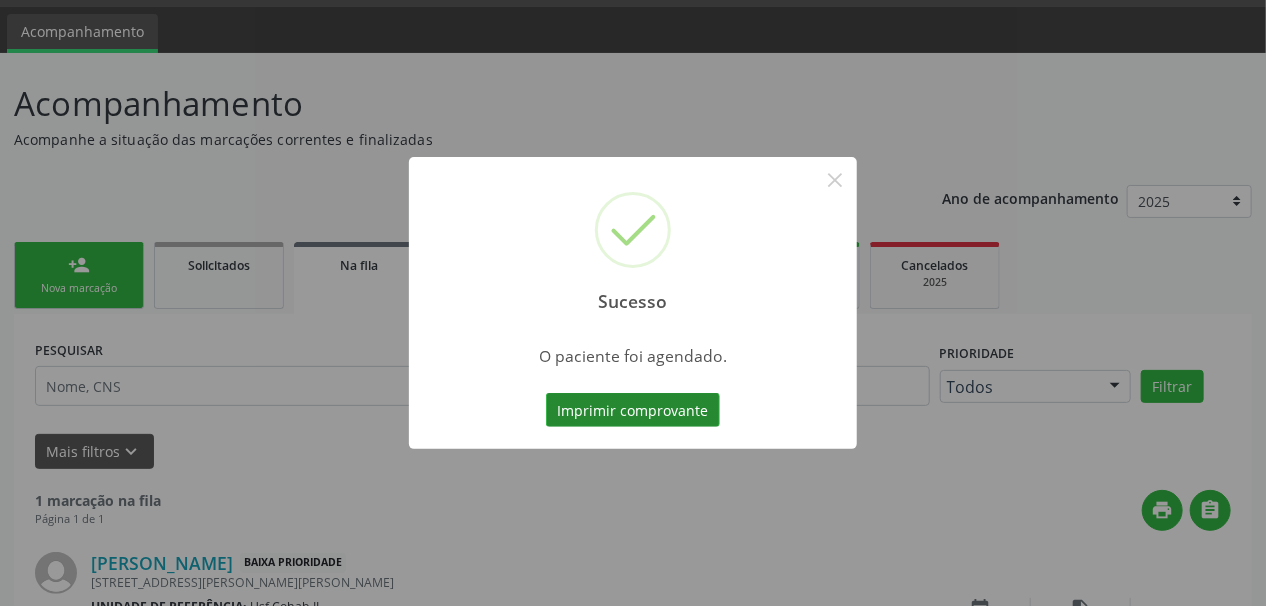 click on "Imprimir comprovante" at bounding box center (633, 410) 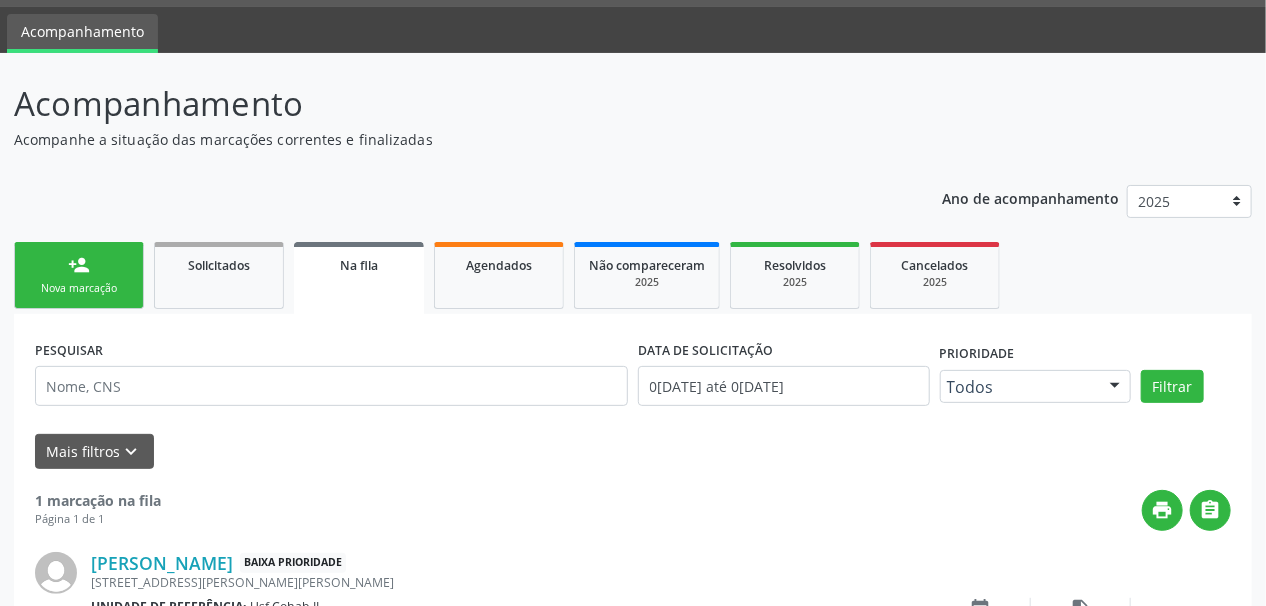 click on "person_add
Nova marcação" at bounding box center [79, 275] 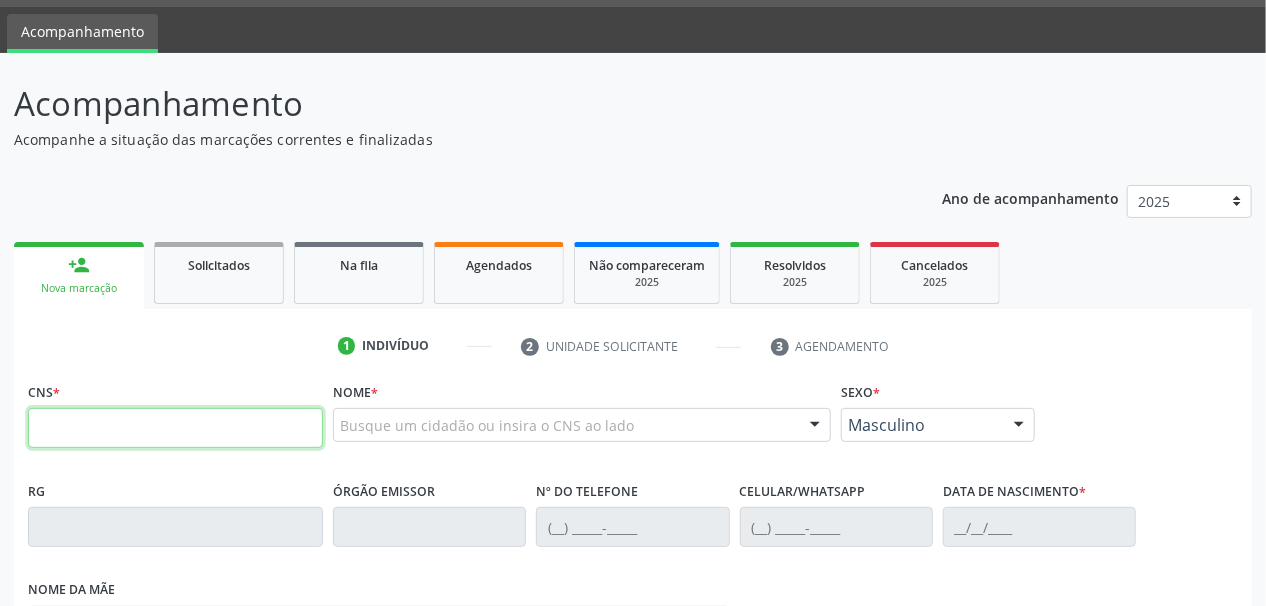 click at bounding box center (175, 428) 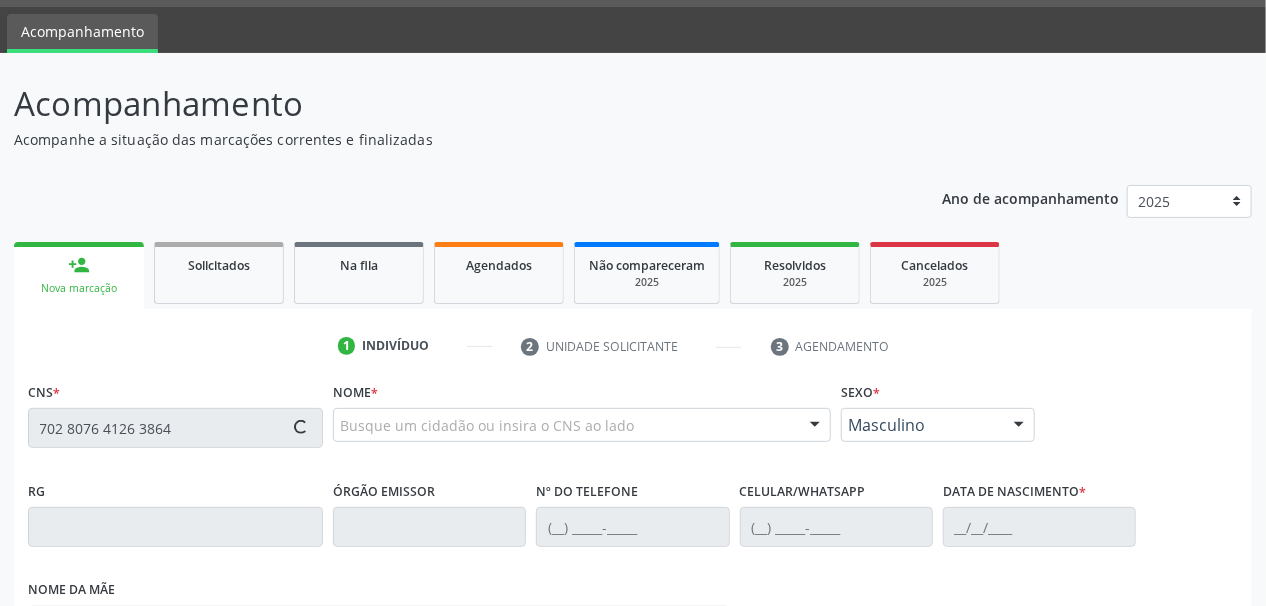type on "702 8076 4126 3864" 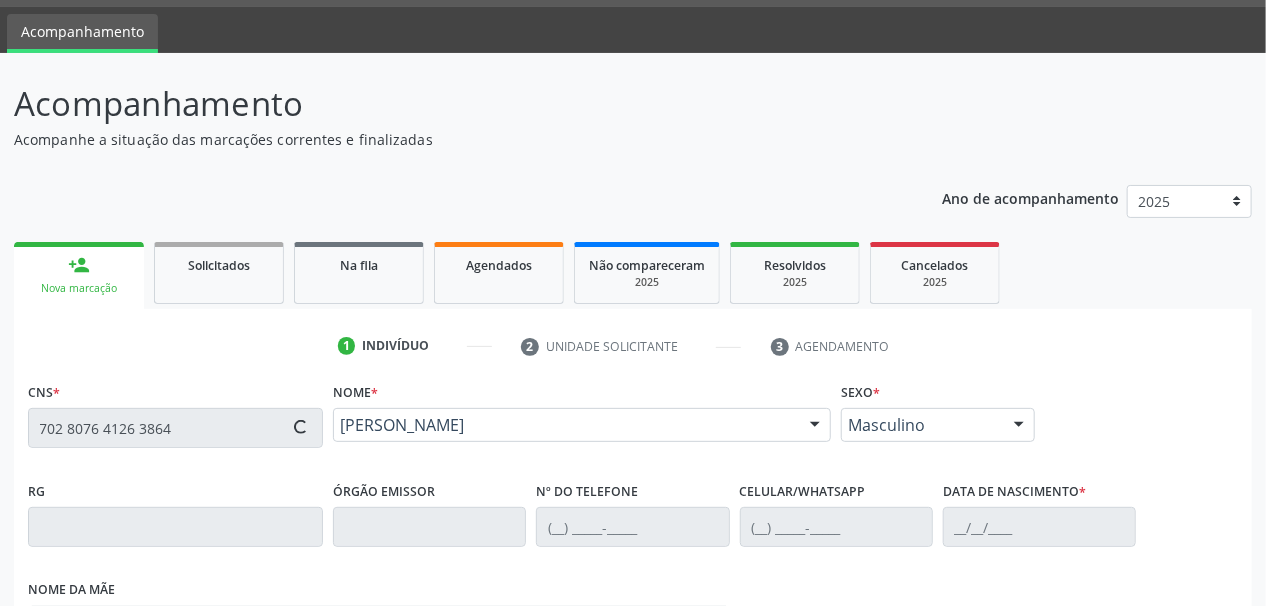 type on "(91) 98107-4067" 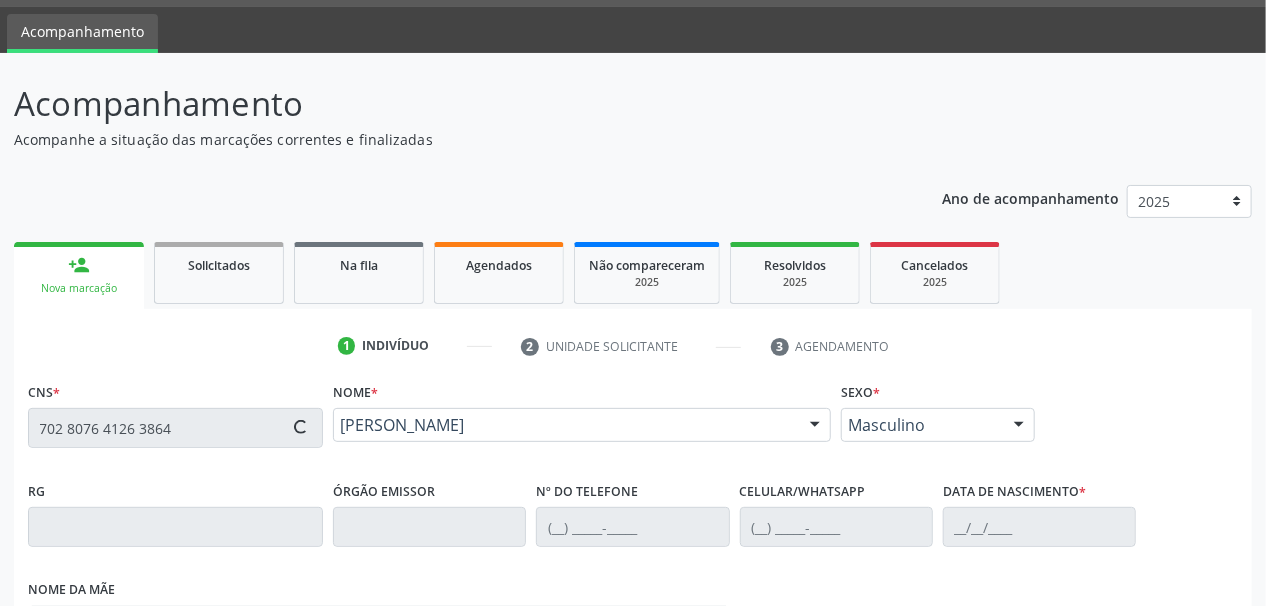 type on "19/08/1956" 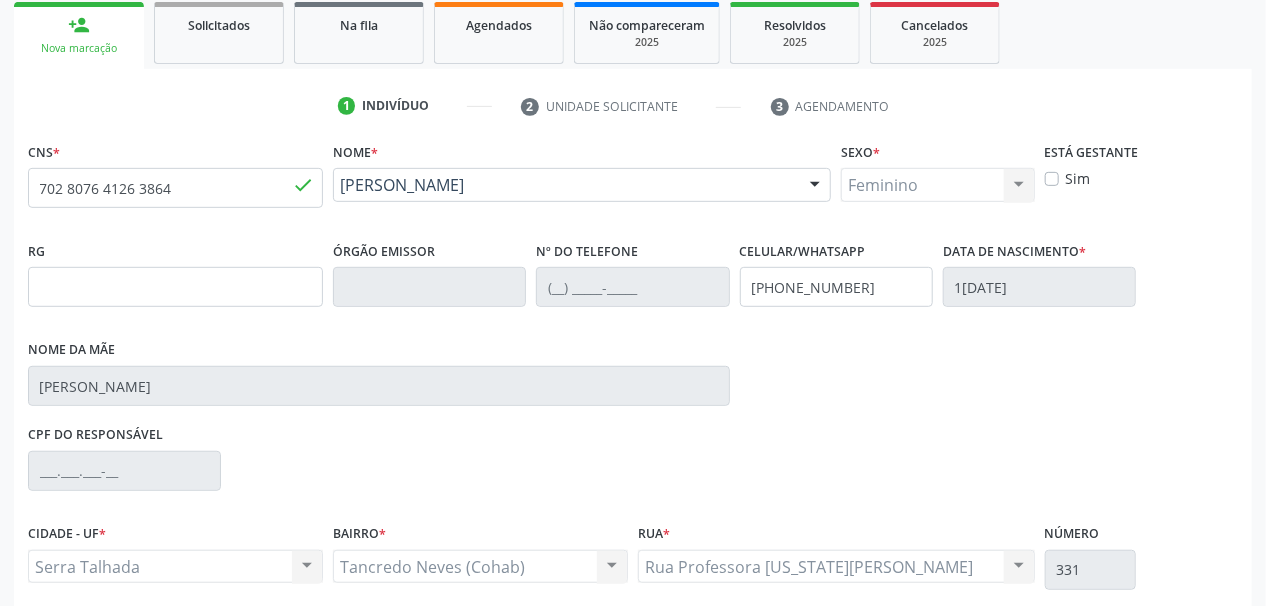 scroll, scrollTop: 457, scrollLeft: 0, axis: vertical 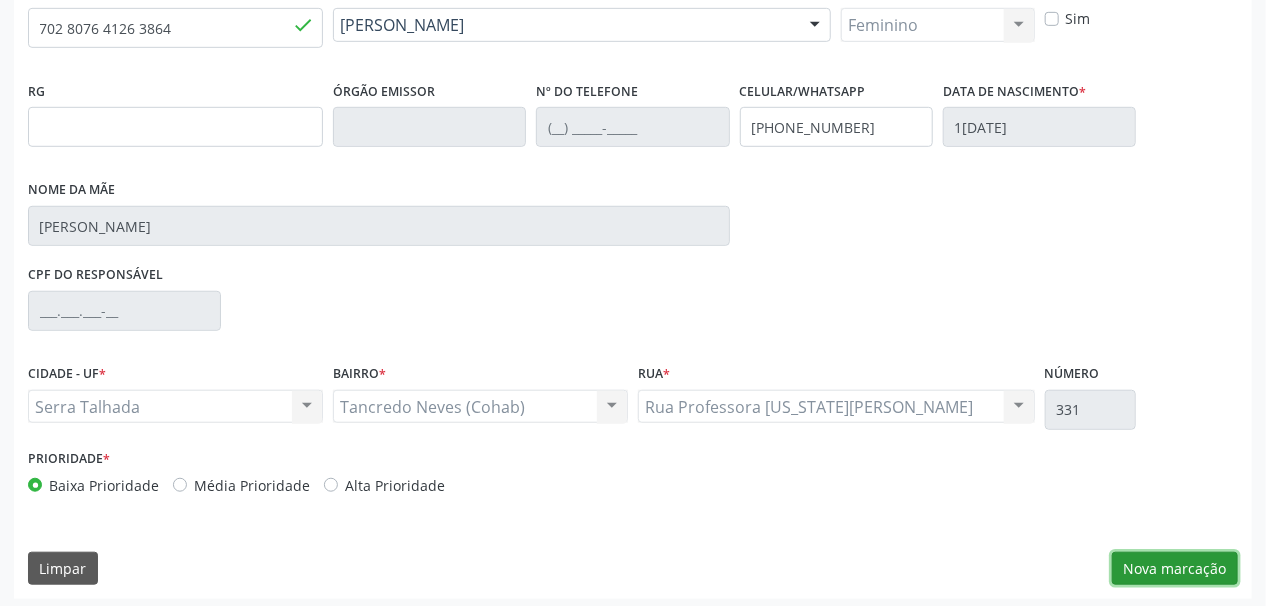 click on "Nova marcação" at bounding box center [1175, 569] 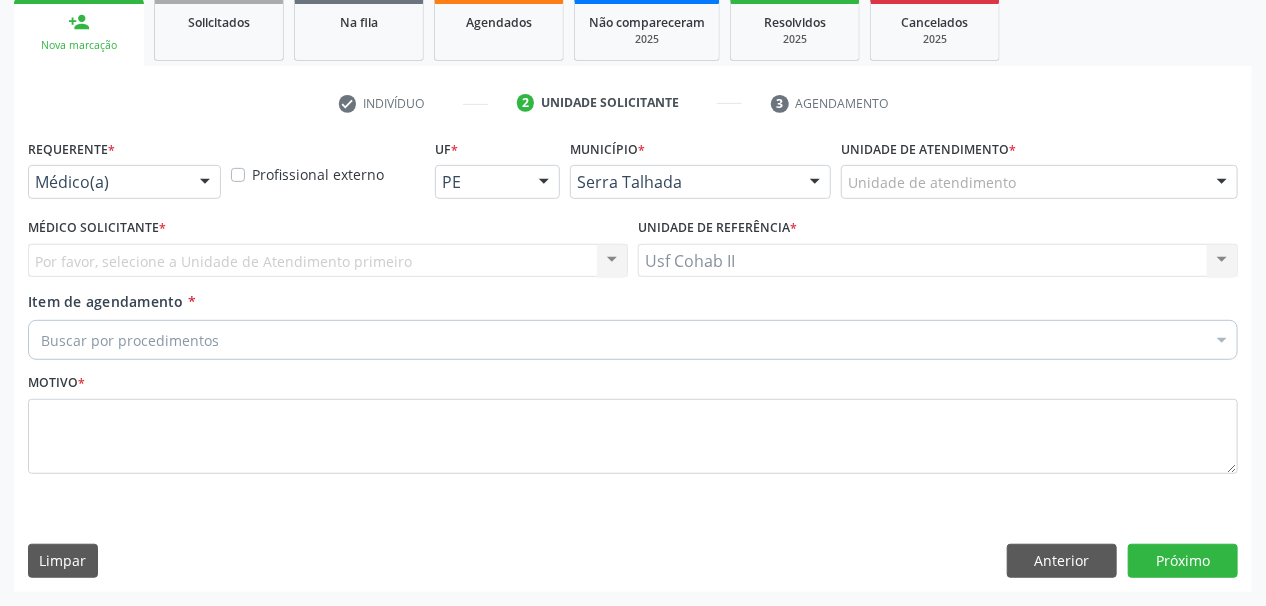 scroll, scrollTop: 294, scrollLeft: 0, axis: vertical 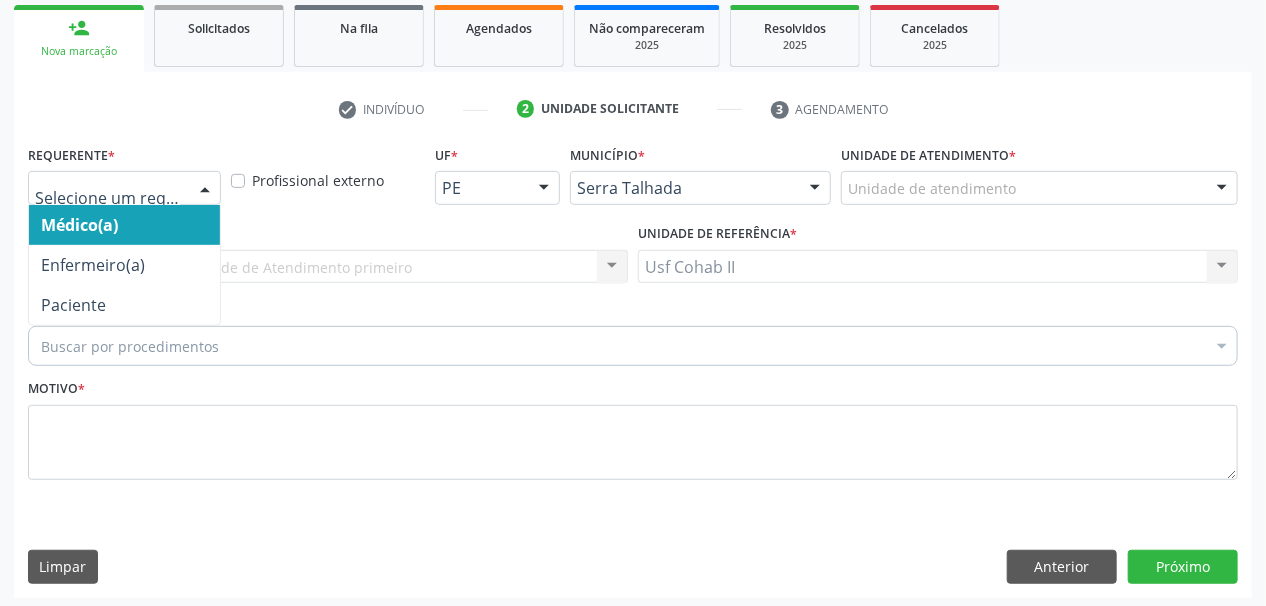click at bounding box center [205, 189] 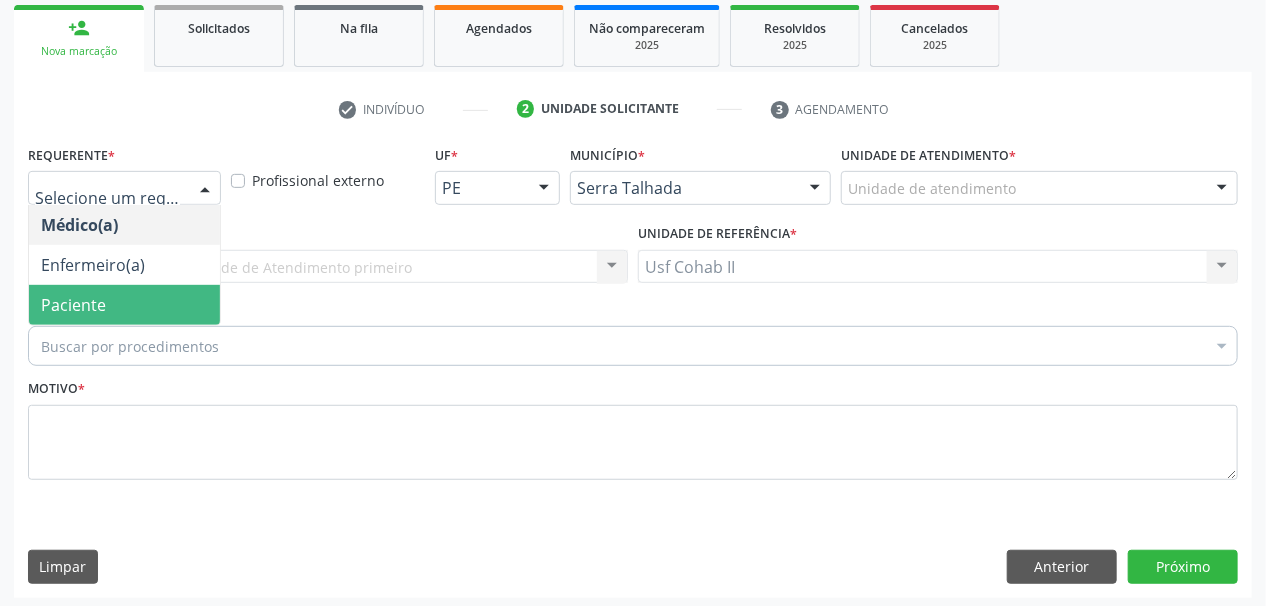 click on "Paciente" at bounding box center (124, 305) 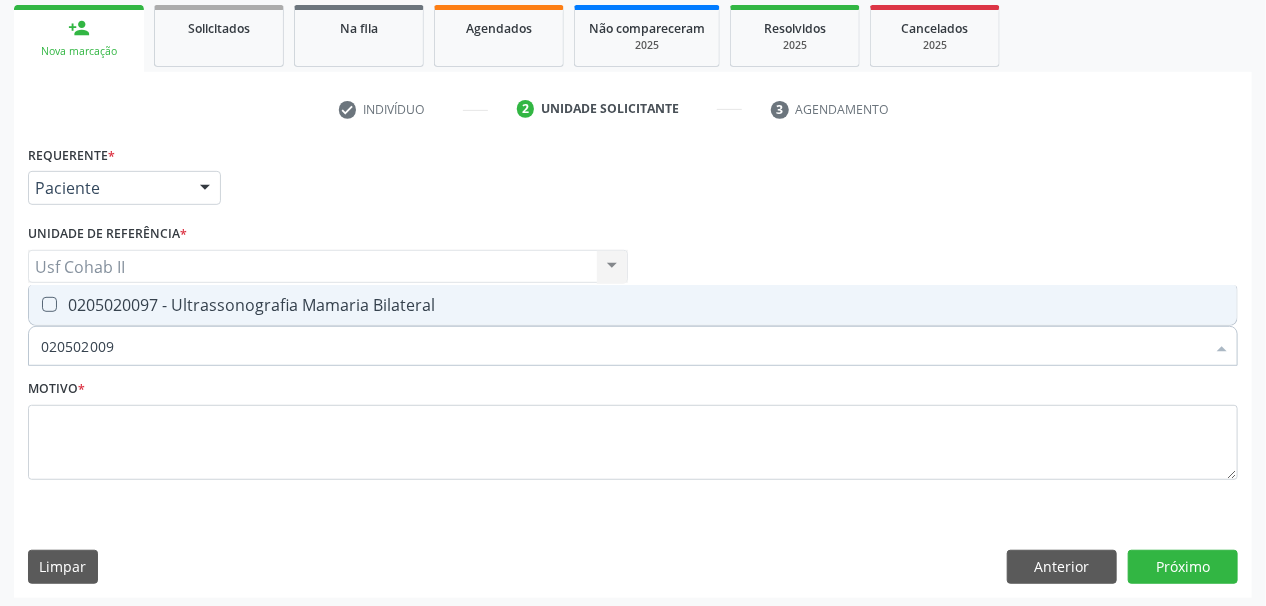 type on "0205020097" 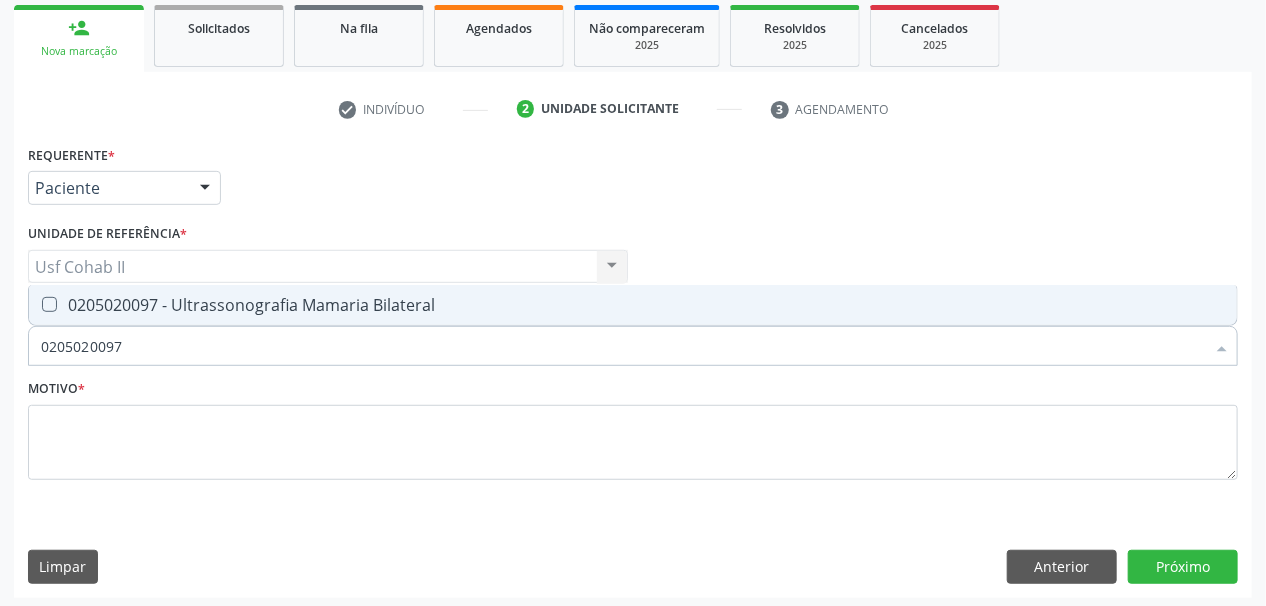 click at bounding box center [49, 304] 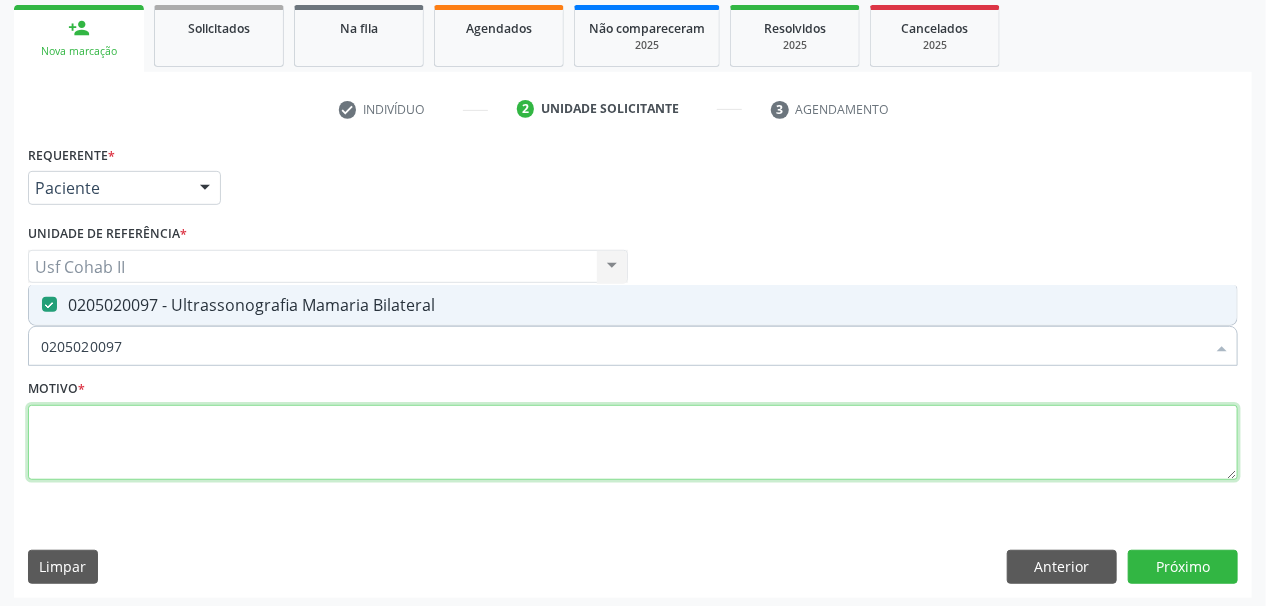 click at bounding box center [633, 443] 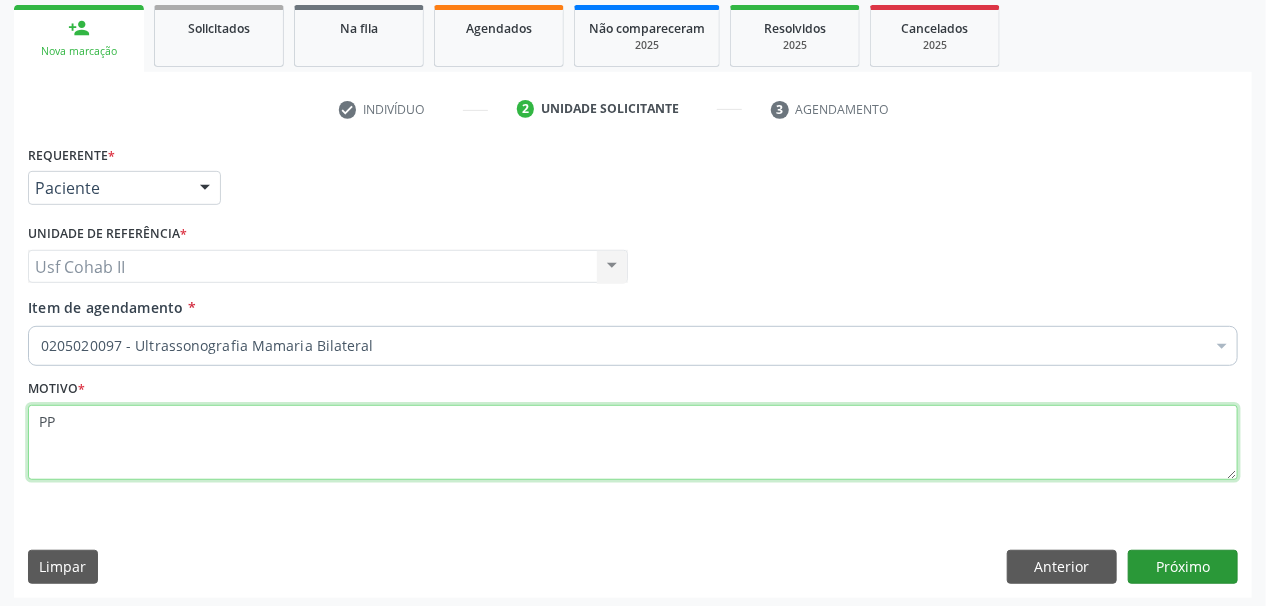 type on "PP" 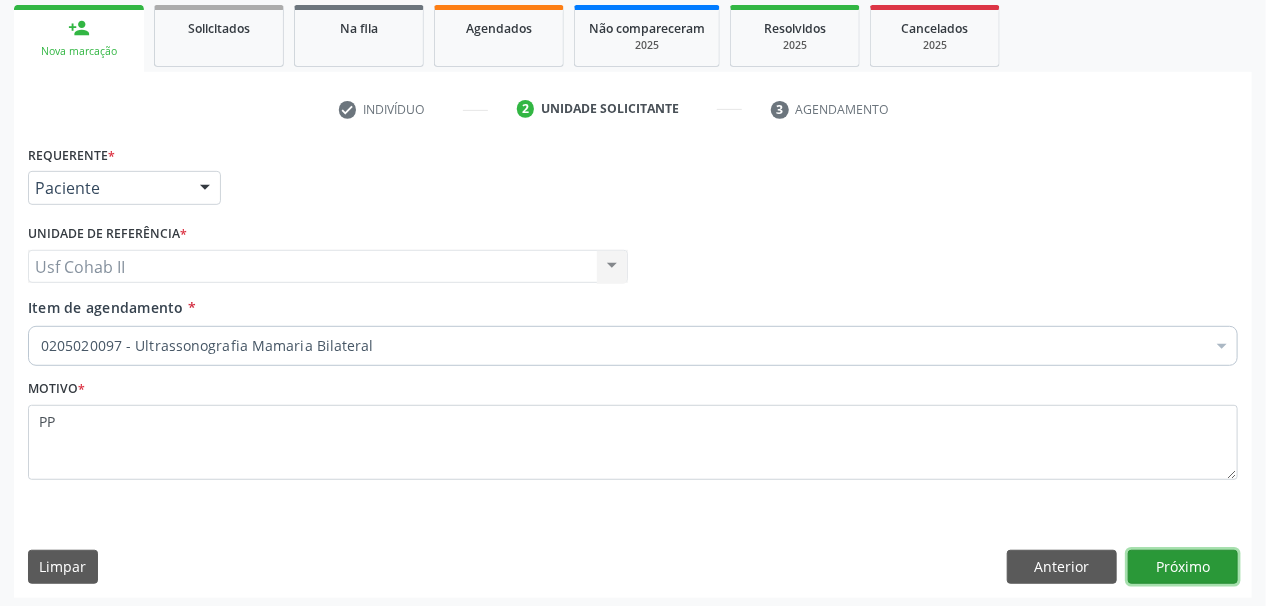 click on "Próximo" at bounding box center (1183, 567) 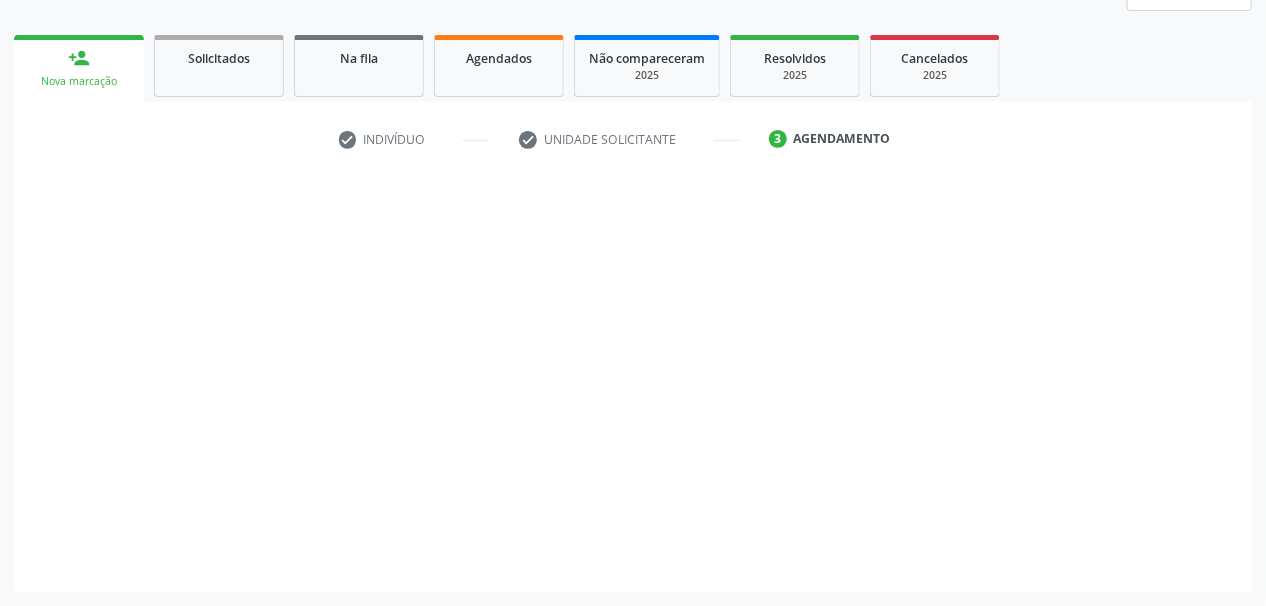 scroll, scrollTop: 261, scrollLeft: 0, axis: vertical 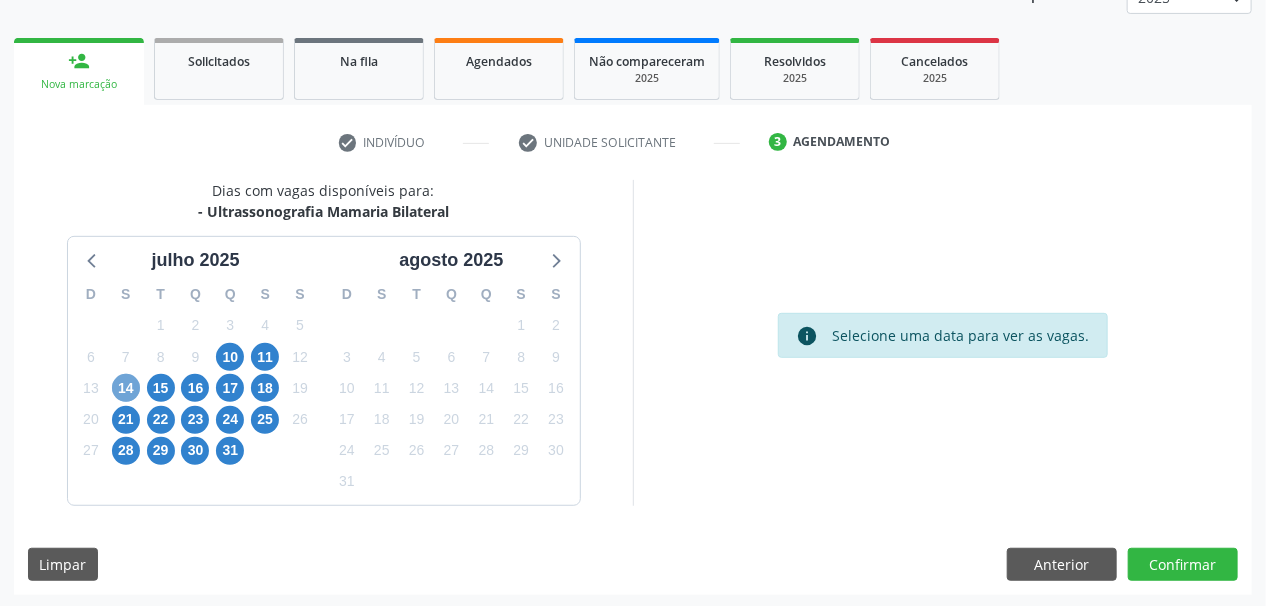 click on "14" at bounding box center (126, 388) 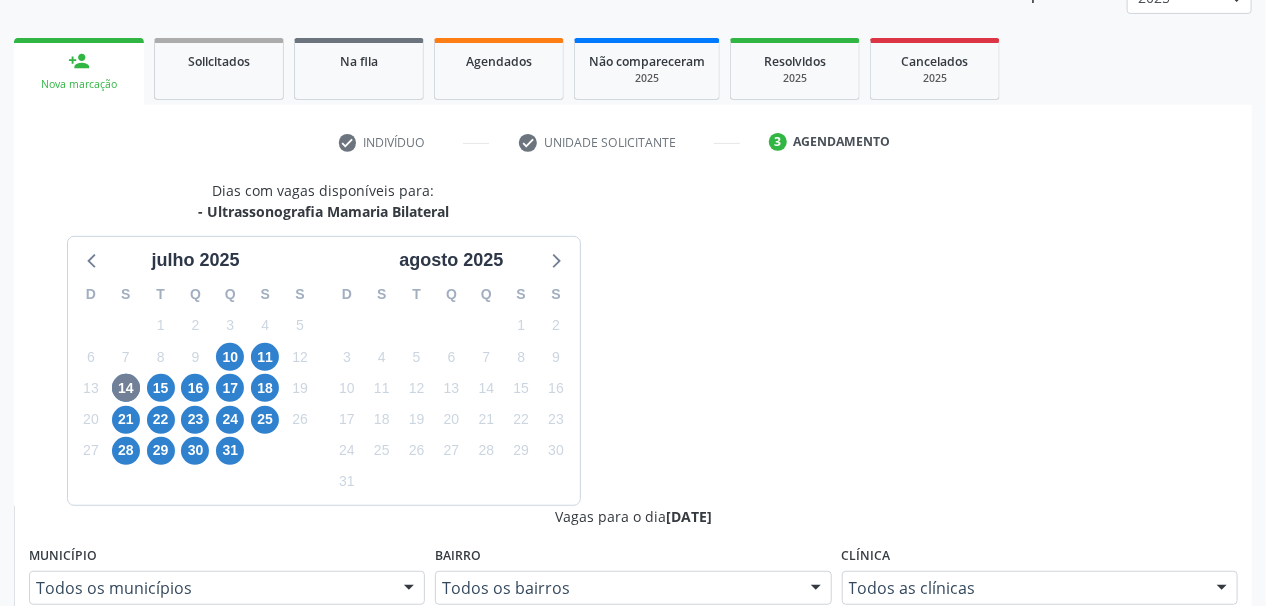 click at bounding box center [409, 589] 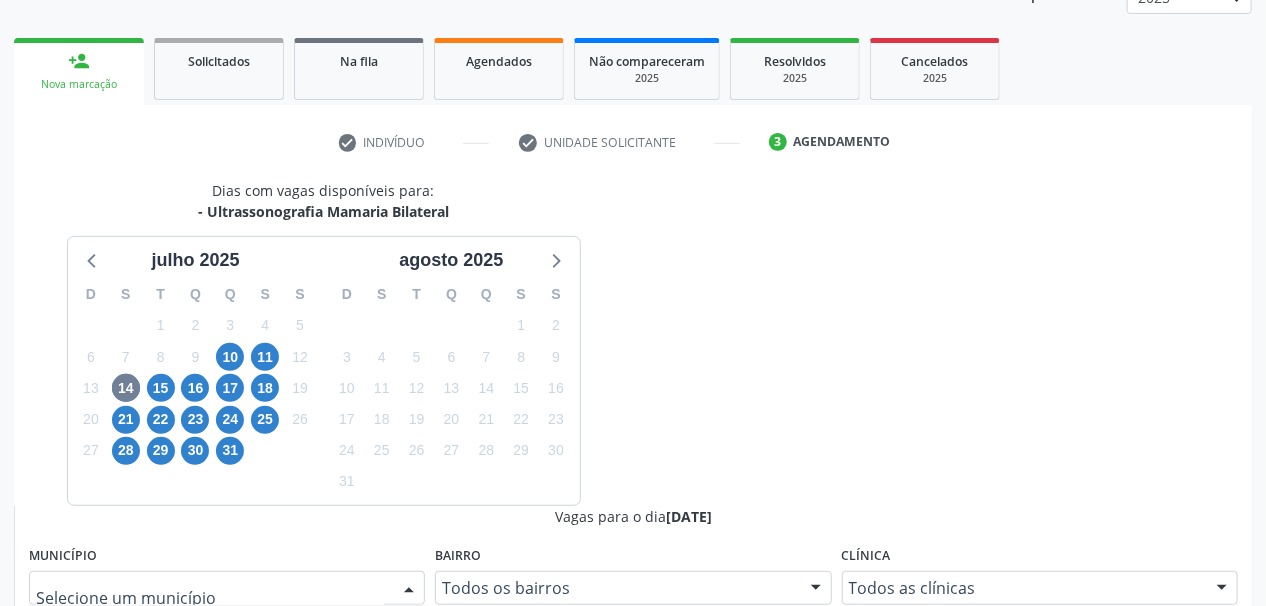 click on "Serra Talhada - PE" at bounding box center (110, 665) 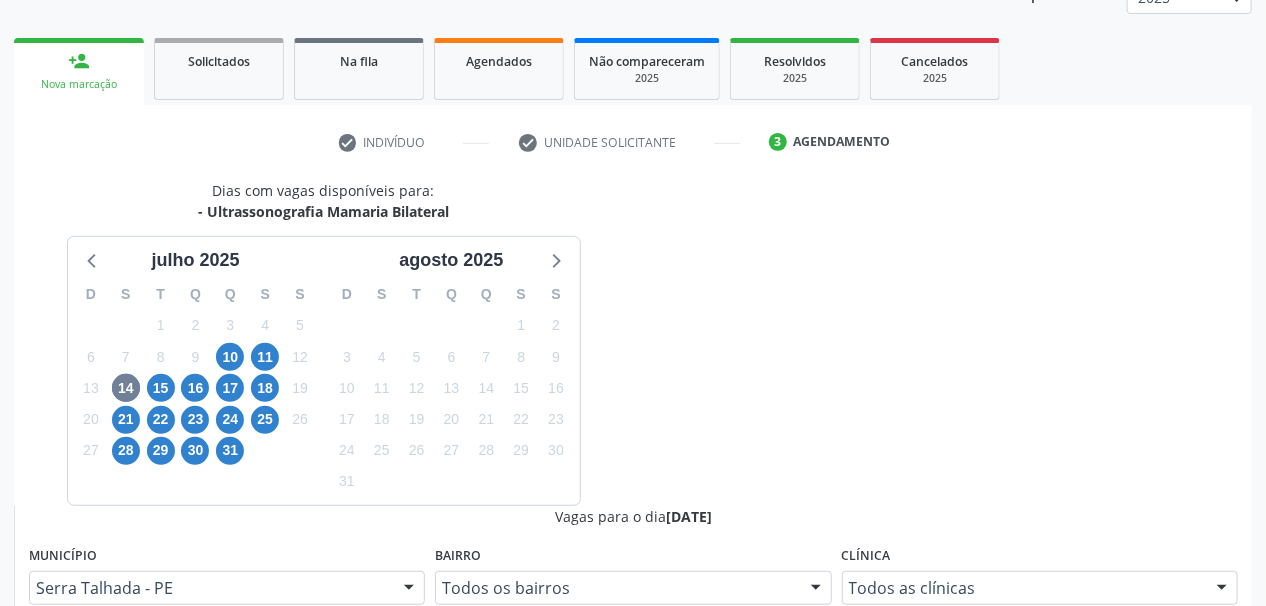 click at bounding box center (1222, 589) 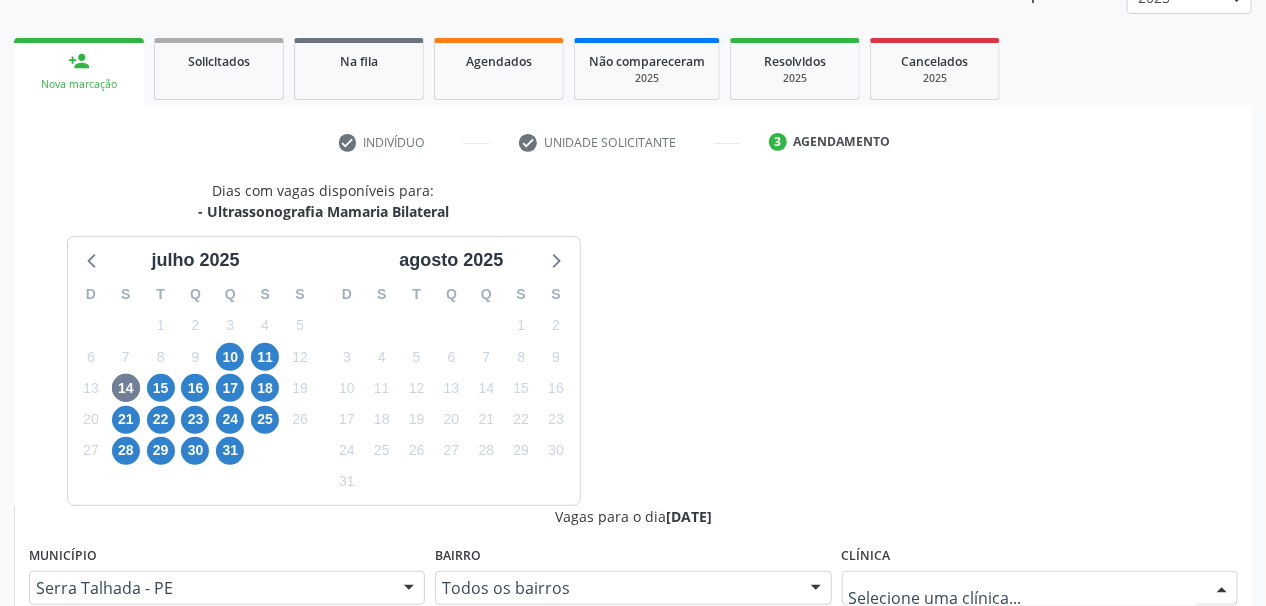 click on "Hospital [GEOGRAPHIC_DATA]" at bounding box center [968, 665] 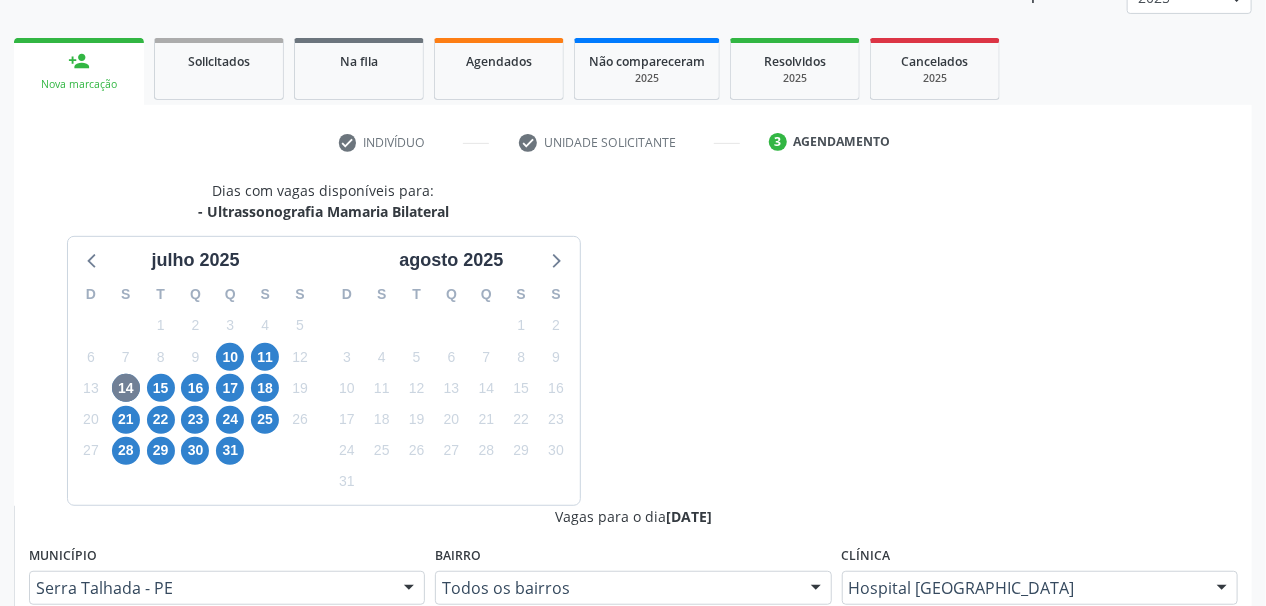 click at bounding box center [613, 668] 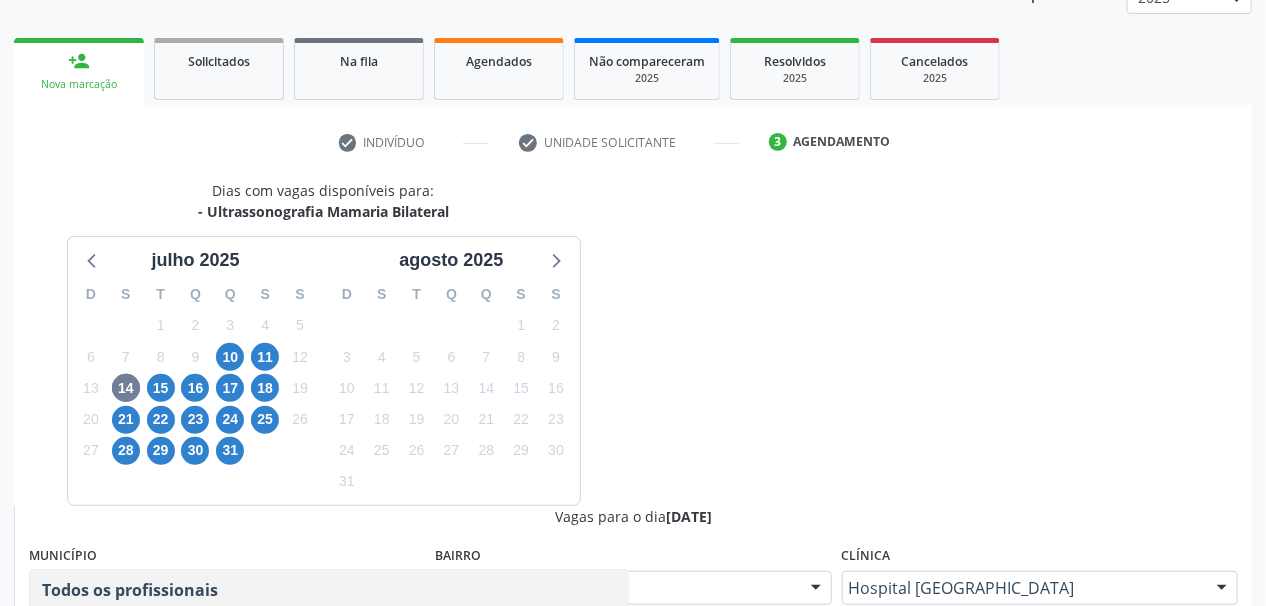 click on "Yuri Araujo Magalhaes" at bounding box center (104, 630) 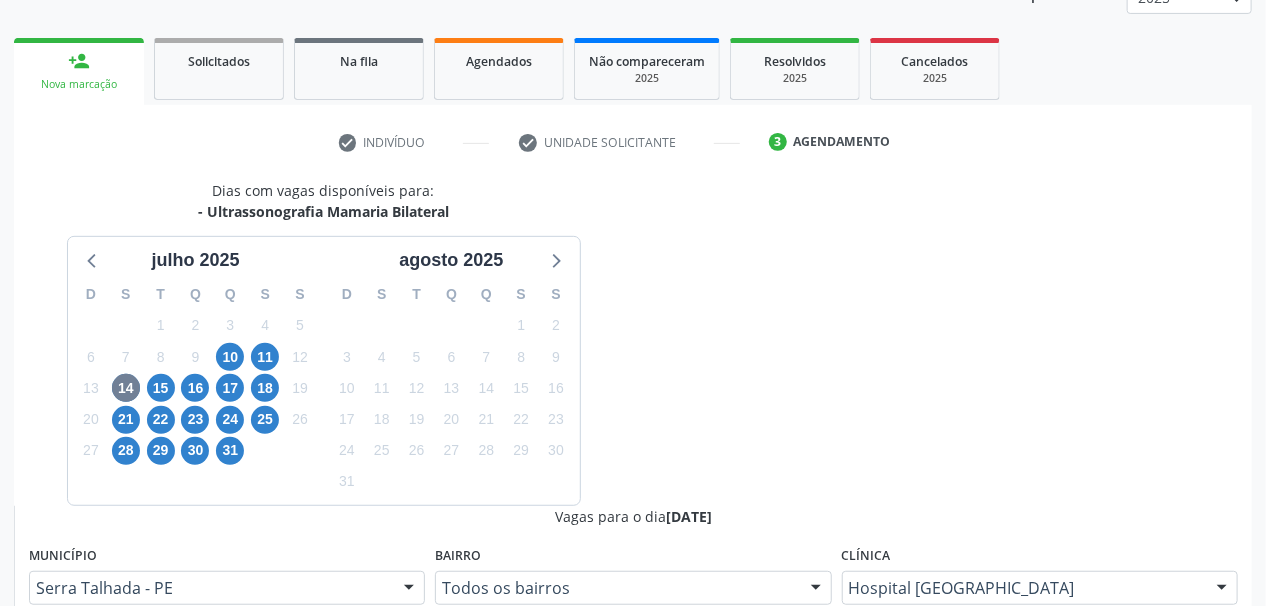 click on "Clínica:  Hospital Sao Francisco" at bounding box center [644, 876] 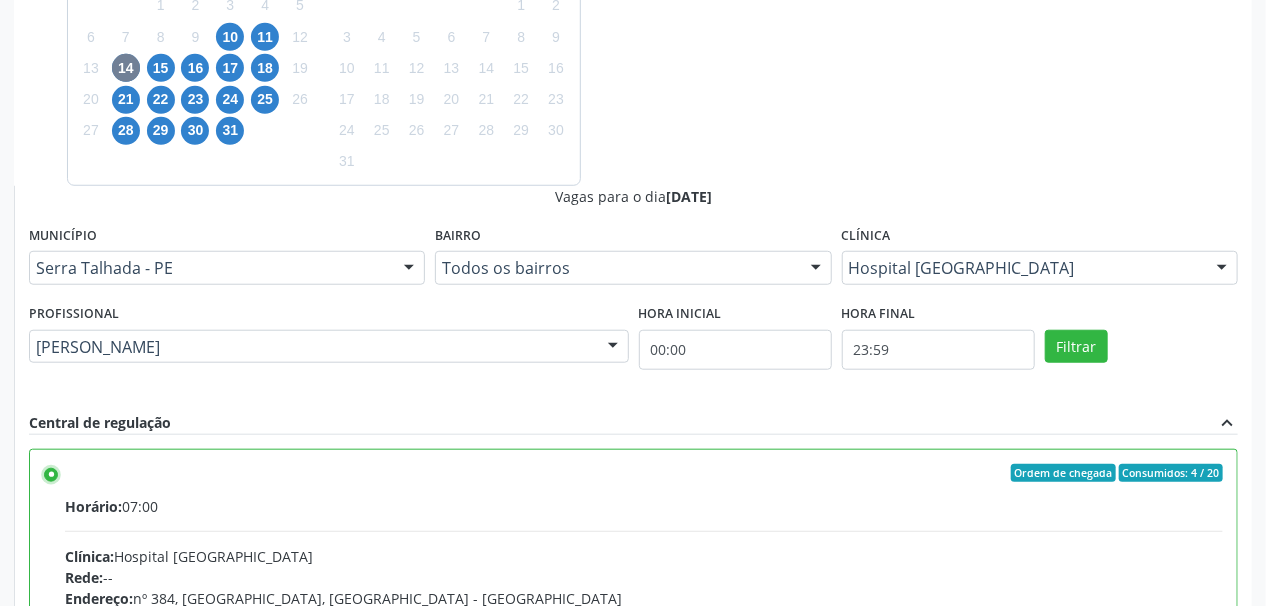 scroll, scrollTop: 584, scrollLeft: 0, axis: vertical 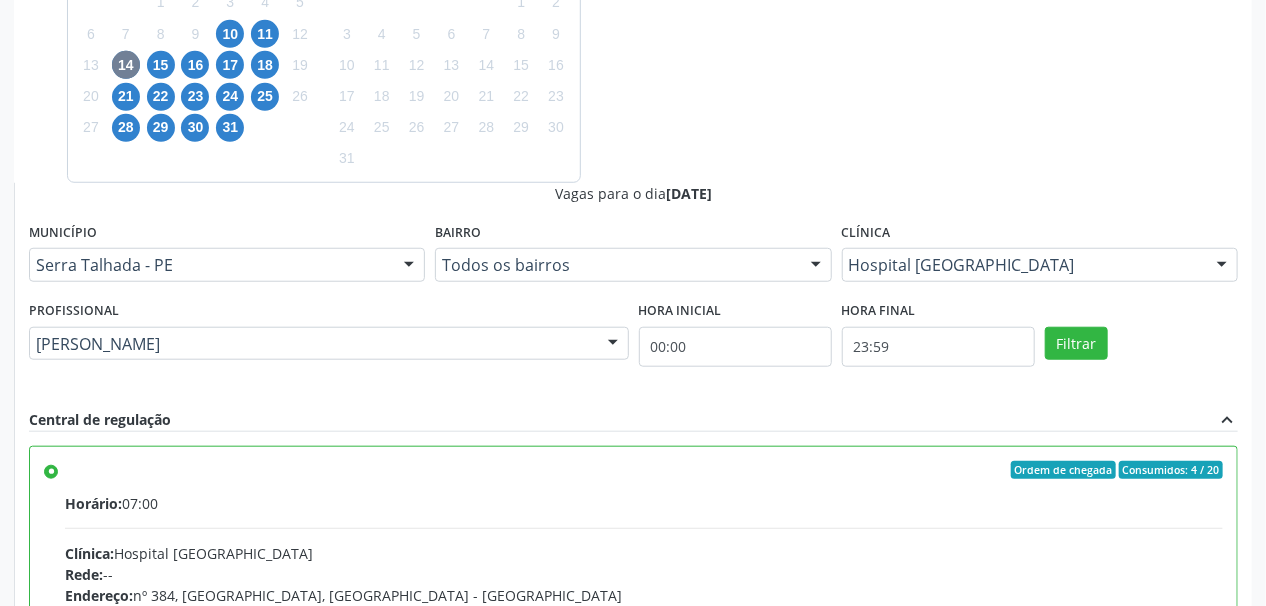 click on "Confirmar" at bounding box center [1183, 891] 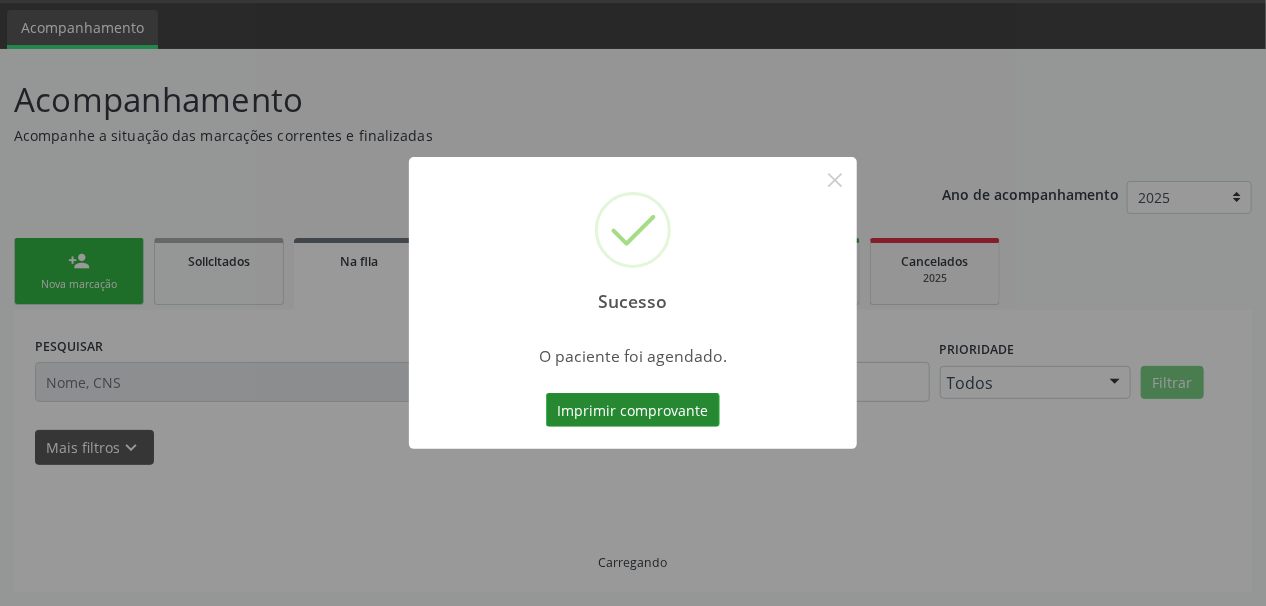 scroll, scrollTop: 57, scrollLeft: 0, axis: vertical 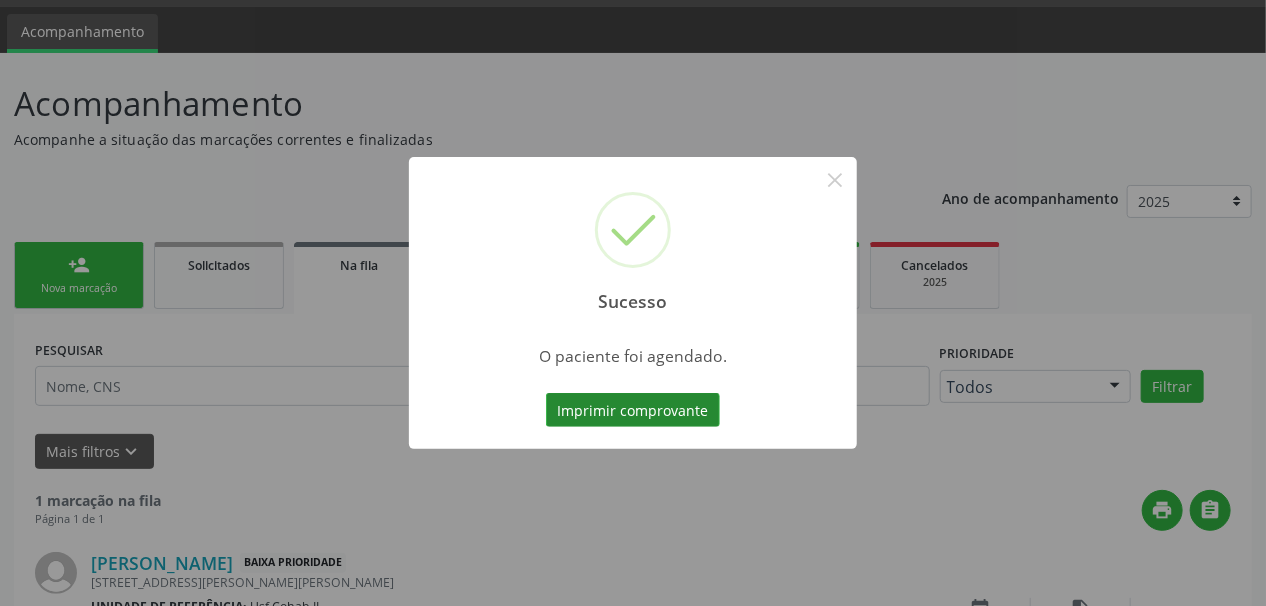 click on "Imprimir comprovante" at bounding box center [633, 410] 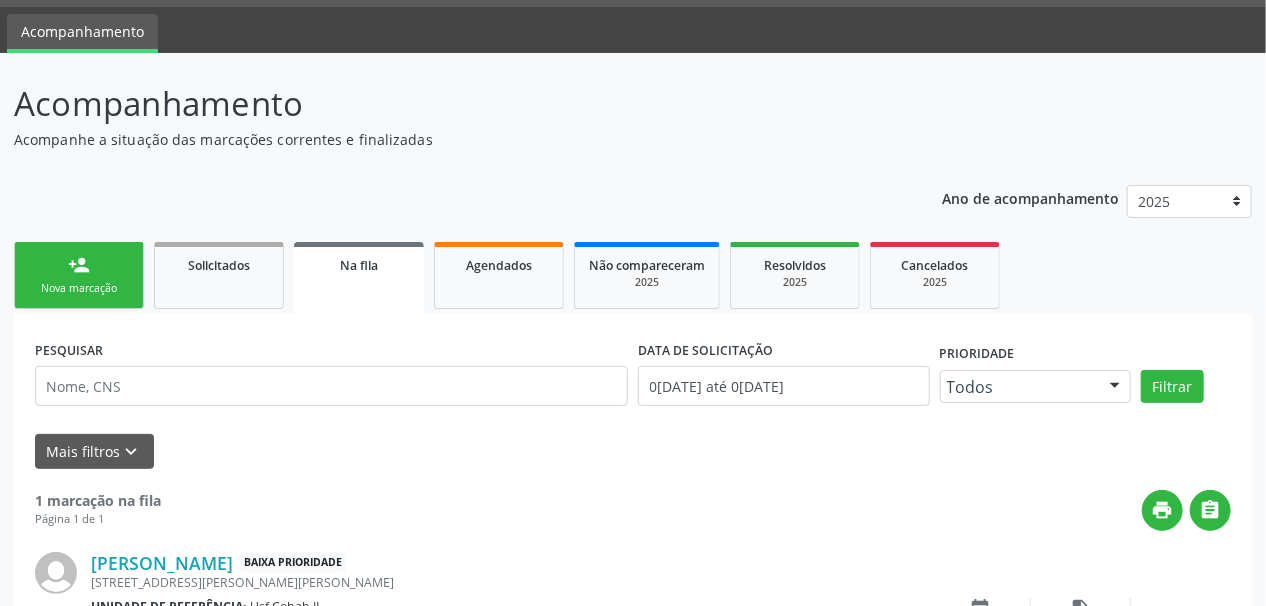 click on "Nova marcação" at bounding box center (79, 288) 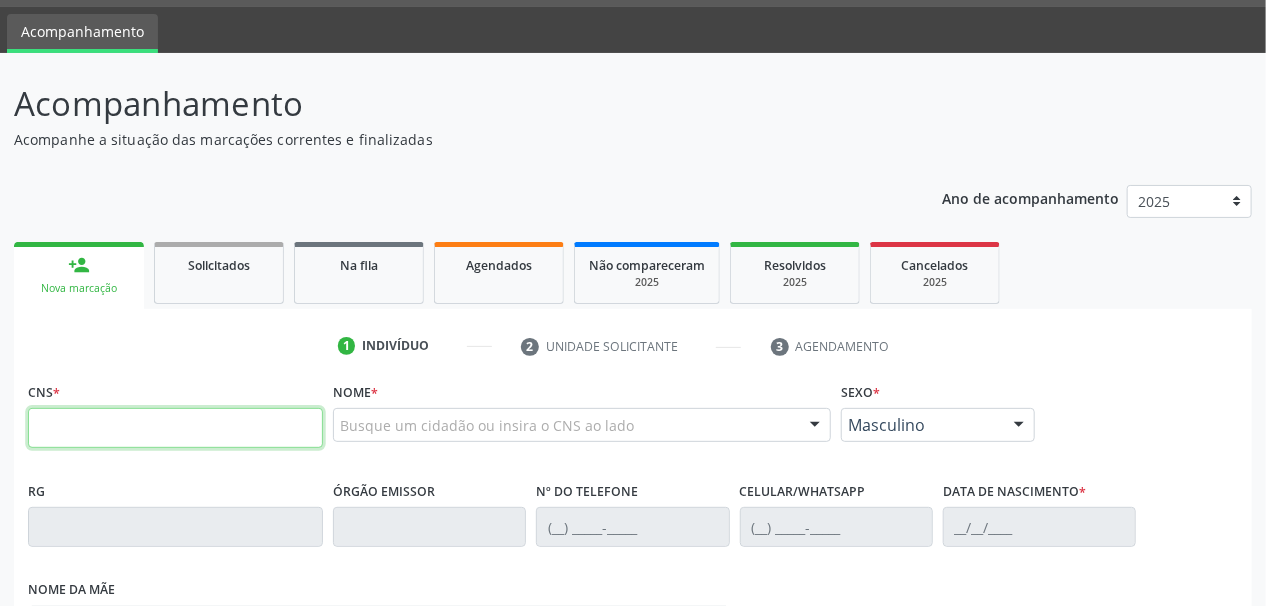 click at bounding box center [175, 428] 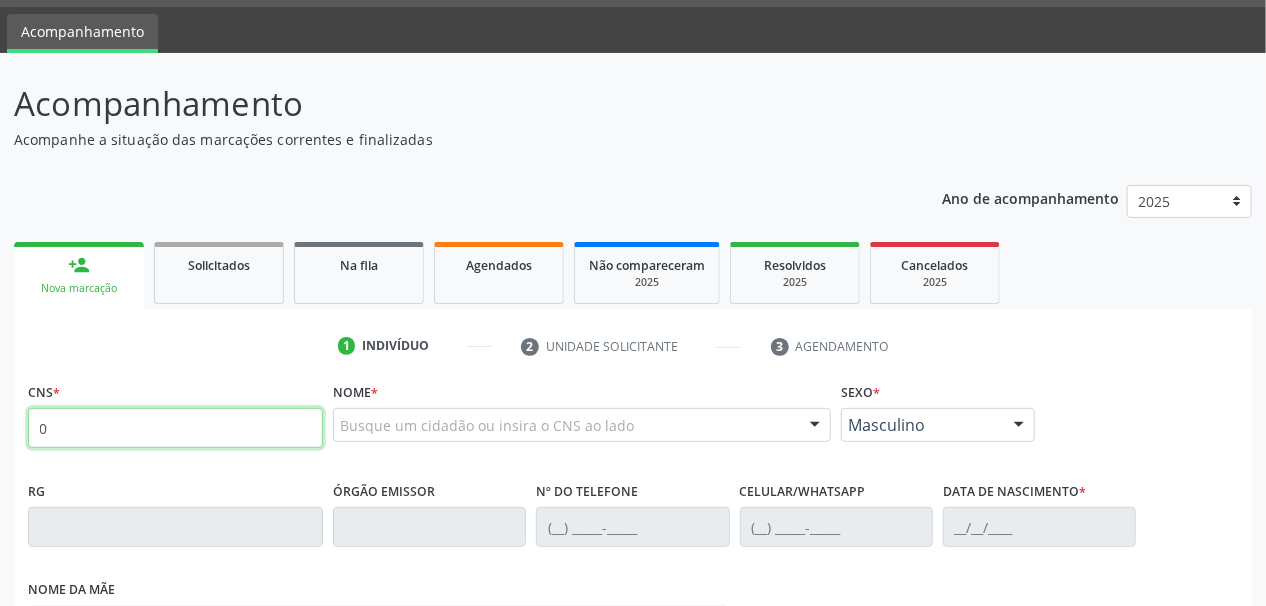 click on "0" at bounding box center (175, 428) 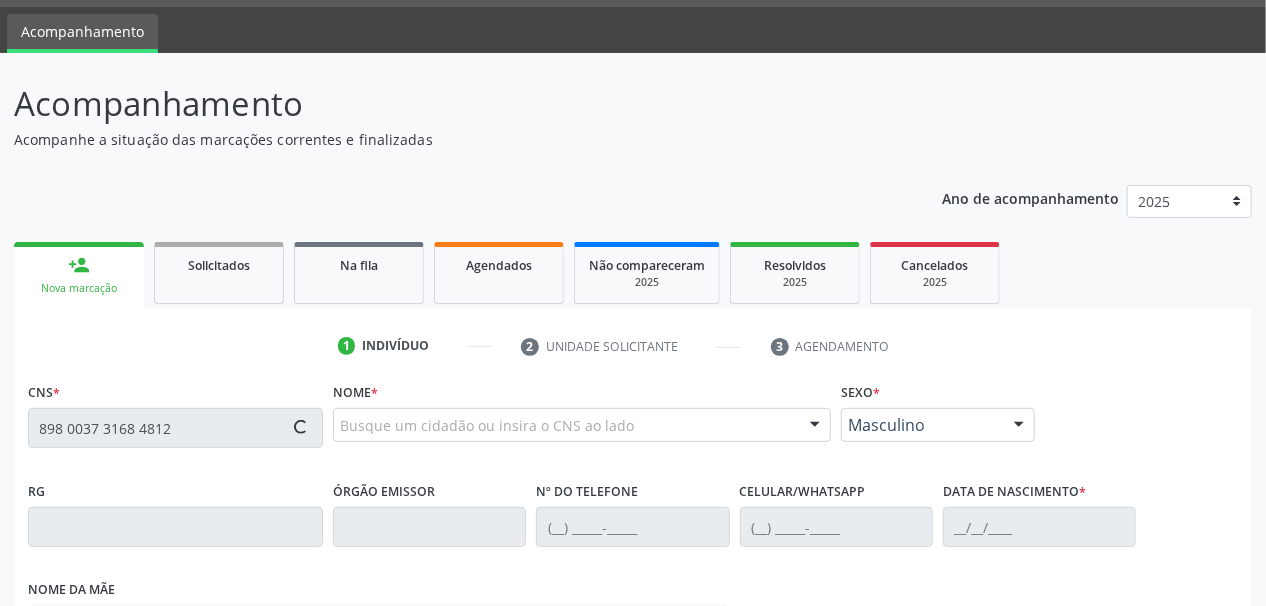 type on "898 0037 3168 4812" 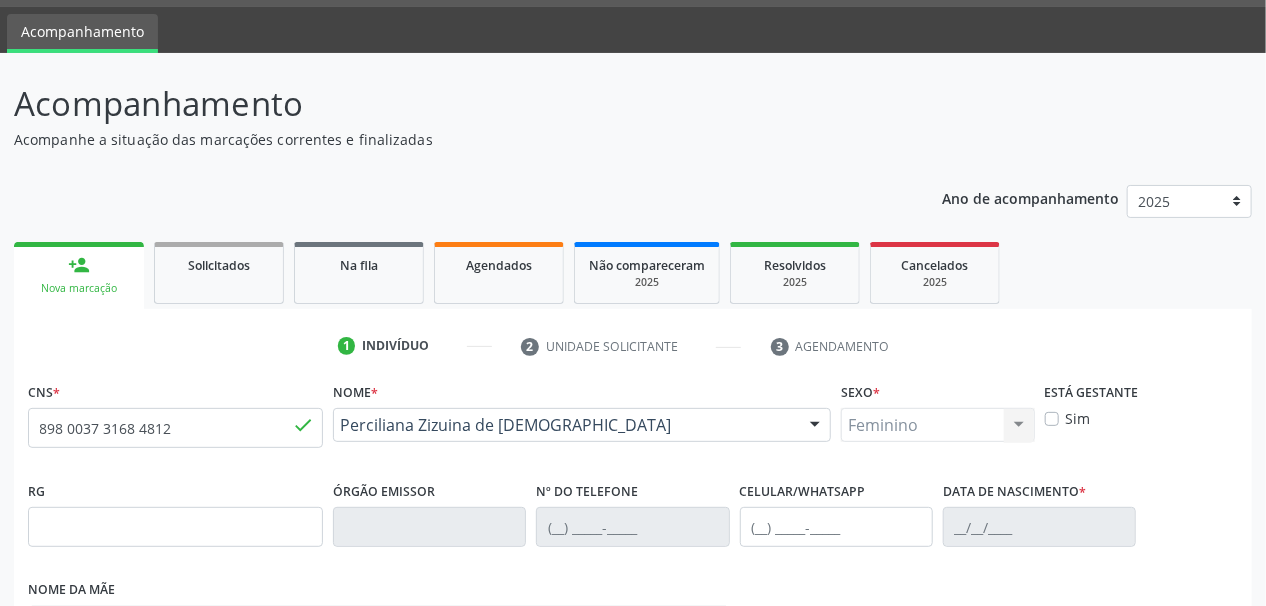 type on "(87) 99924-9526" 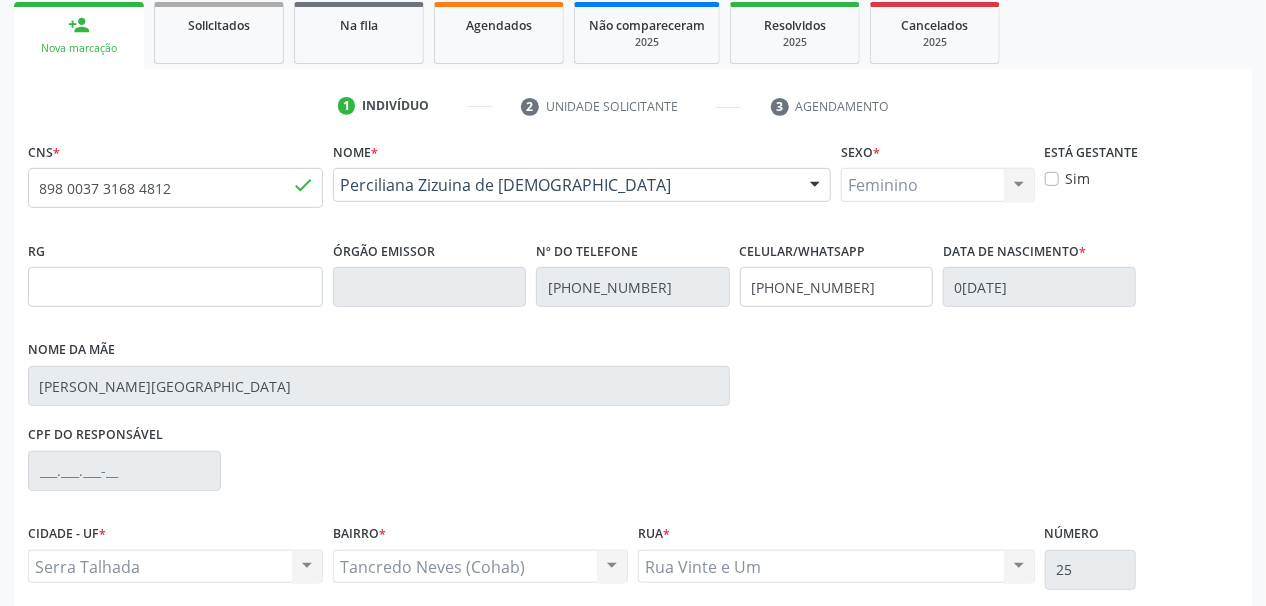 scroll, scrollTop: 457, scrollLeft: 0, axis: vertical 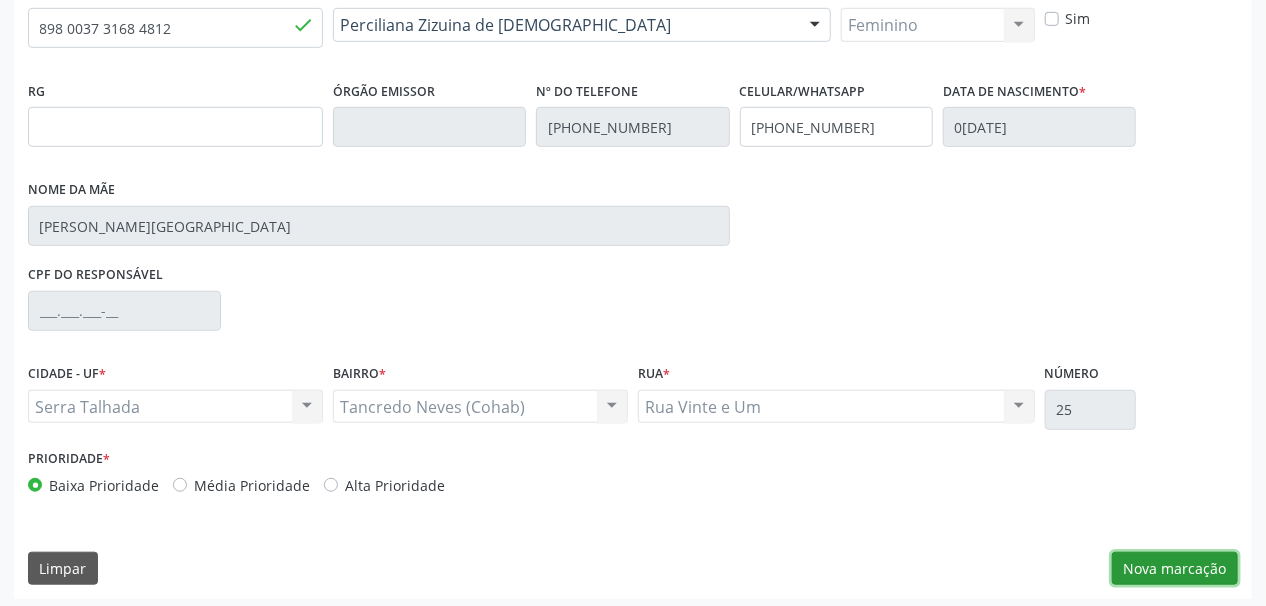click on "Nova marcação" at bounding box center (1175, 569) 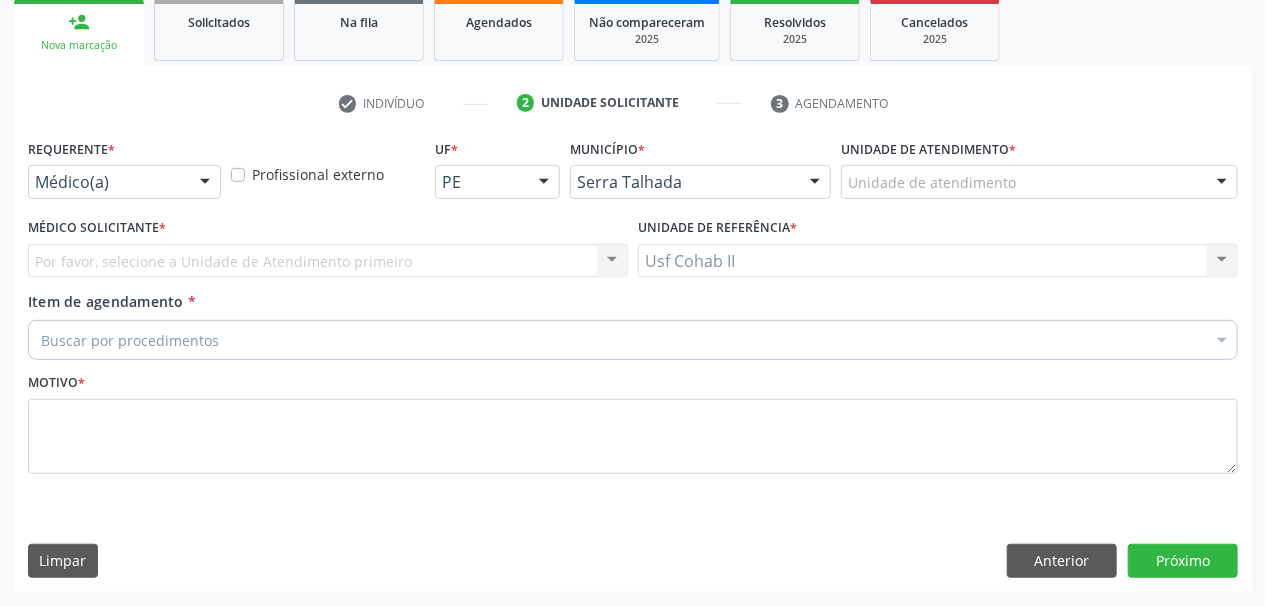 scroll, scrollTop: 294, scrollLeft: 0, axis: vertical 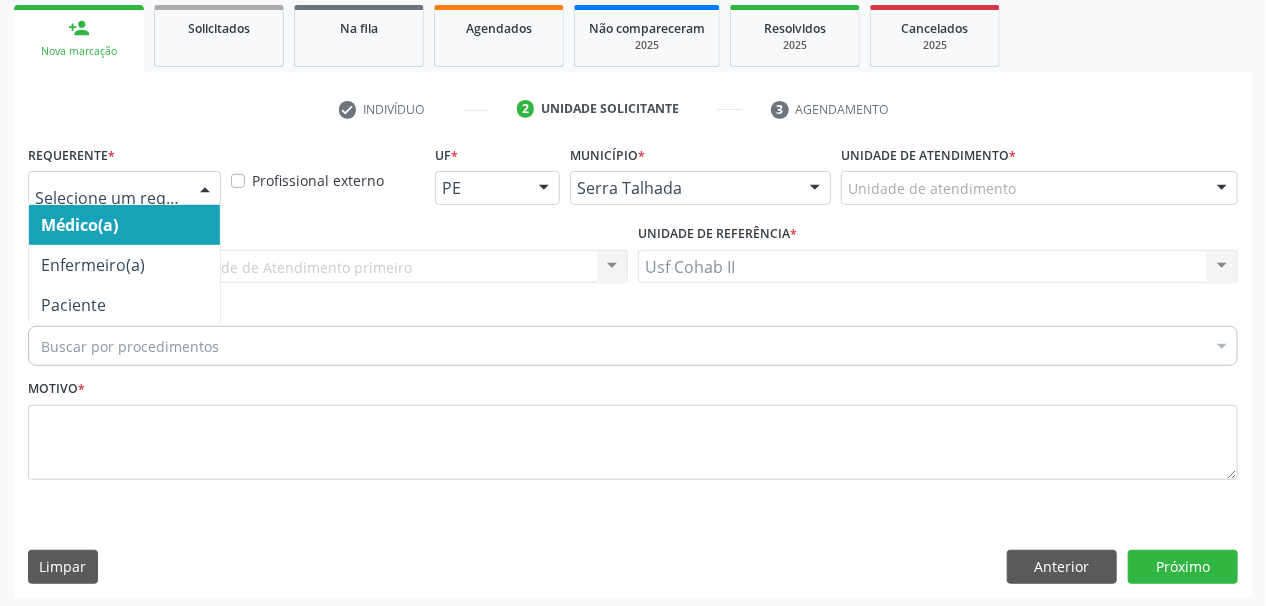 click at bounding box center [205, 189] 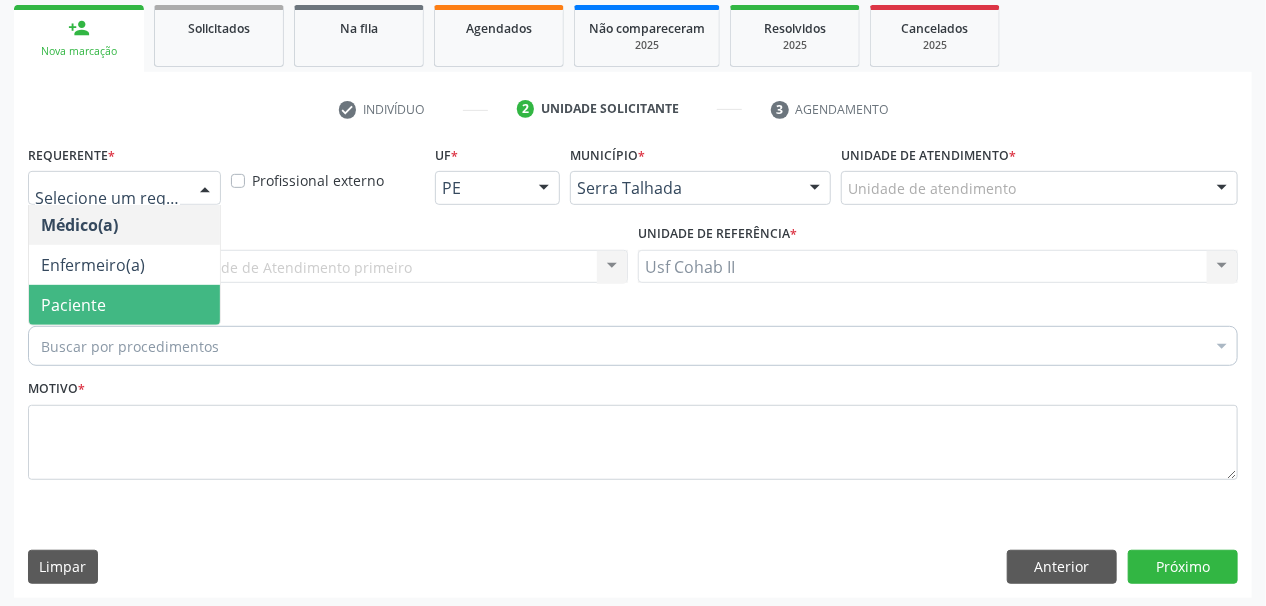 click on "Paciente" at bounding box center [124, 305] 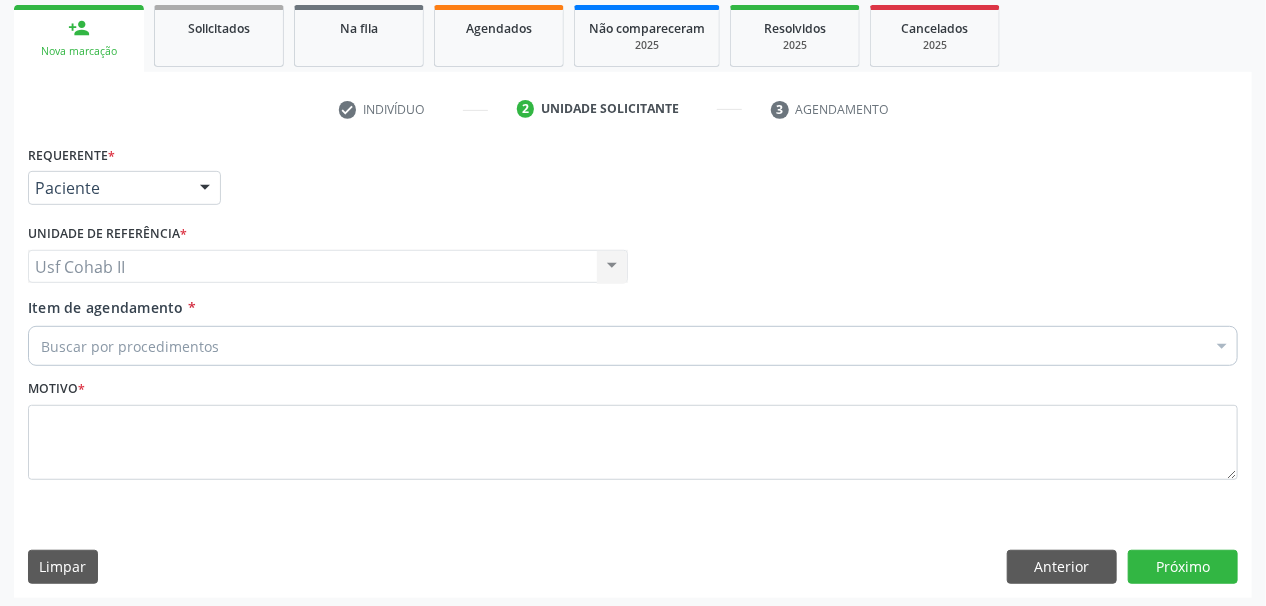 click on "Buscar por procedimentos" at bounding box center (633, 346) 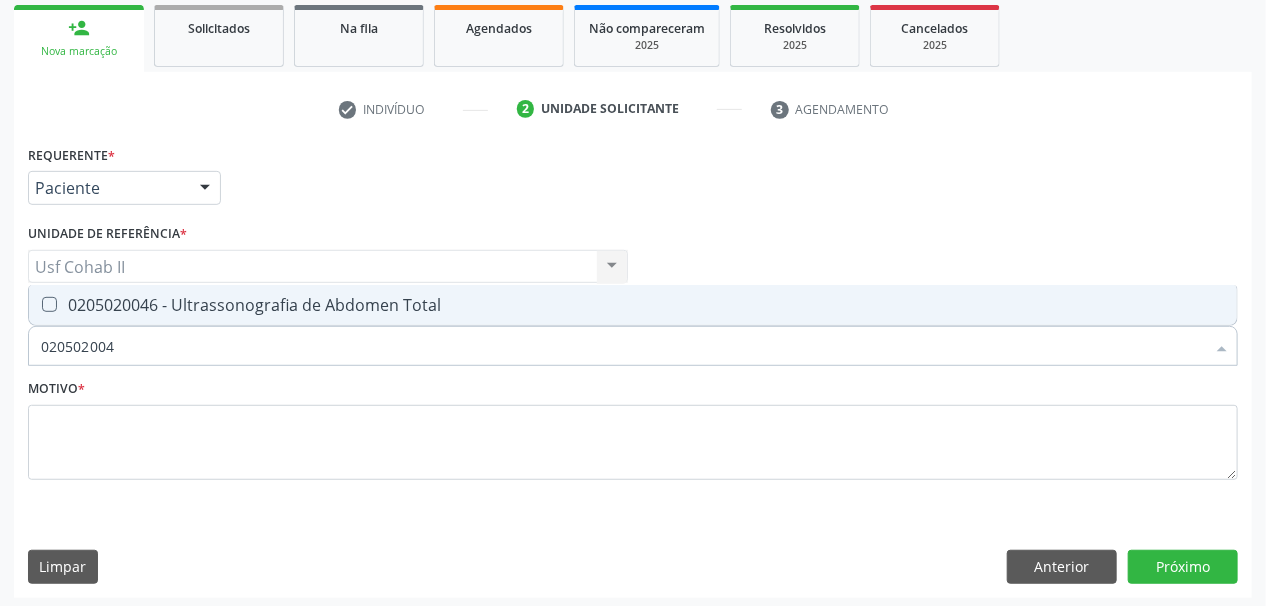 type on "0205020046" 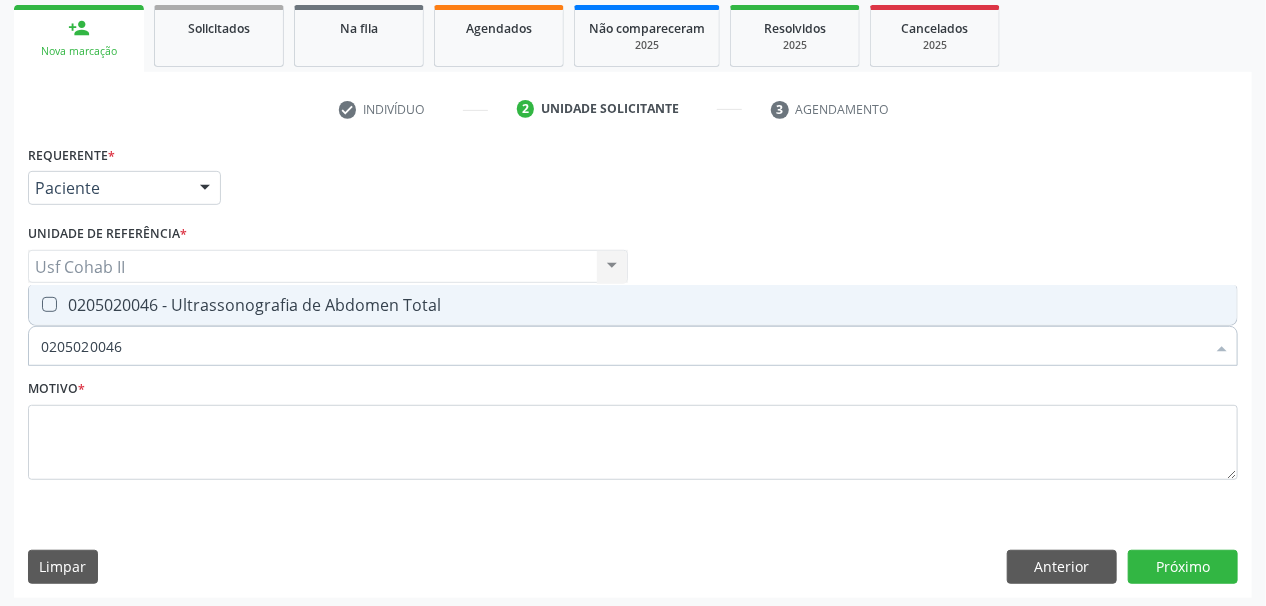 click at bounding box center [49, 304] 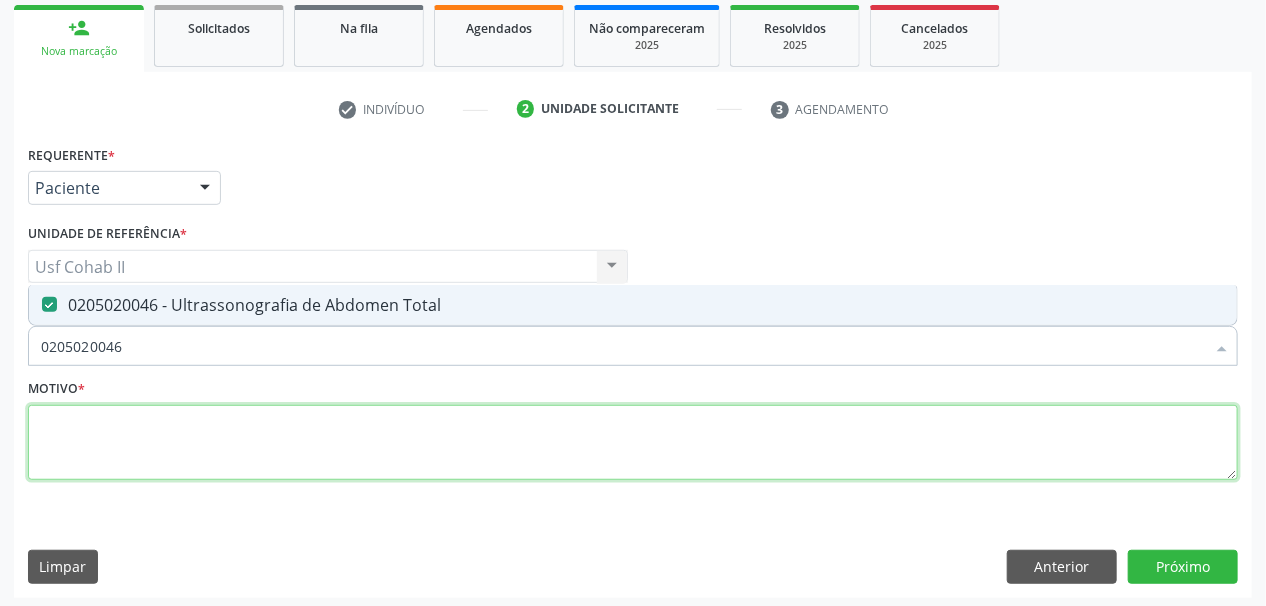 click at bounding box center [633, 443] 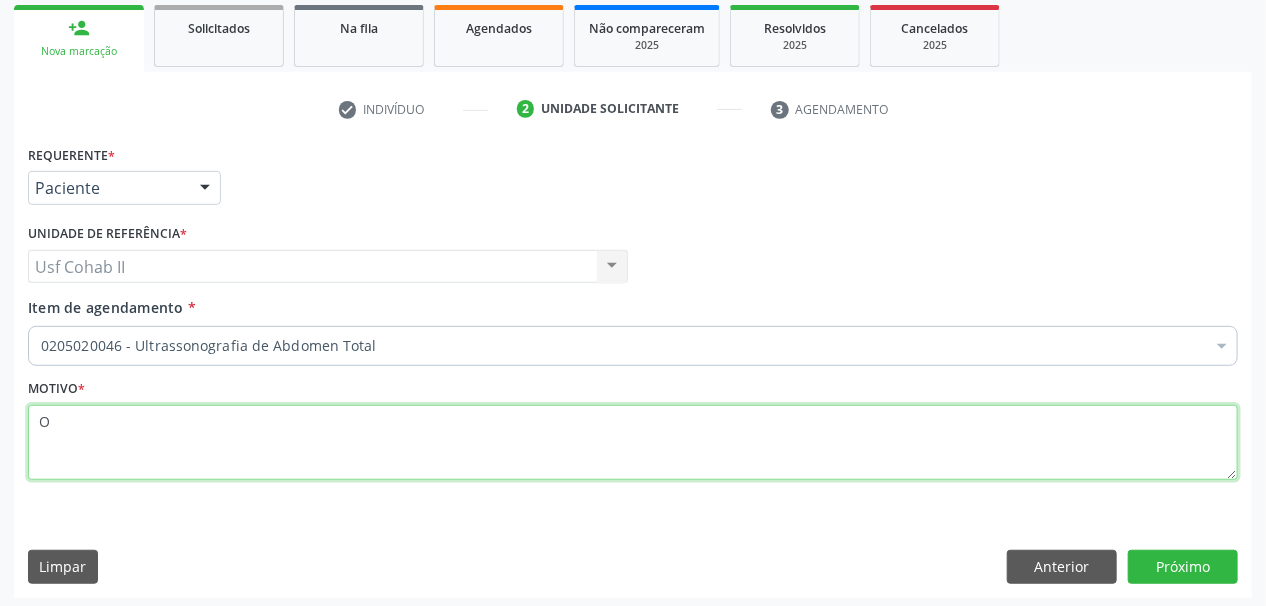 type on "OO" 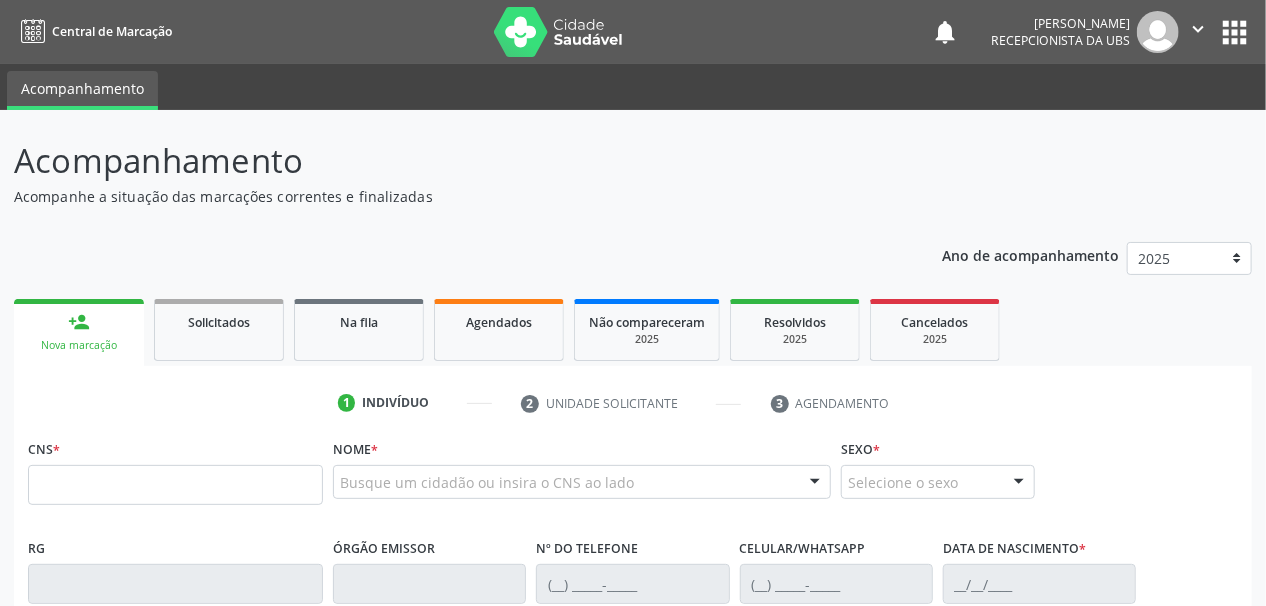 scroll, scrollTop: 160, scrollLeft: 0, axis: vertical 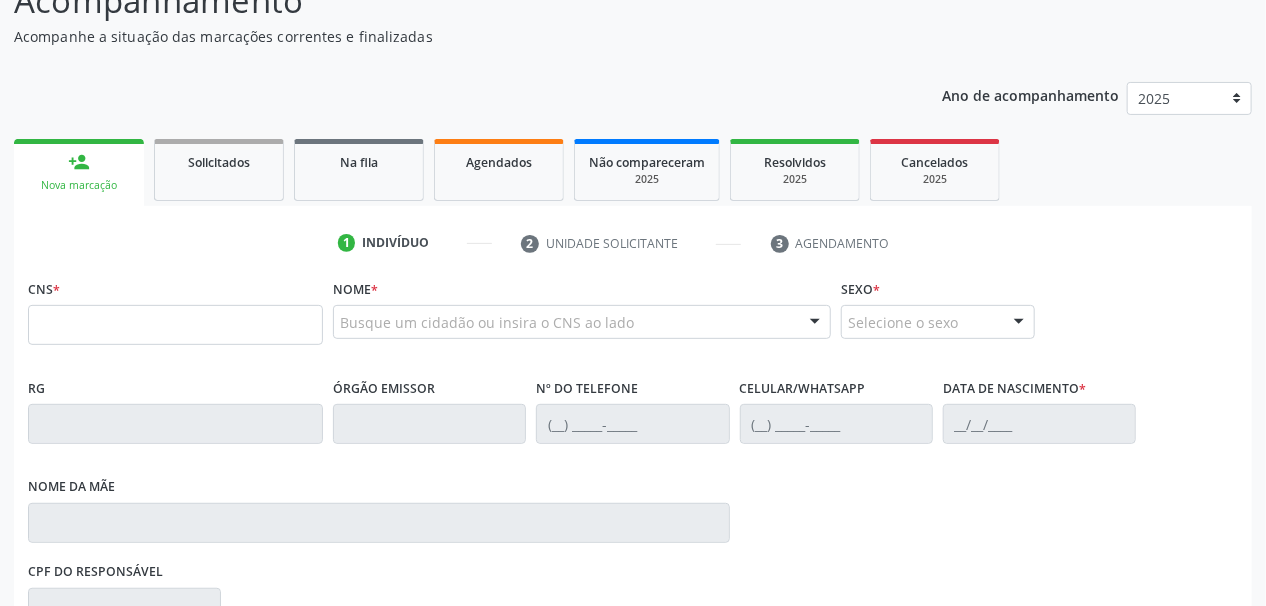 click at bounding box center (175, 325) 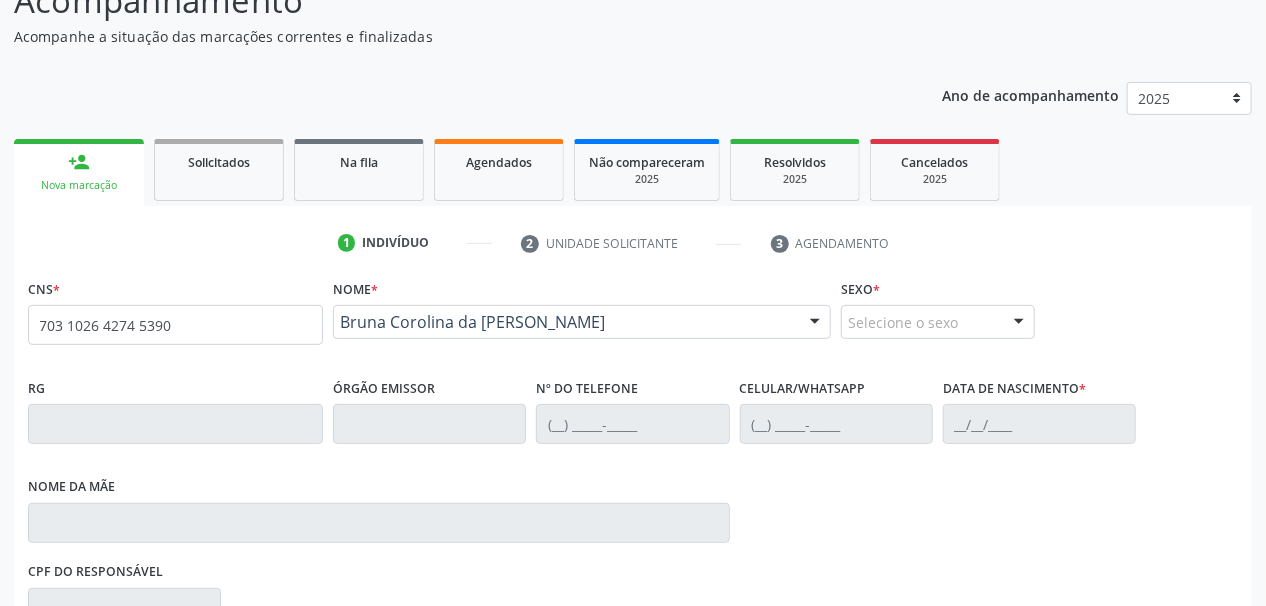 type on "703 1026 4274 5390" 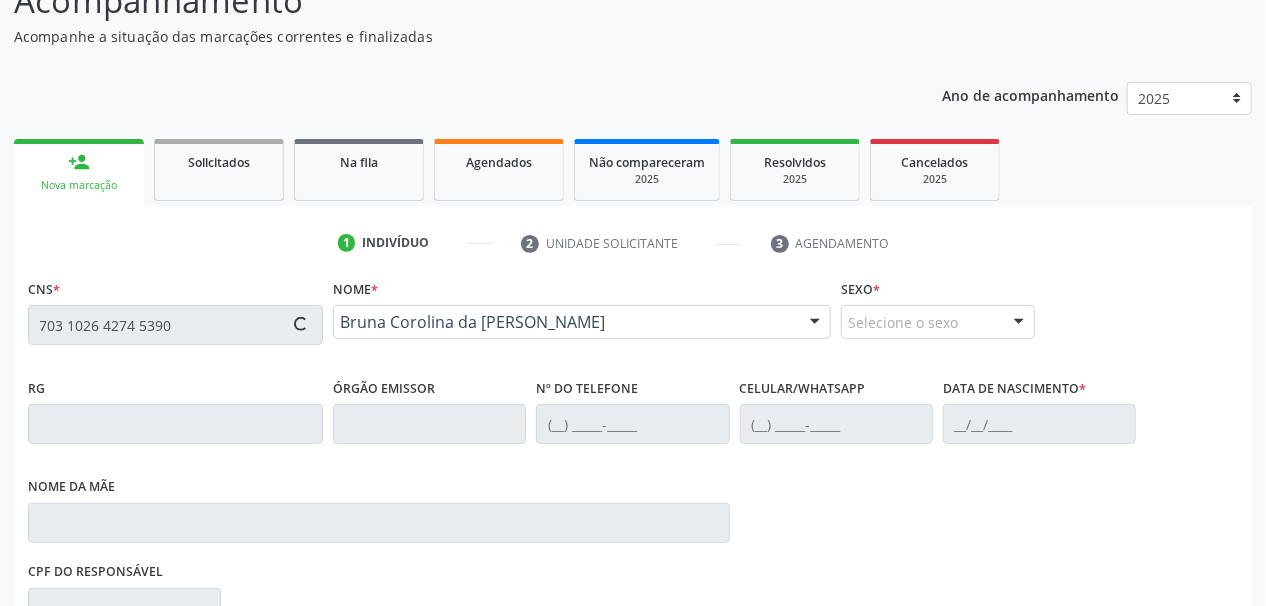 type on "[PHONE_NUMBER]" 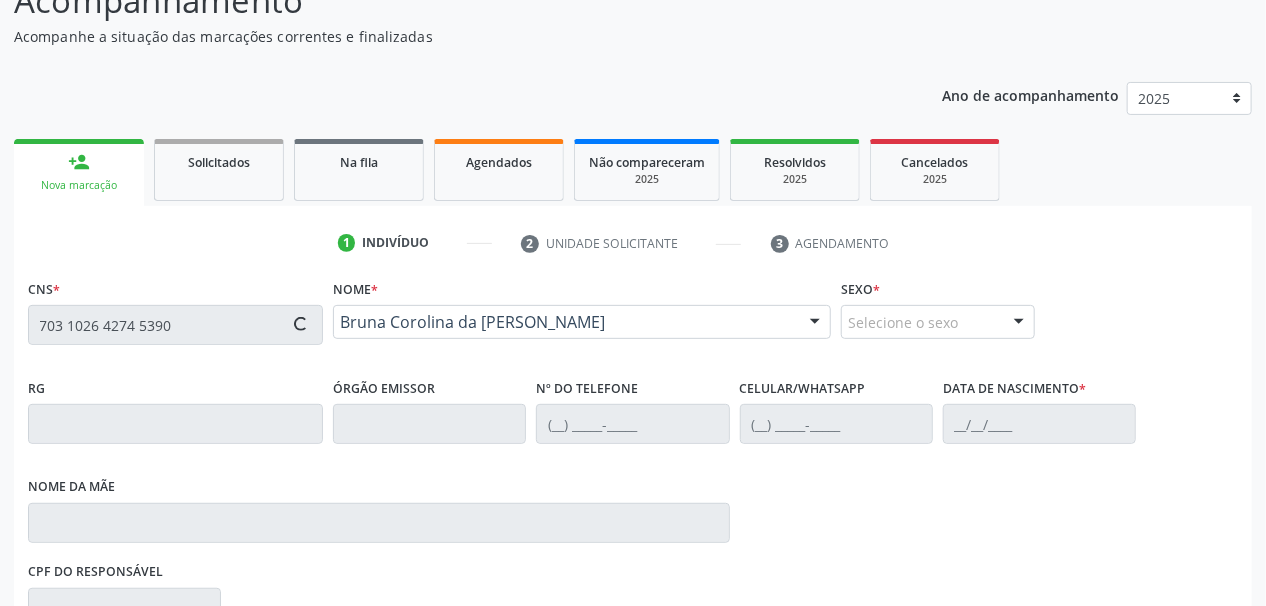 type on "[DATE]" 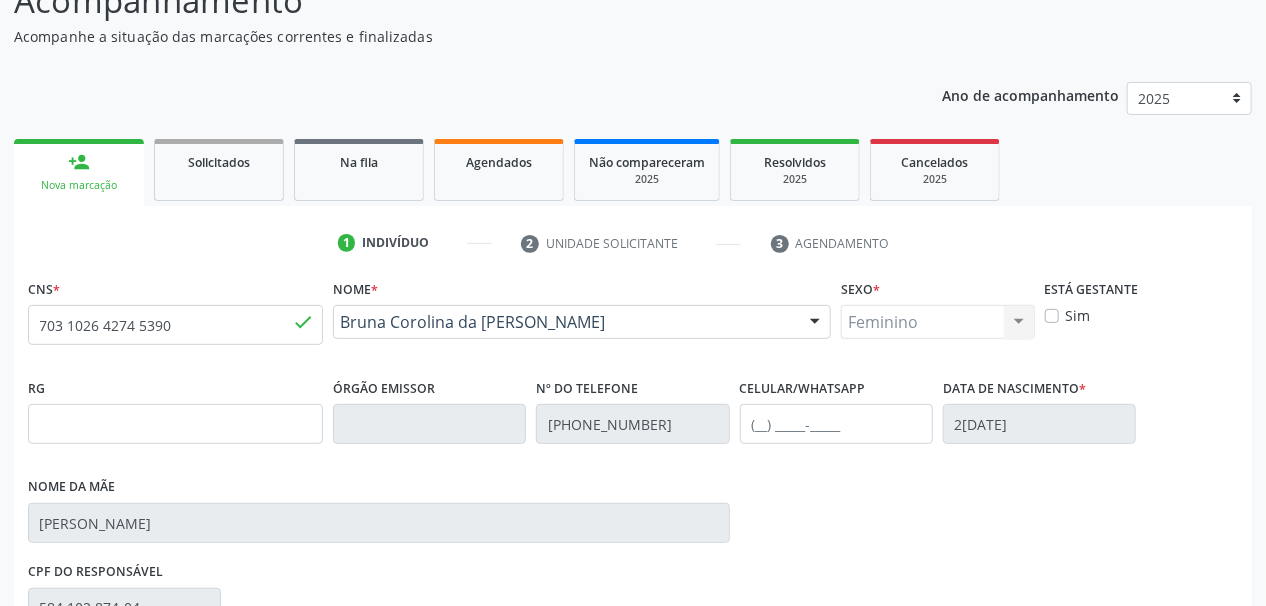 scroll, scrollTop: 320, scrollLeft: 0, axis: vertical 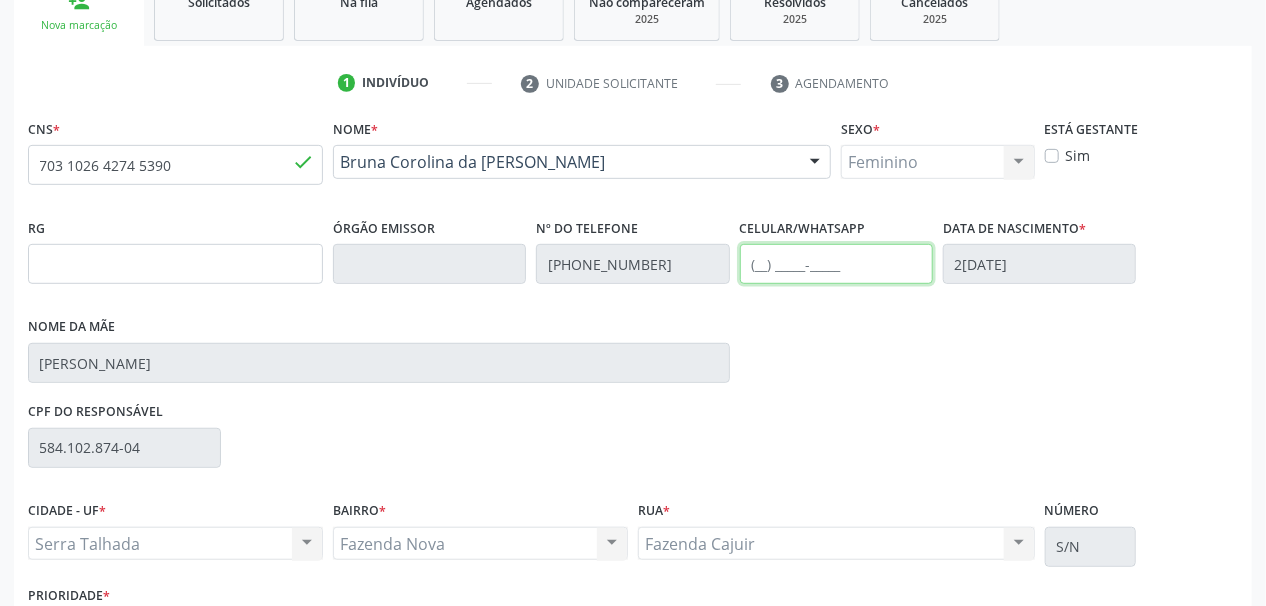 click at bounding box center [836, 264] 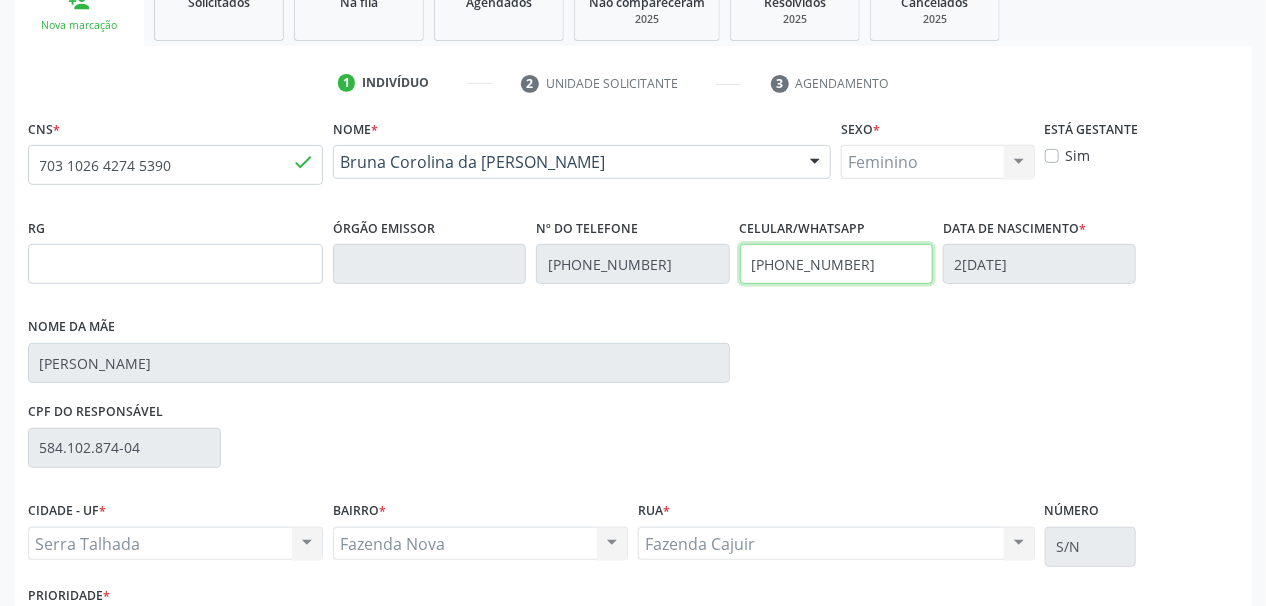 scroll, scrollTop: 457, scrollLeft: 0, axis: vertical 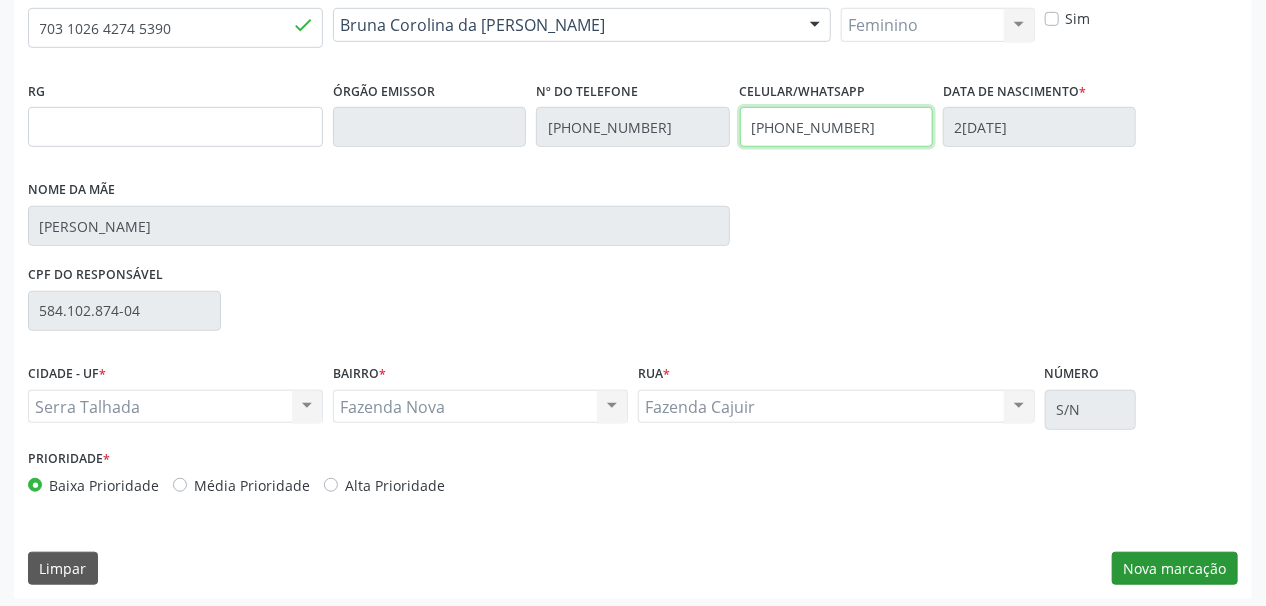 type on "[PHONE_NUMBER]" 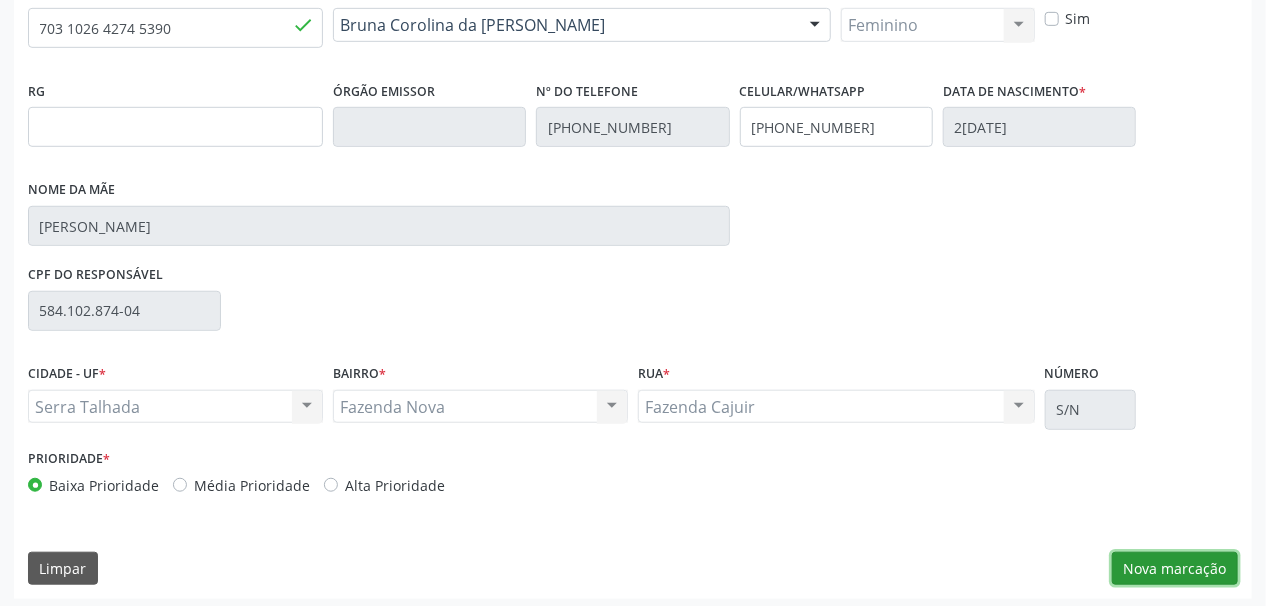 click on "Nova marcação" at bounding box center (1175, 569) 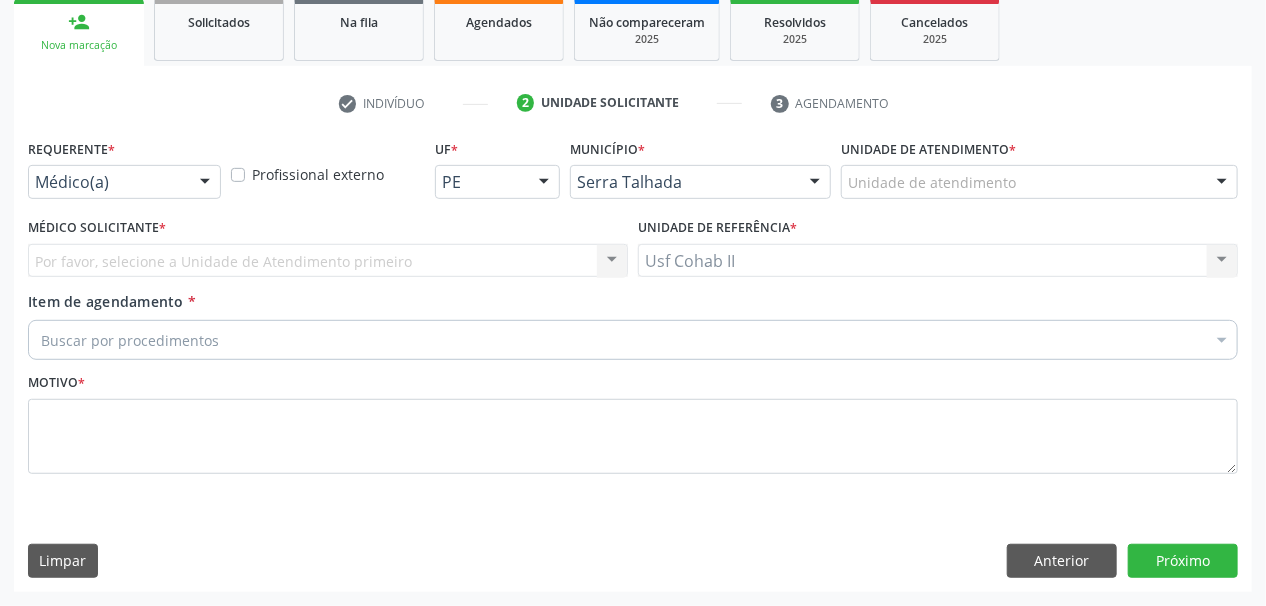 scroll, scrollTop: 294, scrollLeft: 0, axis: vertical 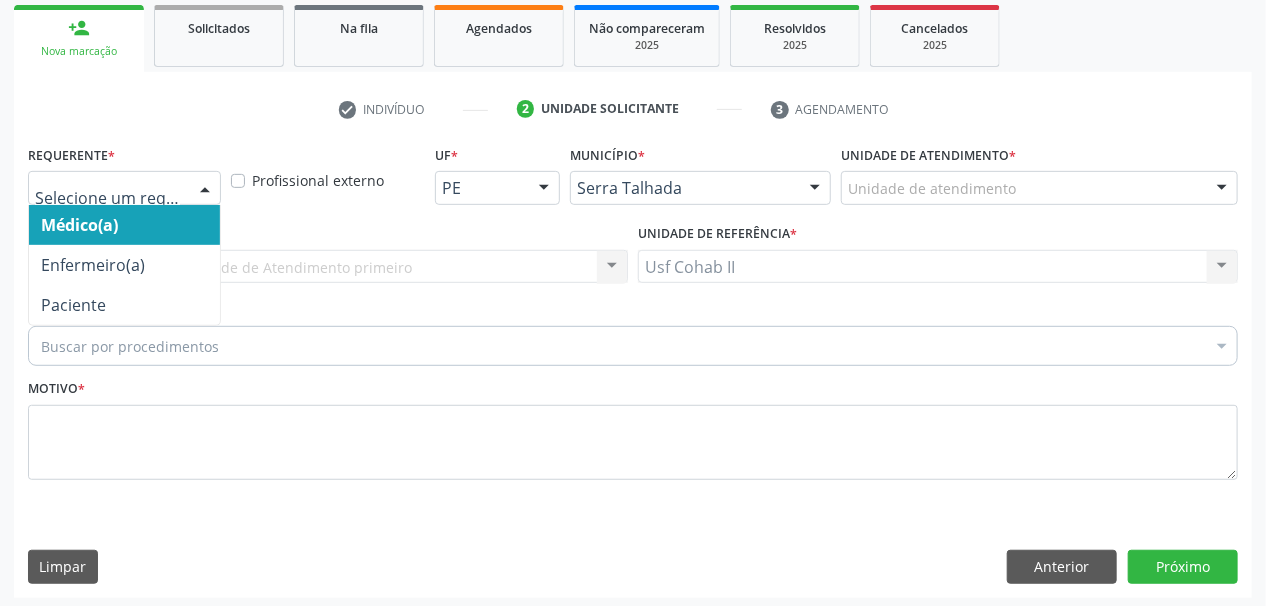 click at bounding box center (205, 189) 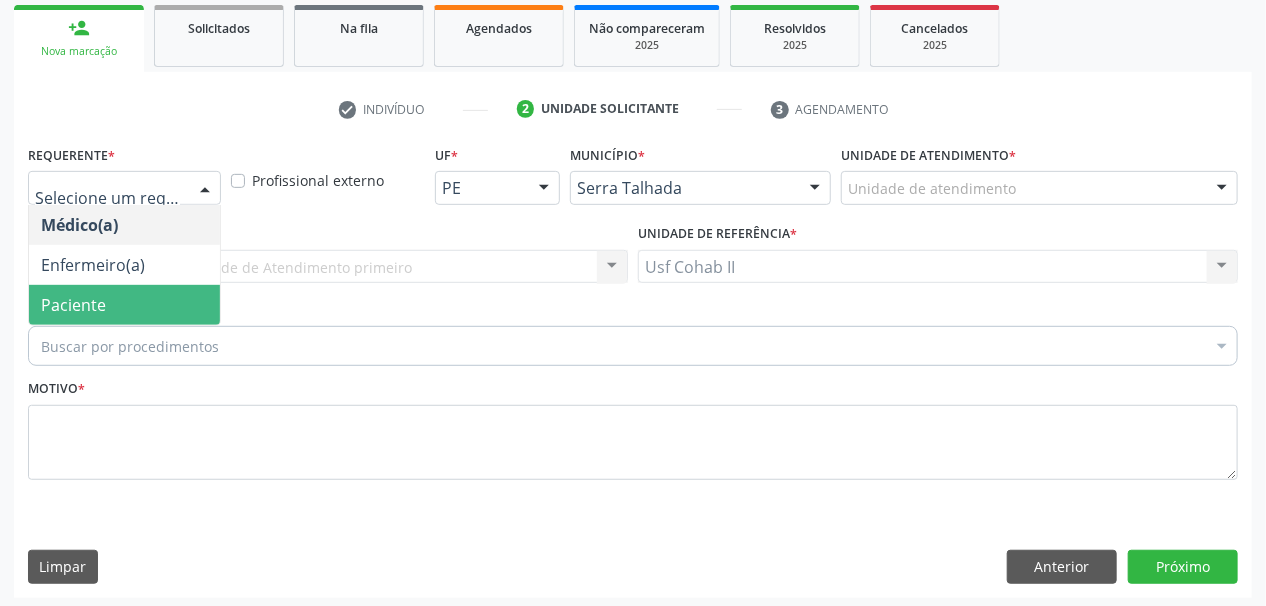 click on "Paciente" at bounding box center (124, 305) 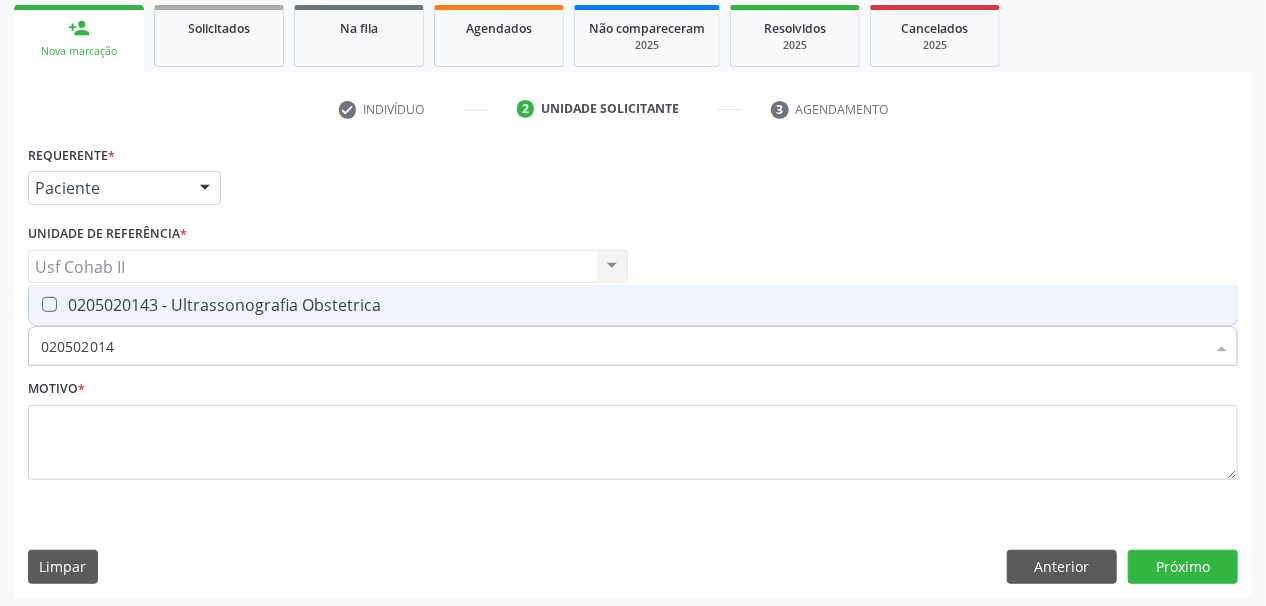 type on "0205020143" 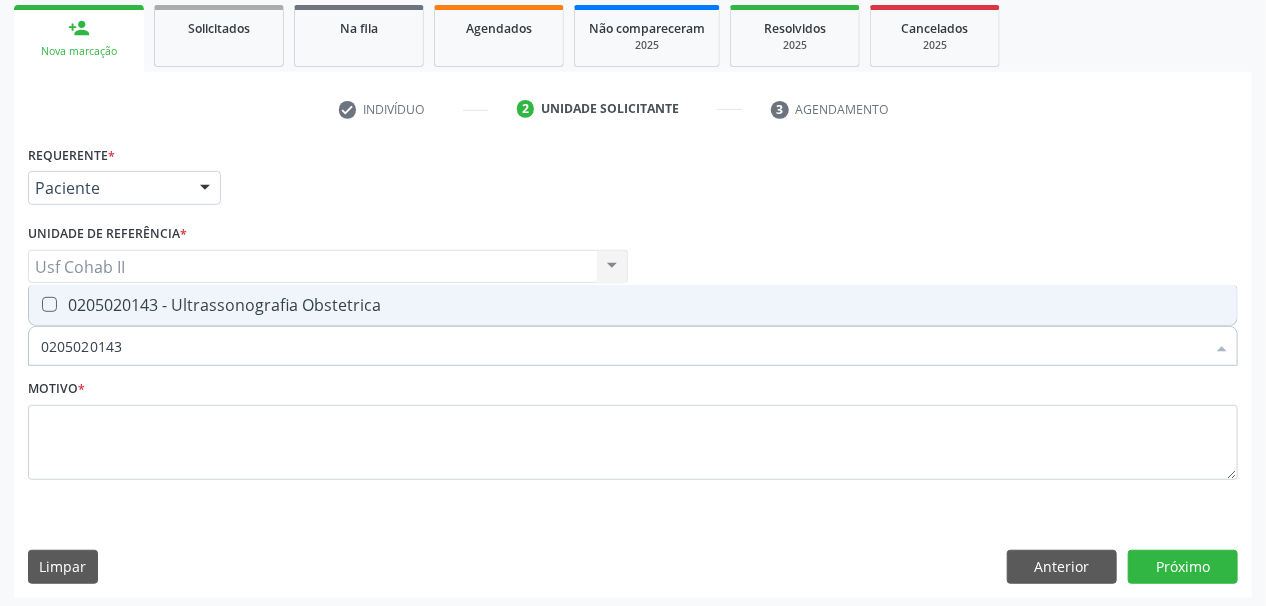 click at bounding box center (49, 304) 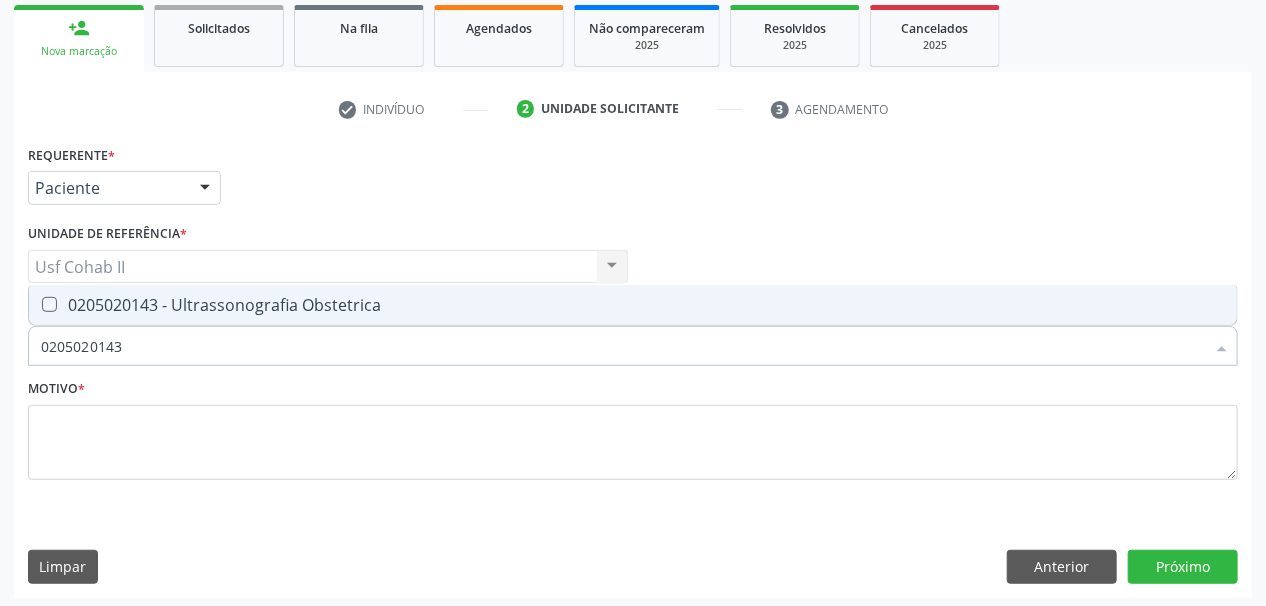 click at bounding box center [35, 304] 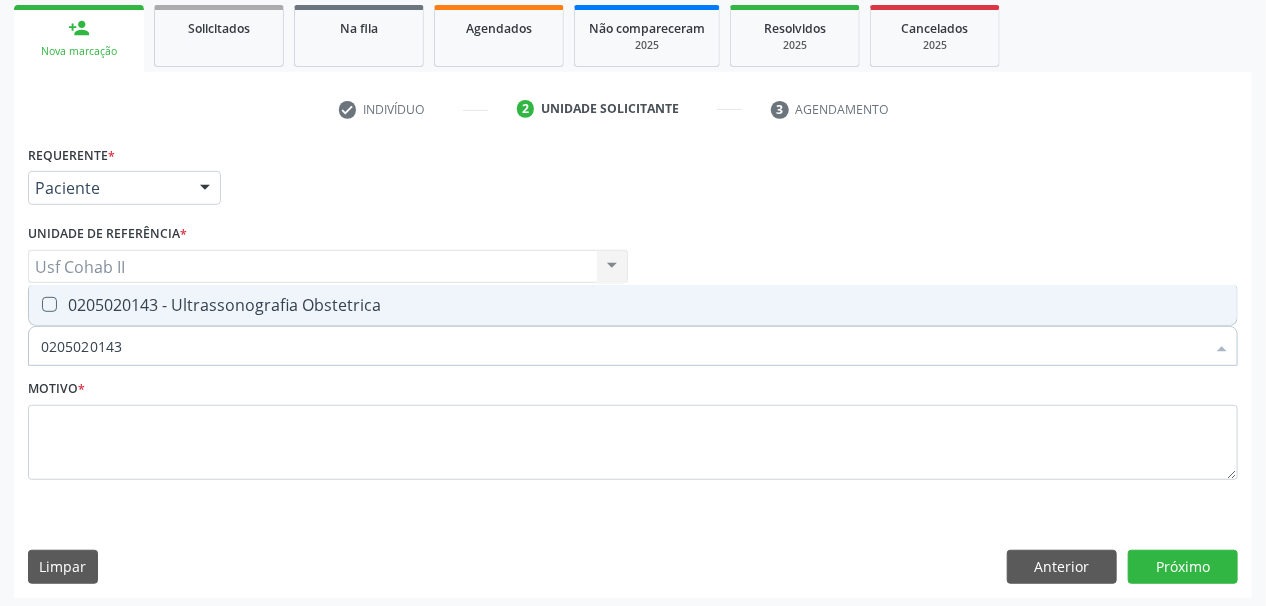 checkbox on "true" 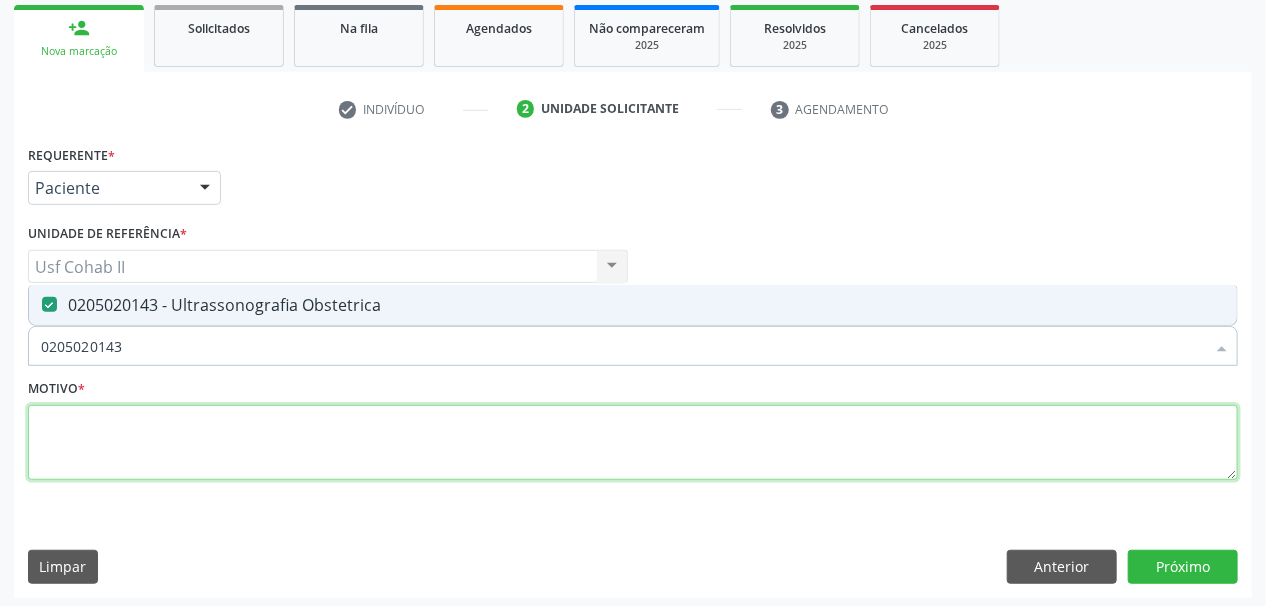 click at bounding box center (633, 443) 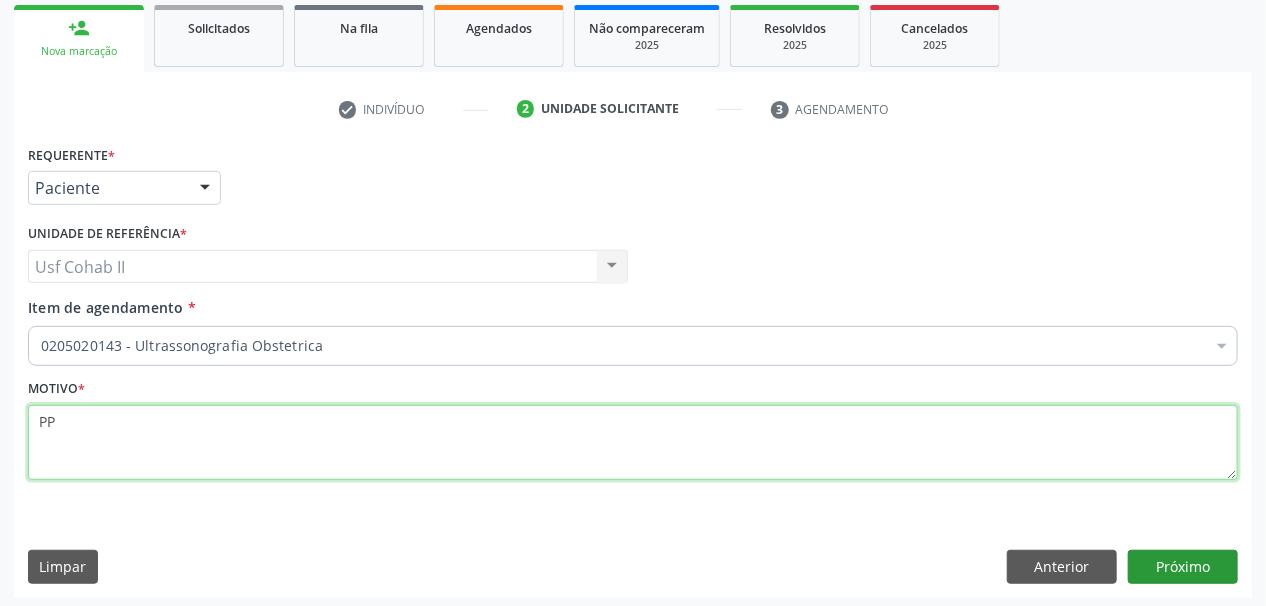 type on "PP" 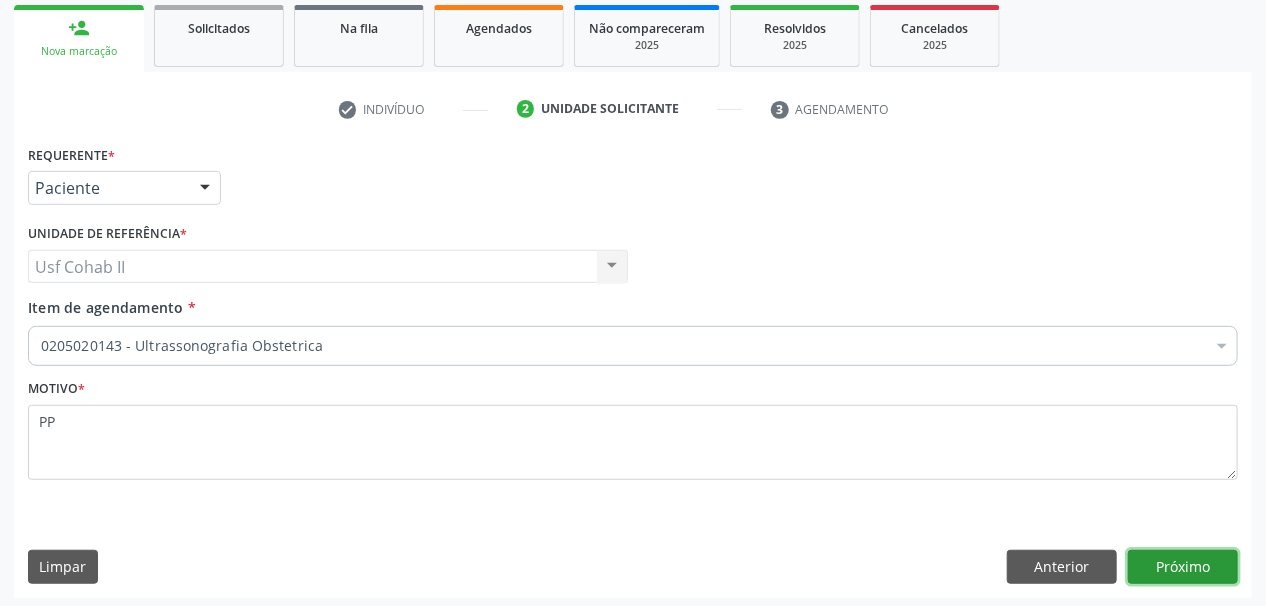click on "Próximo" at bounding box center (1183, 567) 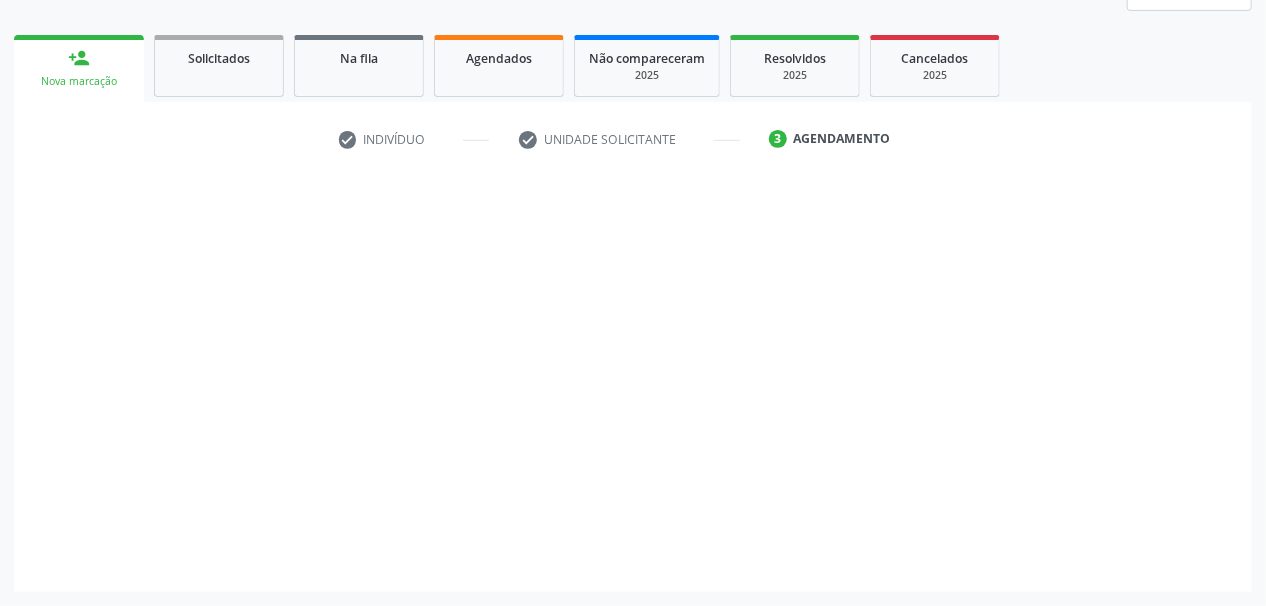 scroll, scrollTop: 261, scrollLeft: 0, axis: vertical 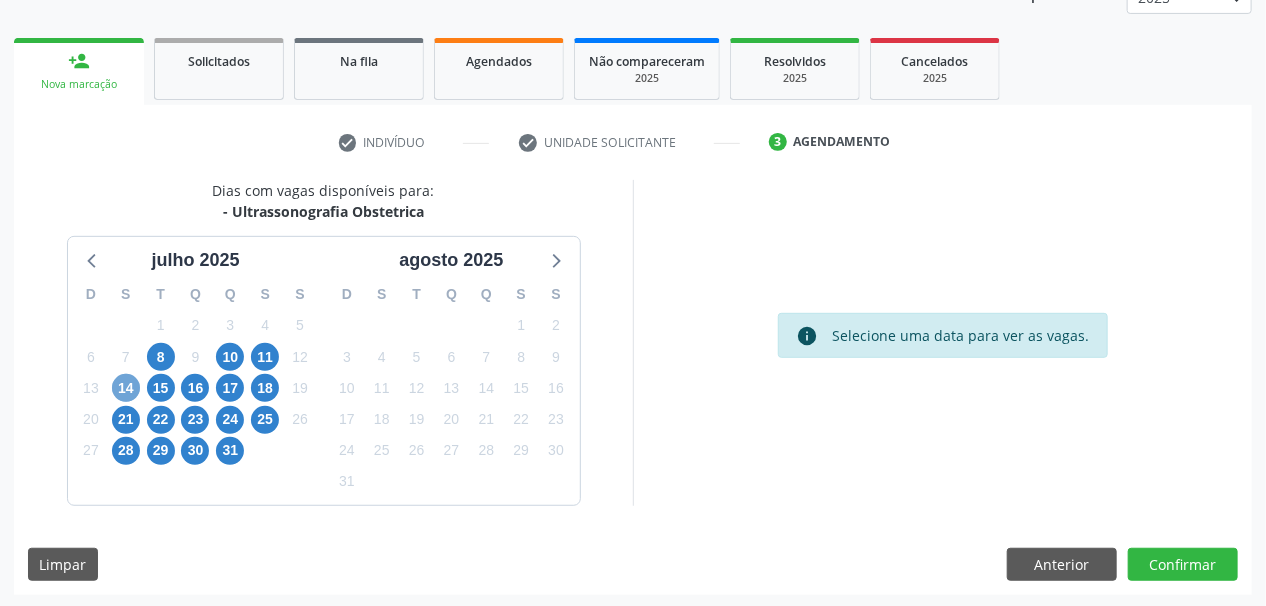 click on "14" at bounding box center [126, 388] 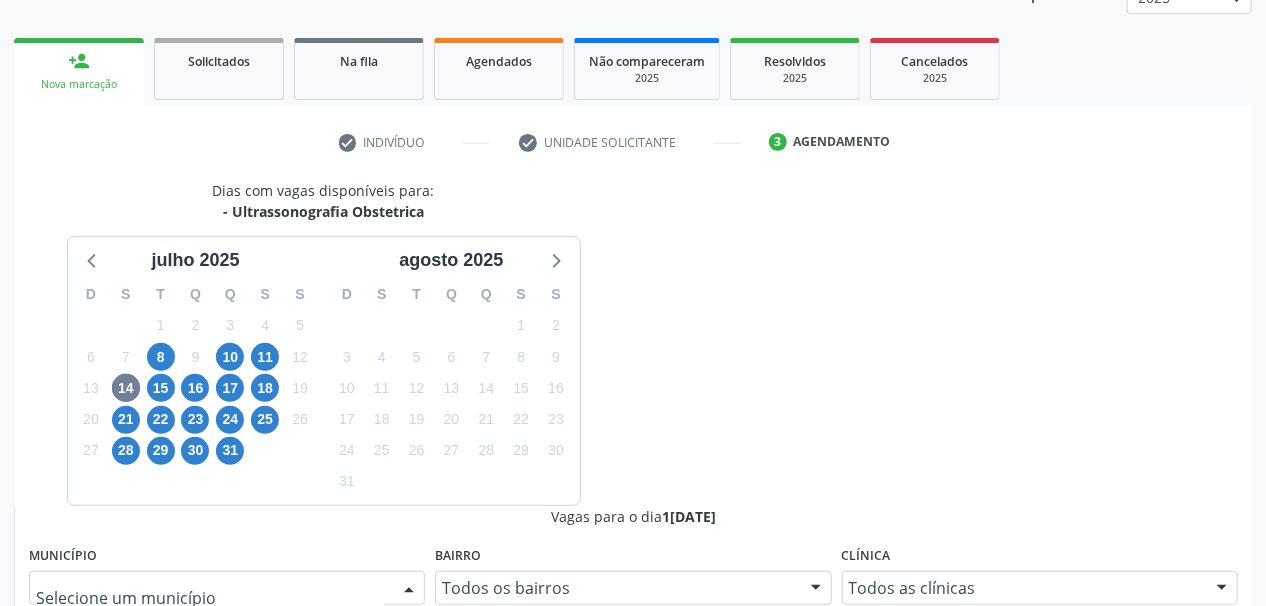 click at bounding box center [409, 589] 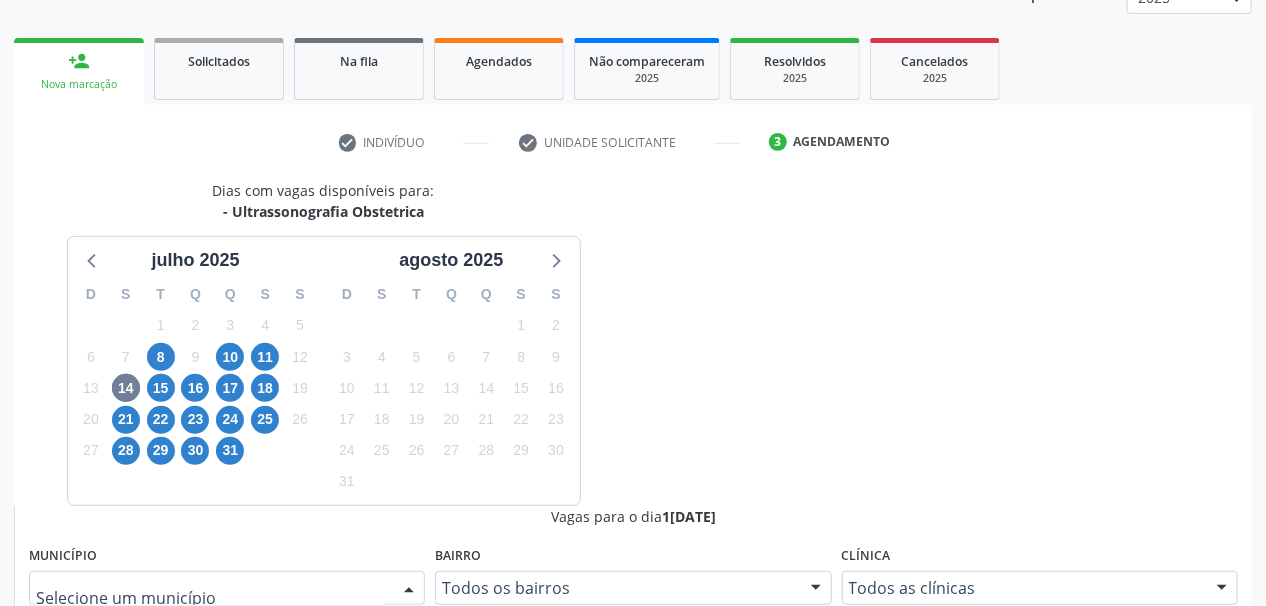 click on "Serra Talhada - PE" at bounding box center (110, 665) 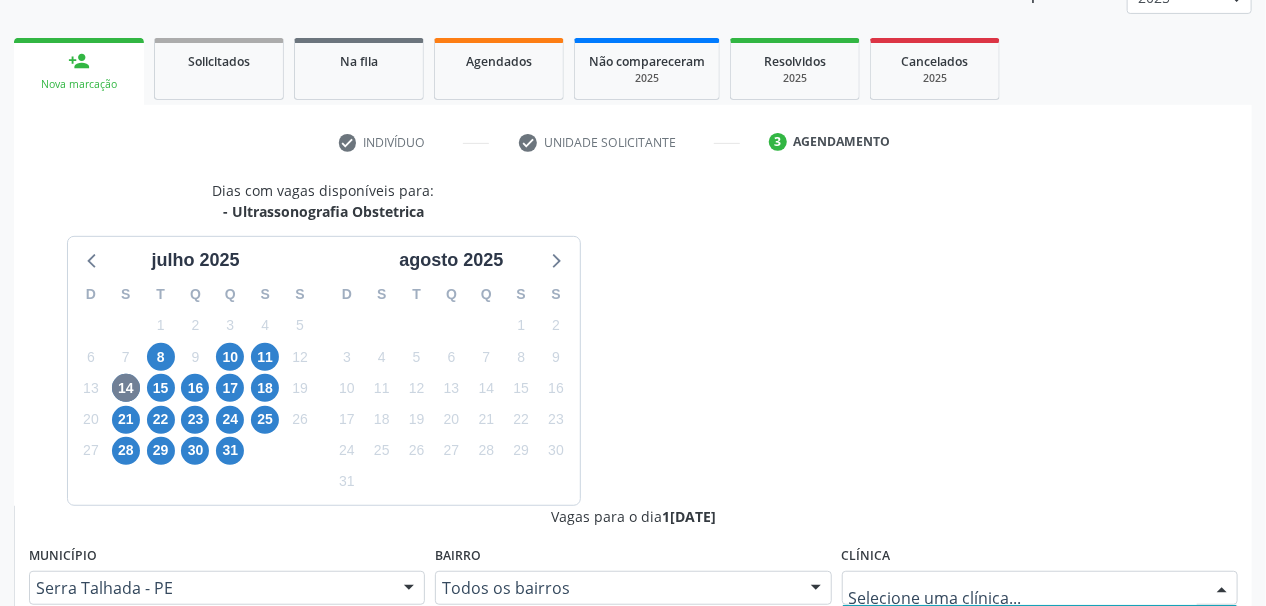 click at bounding box center [1222, 589] 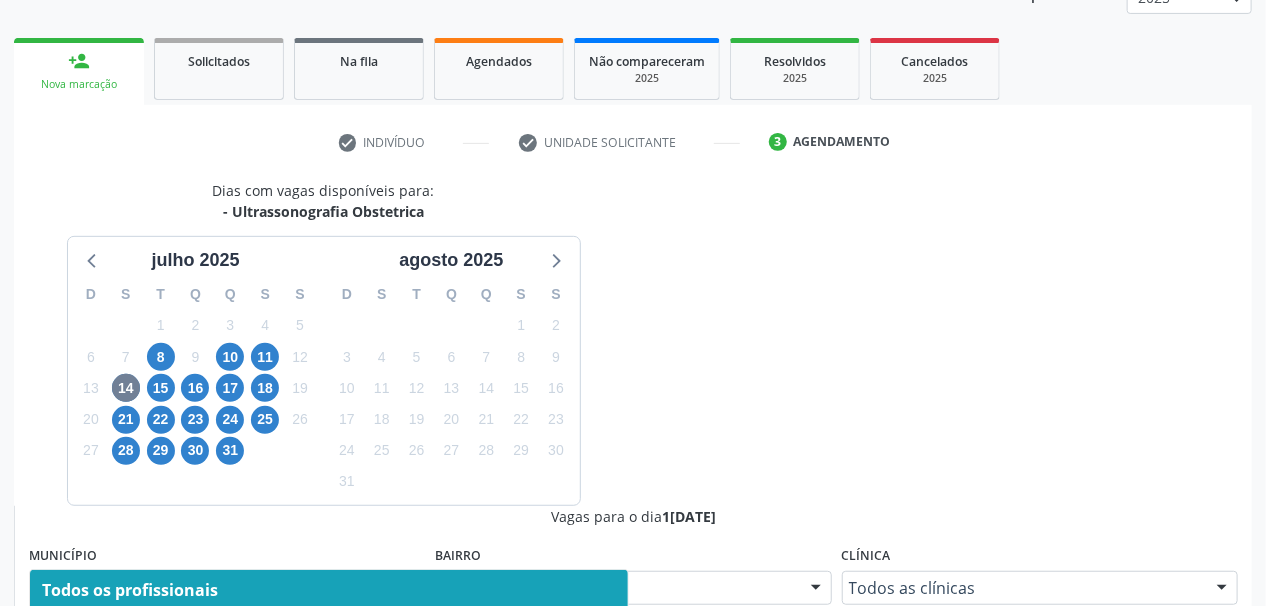 click at bounding box center [613, 668] 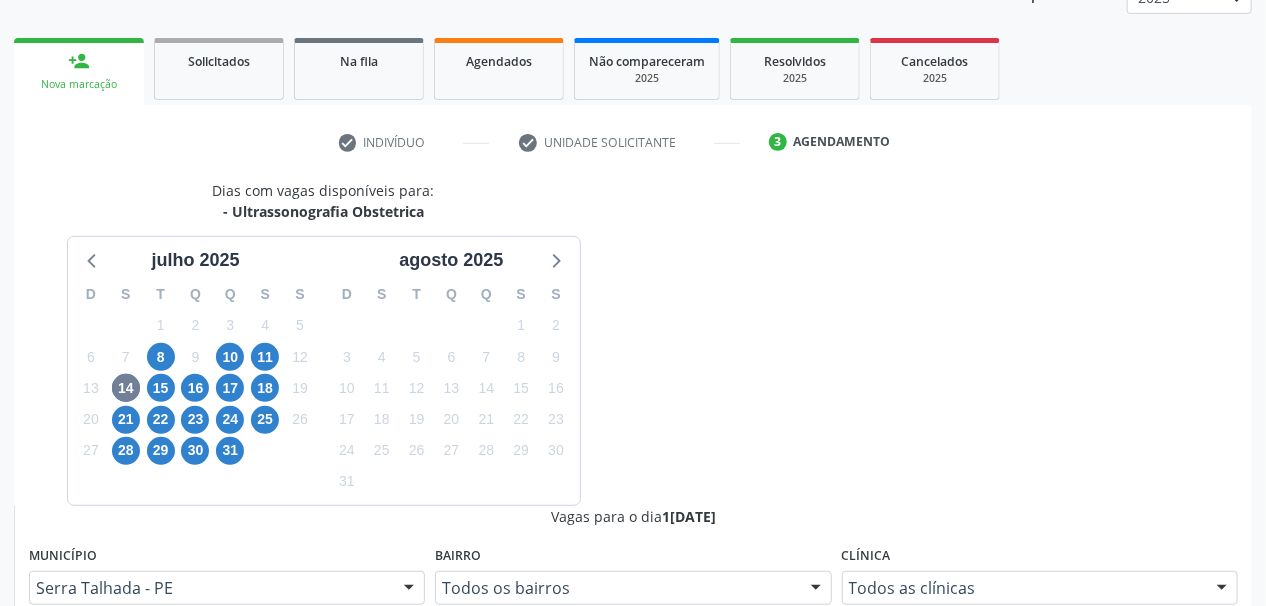 click at bounding box center [613, 668] 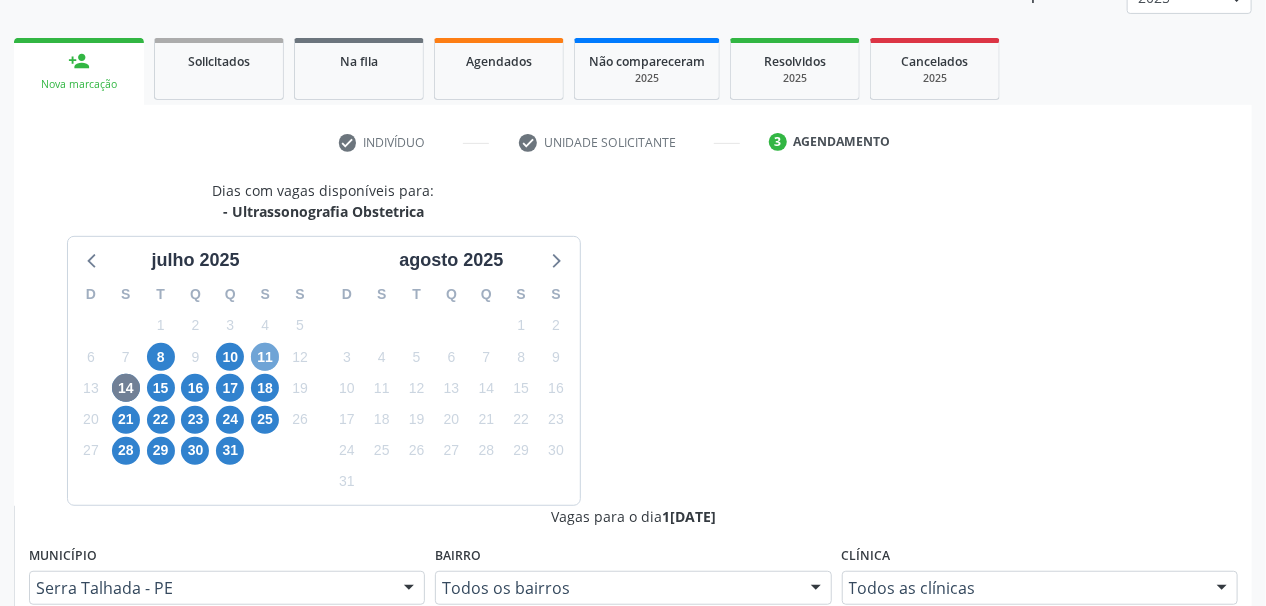 click on "11" at bounding box center (265, 357) 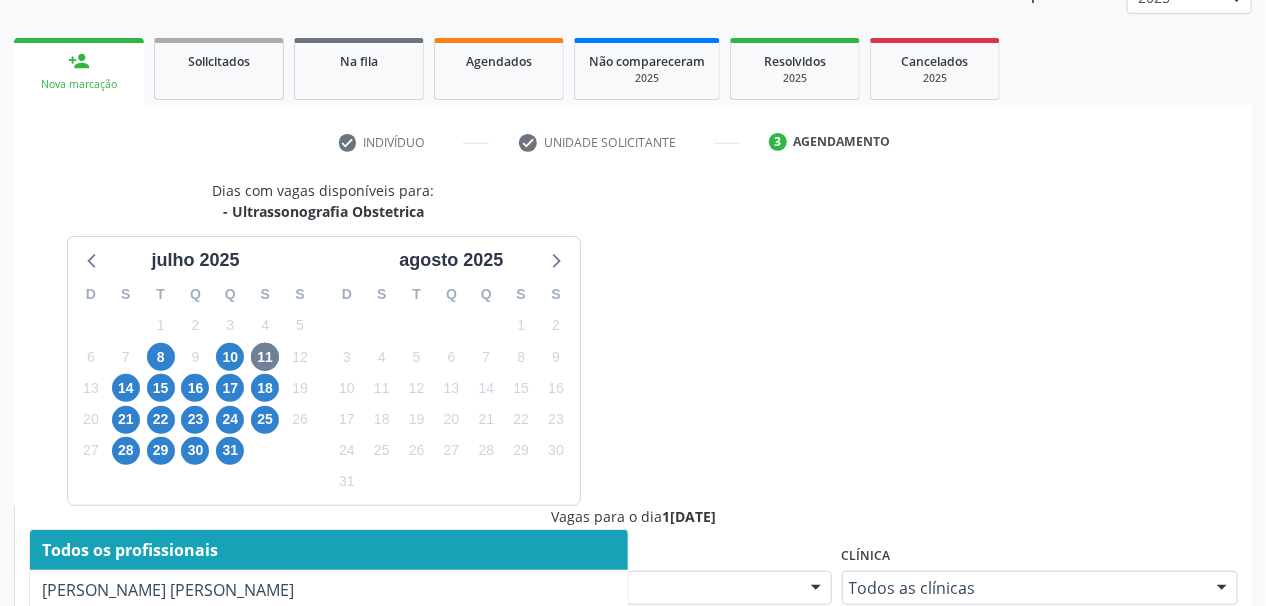 click at bounding box center (613, 668) 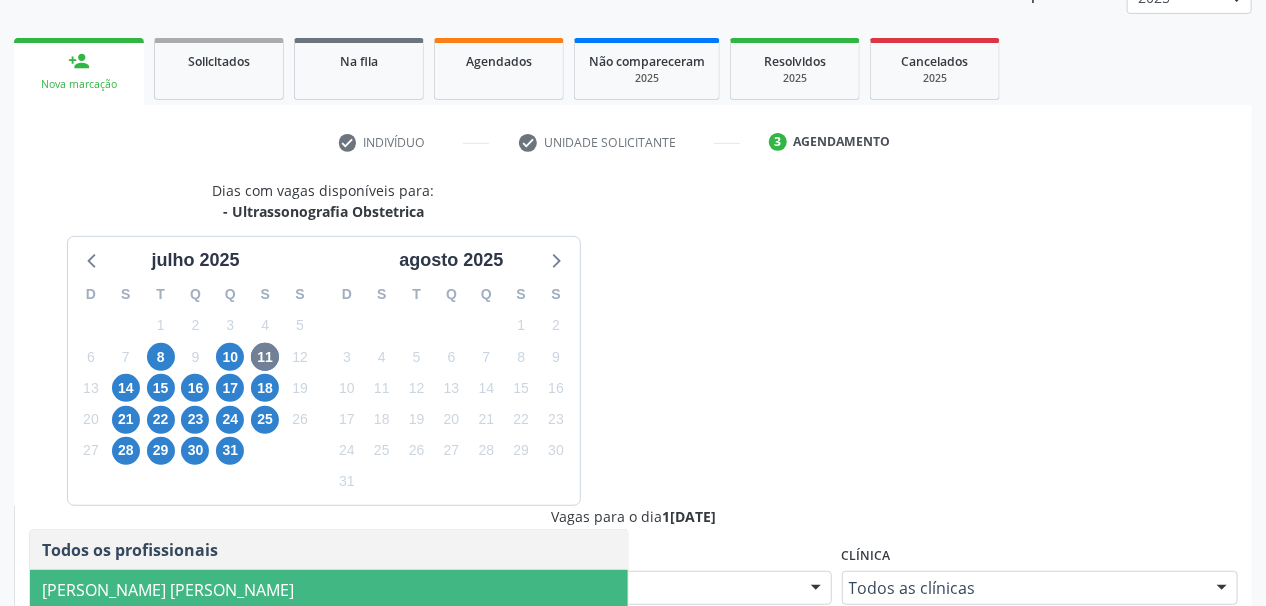 click on "Maira Cavalcanti Lima Barros" at bounding box center [168, 590] 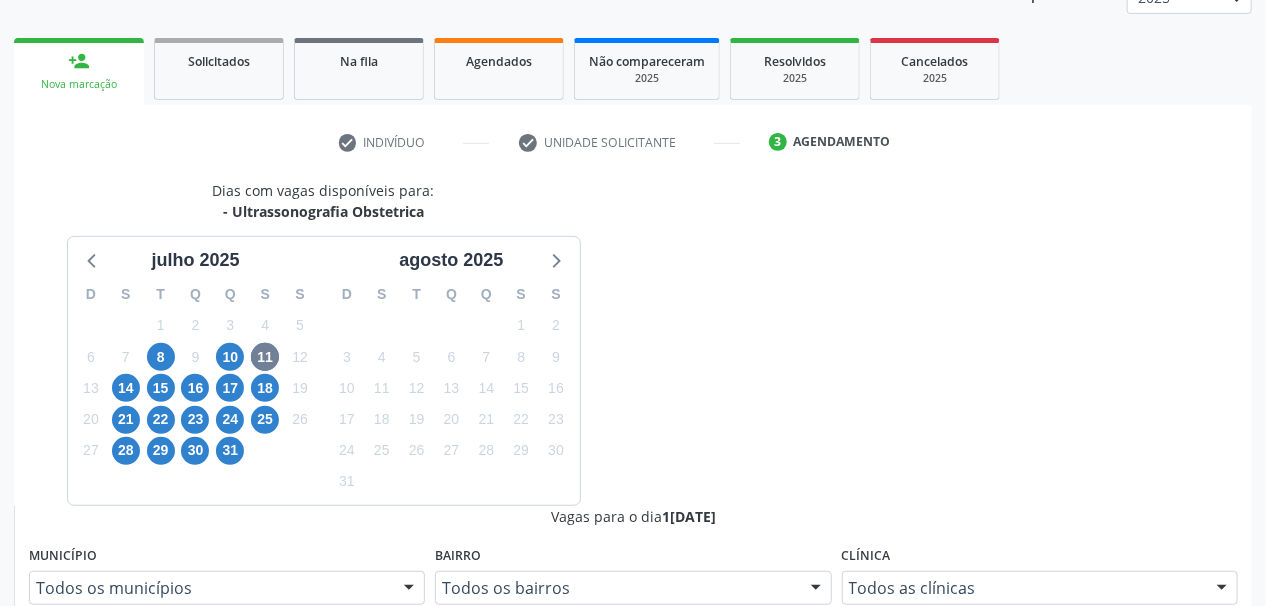 click at bounding box center [1222, 589] 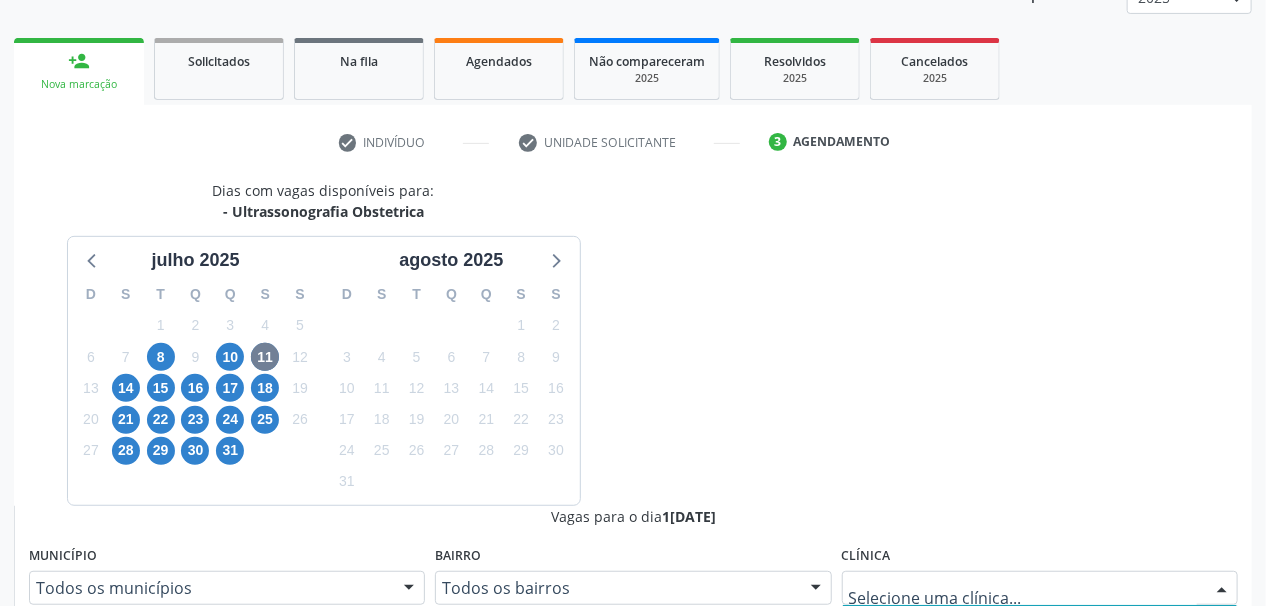click on "check
Indivíduo
check
Unidade solicitante
3
Agendamento
CNS
*
703 1026 4274 5390       done
Nome
*
Bruna Corolina da Rocha
Bruna Corolina da Rocha
CNS:
703 1026 4274 5390
CPF:    --   Nascimento:
25/11/1994
Nenhum resultado encontrado para: "   "
Digite o nome ou CNS para buscar um indivíduo
Sexo
*
Feminino         Masculino   Feminino
Nenhum resultado encontrado para: "   "
Não há nenhuma opção para ser exibida.
Está gestante
Sim
RG
Órgão emissor
Nº do Telefone
(87) 99903-7148
Celular/WhatsApp
(87) 99622-1198
Data de nascimento
*
25/11/1994
Nome da mãe" at bounding box center (633, 685) 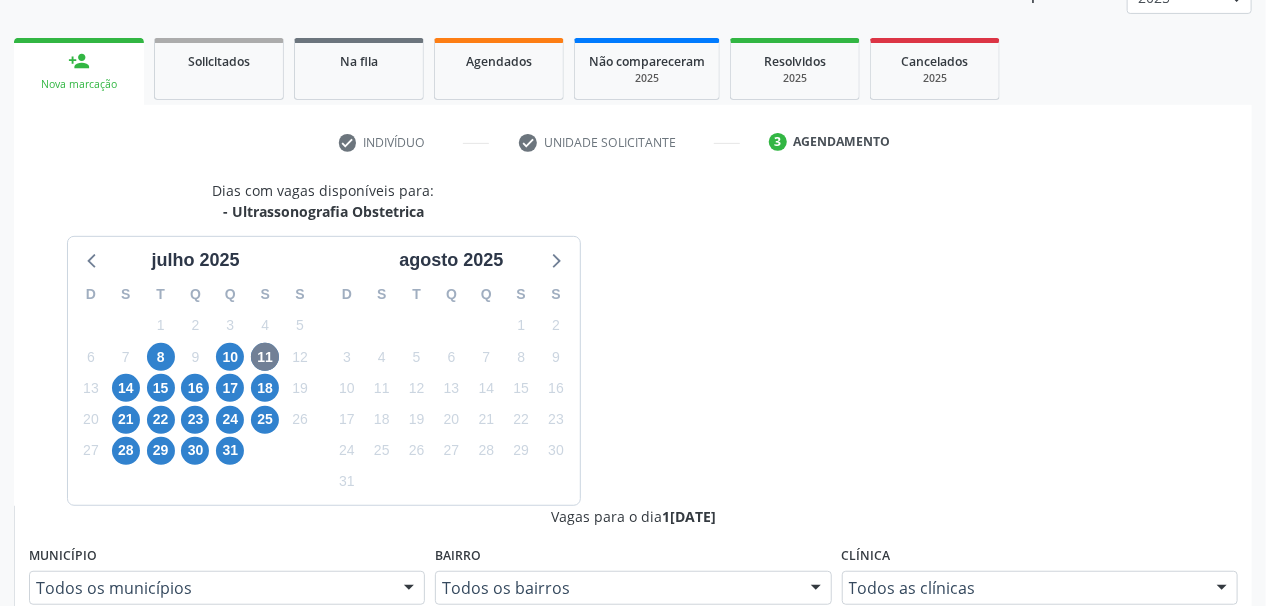 scroll, scrollTop: 160, scrollLeft: 0, axis: vertical 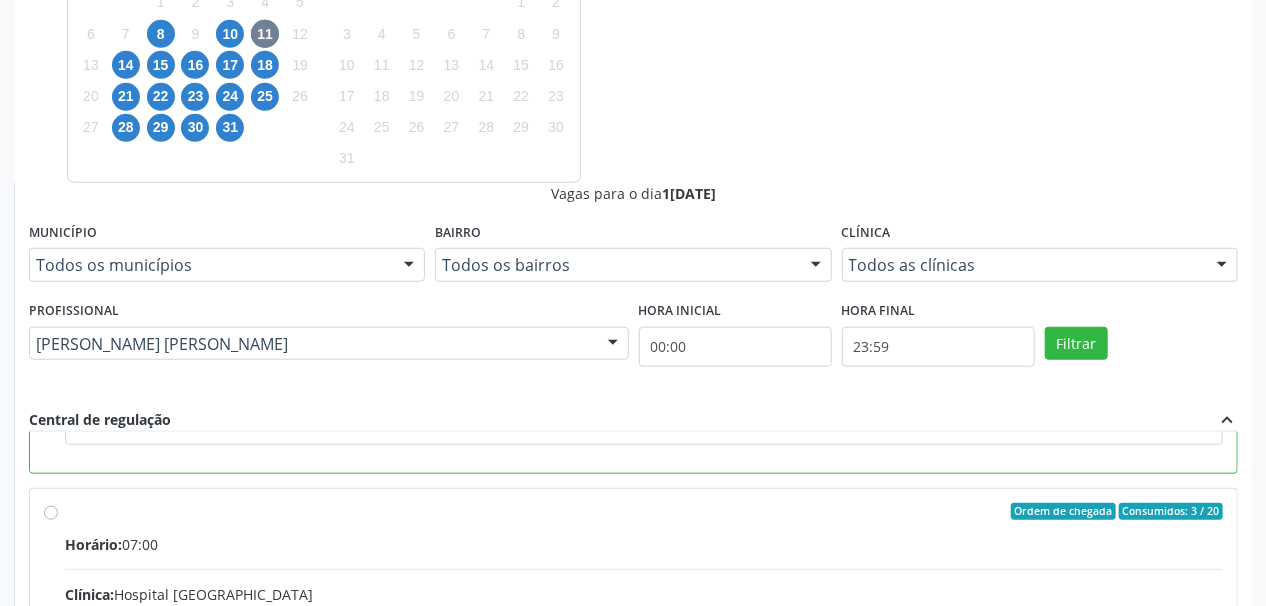 click on "Confirmar" at bounding box center (1183, 891) 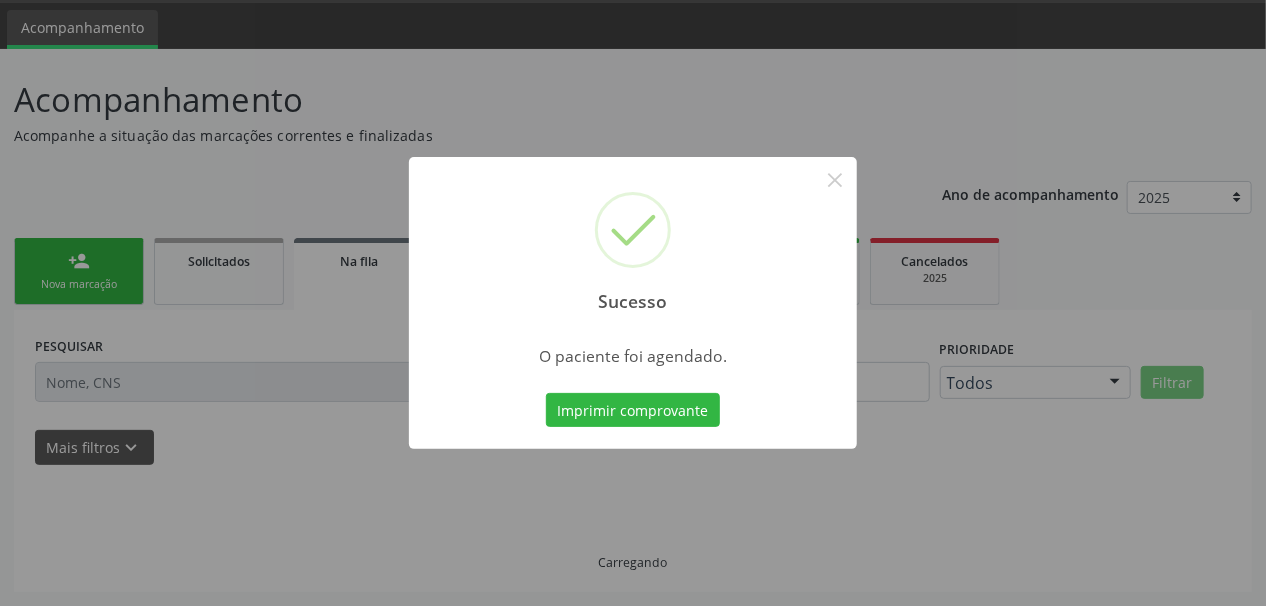 scroll, scrollTop: 57, scrollLeft: 0, axis: vertical 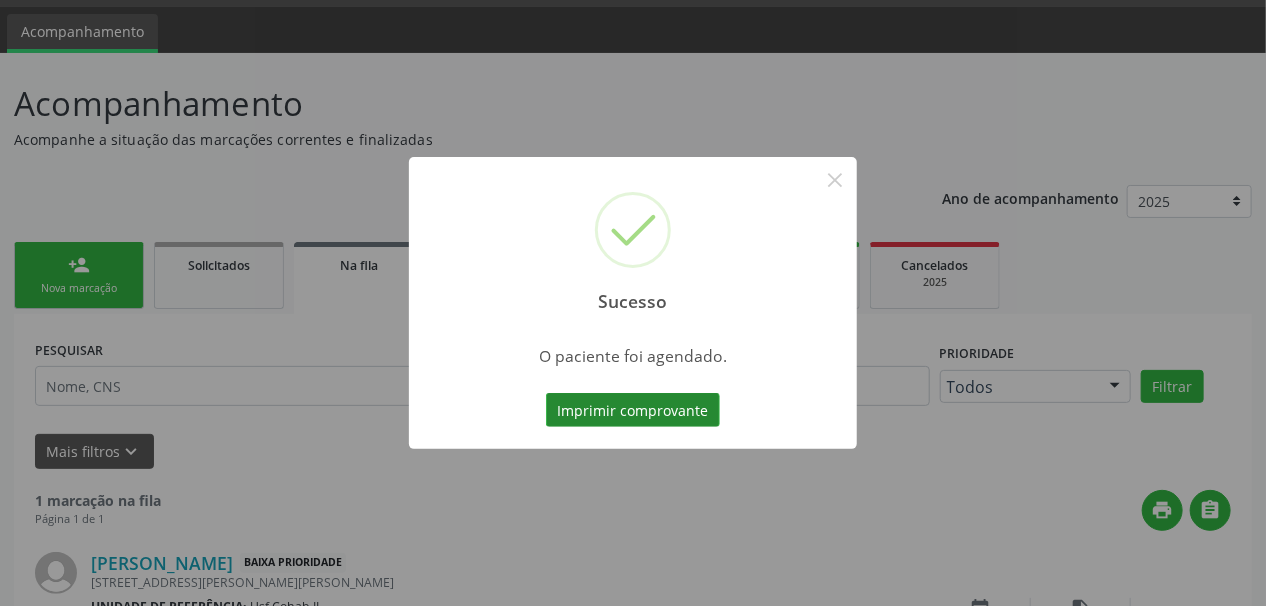 click on "Imprimir comprovante" at bounding box center (633, 410) 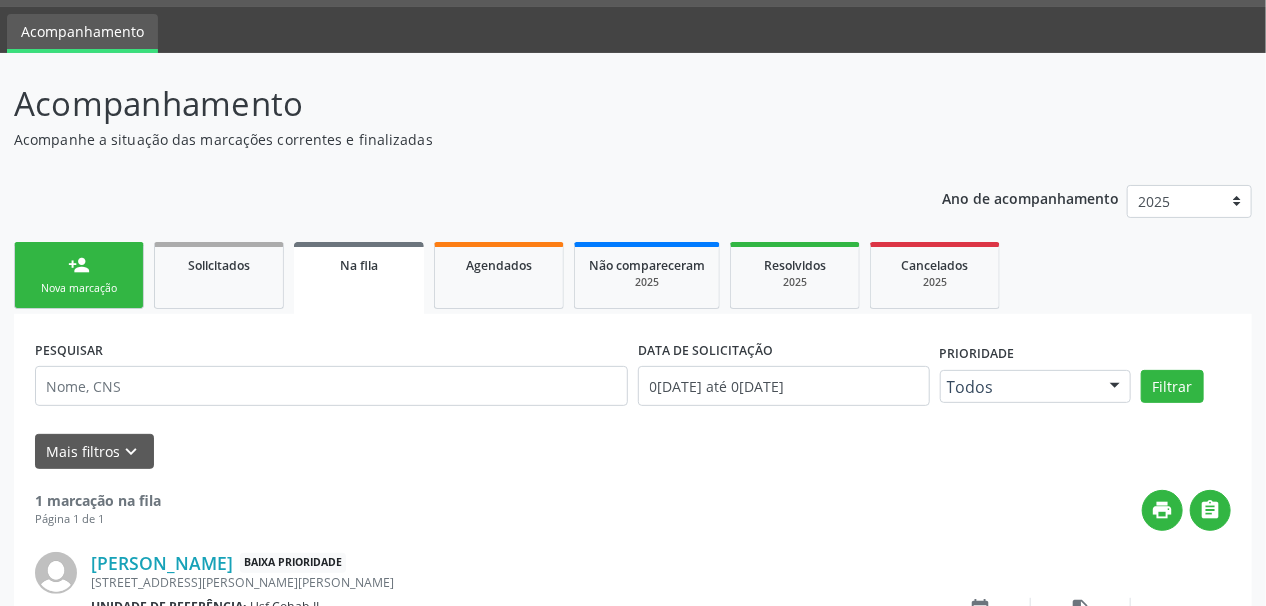click on "Nova marcação" at bounding box center [79, 288] 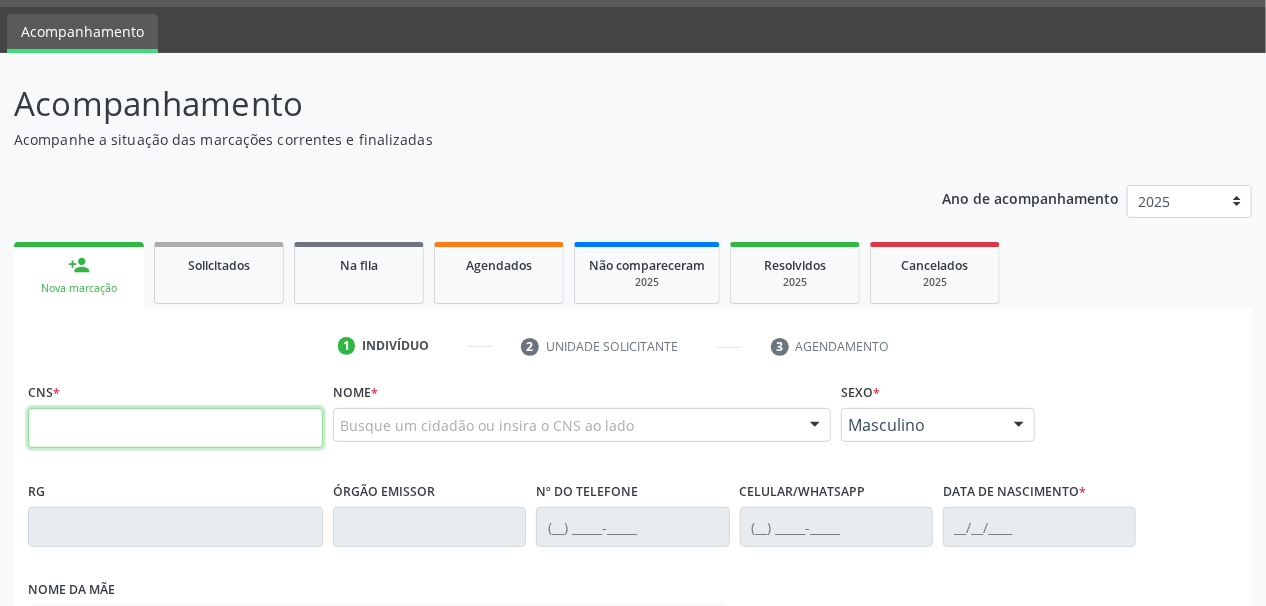 click at bounding box center [175, 428] 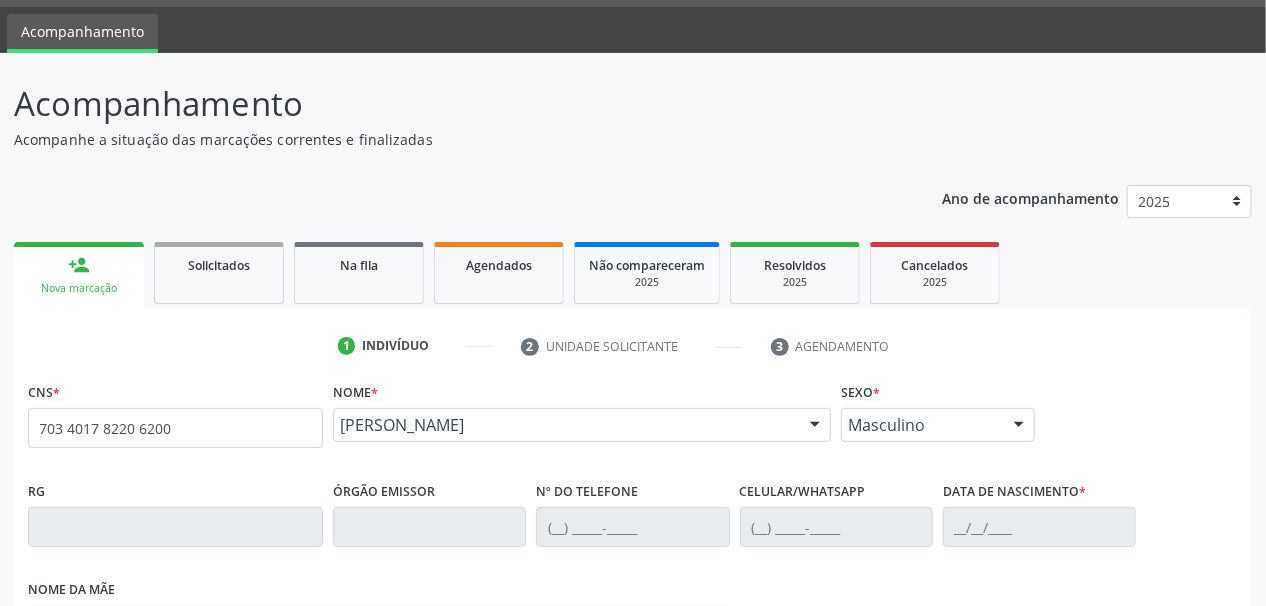 type on "703 4017 8220 6200" 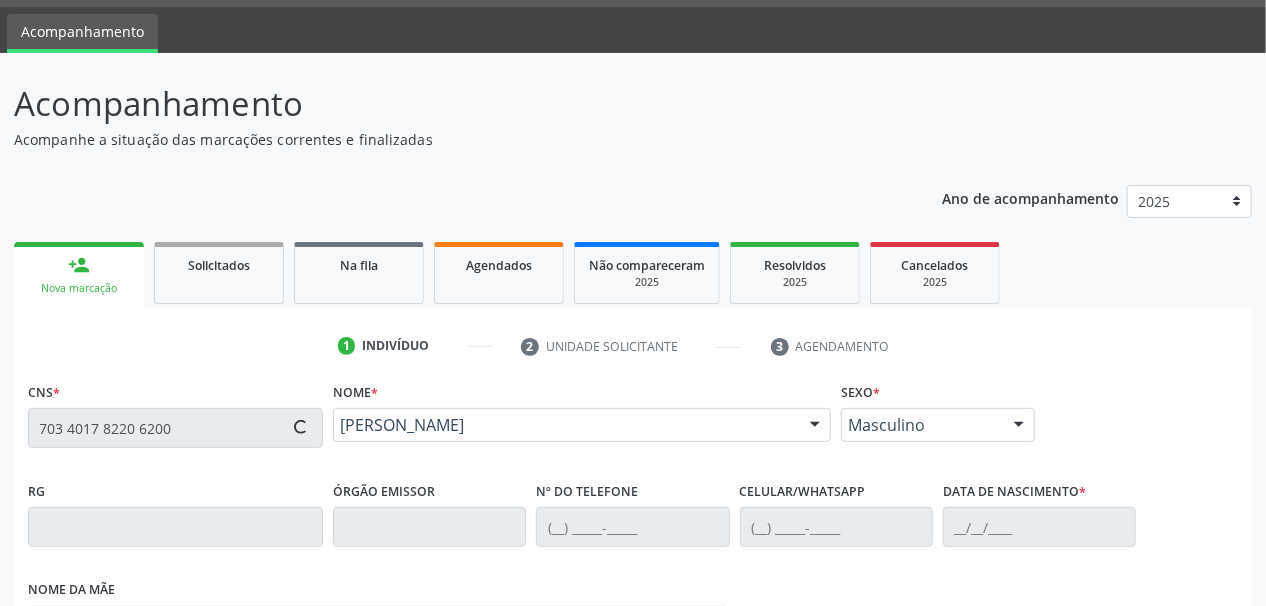 type on "(87) 99951-8555" 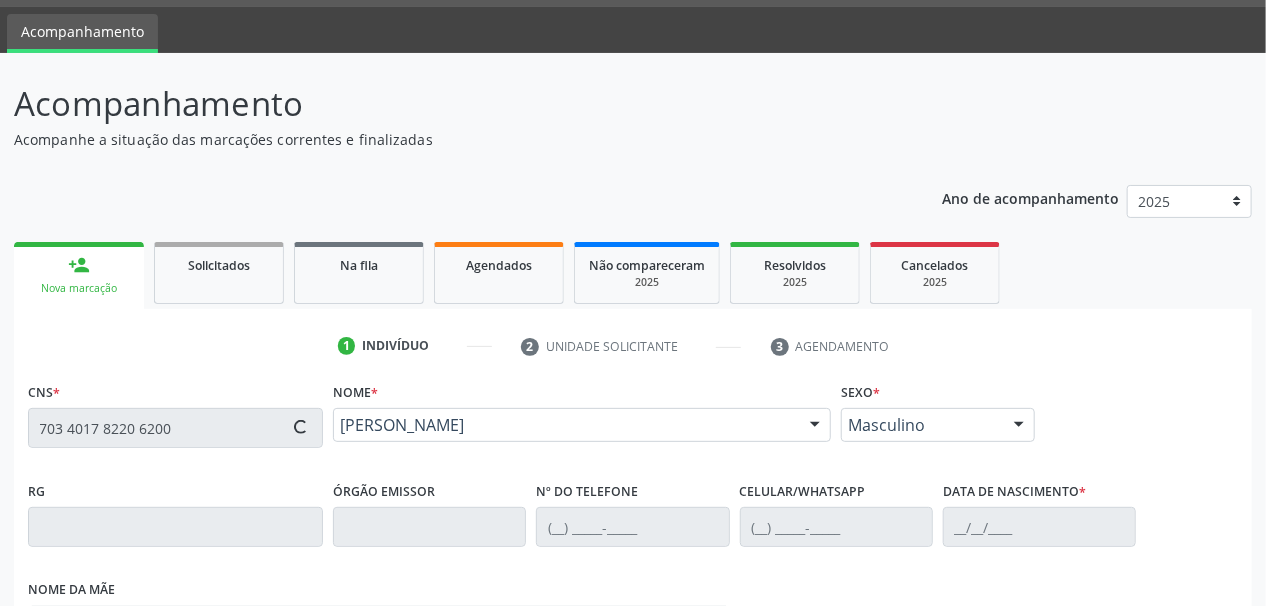 type on "(87) 99951-8555" 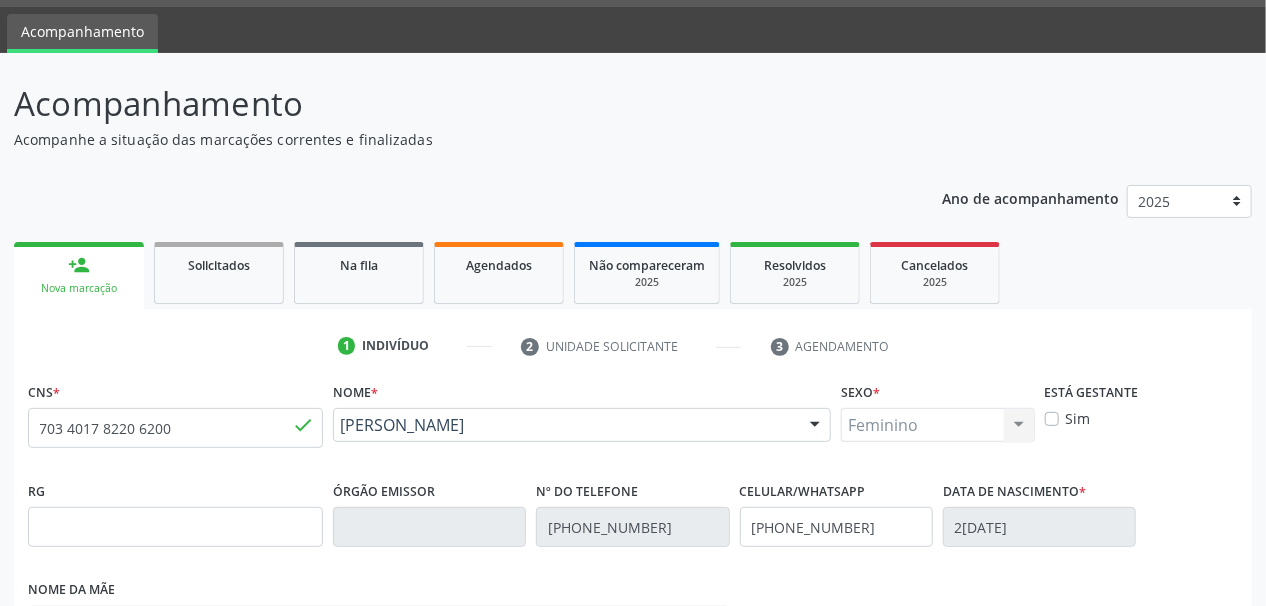 scroll, scrollTop: 137, scrollLeft: 0, axis: vertical 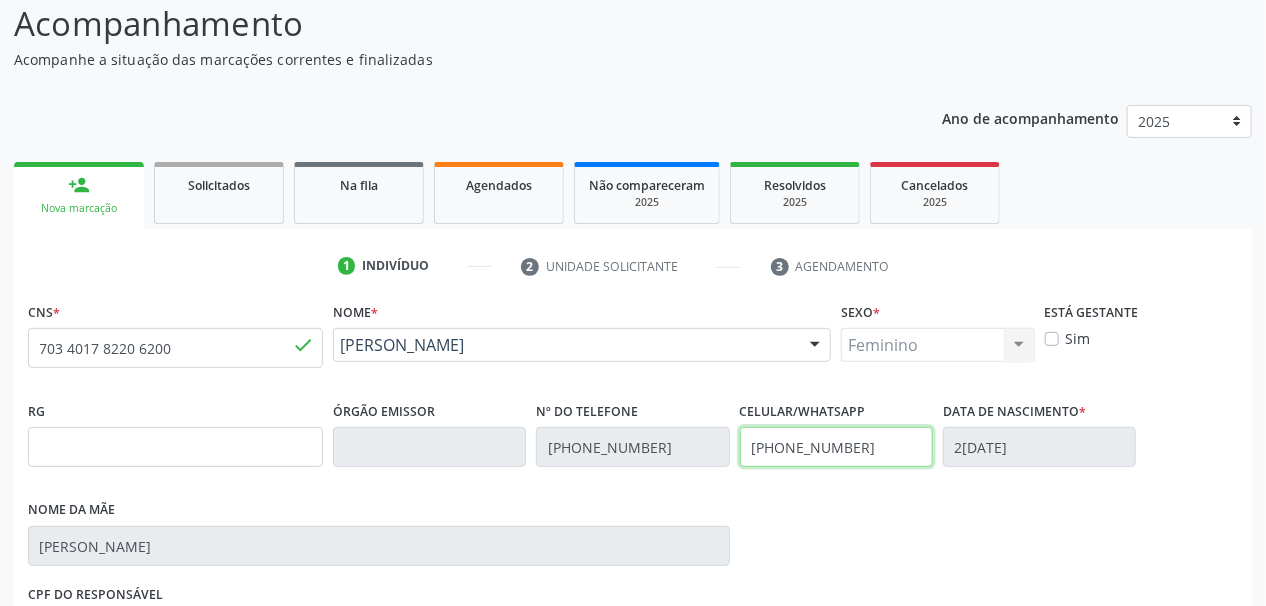 click on "(87) 99951-8555" at bounding box center [836, 447] 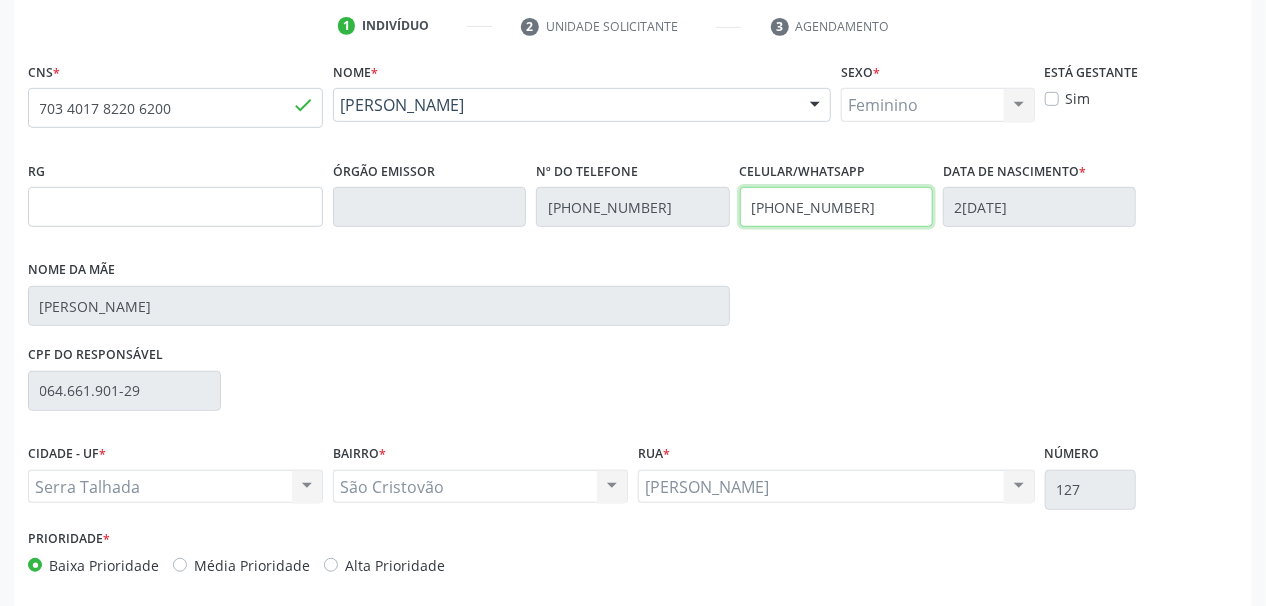 scroll, scrollTop: 457, scrollLeft: 0, axis: vertical 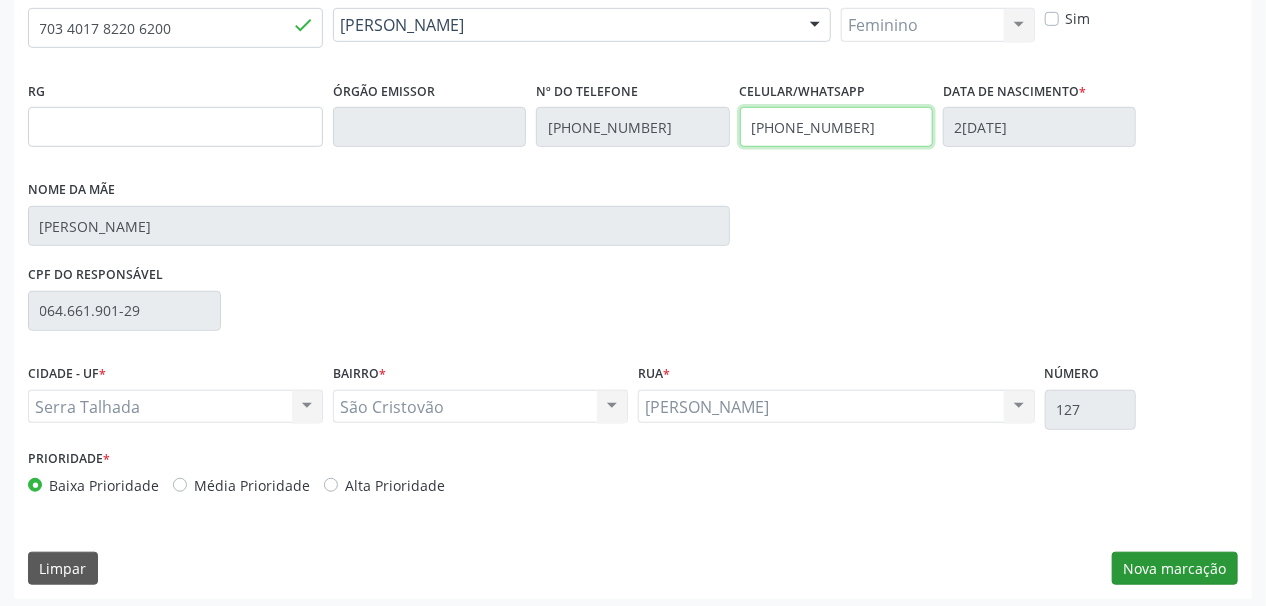 type on "(87) 99903-2096" 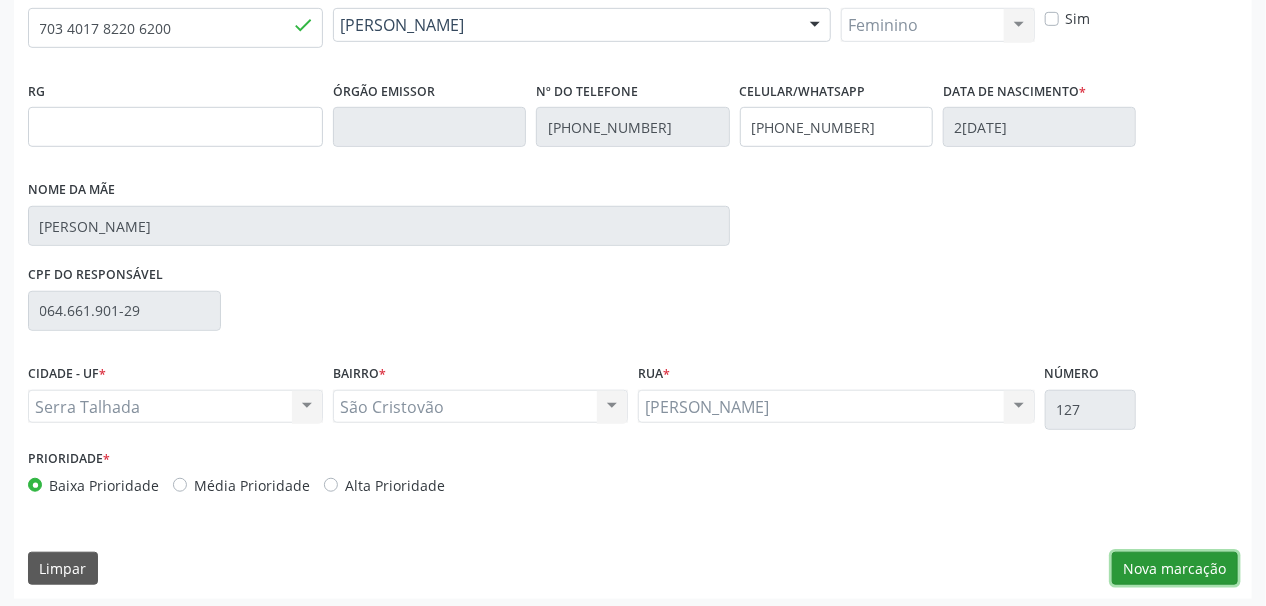 click on "Nova marcação" at bounding box center (1175, 569) 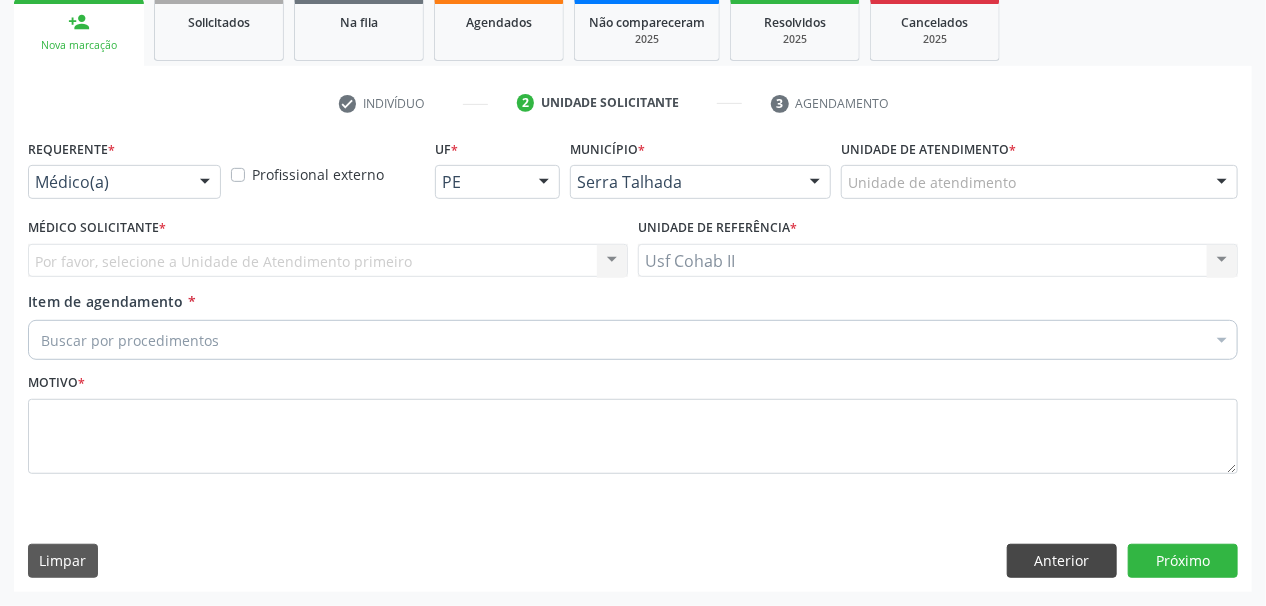 scroll, scrollTop: 294, scrollLeft: 0, axis: vertical 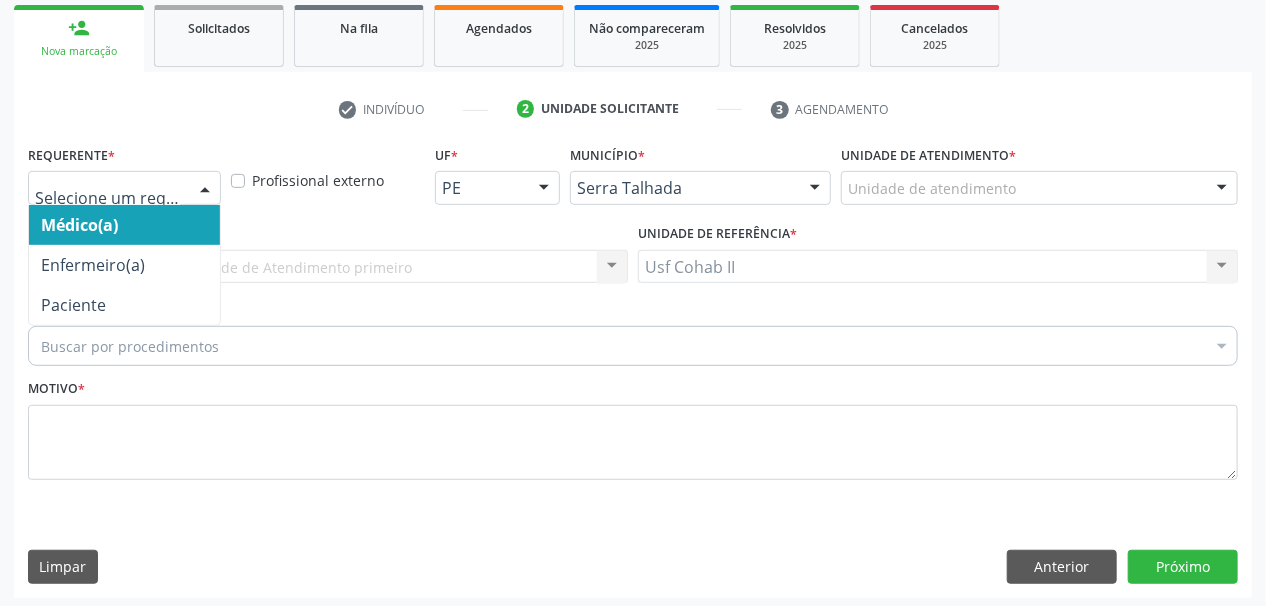 click at bounding box center (205, 189) 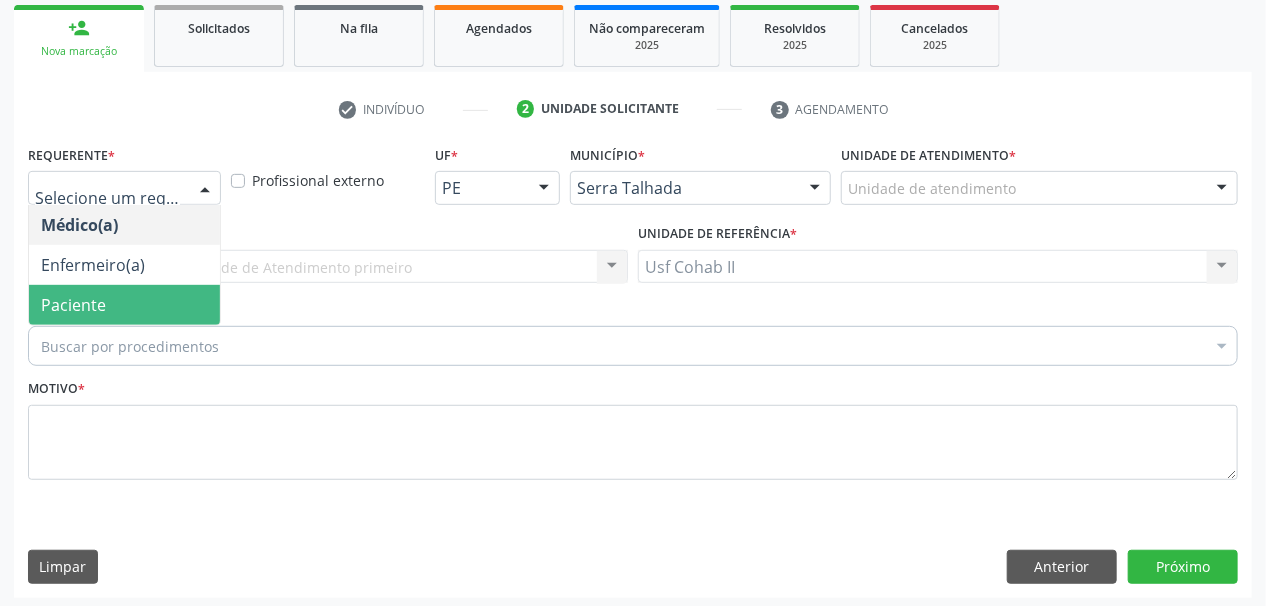 click on "Paciente" at bounding box center (124, 305) 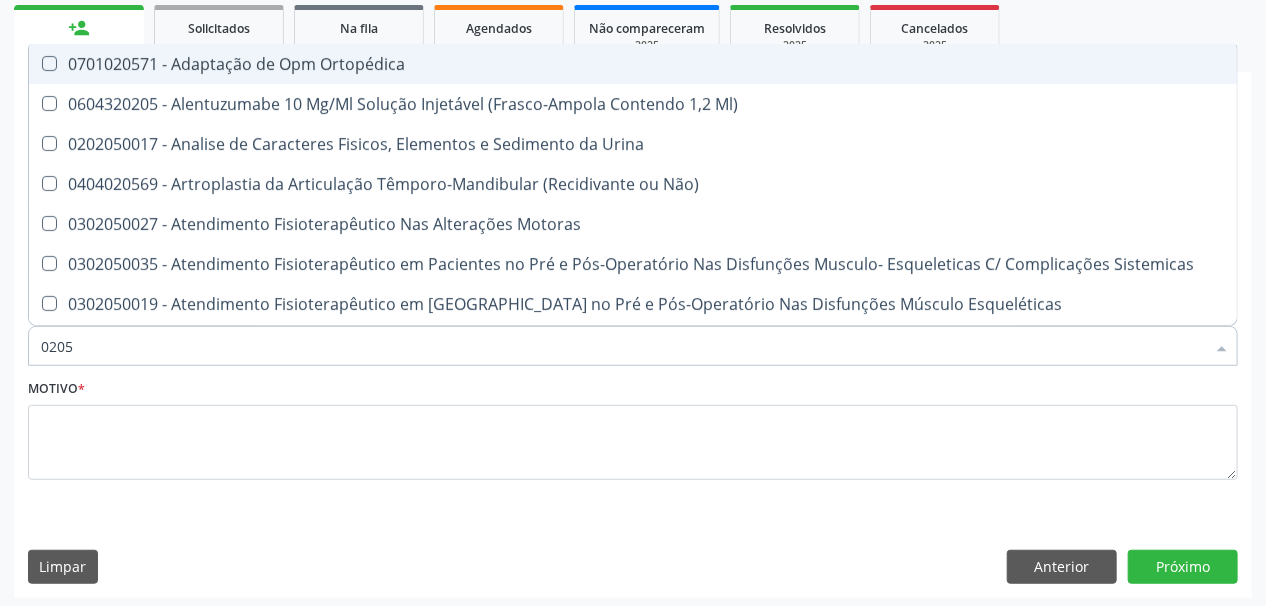 type on "0205020143" 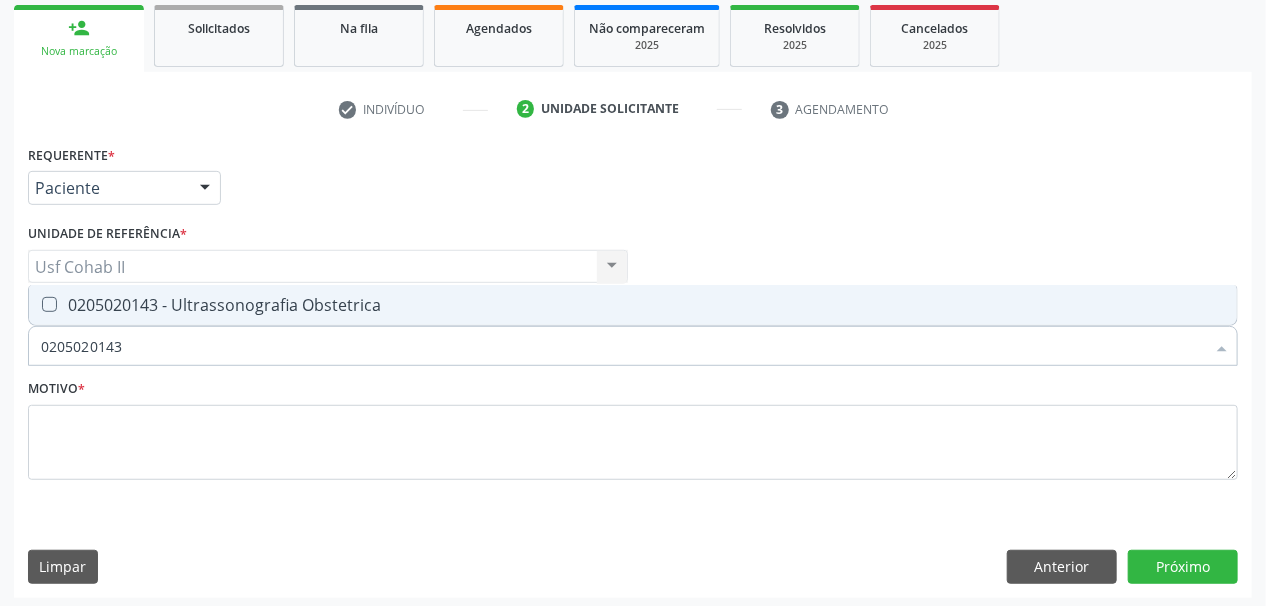 click at bounding box center (49, 304) 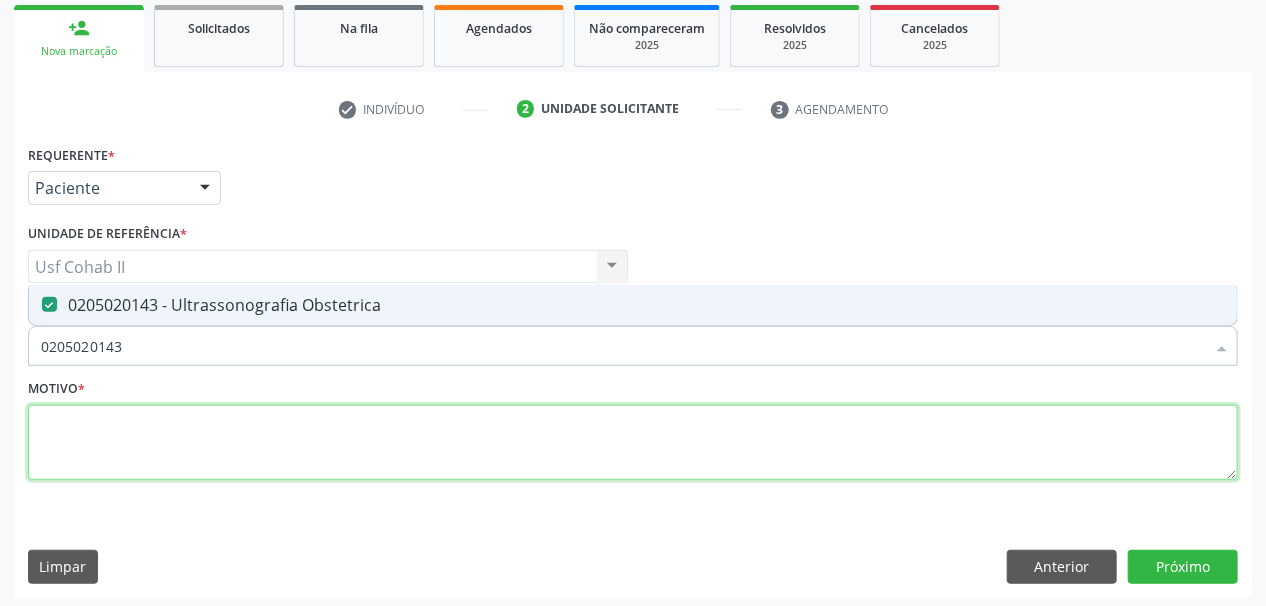 click at bounding box center [633, 443] 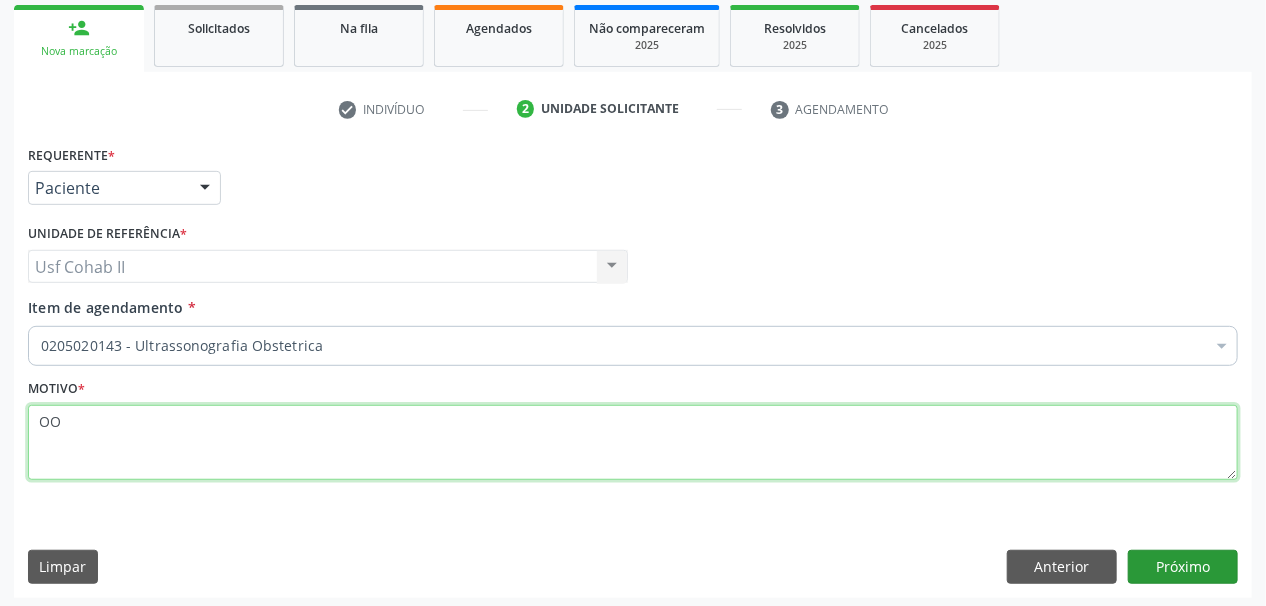 type on "OO" 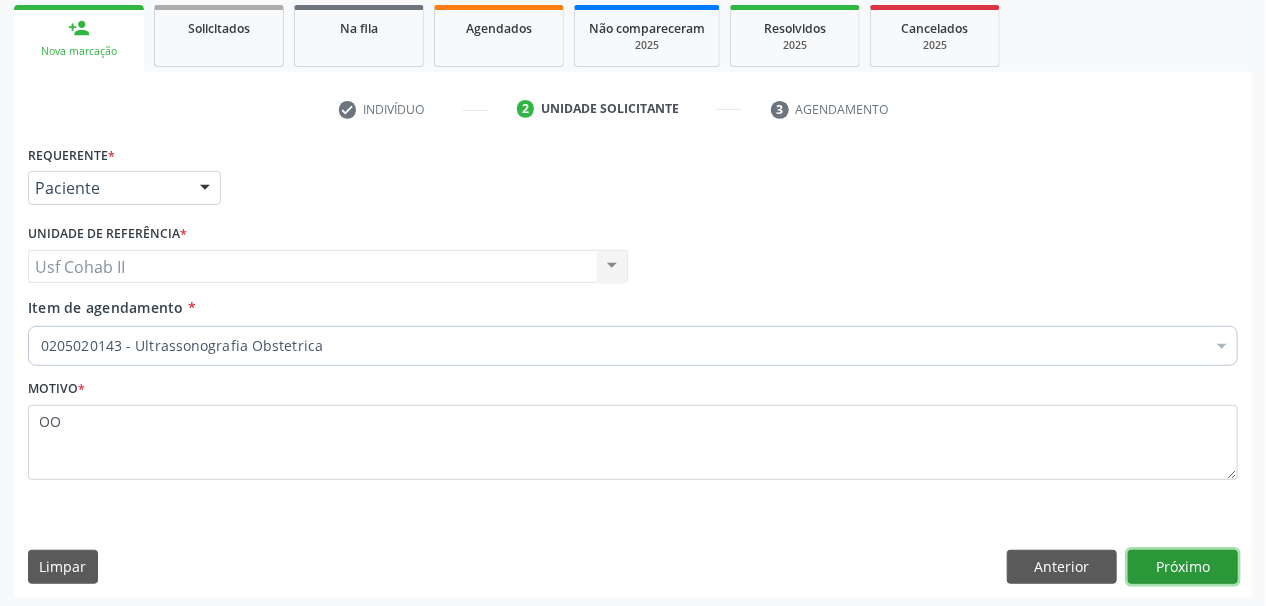 click on "Próximo" at bounding box center [1183, 567] 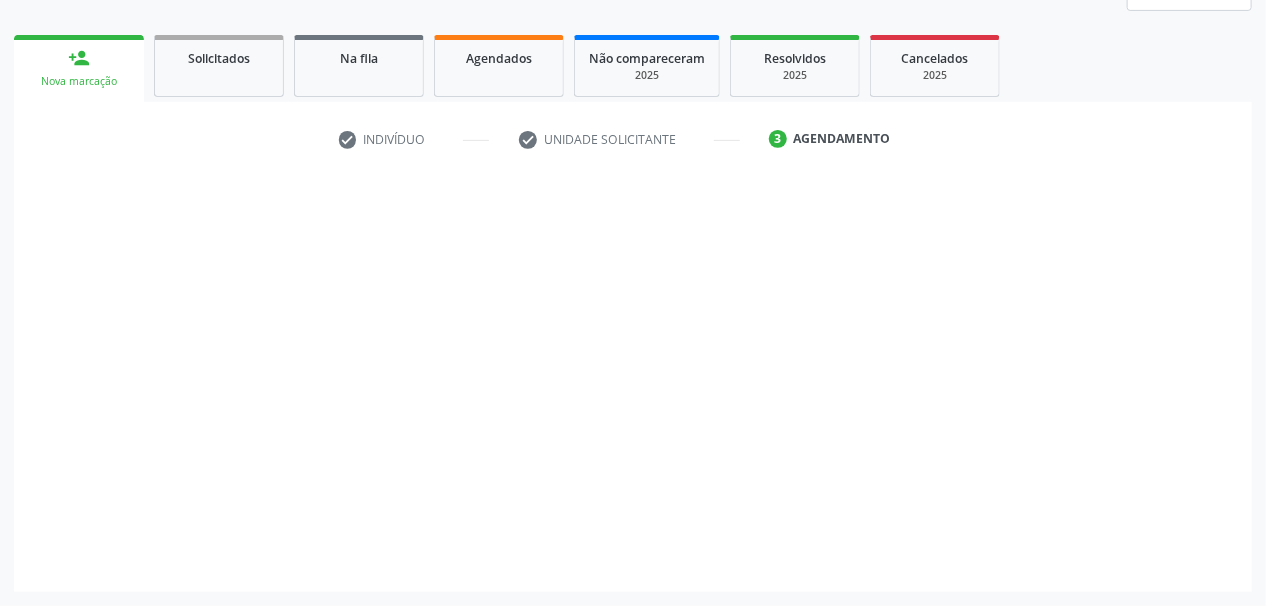 scroll, scrollTop: 261, scrollLeft: 0, axis: vertical 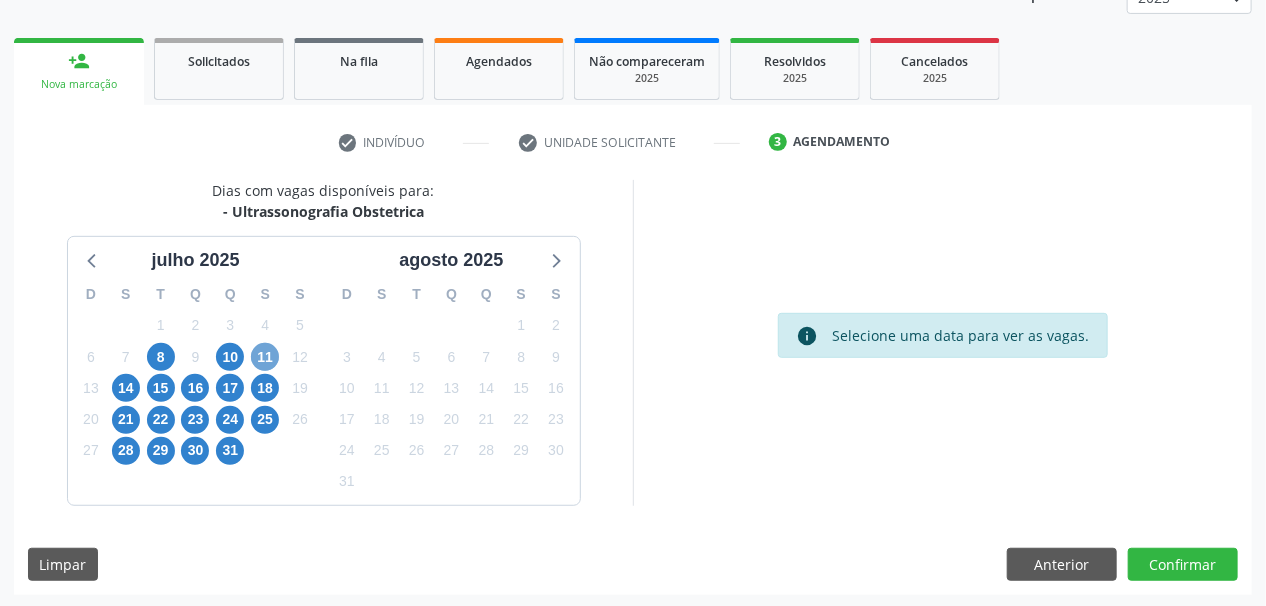 click on "11" at bounding box center [265, 357] 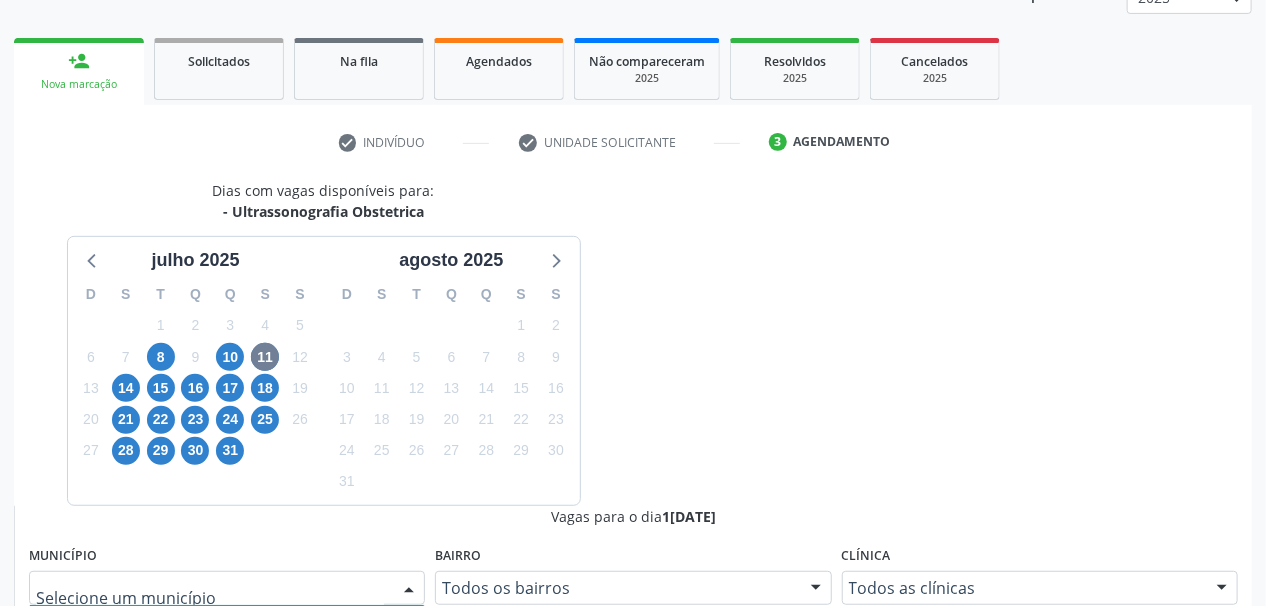 click at bounding box center [409, 589] 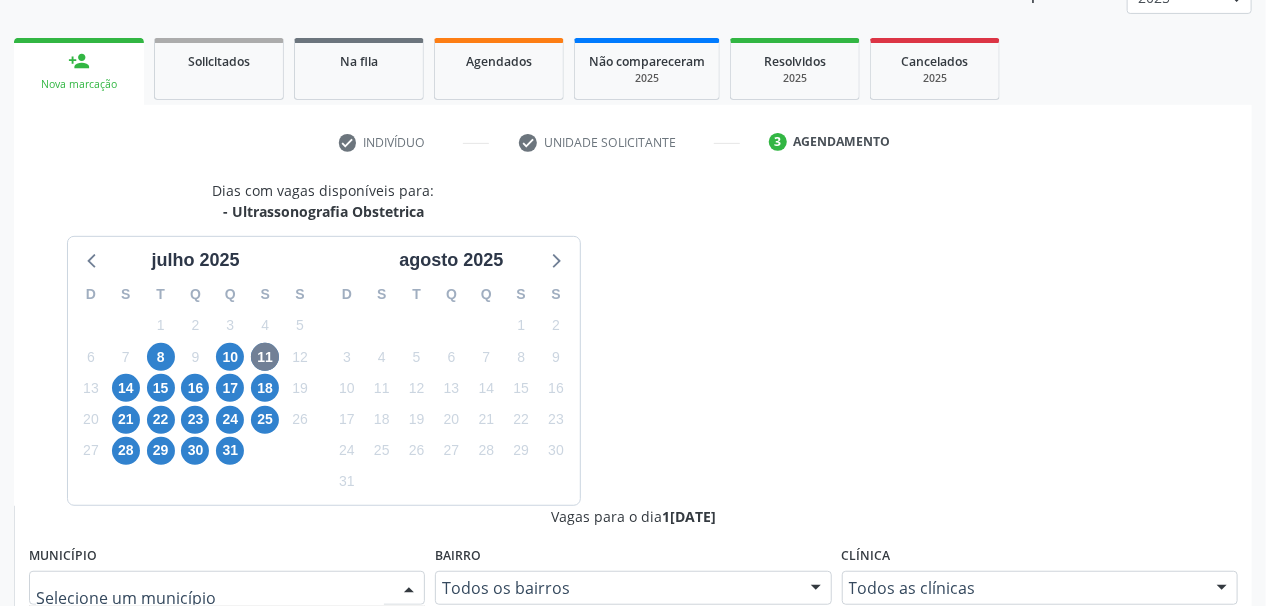 click on "Serra Talhada - PE" at bounding box center (110, 665) 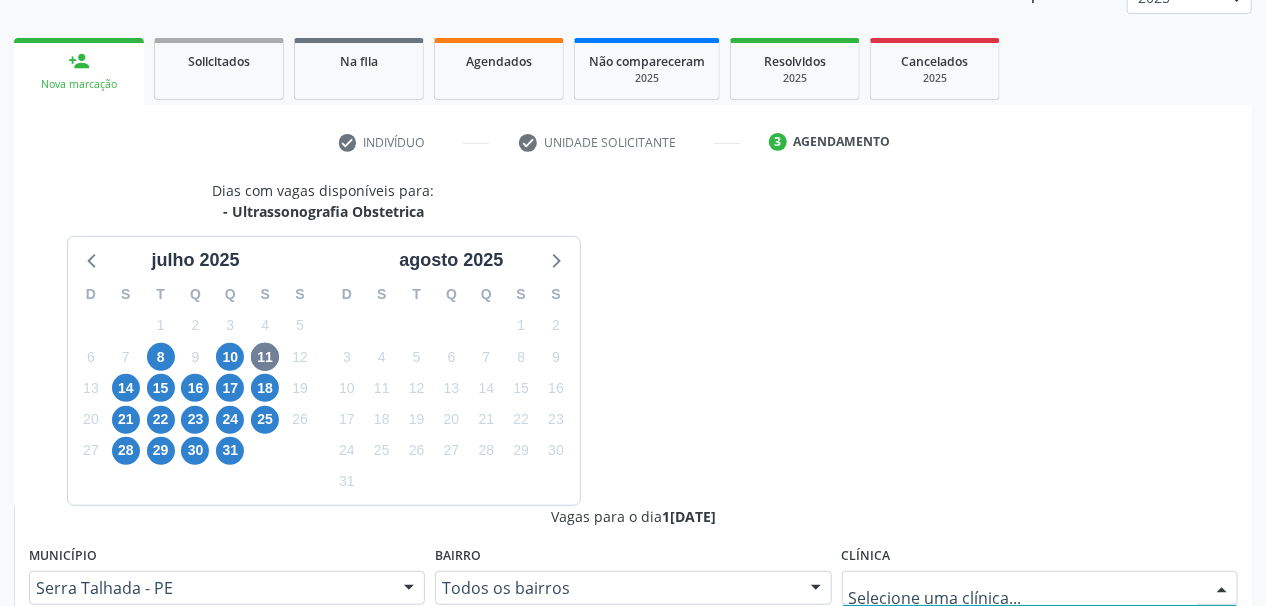 click at bounding box center (1222, 589) 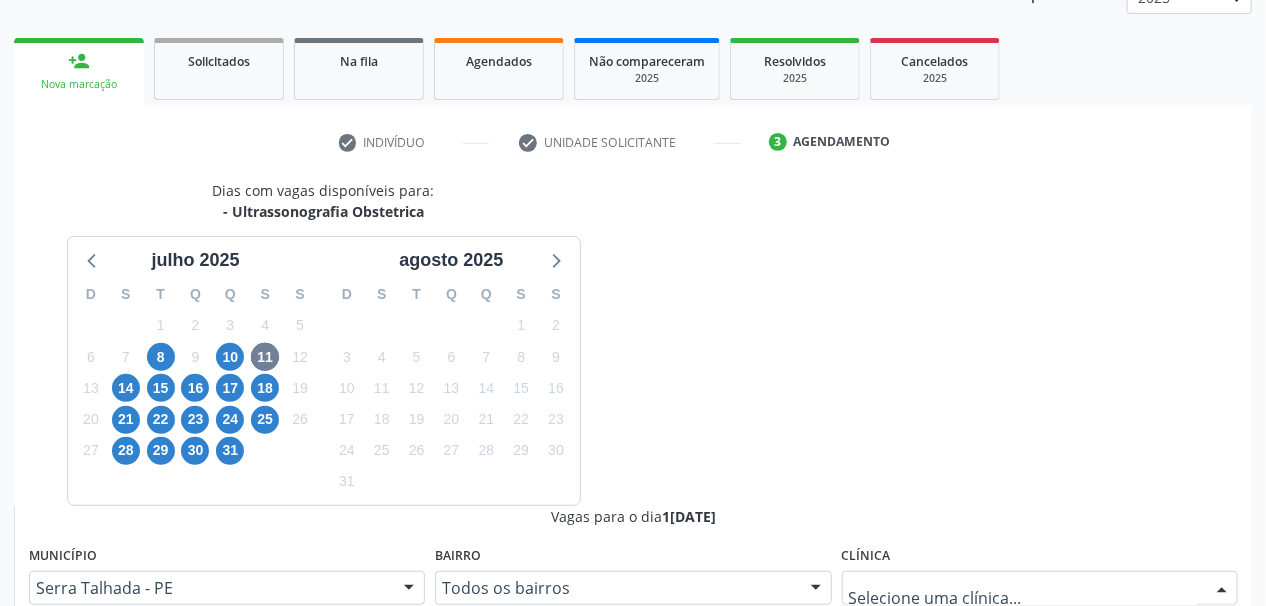 click at bounding box center [613, 668] 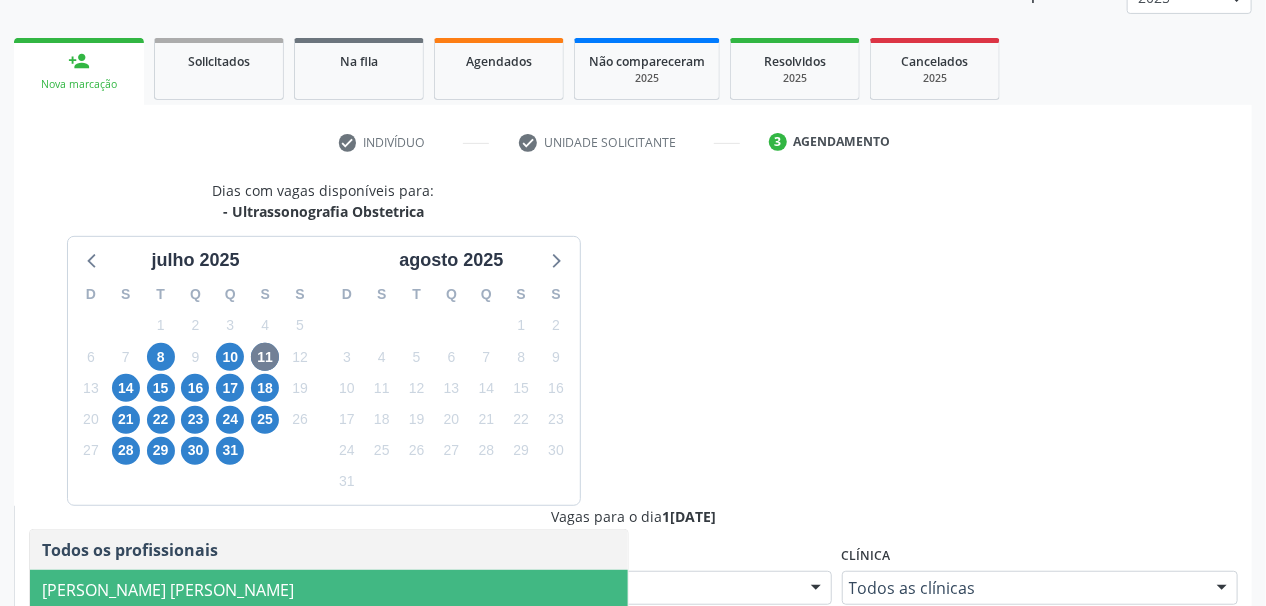 click on "Maira Cavalcanti Lima Barros" at bounding box center [168, 590] 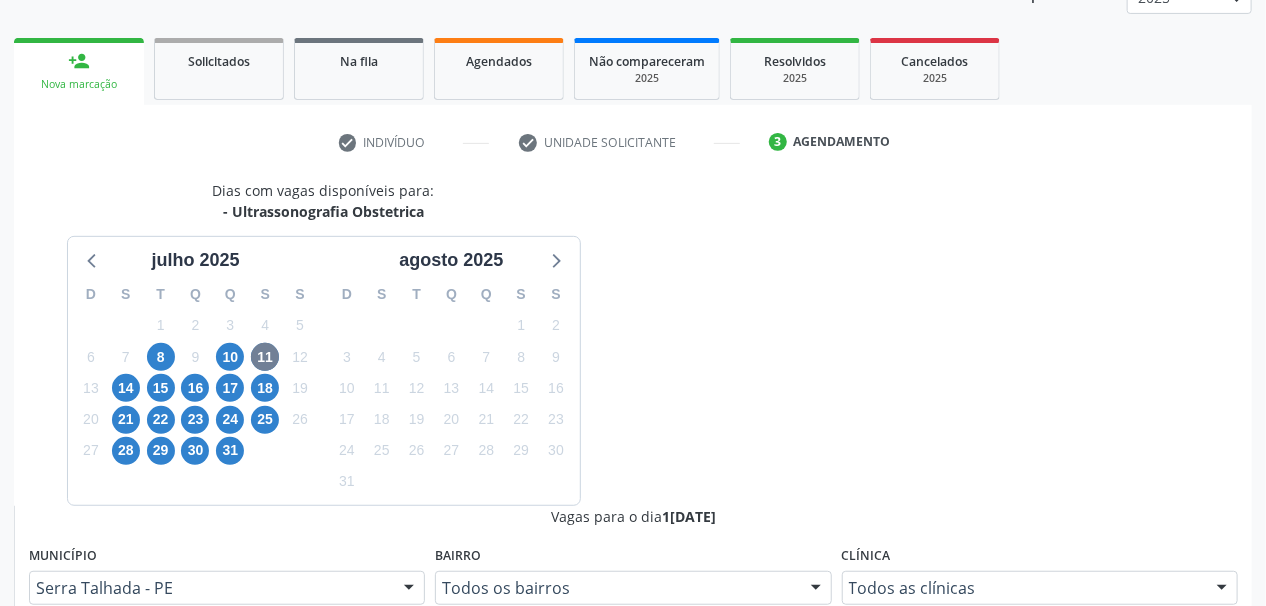 click on "Horário:   07:00" at bounding box center (644, 826) 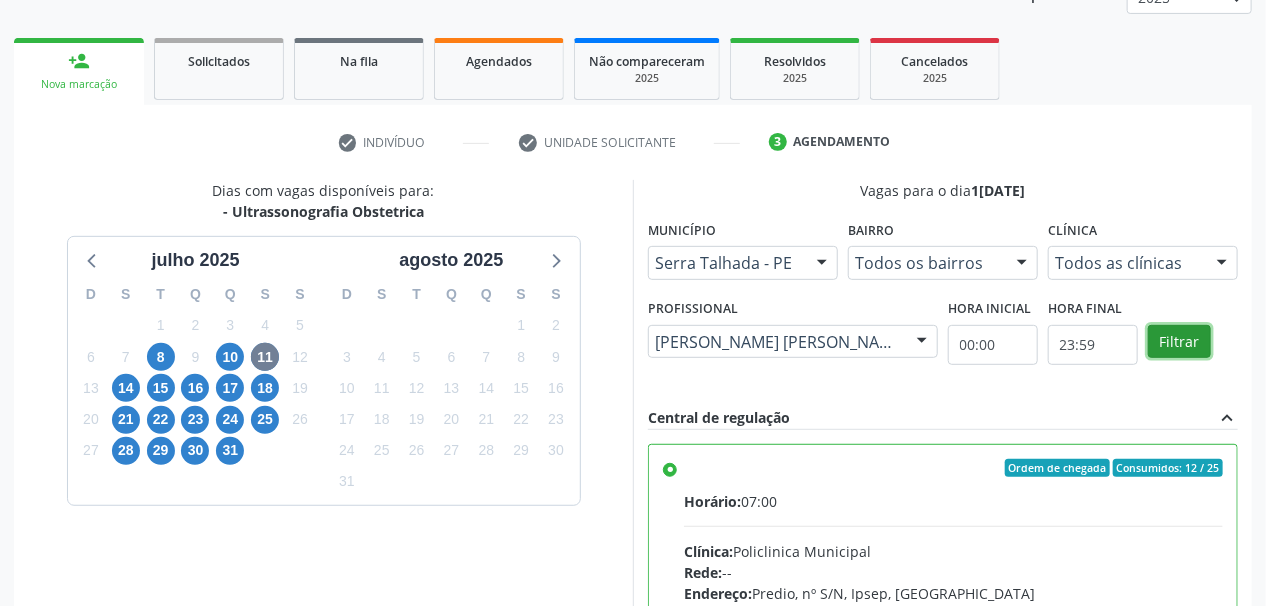 scroll, scrollTop: 584, scrollLeft: 0, axis: vertical 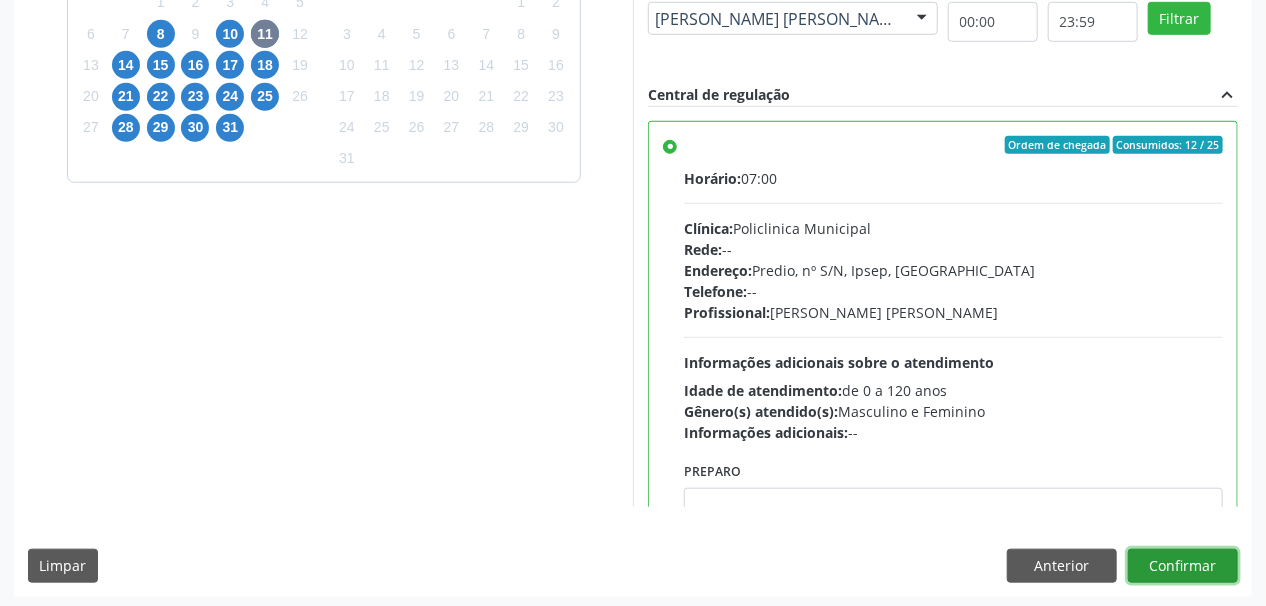click on "Confirmar" at bounding box center (1183, 566) 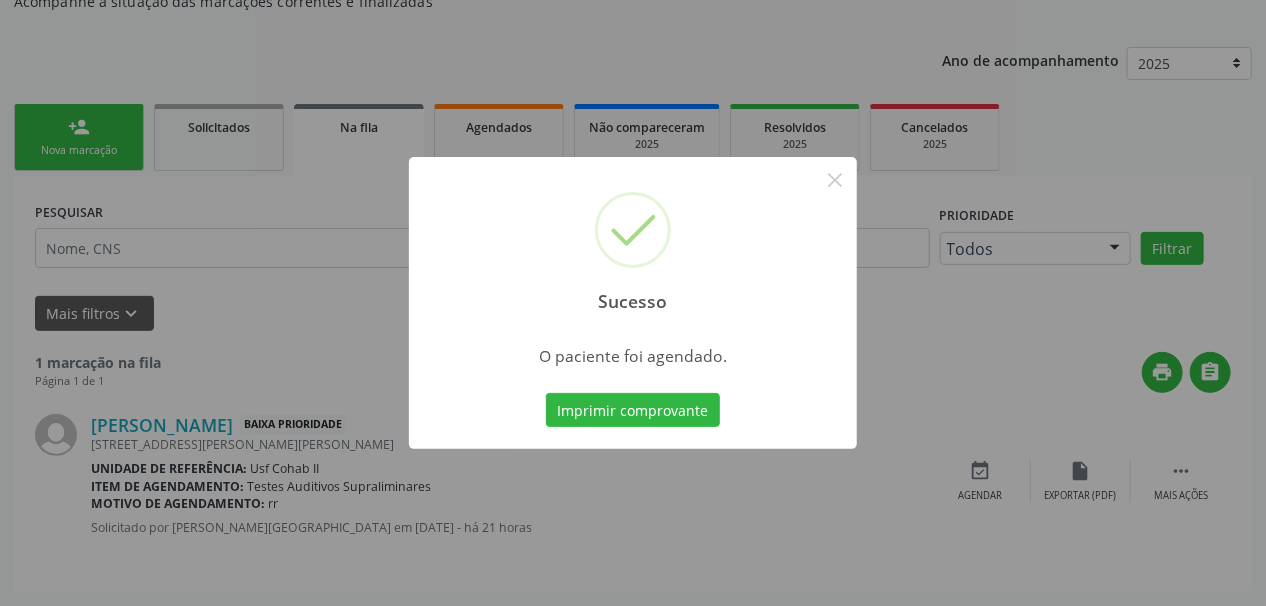 scroll, scrollTop: 57, scrollLeft: 0, axis: vertical 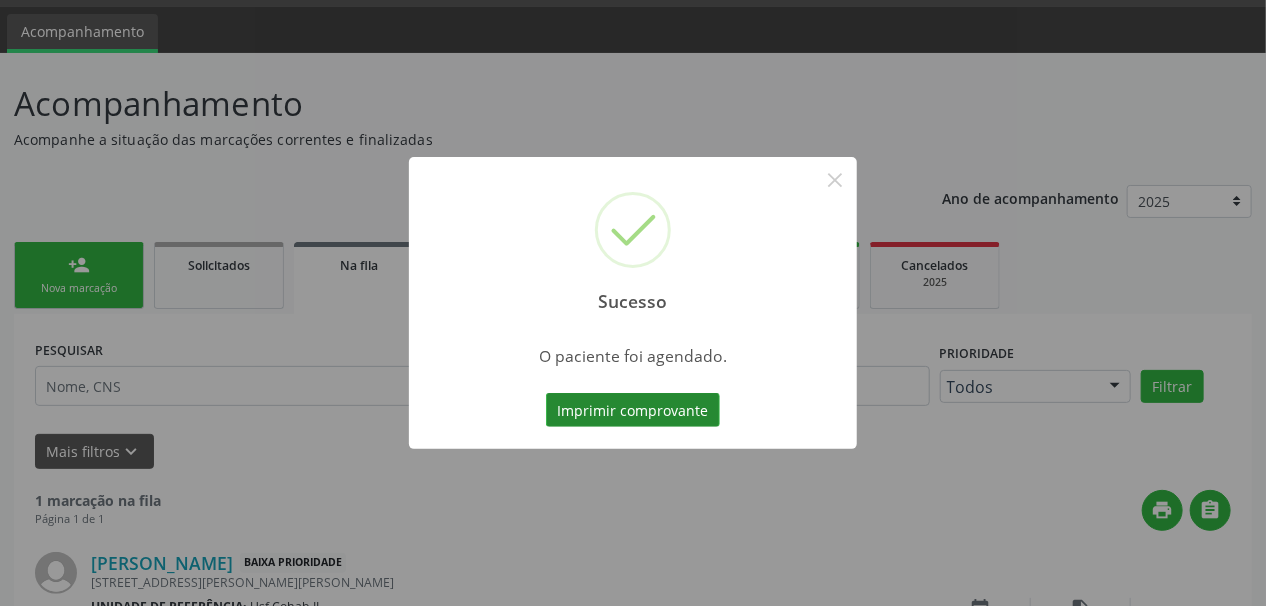 click on "Imprimir comprovante" at bounding box center [633, 410] 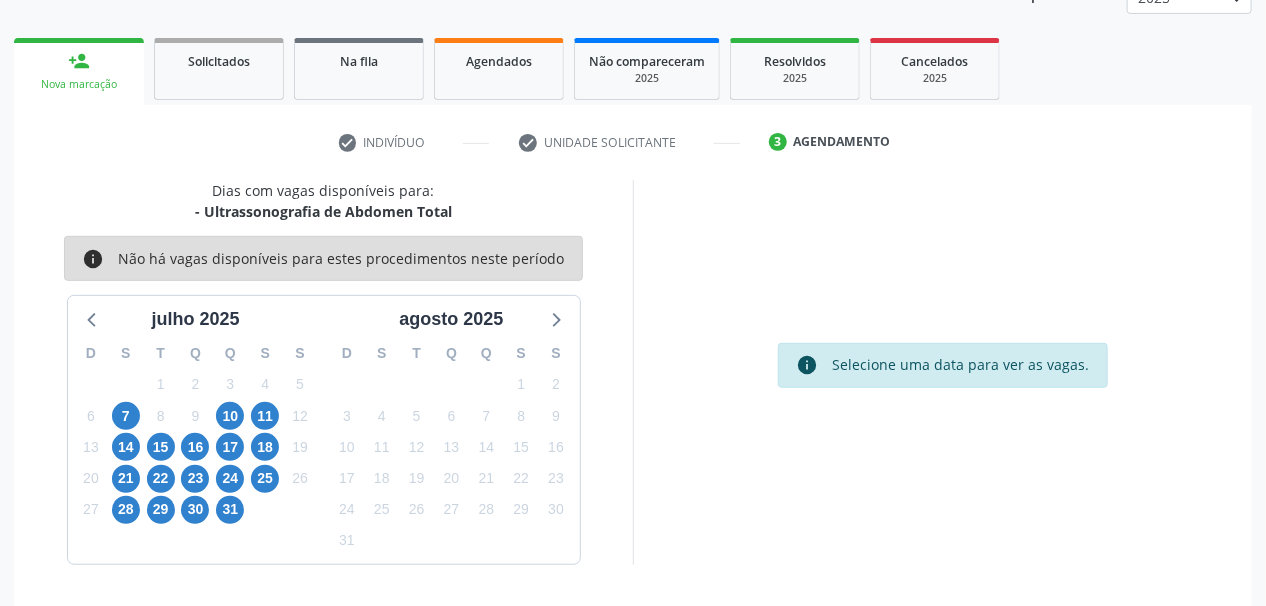 scroll, scrollTop: 261, scrollLeft: 0, axis: vertical 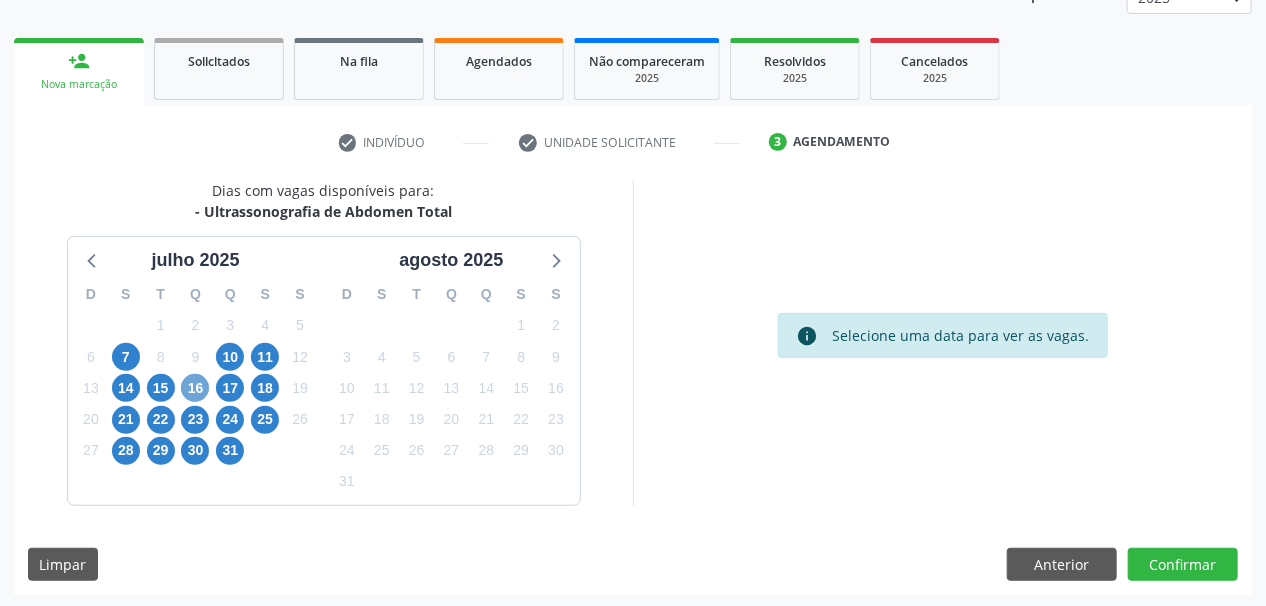 click on "16" at bounding box center [195, 388] 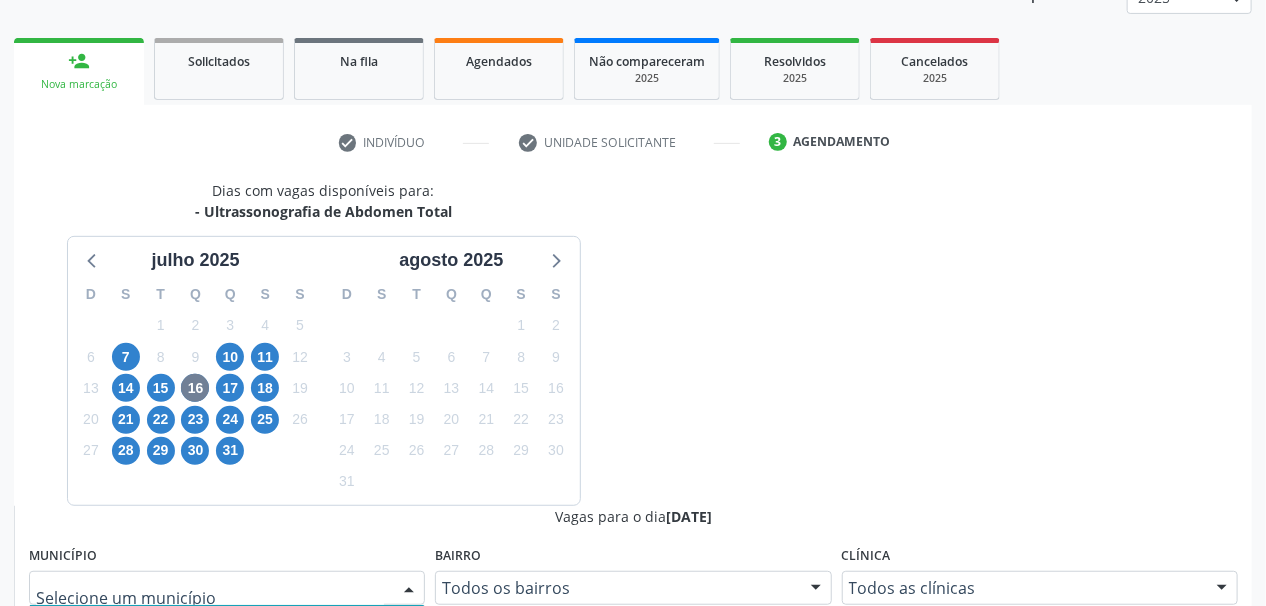 click at bounding box center [409, 589] 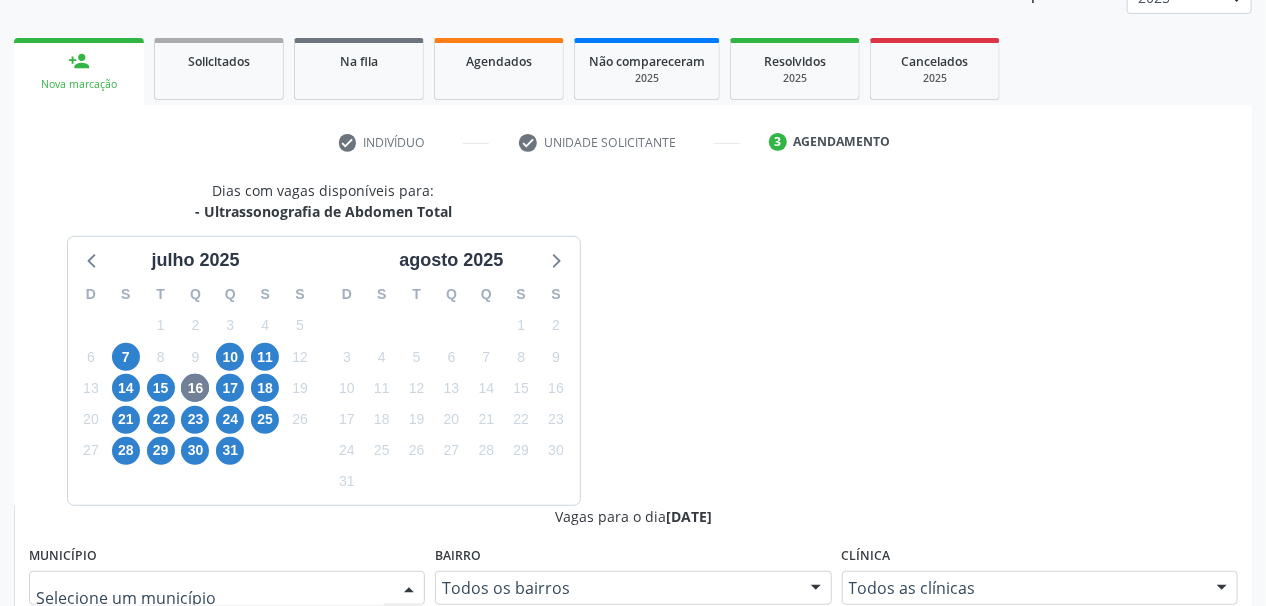 click on "Serra Talhada - PE" at bounding box center (110, 665) 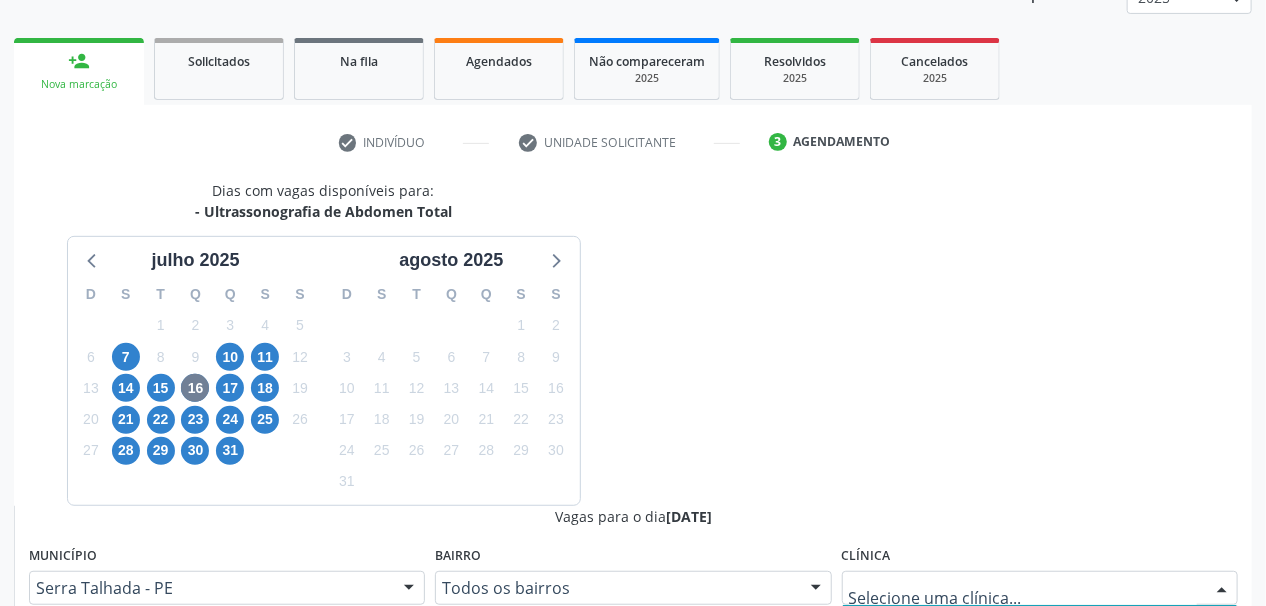 click at bounding box center (1222, 589) 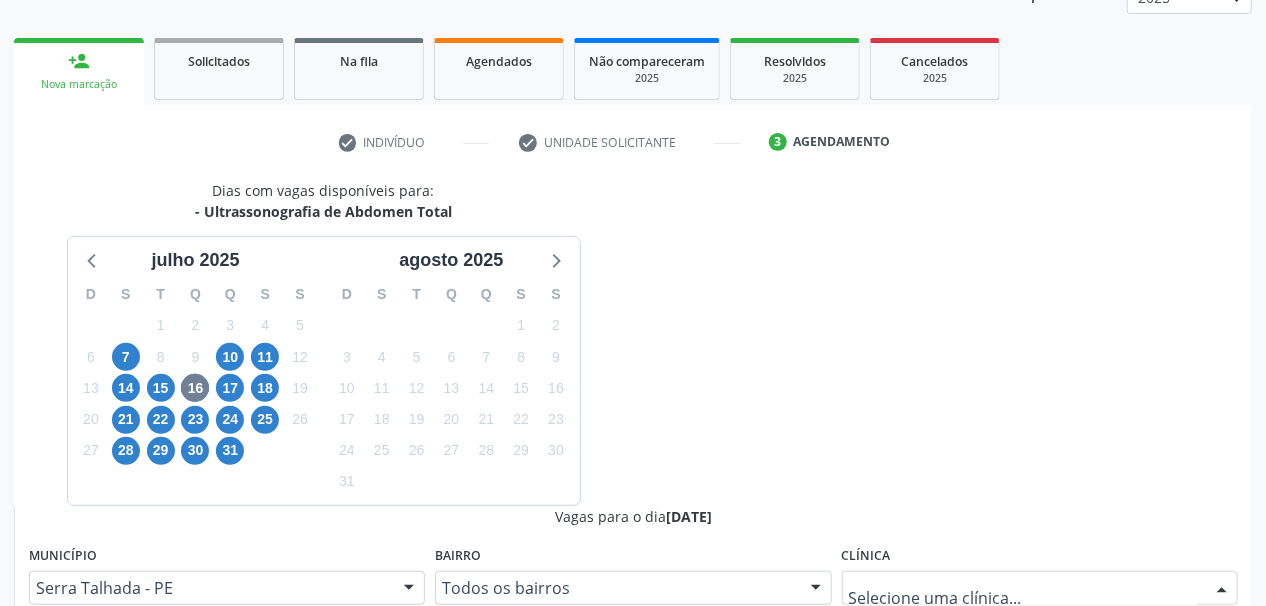click on "Hospital [GEOGRAPHIC_DATA]" at bounding box center [968, 665] 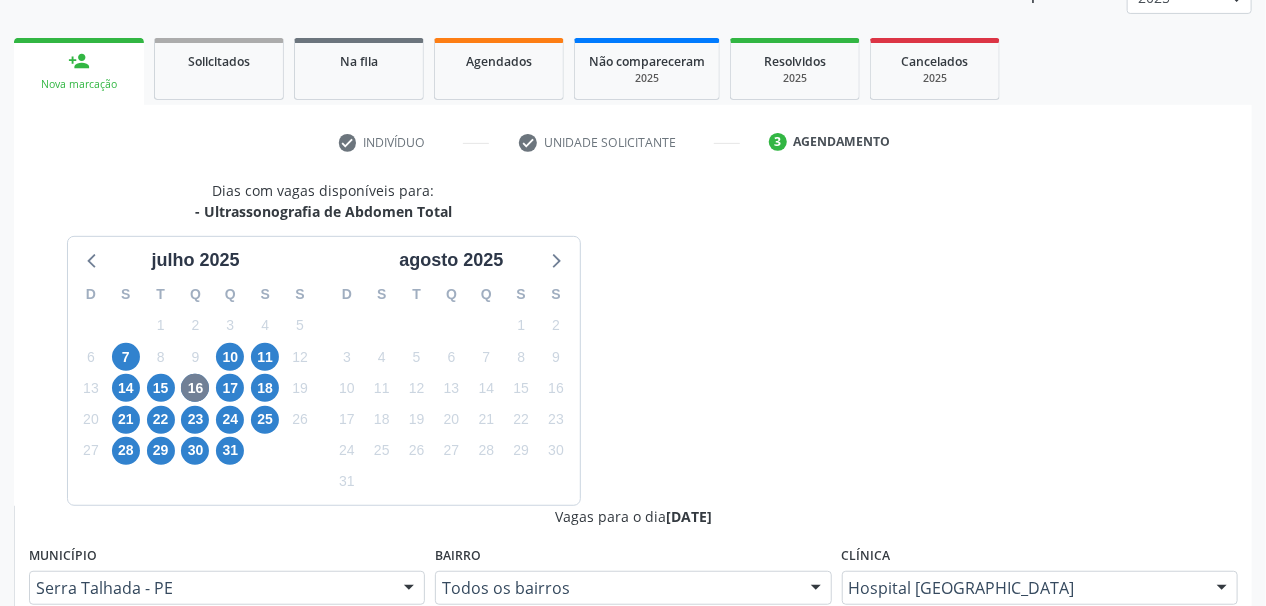 click at bounding box center [613, 668] 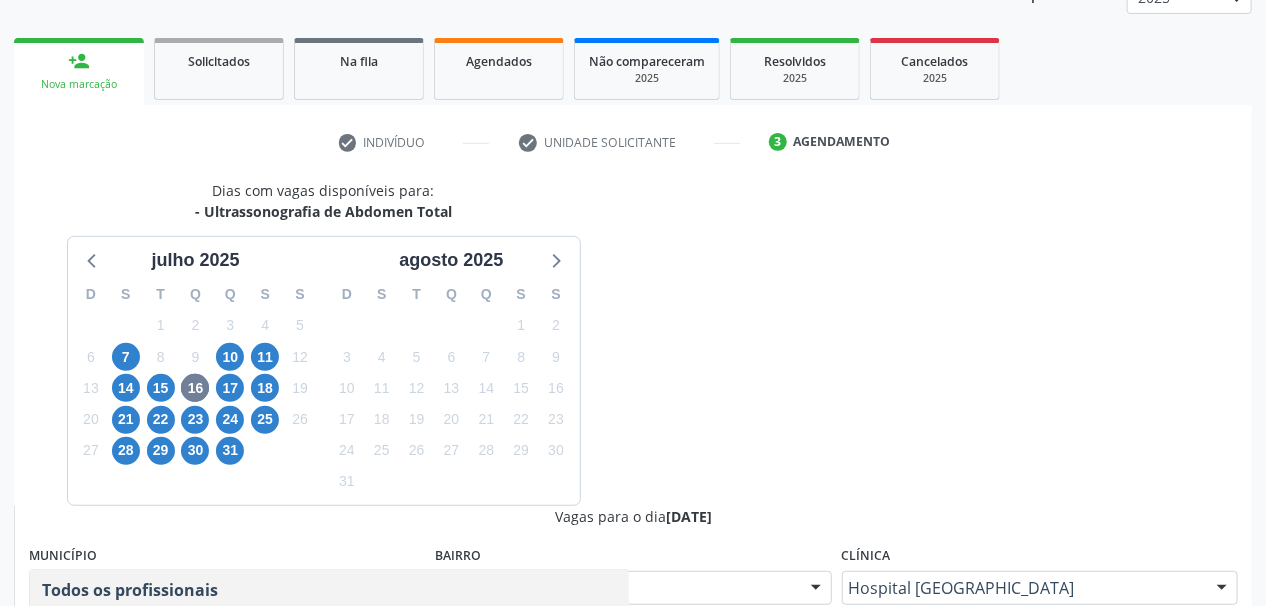 click on "[PERSON_NAME]" at bounding box center [104, 630] 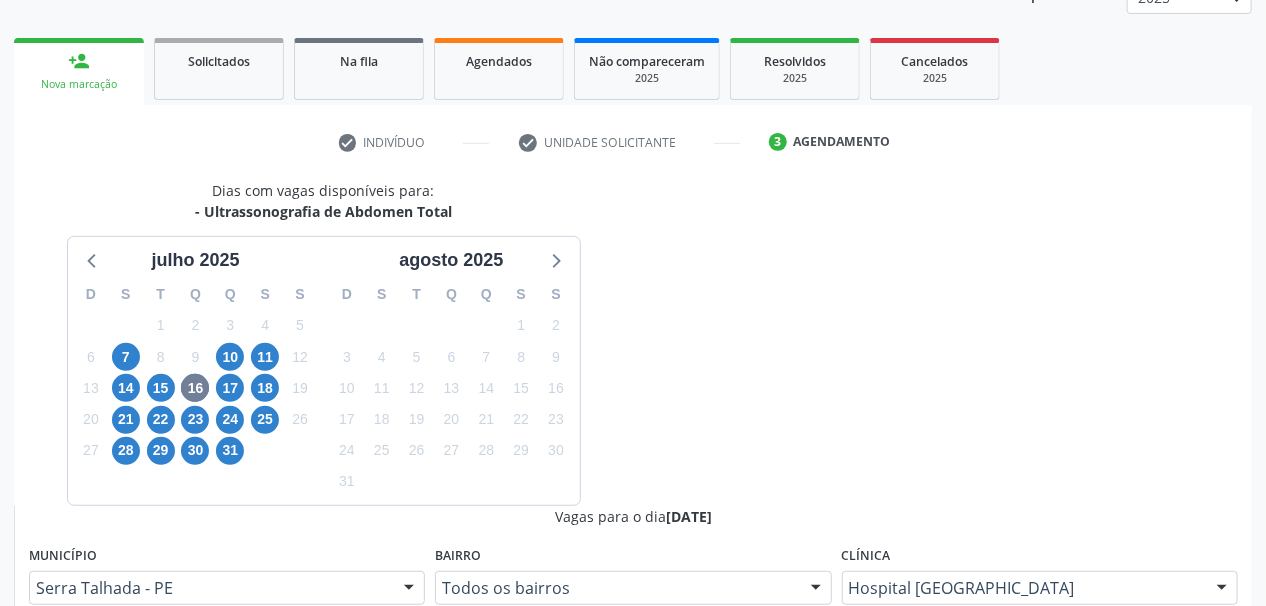 click on "Horário:   07:00
Clínica:  Hospital Sao Francisco
Rede:
--
Endereço:   nº 384, Varzea, Serra Talhada - PE
Telefone:   (81) 38312142
Profissional:
Yuri Araujo Magalhaes
Informações adicionais sobre o atendimento
Idade de atendimento:
de 0 a 120 anos
Gênero(s) atendido(s):
Masculino e Feminino
Informações adicionais:
--" at bounding box center (644, 953) 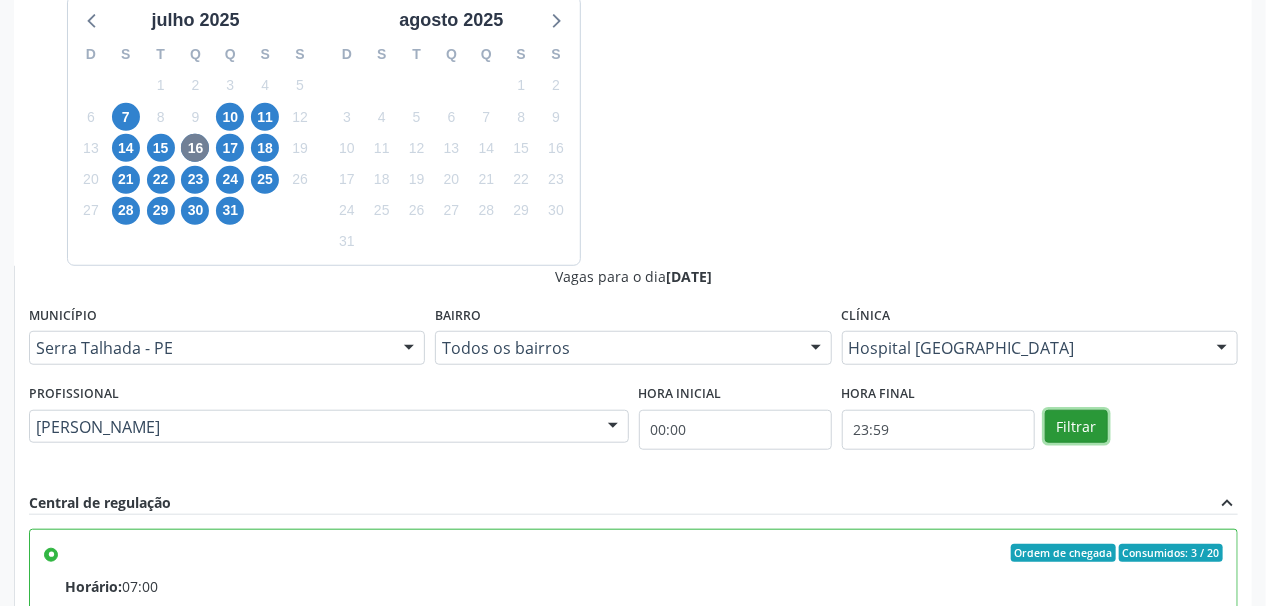 scroll, scrollTop: 581, scrollLeft: 0, axis: vertical 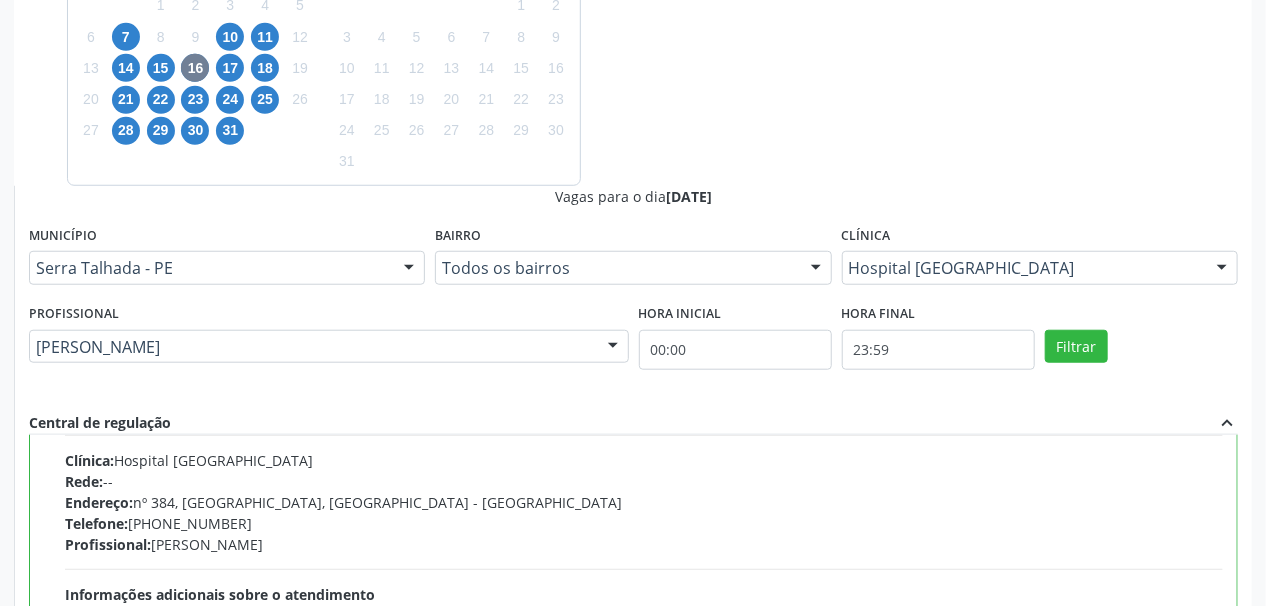 click on "Confirmar" at bounding box center (1183, 894) 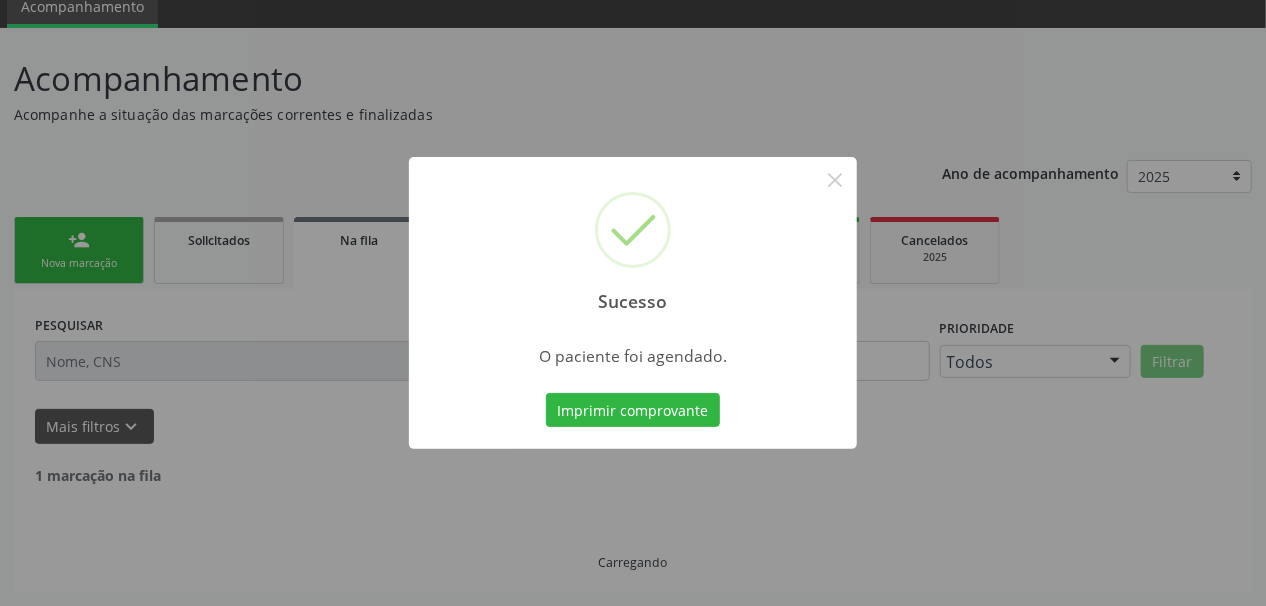 scroll, scrollTop: 57, scrollLeft: 0, axis: vertical 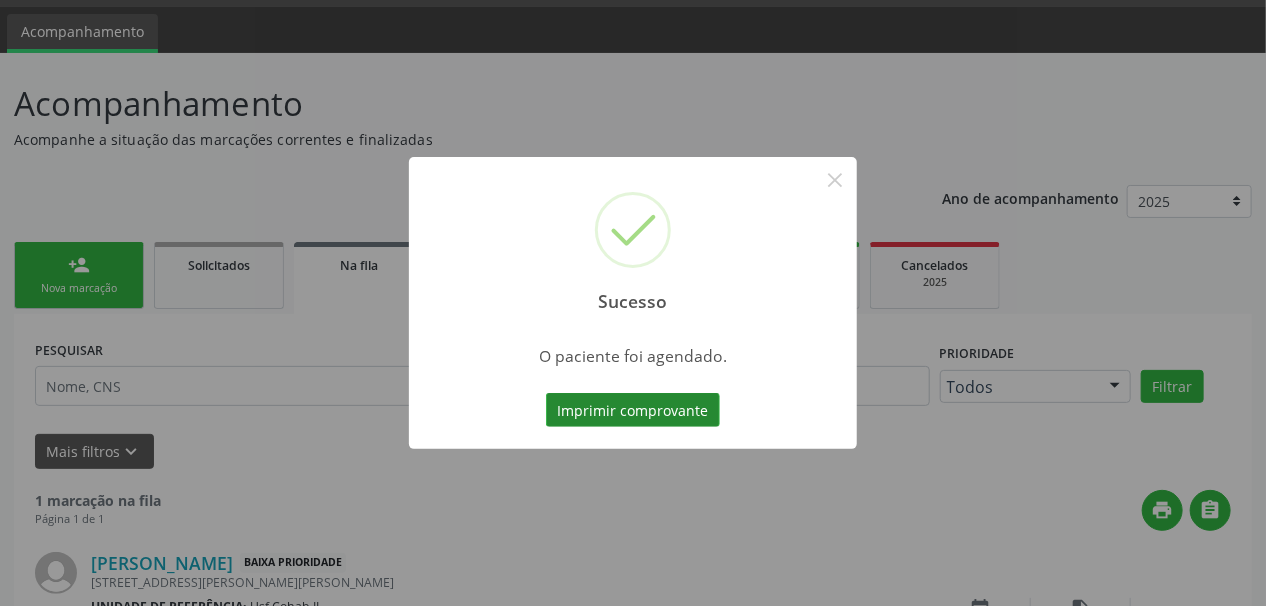 click on "Imprimir comprovante" at bounding box center [633, 410] 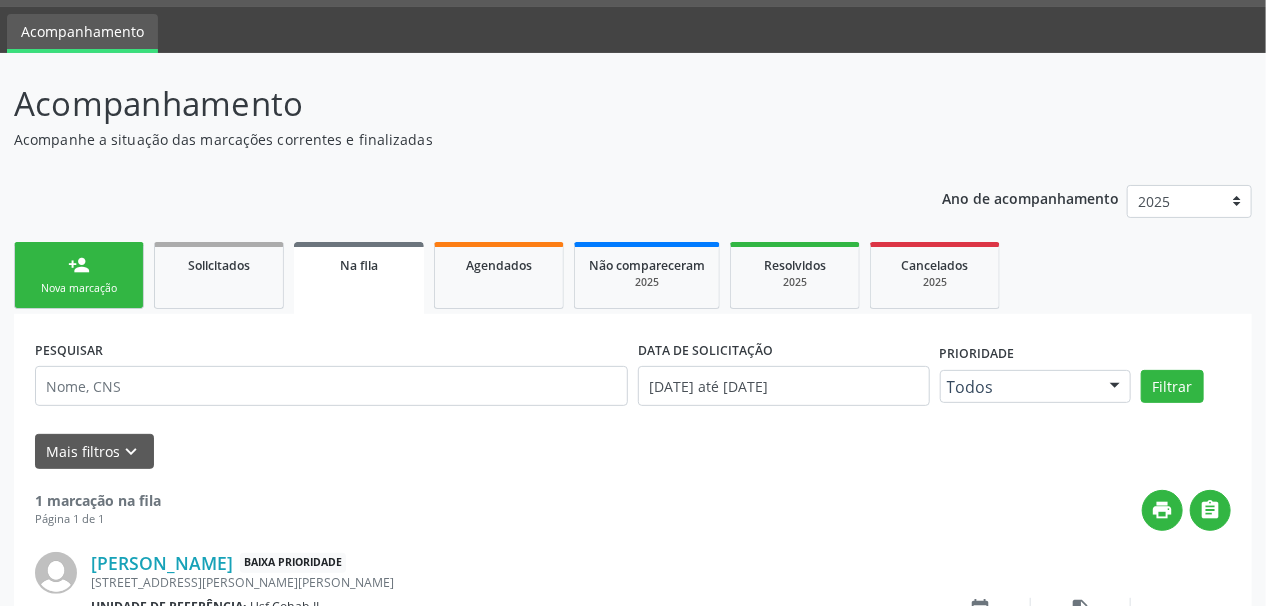 click on "Nova marcação" at bounding box center [79, 288] 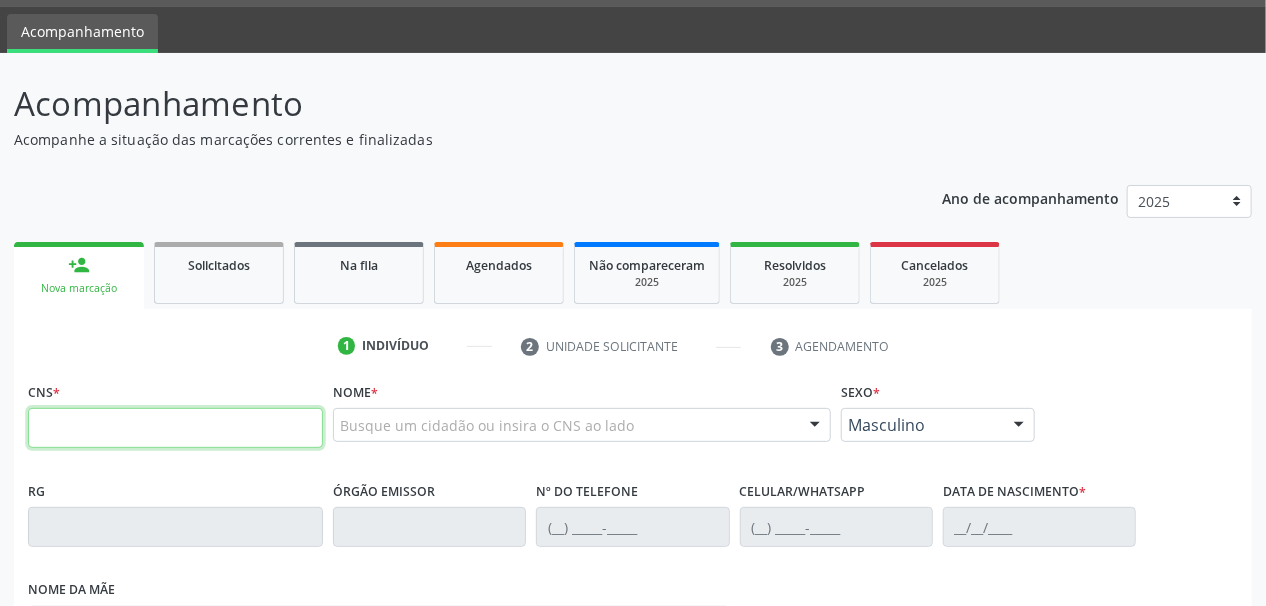 click at bounding box center [175, 428] 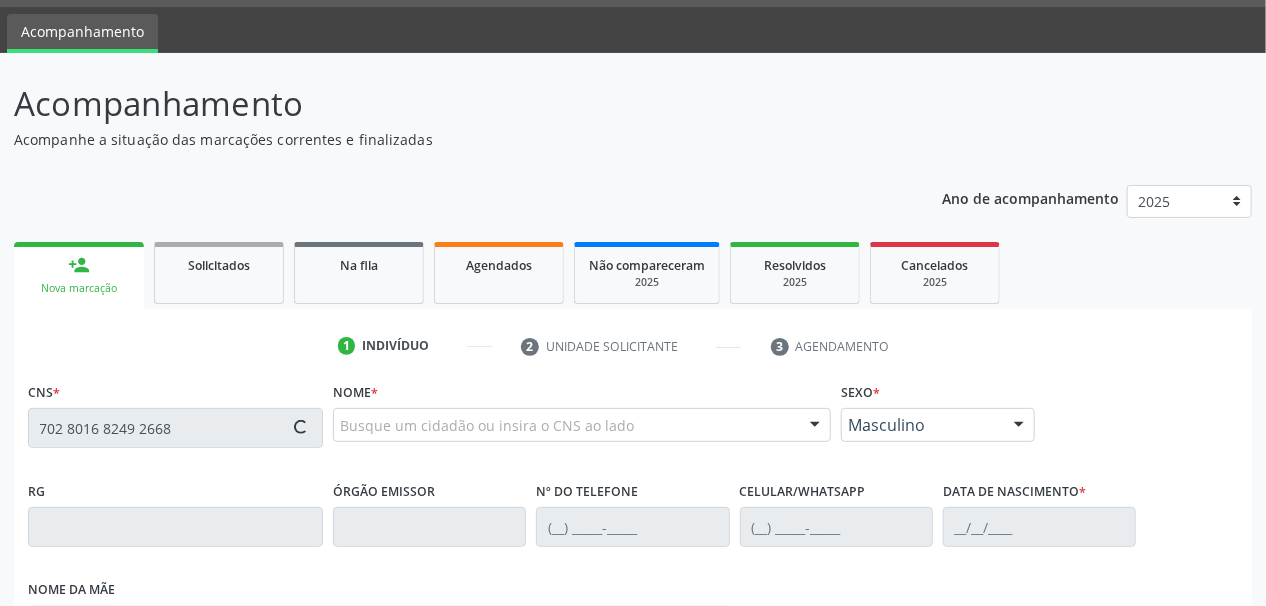 type on "702 8016 8249 2668" 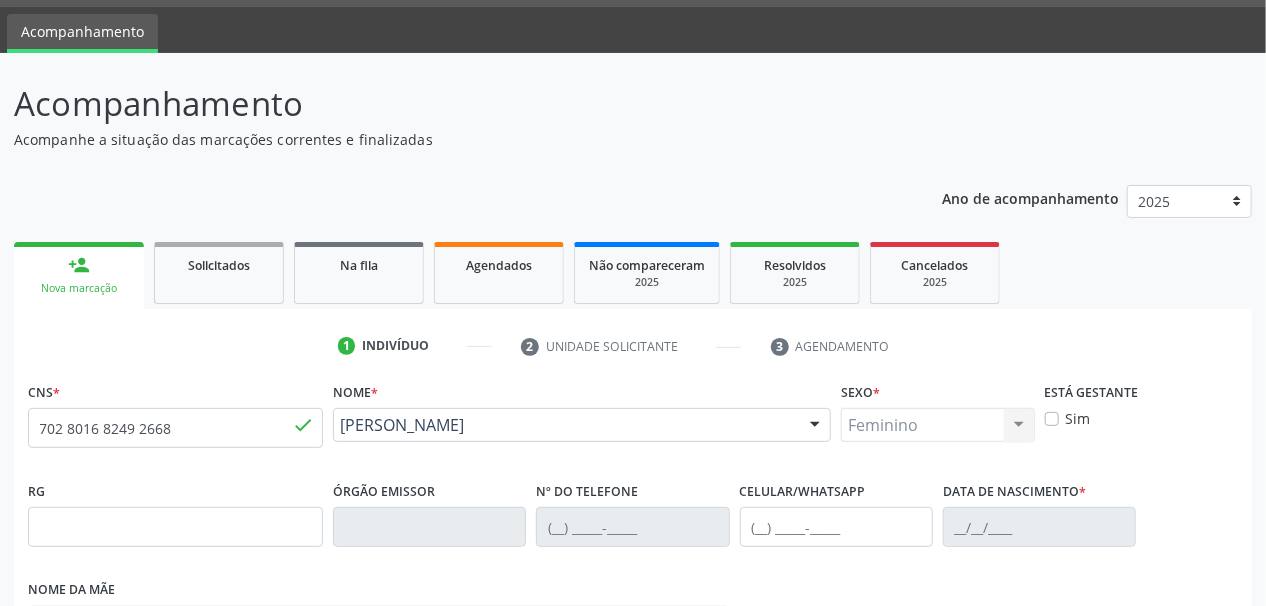 type on "(87) 98116-0565" 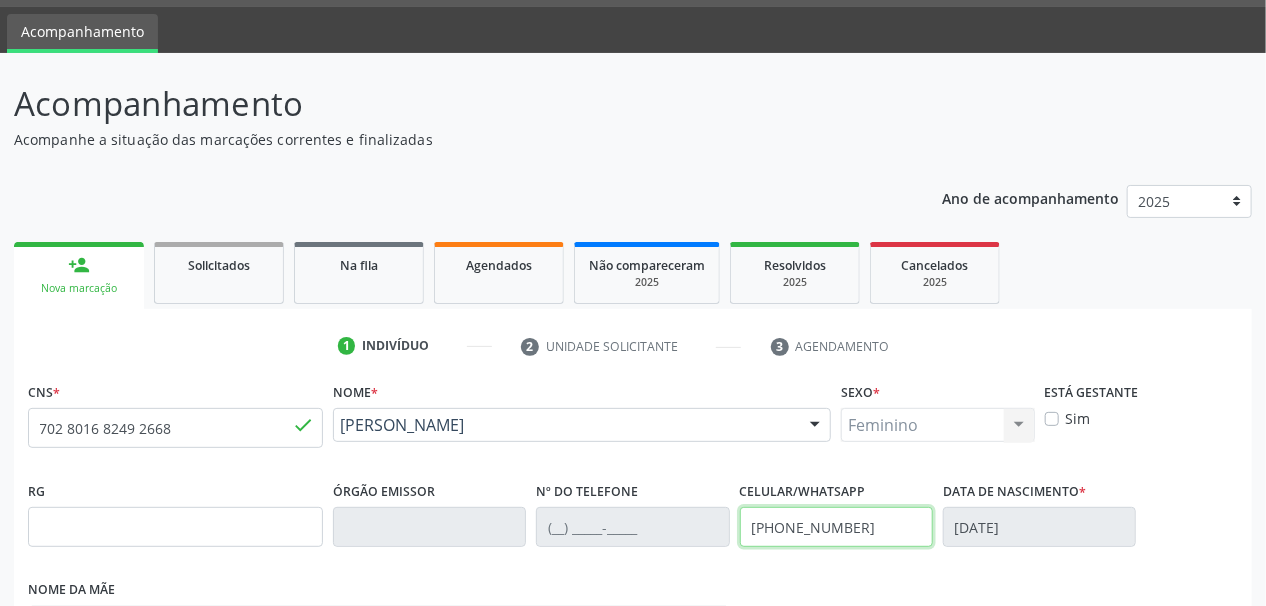 click on "(87) 98116-0565" at bounding box center [836, 527] 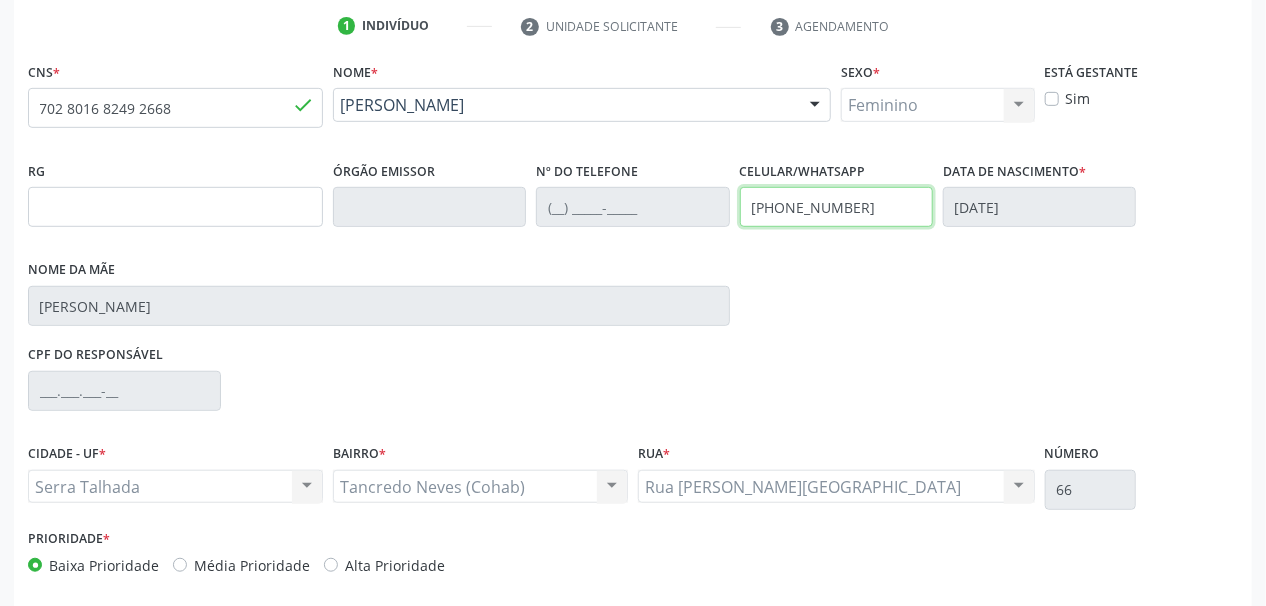scroll, scrollTop: 457, scrollLeft: 0, axis: vertical 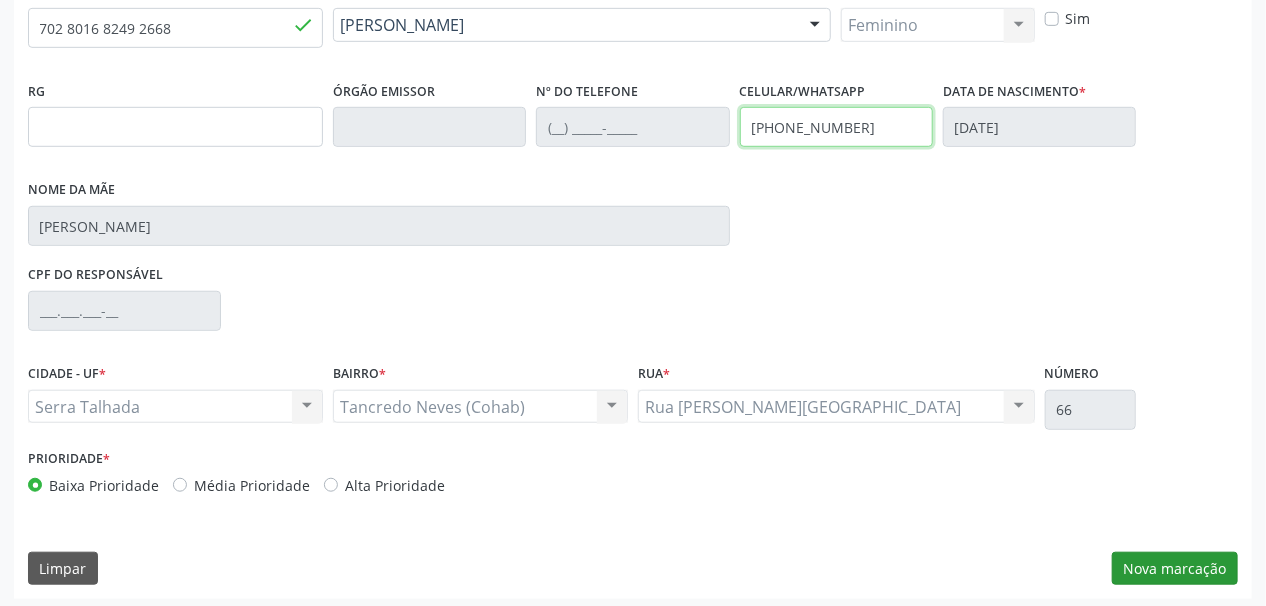 type on "(87) 98115-5025" 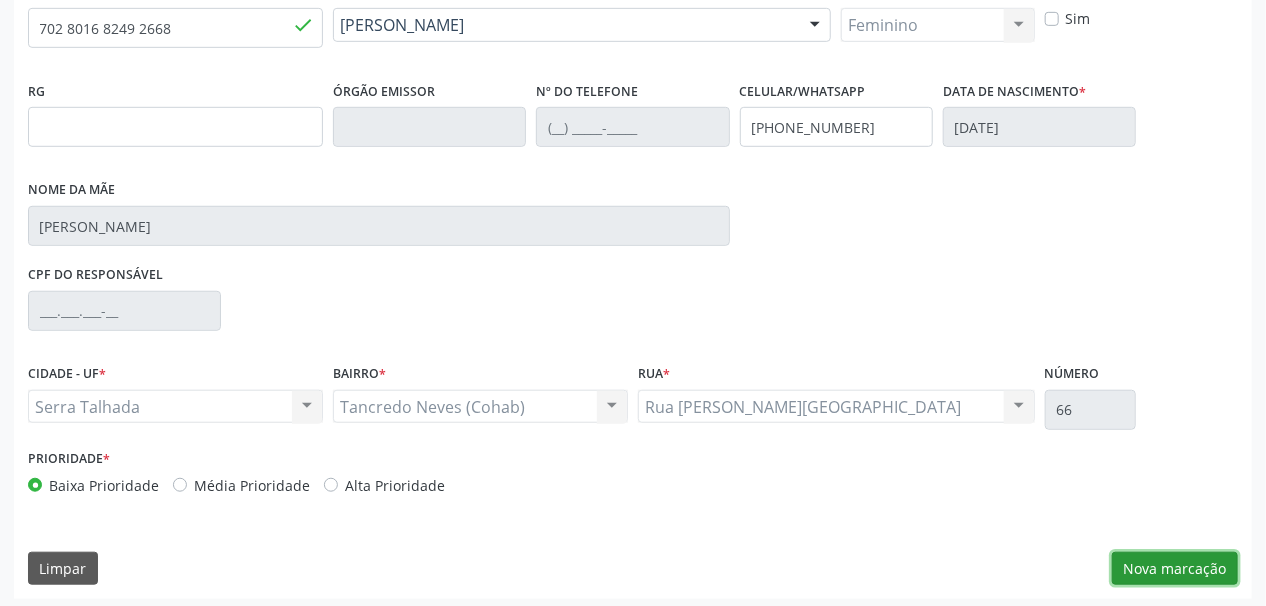 click on "Nova marcação" at bounding box center [1175, 569] 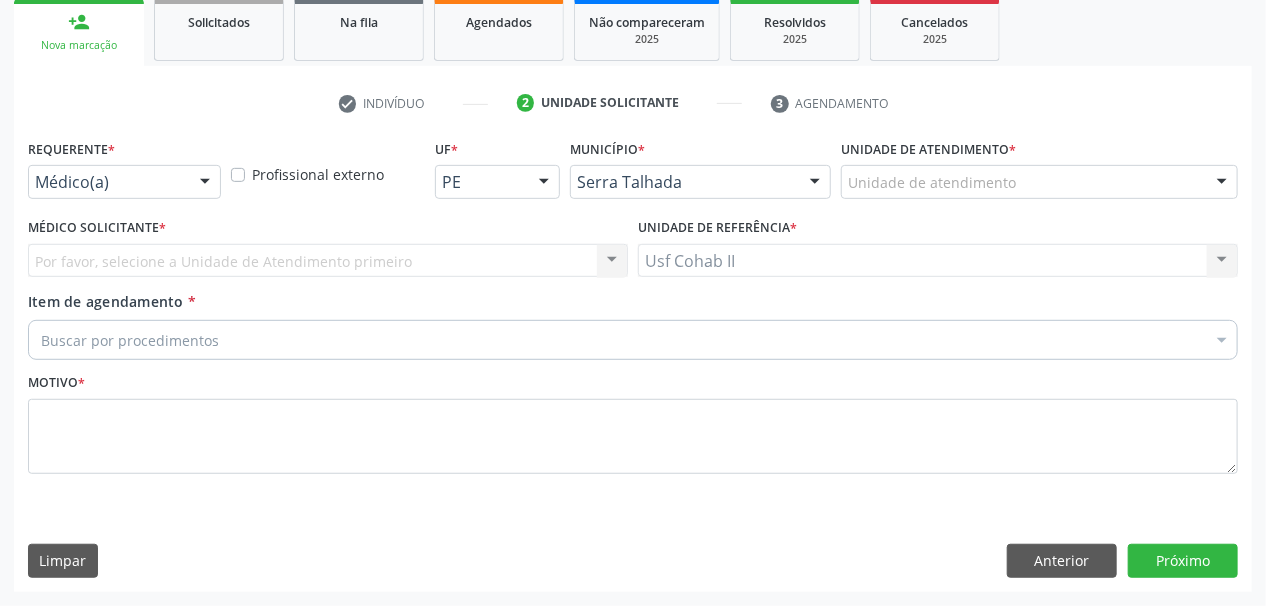 scroll, scrollTop: 294, scrollLeft: 0, axis: vertical 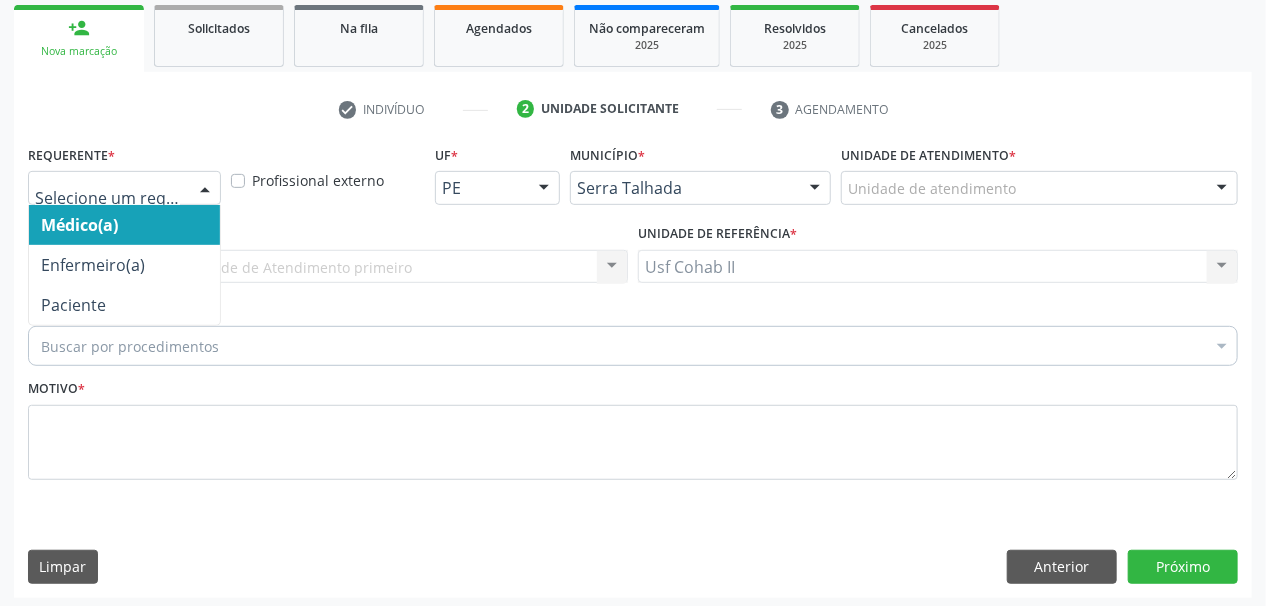 click at bounding box center (205, 189) 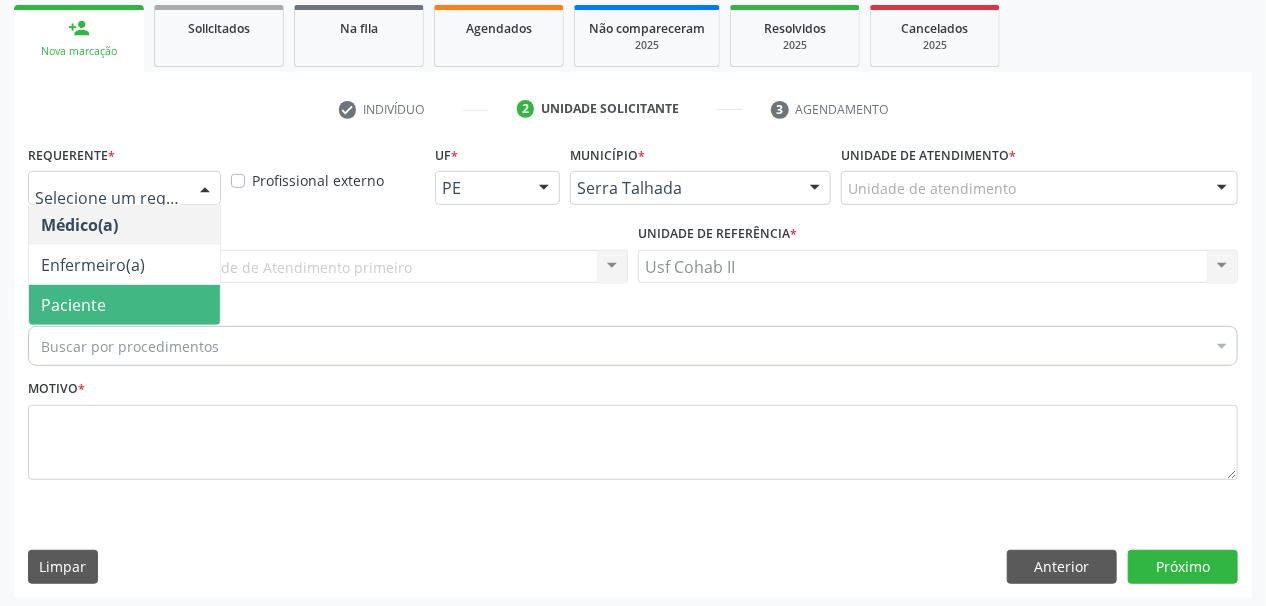 click on "Paciente" at bounding box center (124, 305) 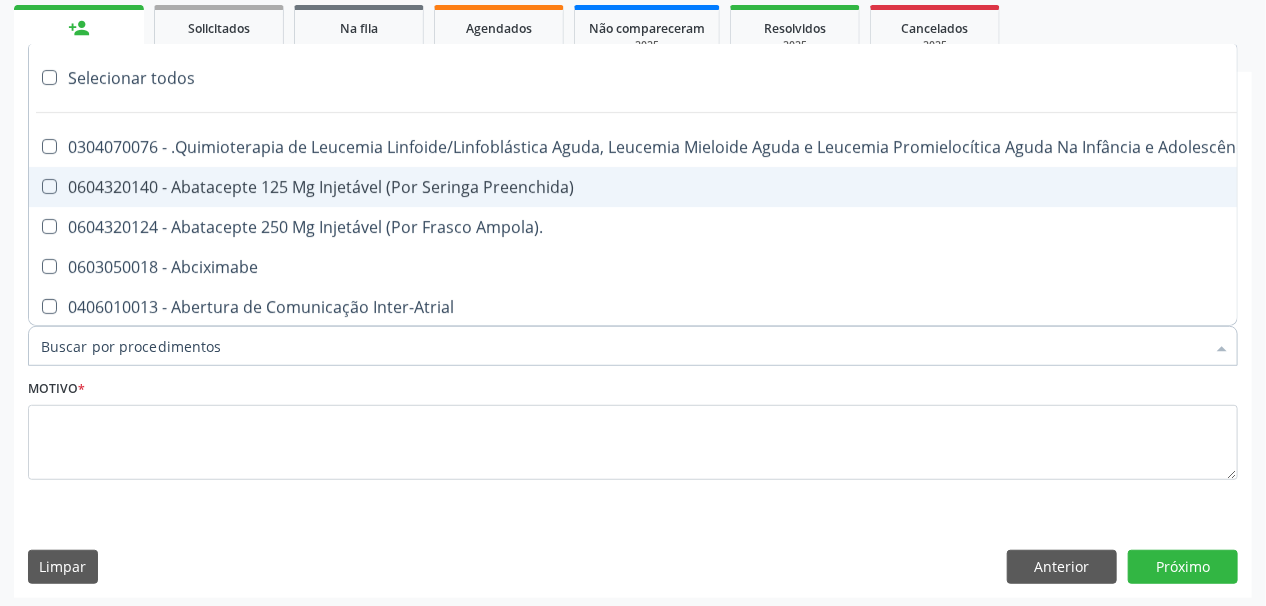 click on "0604320140 - Abatacepte 125 Mg Injetável (Por Seringa Preenchida)" at bounding box center [819, 187] 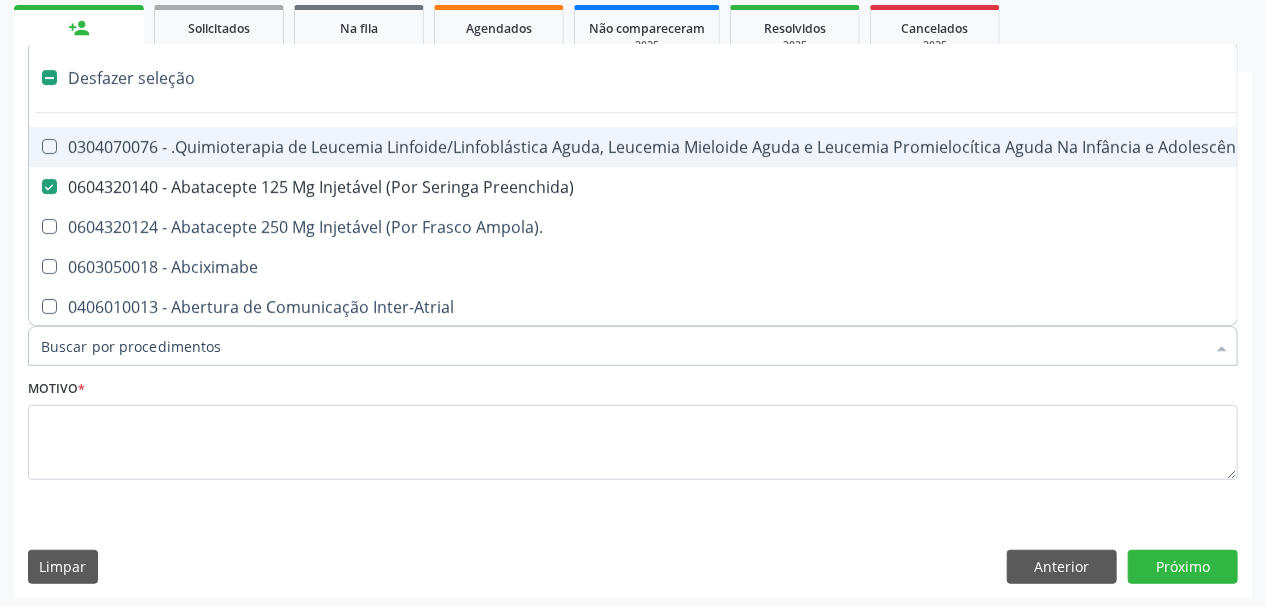click on "Desfazer seleção" at bounding box center [819, 85] 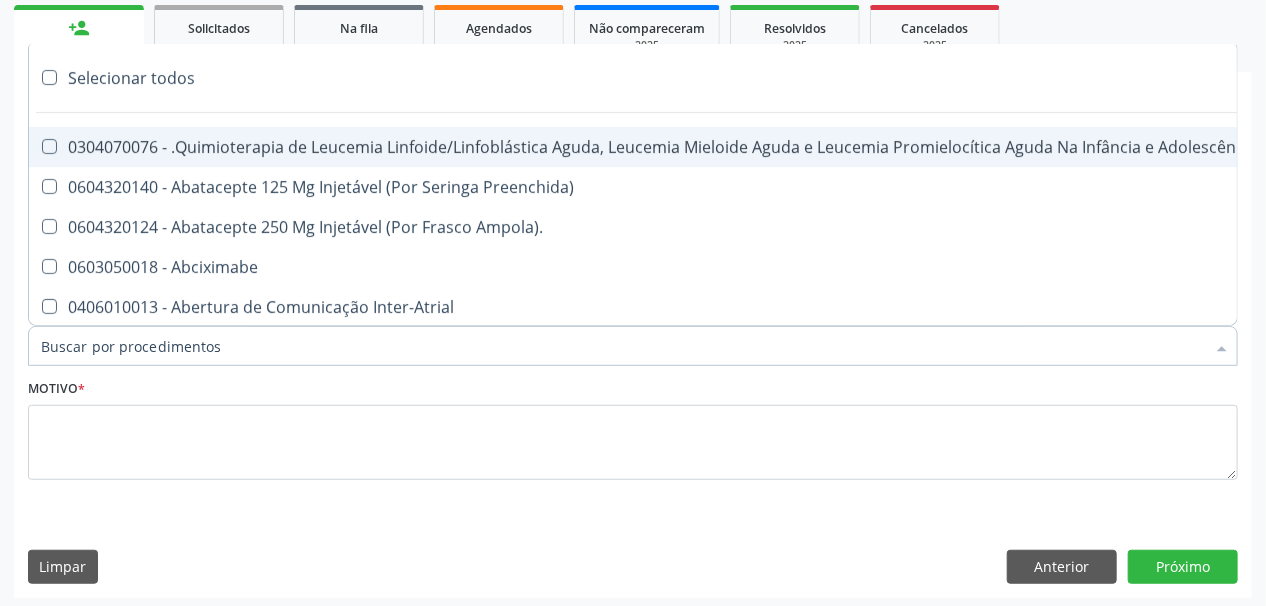 checkbox on "false" 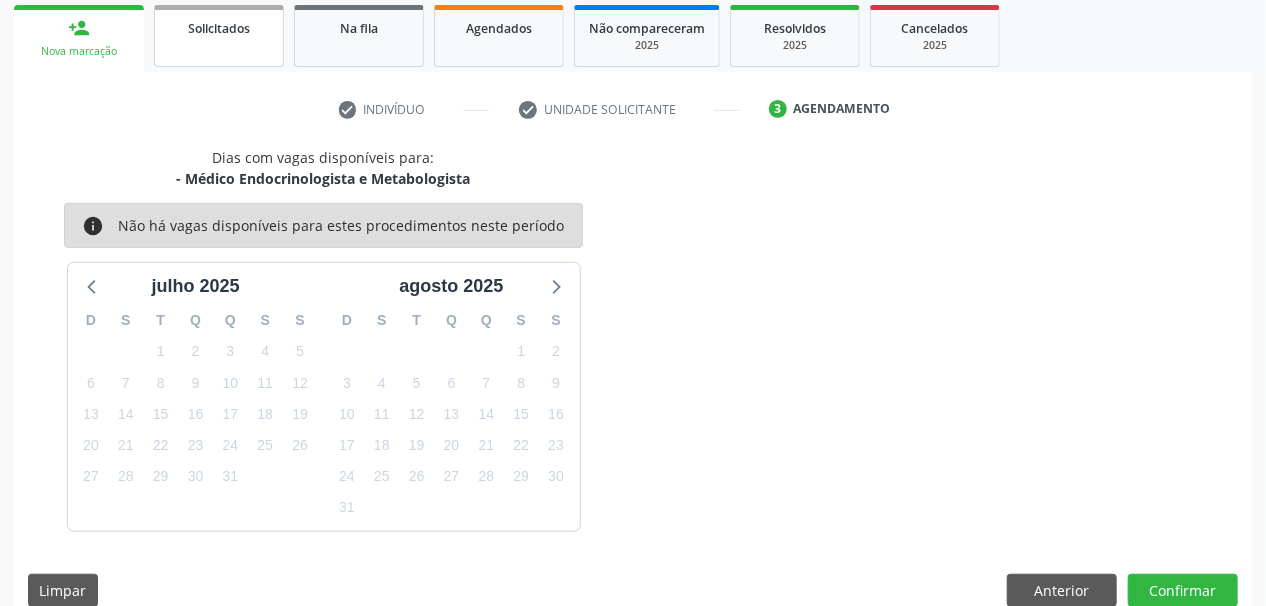 scroll, scrollTop: 294, scrollLeft: 0, axis: vertical 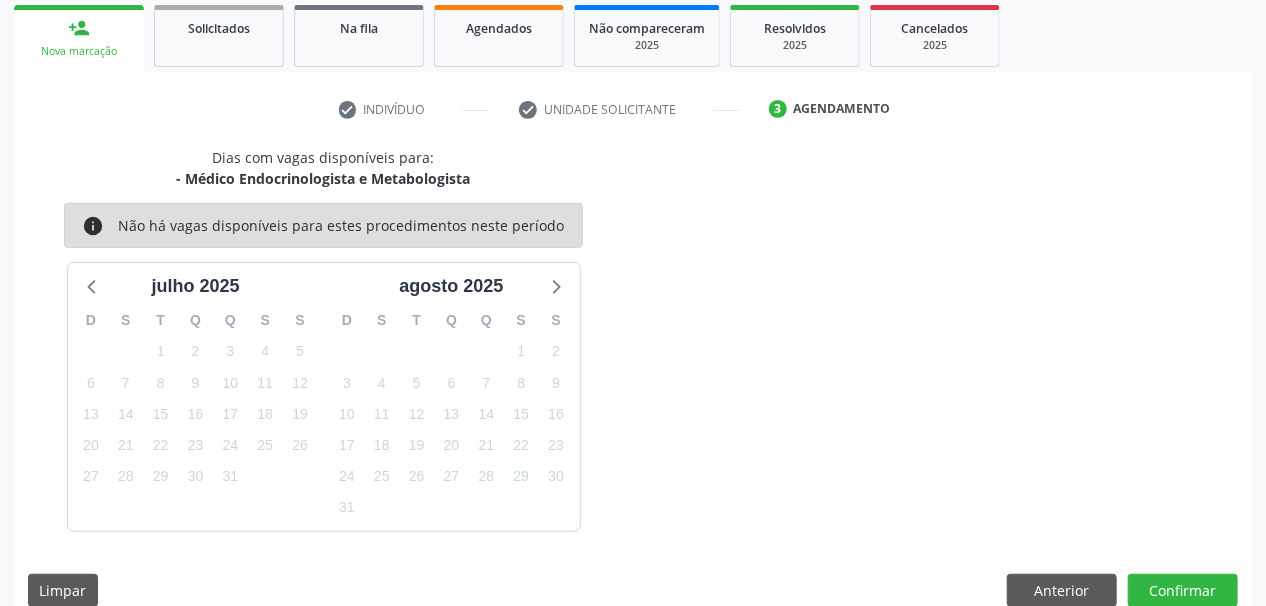 click on "person_add
Nova marcação" at bounding box center (79, 38) 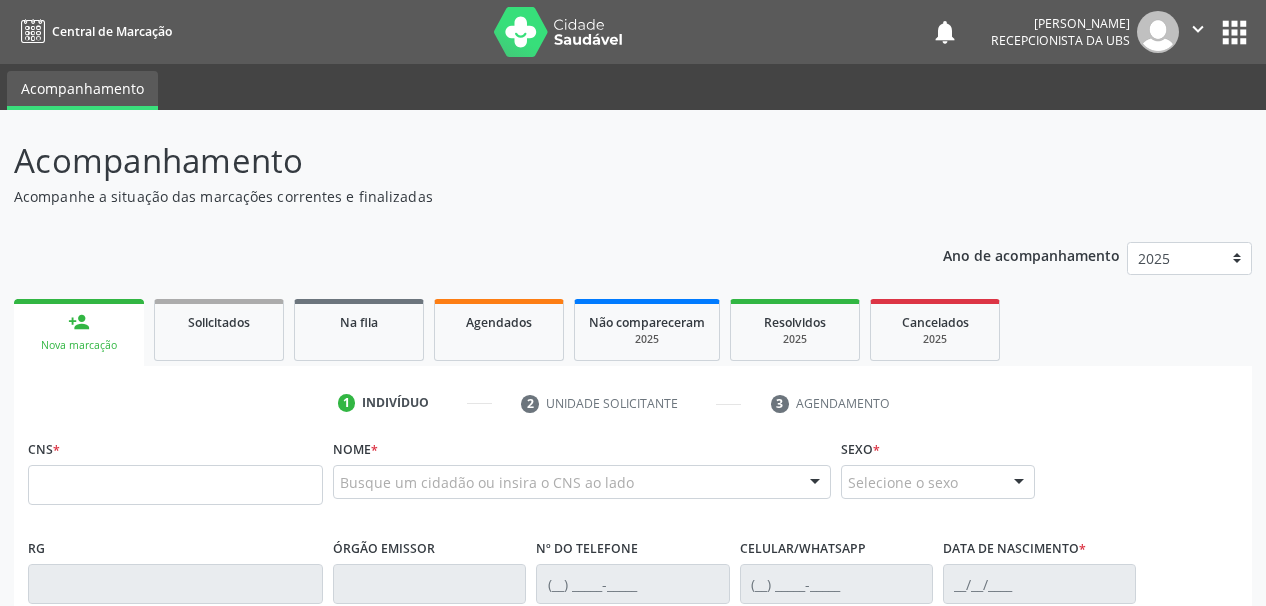 scroll, scrollTop: 0, scrollLeft: 0, axis: both 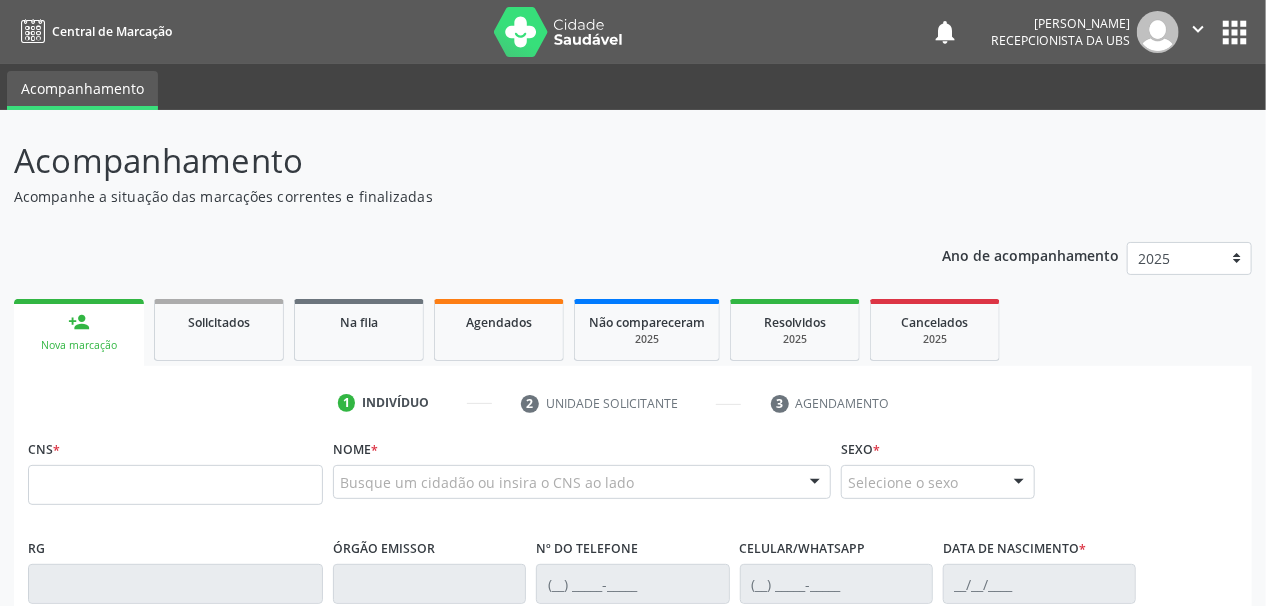 click on "Nova marcação" at bounding box center [79, 345] 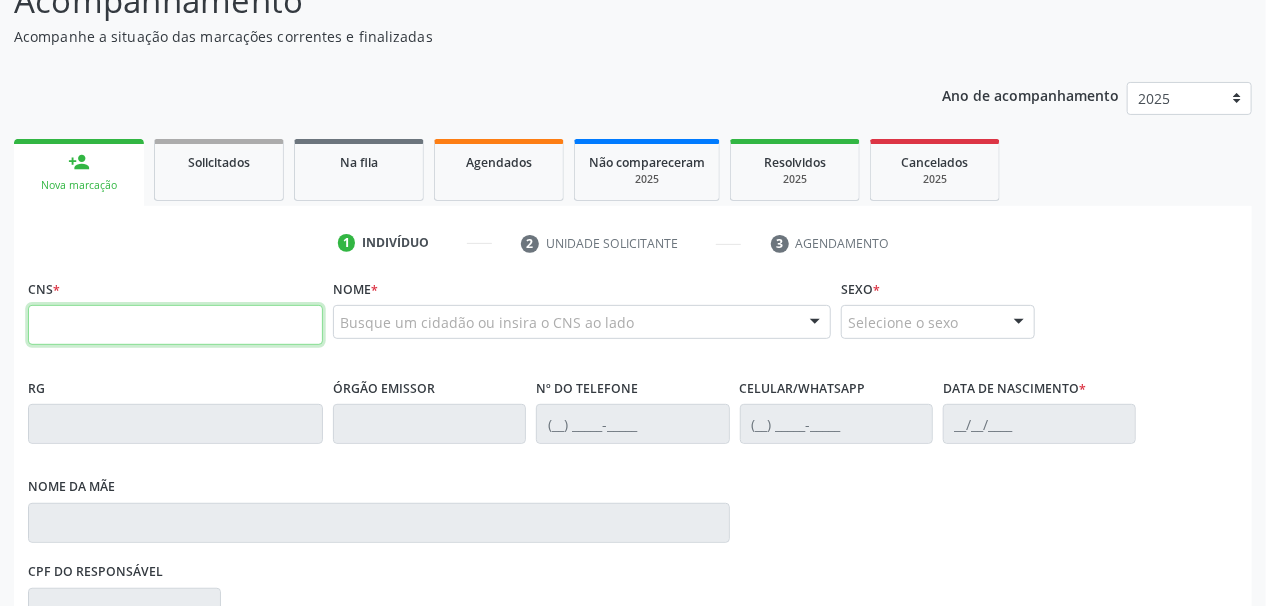 click at bounding box center [175, 325] 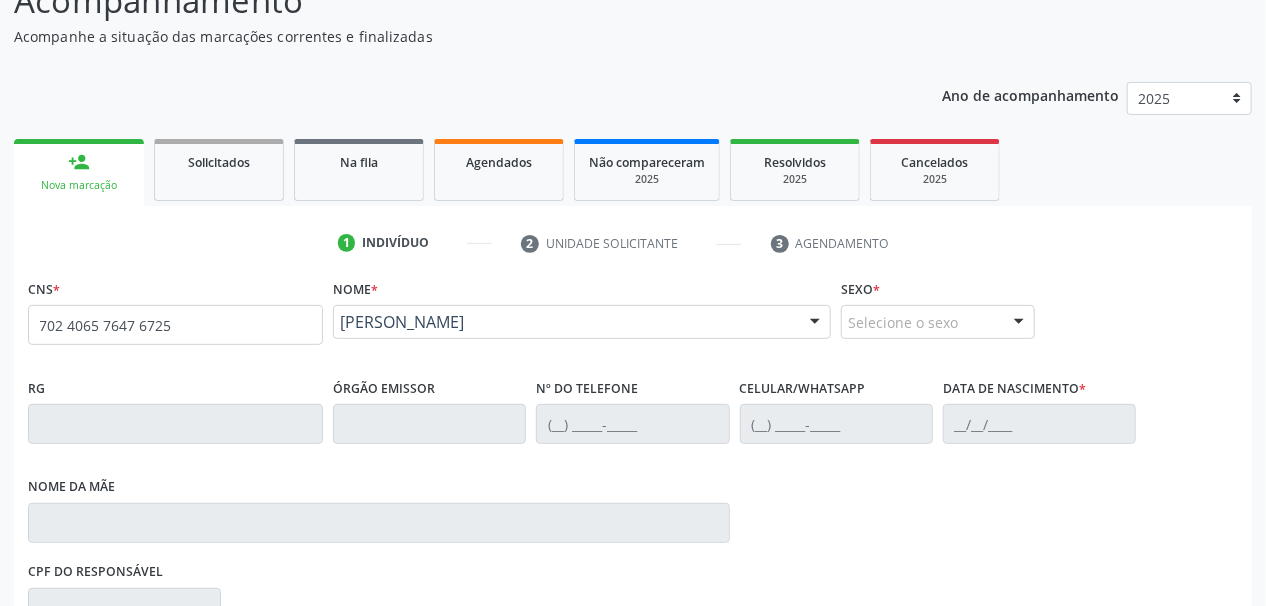 type on "702 4065 7647 6725" 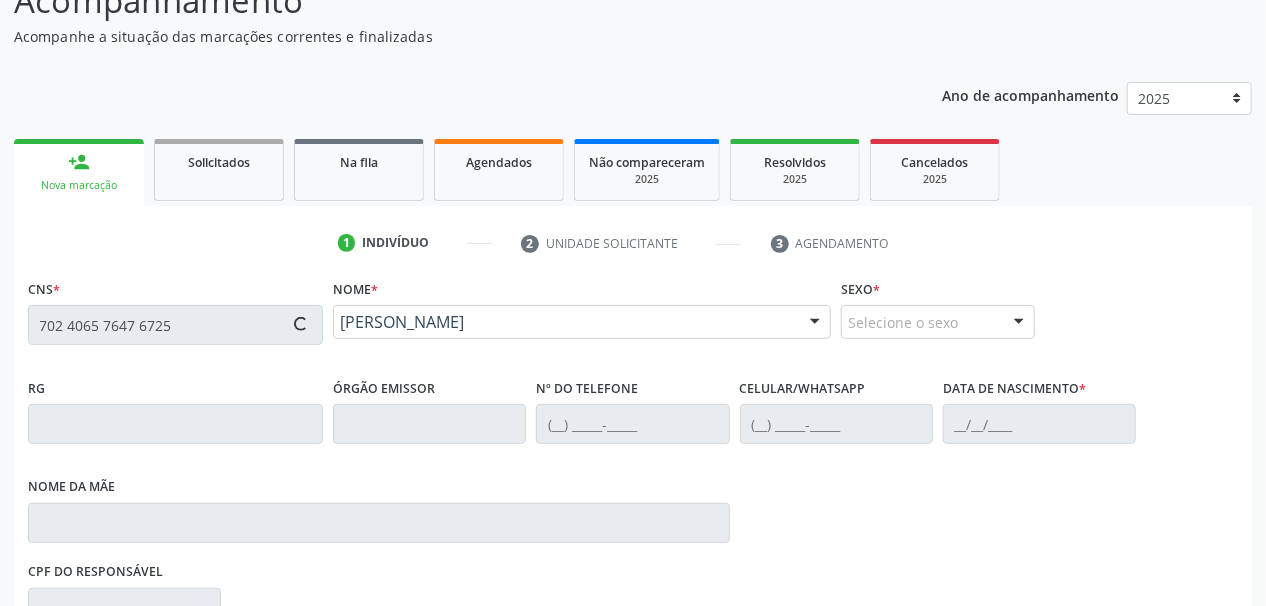 type on "[PHONE_NUMBER]" 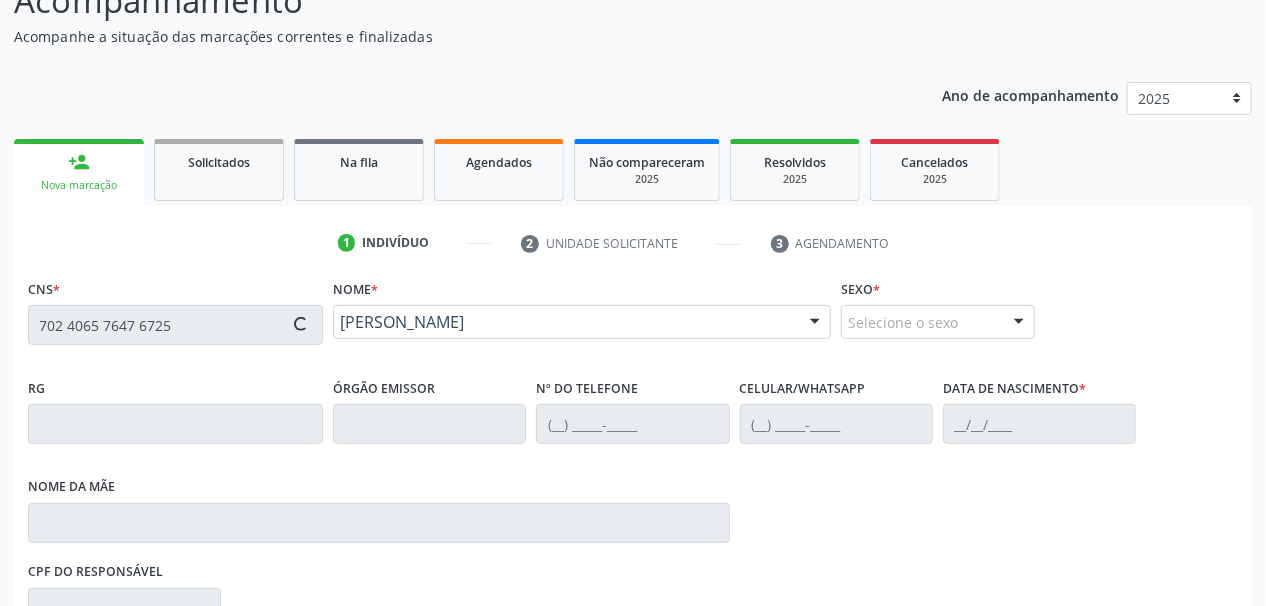 type on "[DATE]" 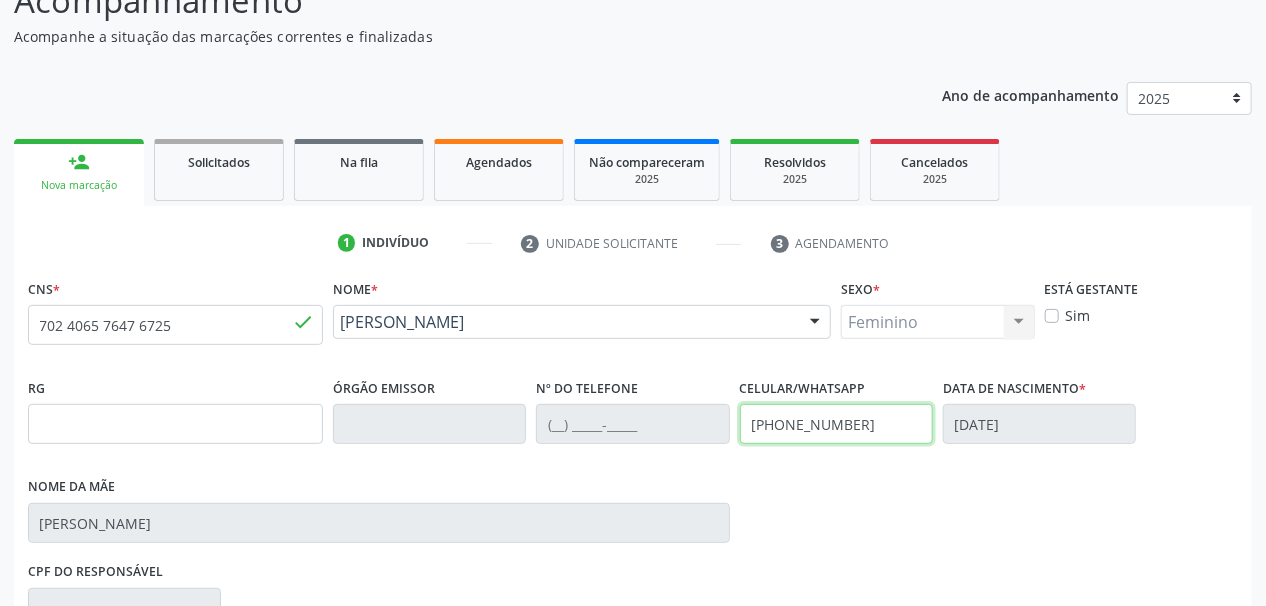 click on "(87) 99620-5553" at bounding box center (836, 424) 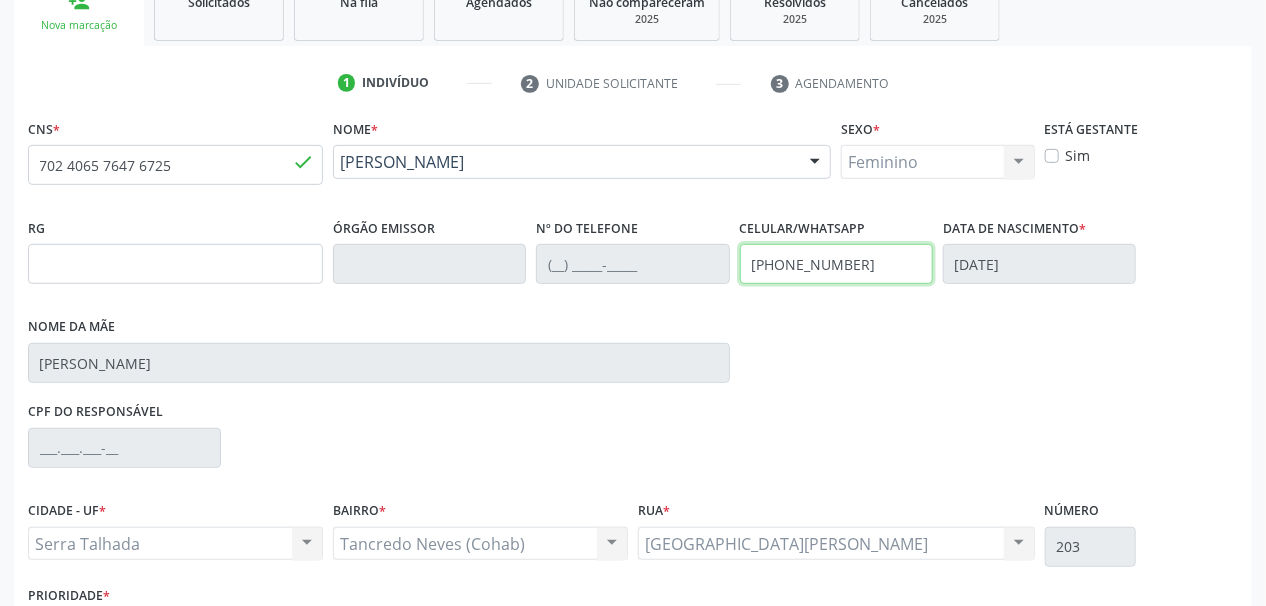 scroll, scrollTop: 457, scrollLeft: 0, axis: vertical 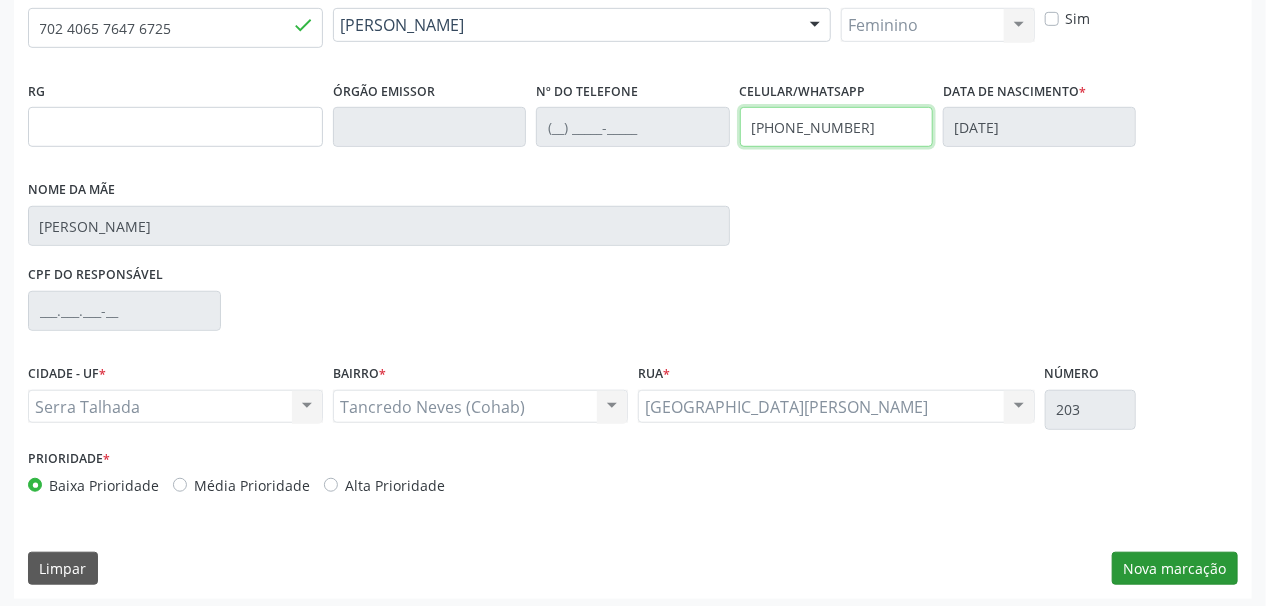 type on "(87) 98855-5562" 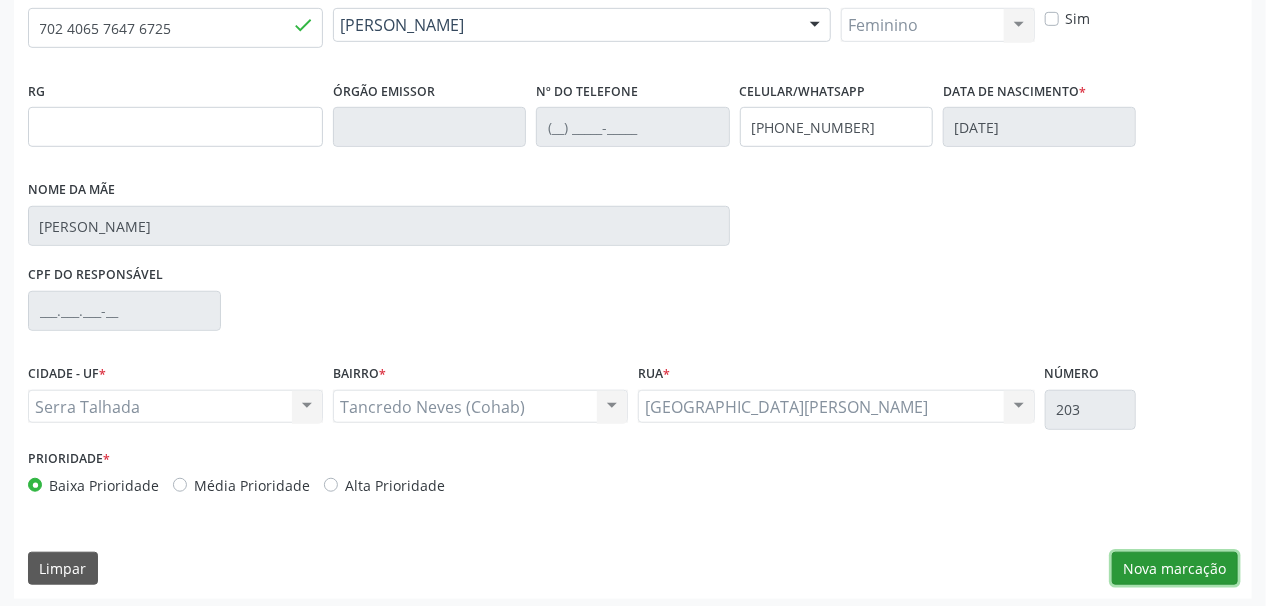 click on "Nova marcação" at bounding box center (1175, 569) 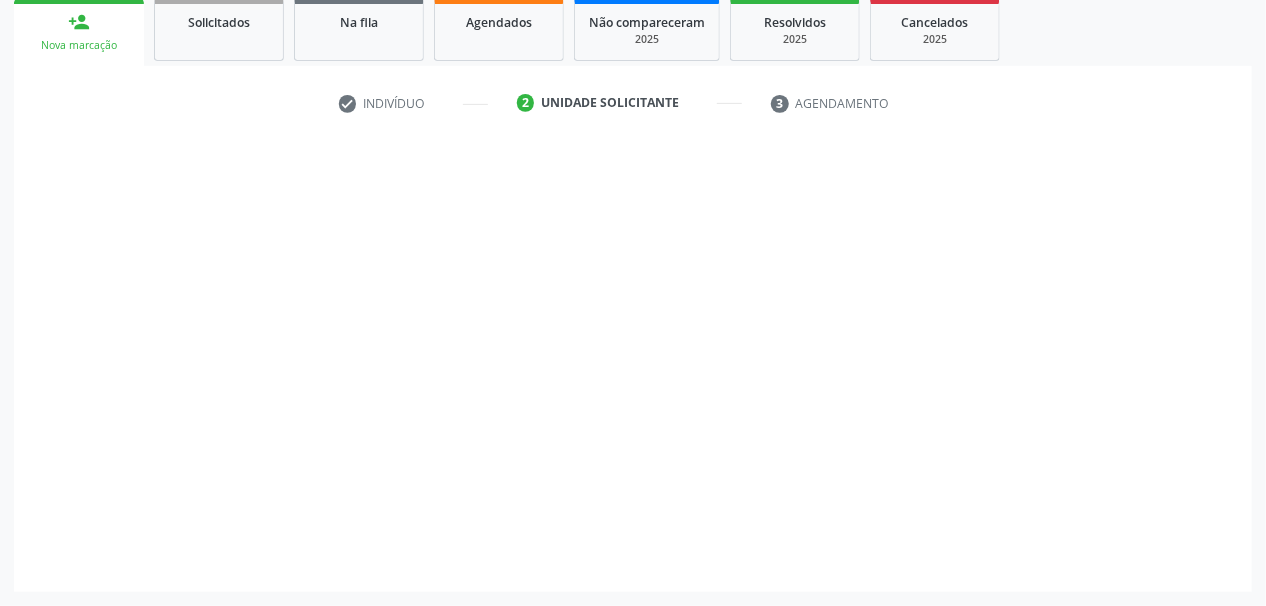 scroll, scrollTop: 294, scrollLeft: 0, axis: vertical 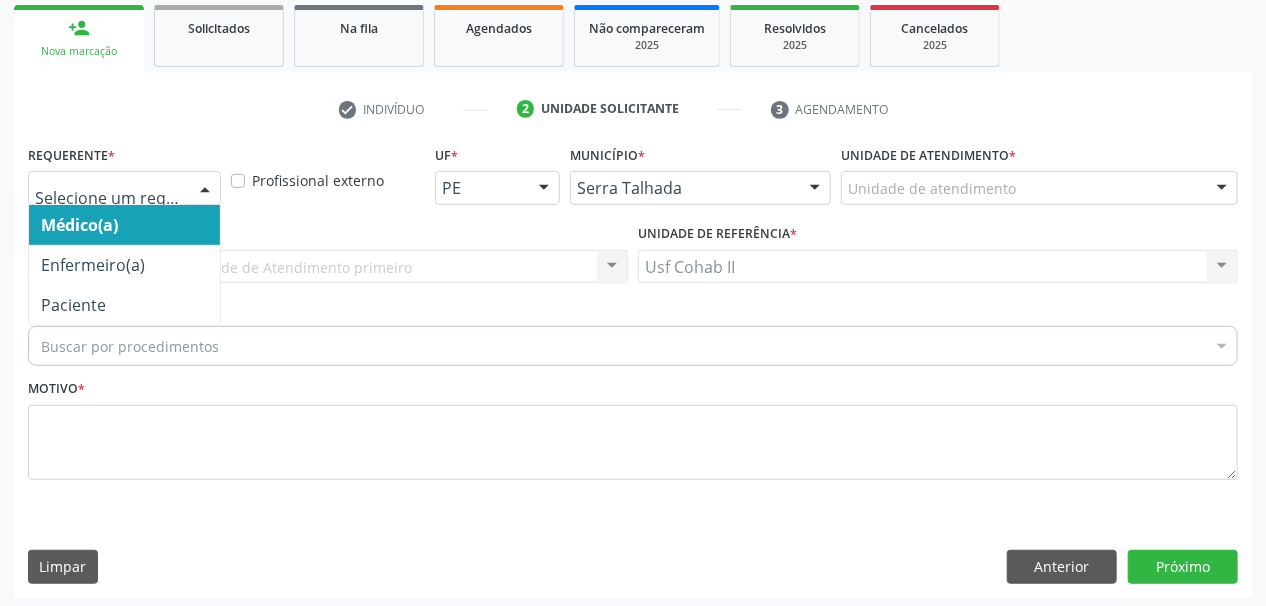 click at bounding box center [205, 189] 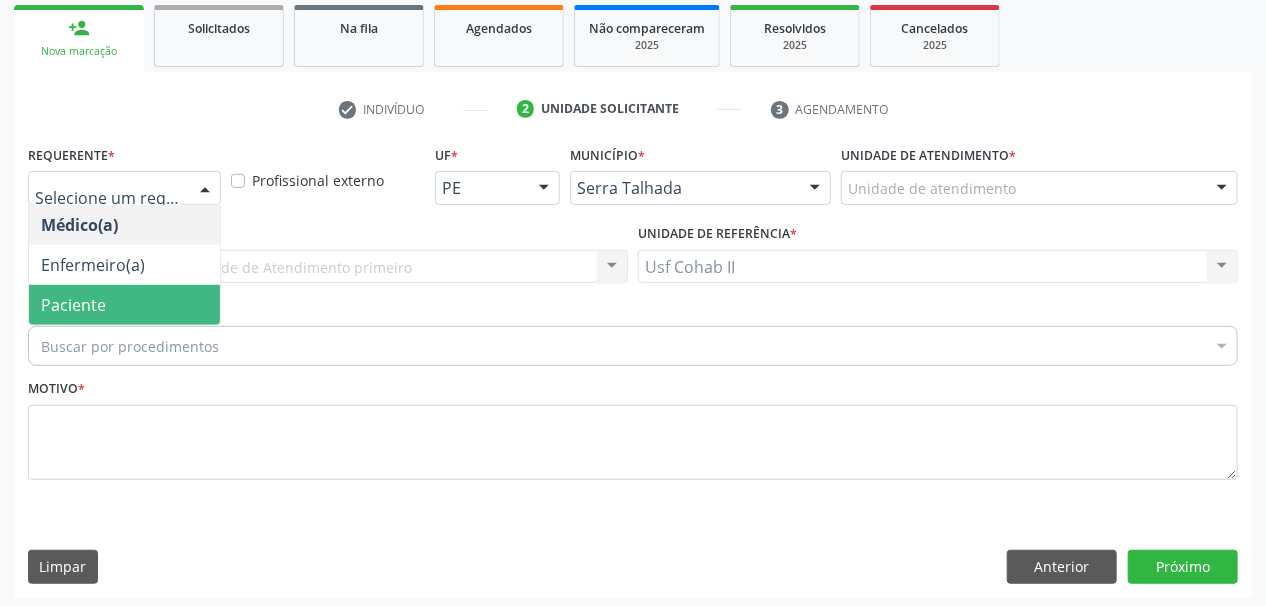 click on "Paciente" at bounding box center [124, 305] 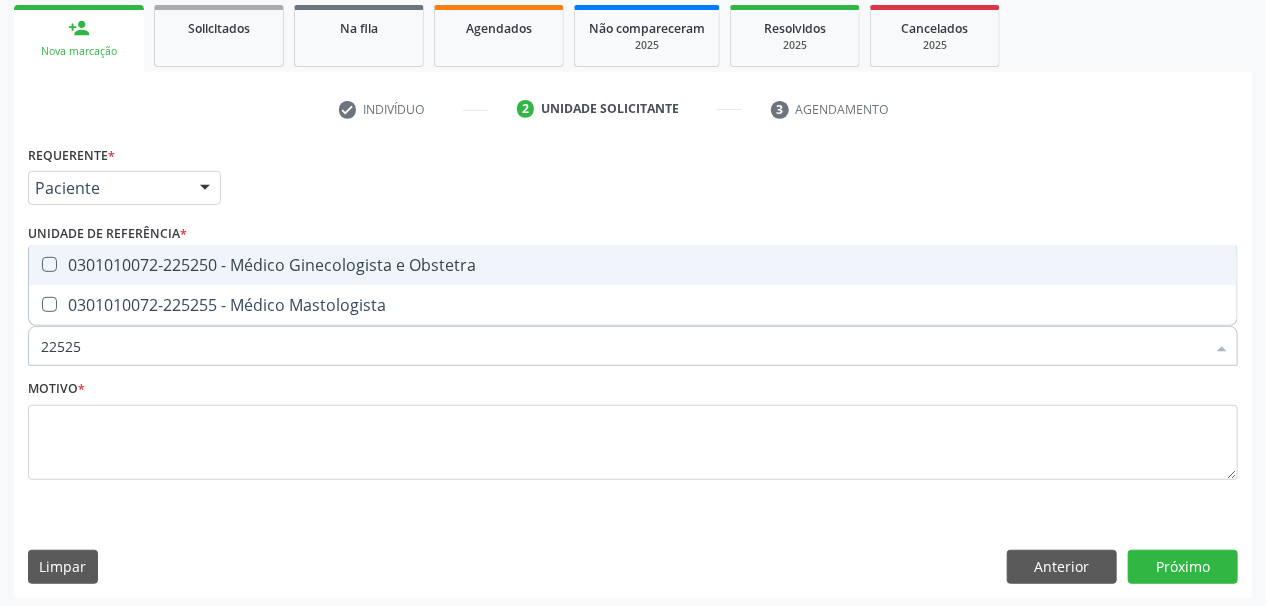 type on "225250" 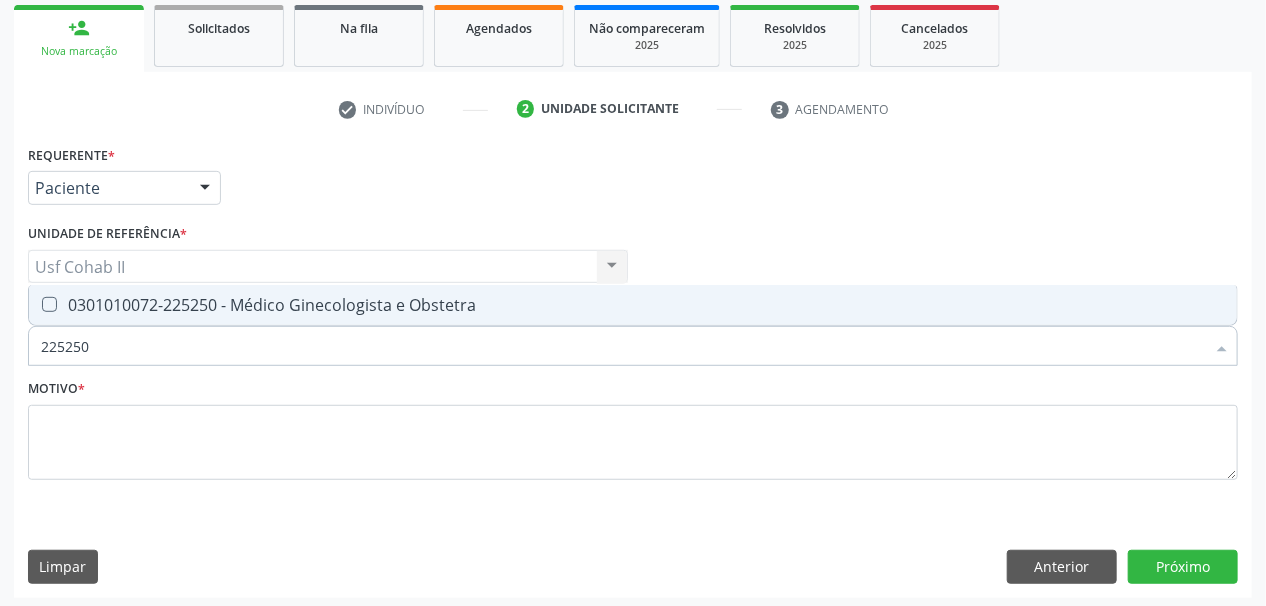 click at bounding box center [49, 304] 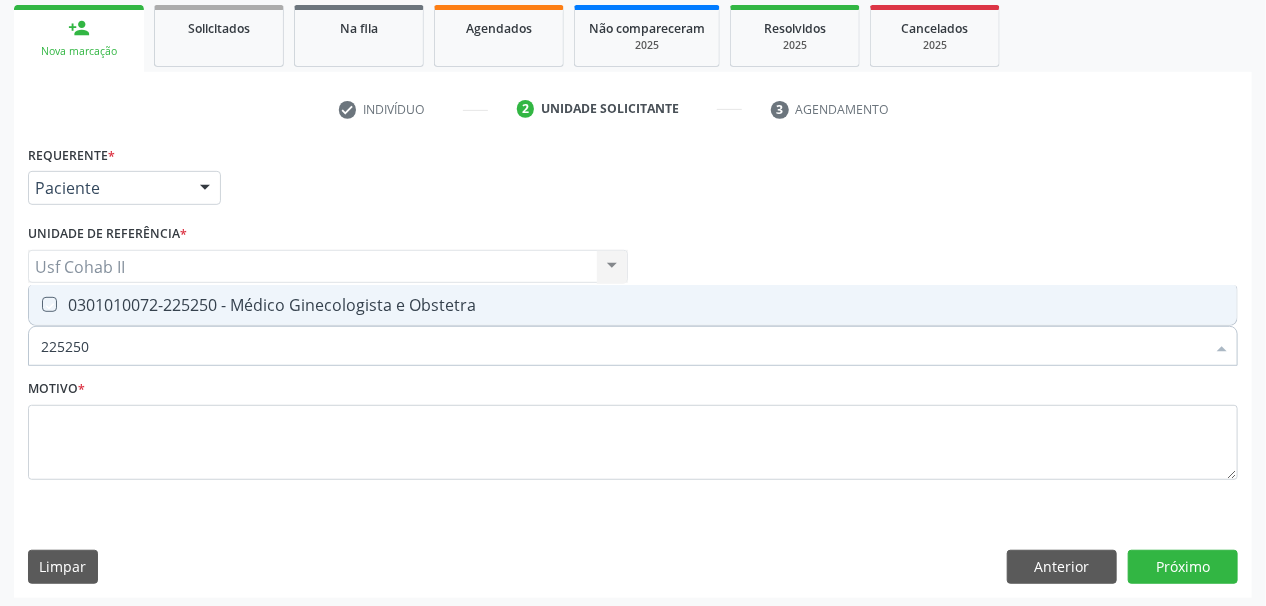 click at bounding box center (35, 304) 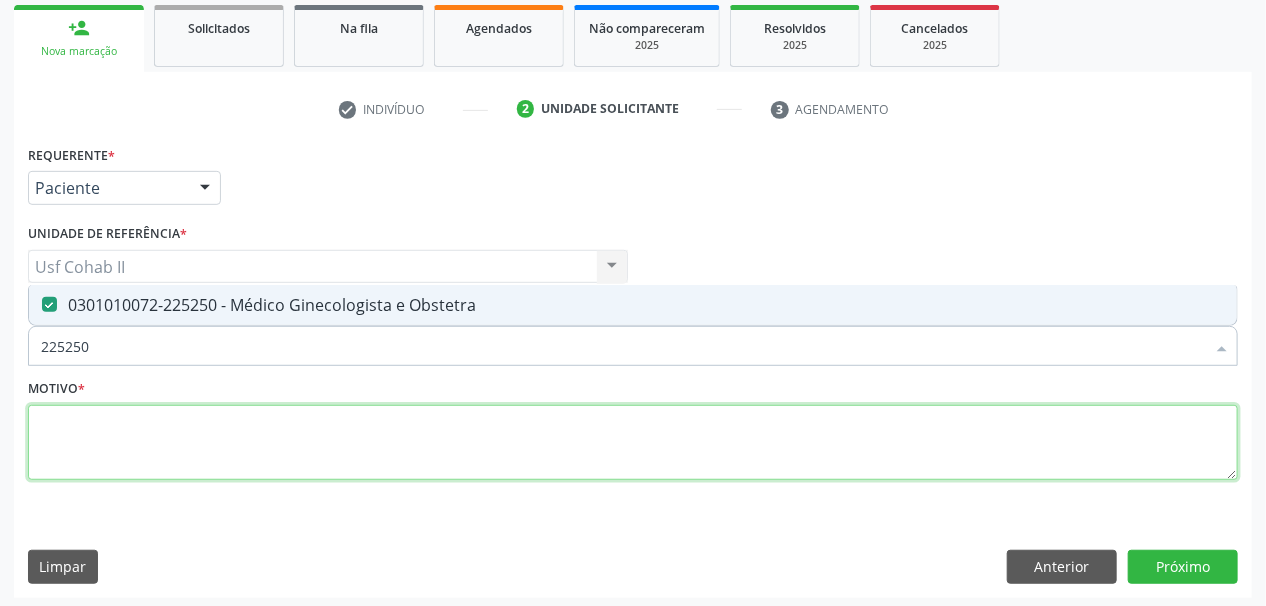 click at bounding box center (633, 443) 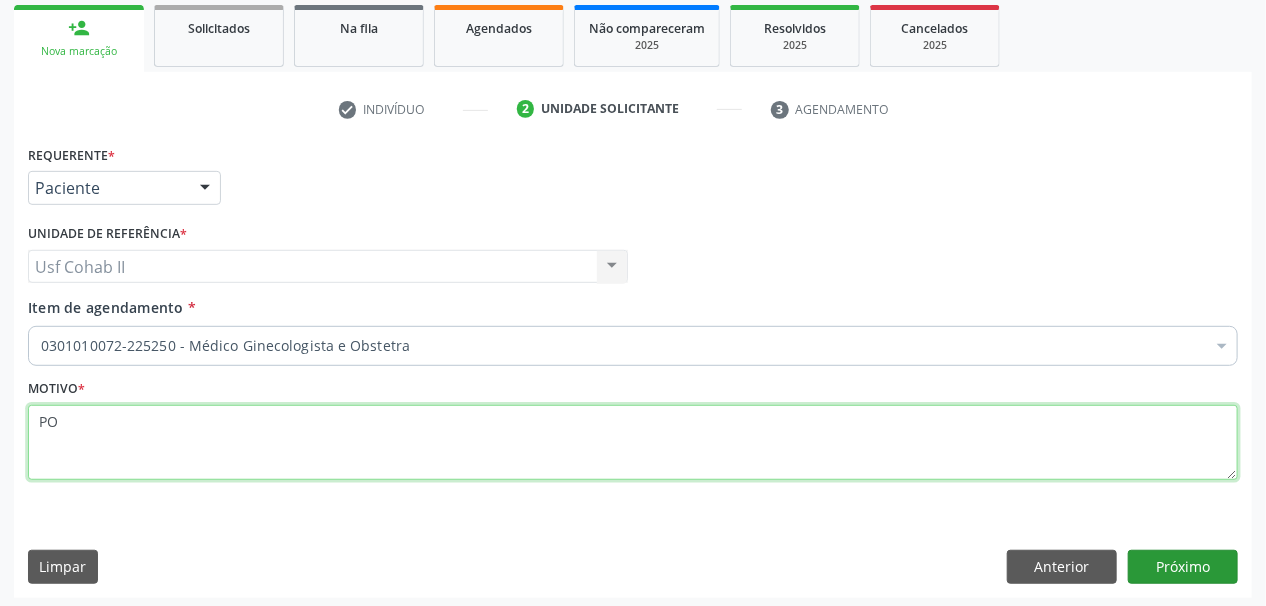 type on "PO" 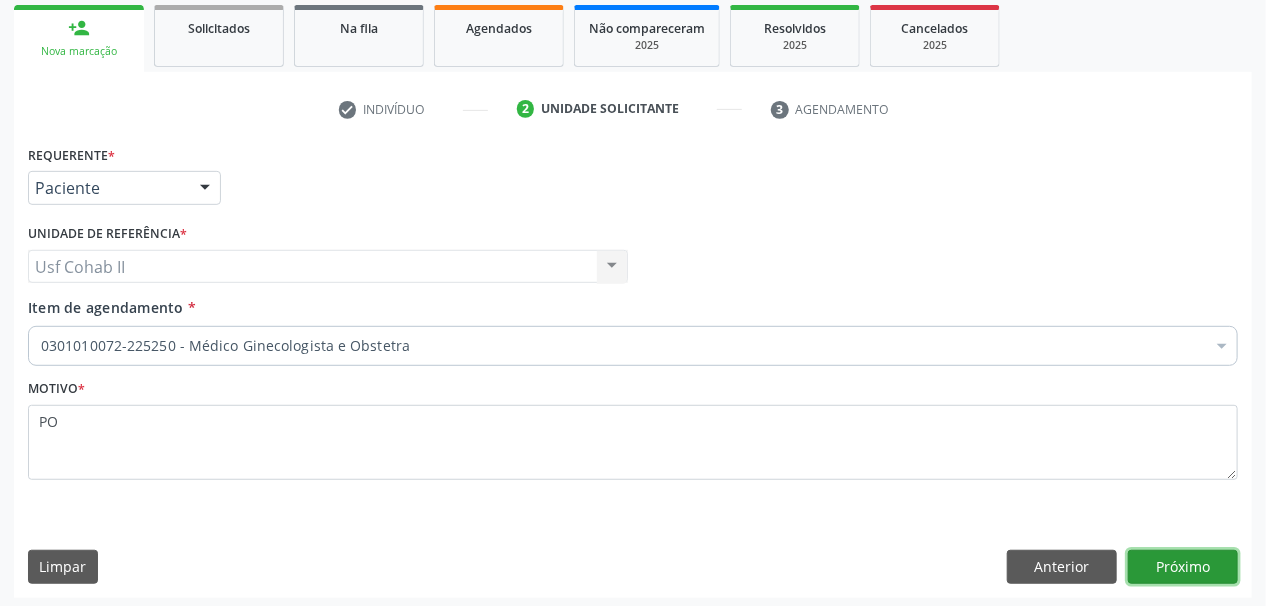 click on "Próximo" at bounding box center [1183, 567] 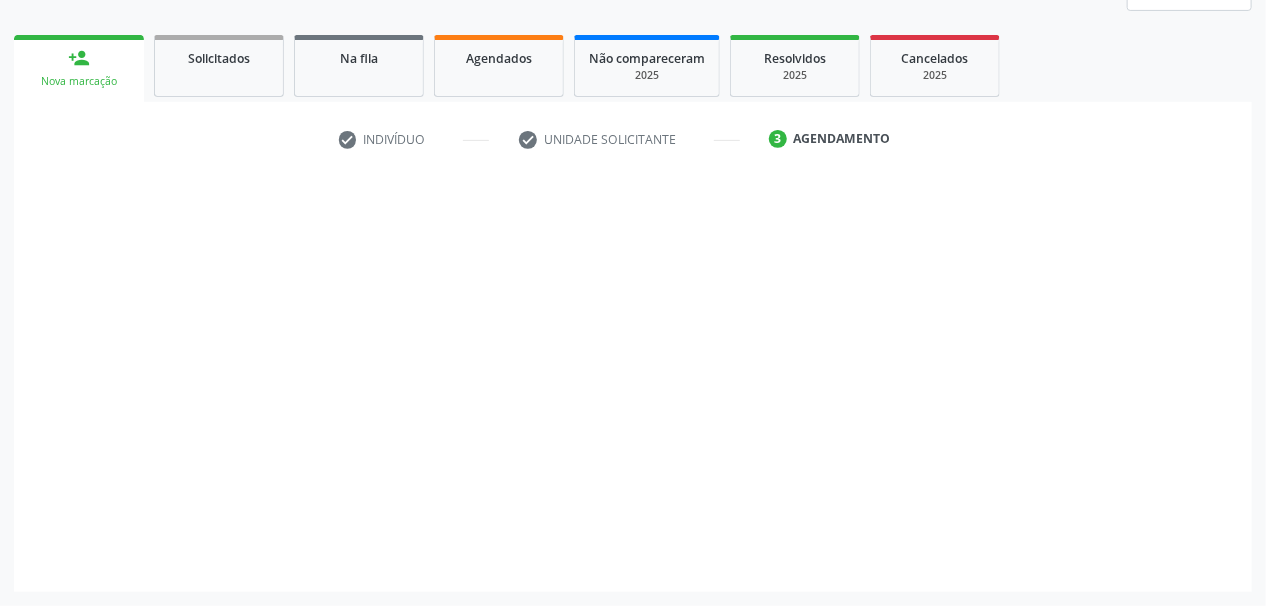 scroll, scrollTop: 261, scrollLeft: 0, axis: vertical 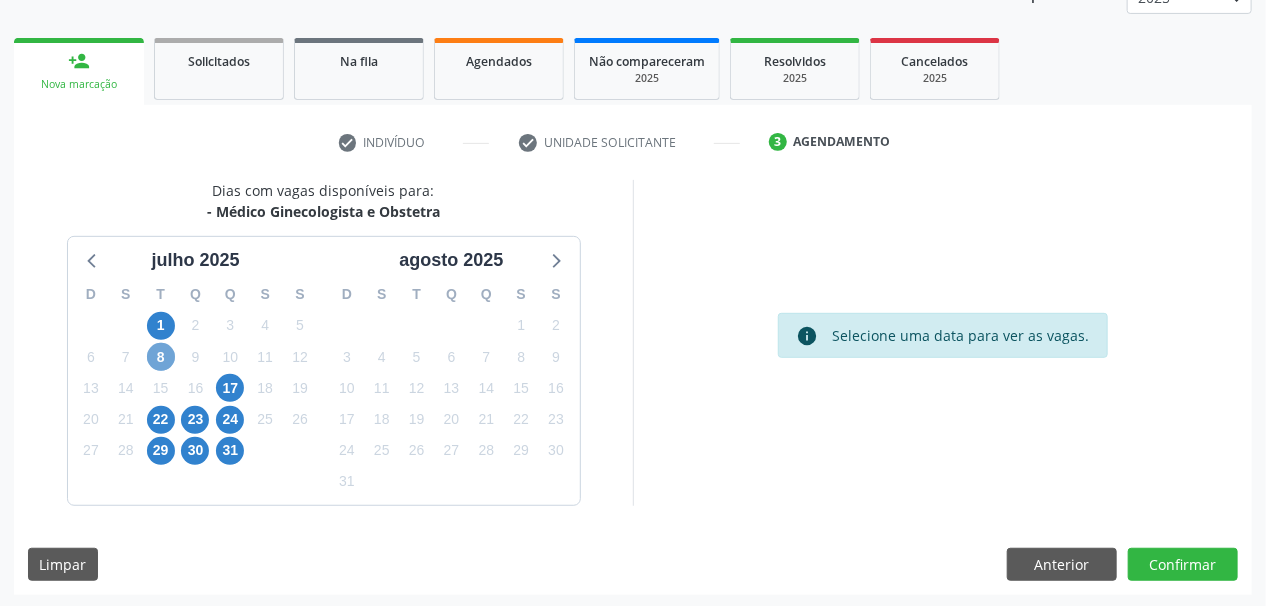 click on "8" at bounding box center (161, 357) 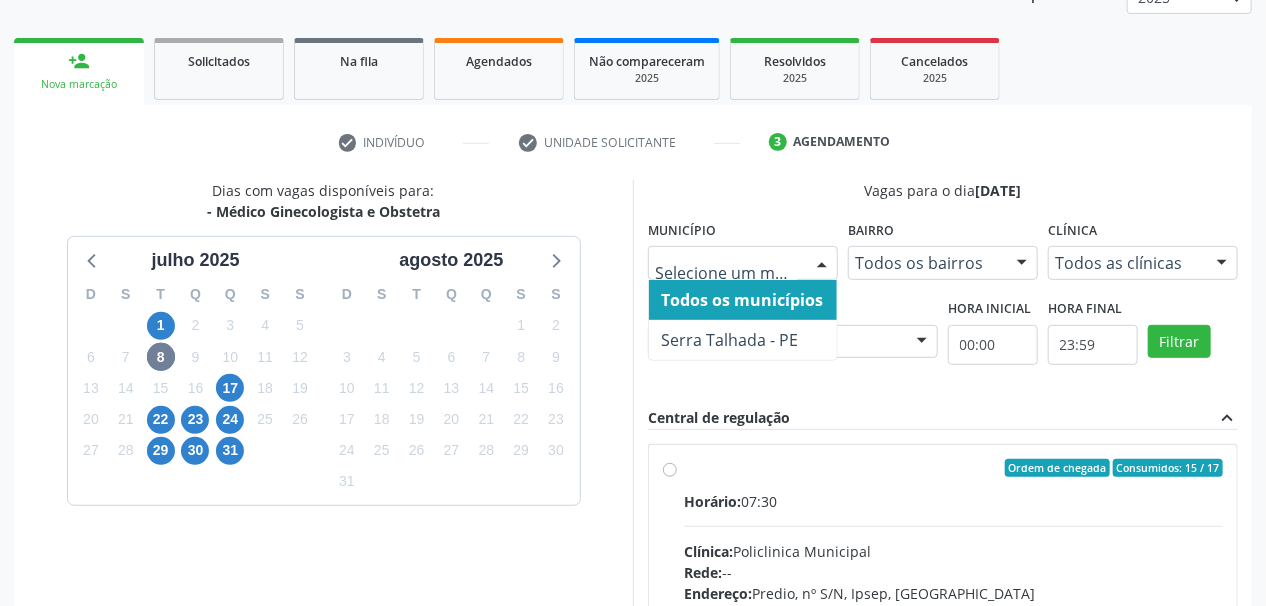 click at bounding box center [822, 264] 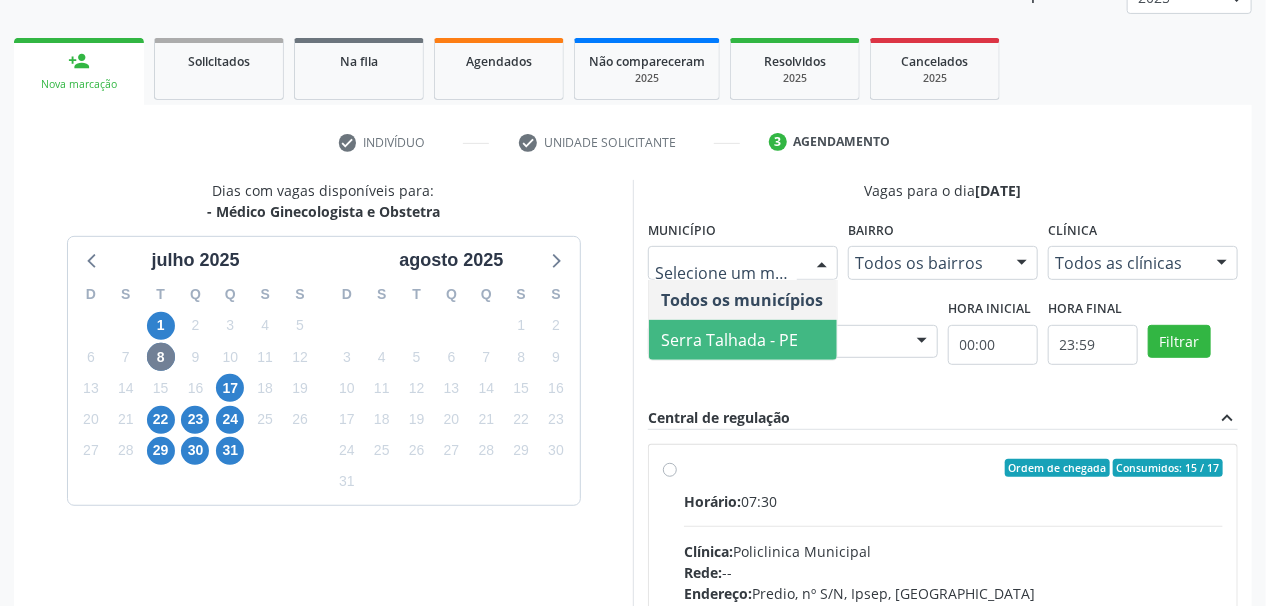 click on "Serra Talhada - PE" at bounding box center (729, 340) 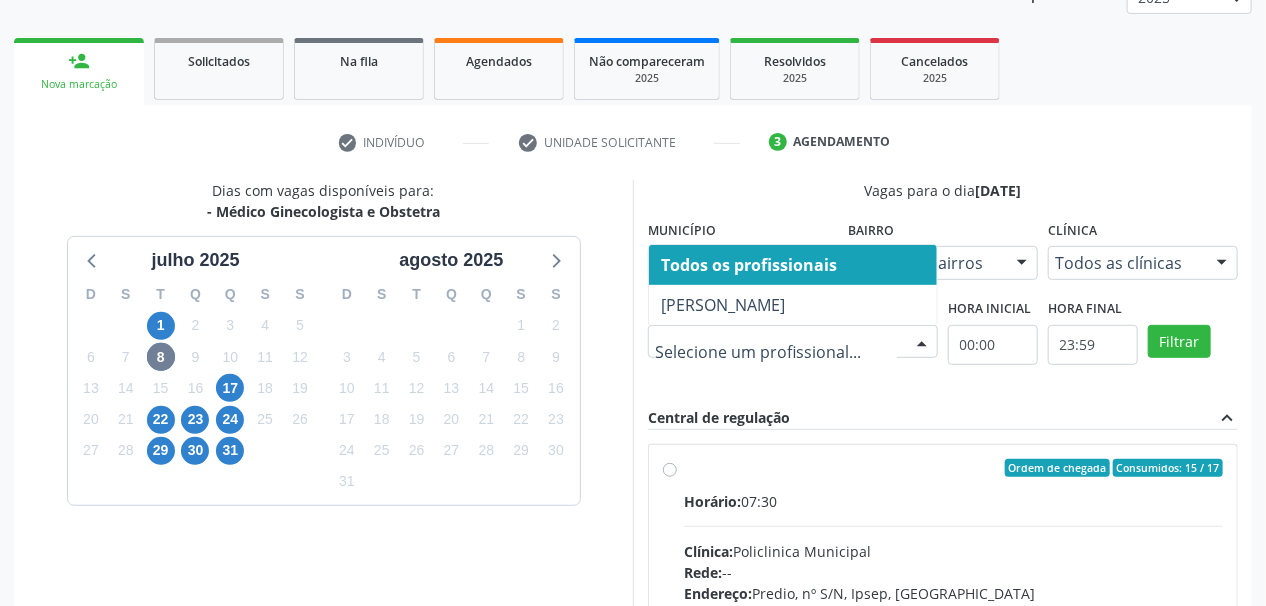 click at bounding box center [922, 343] 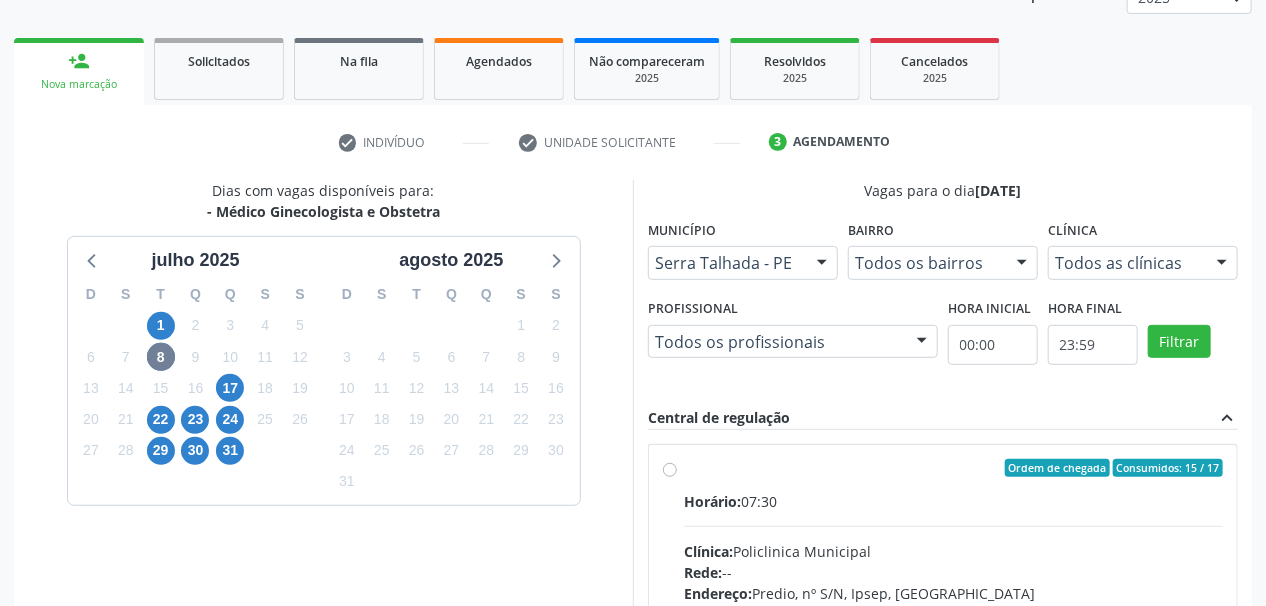 click on "check
Indivíduo
check
Unidade solicitante
3
Agendamento" at bounding box center (633, 142) 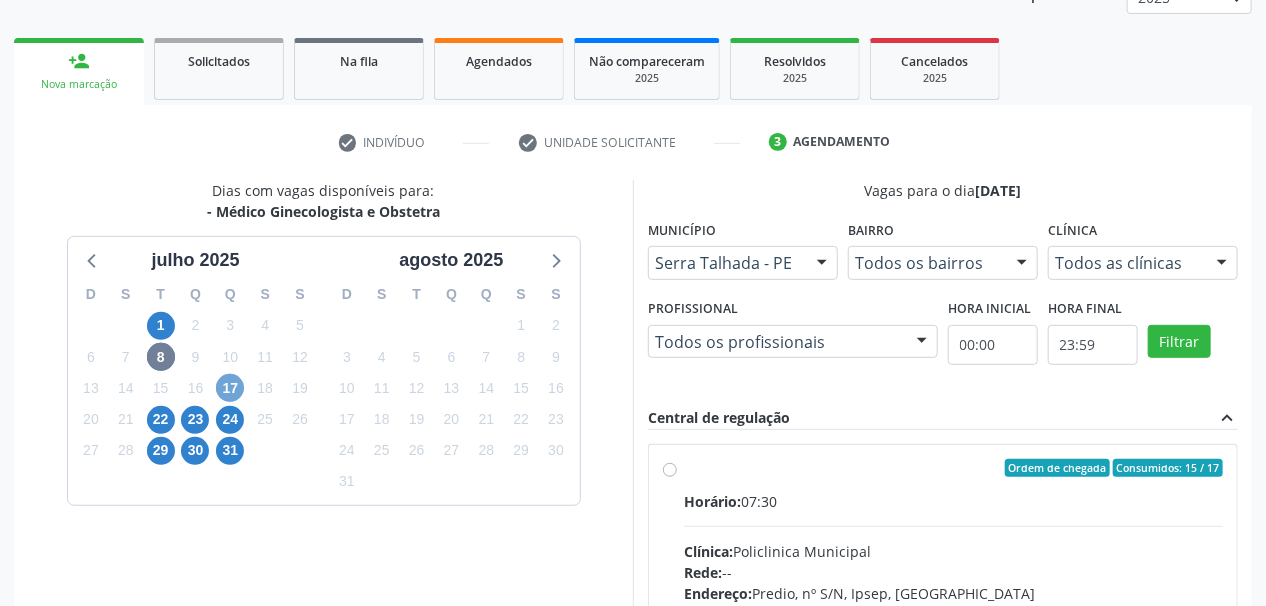 click on "17" at bounding box center (230, 388) 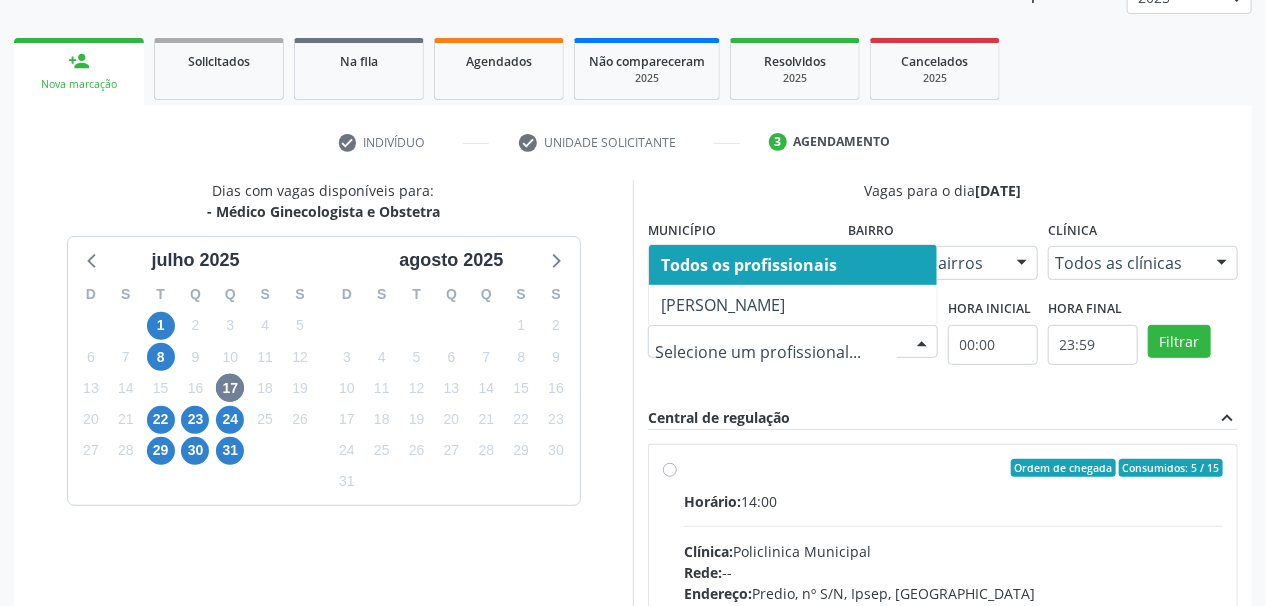 click at bounding box center [922, 343] 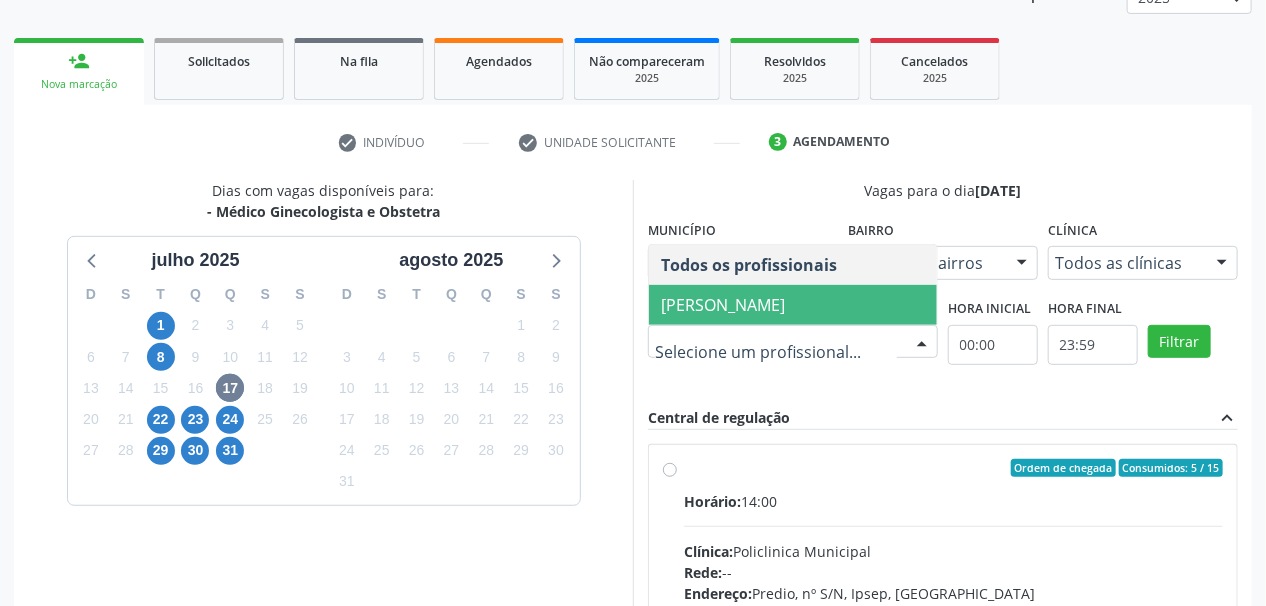 click on "Thaisa Barbosa de Siqueira" at bounding box center (723, 305) 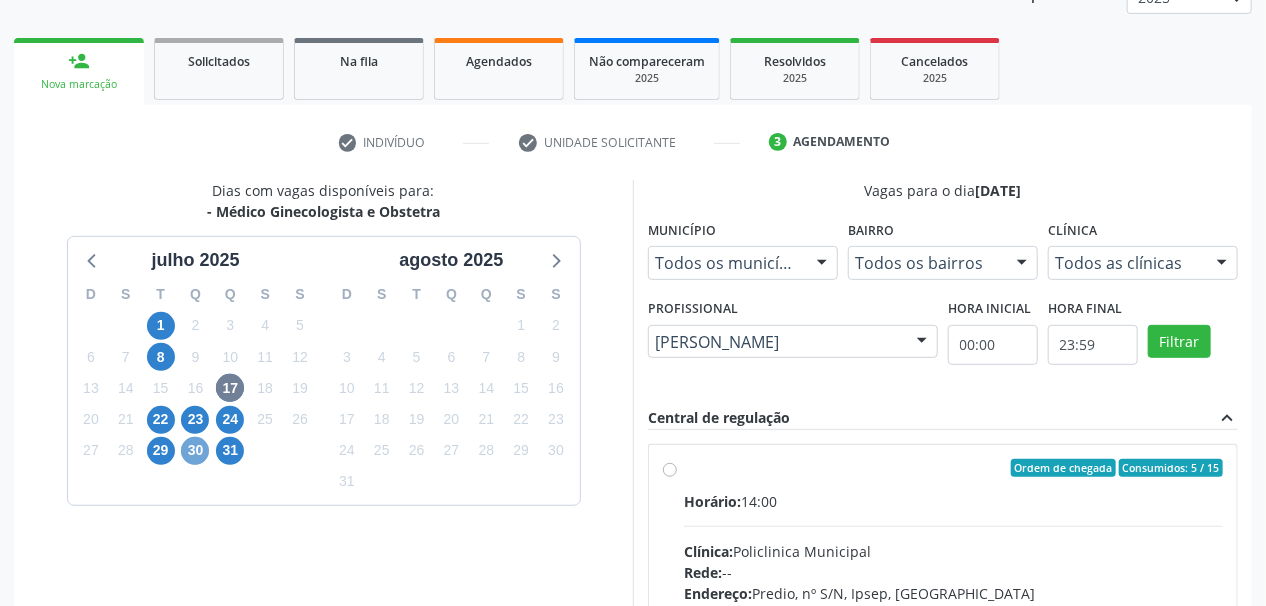 click on "30" at bounding box center (195, 451) 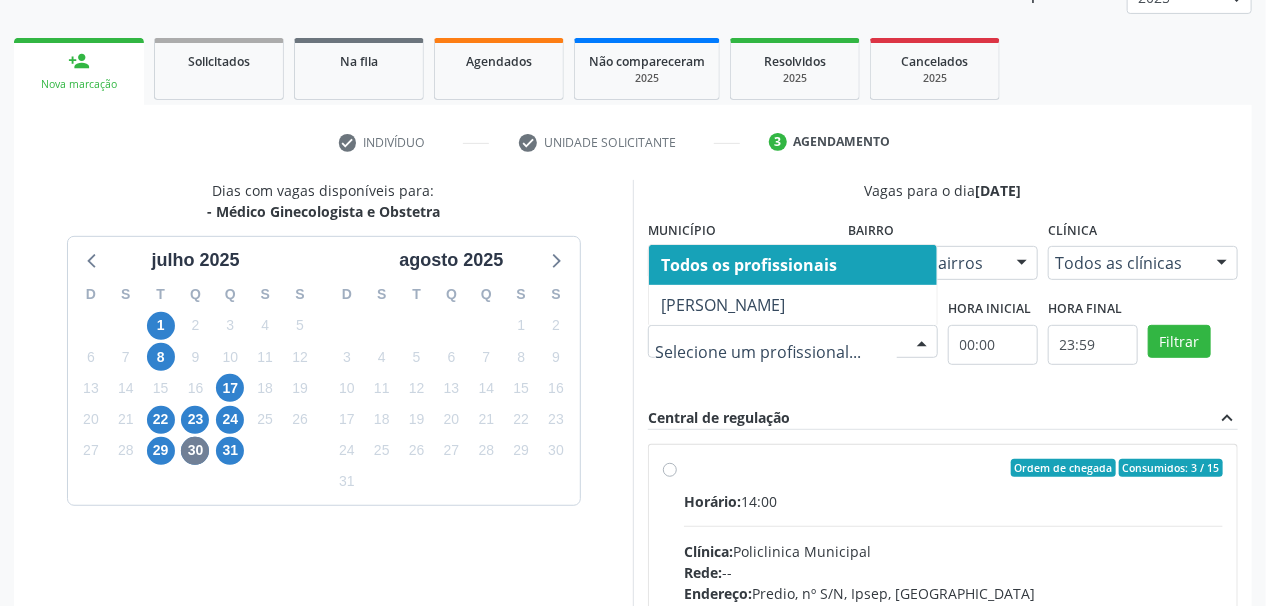 click at bounding box center [922, 343] 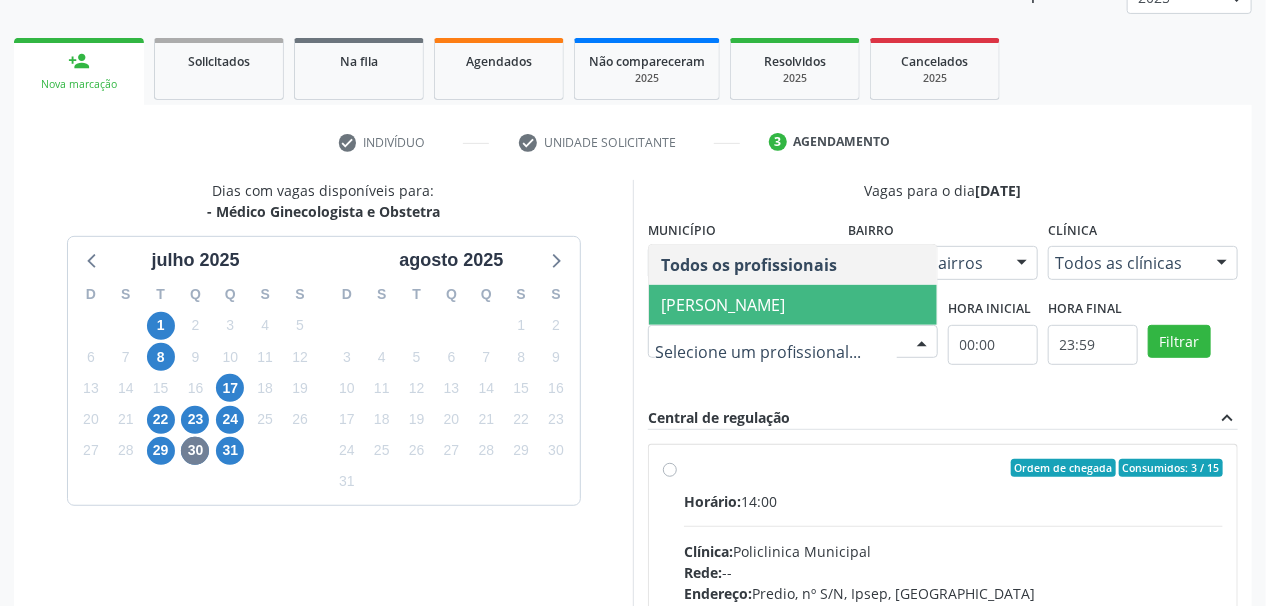 click on "Thaisa Barbosa de Siqueira" at bounding box center (723, 305) 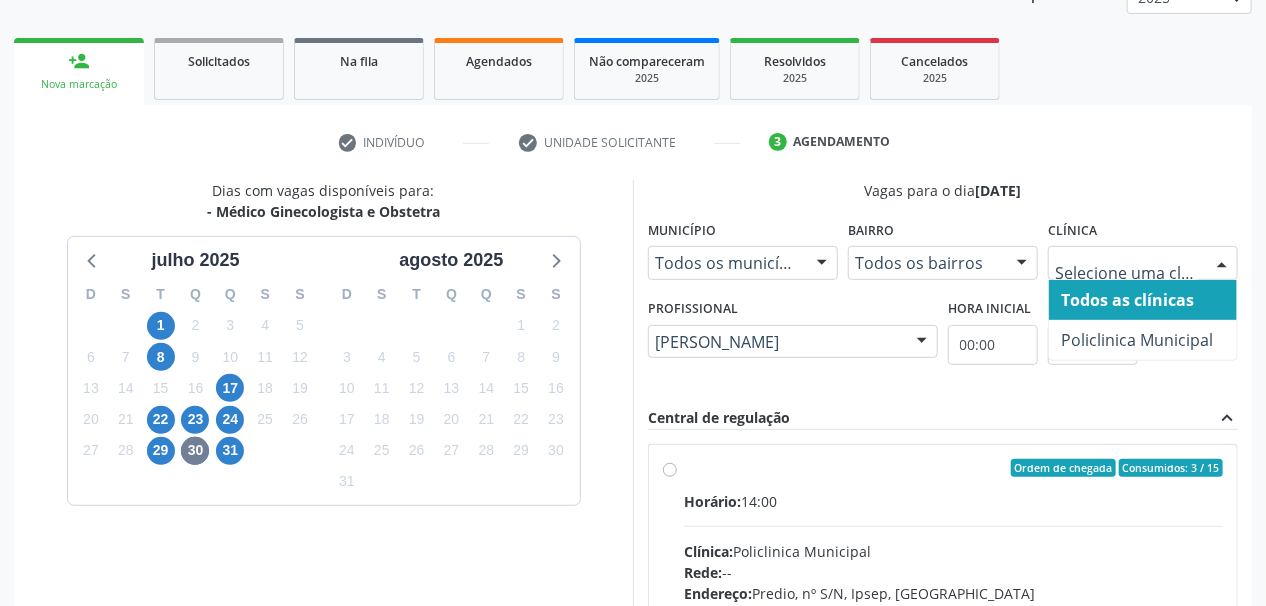 click at bounding box center (1222, 264) 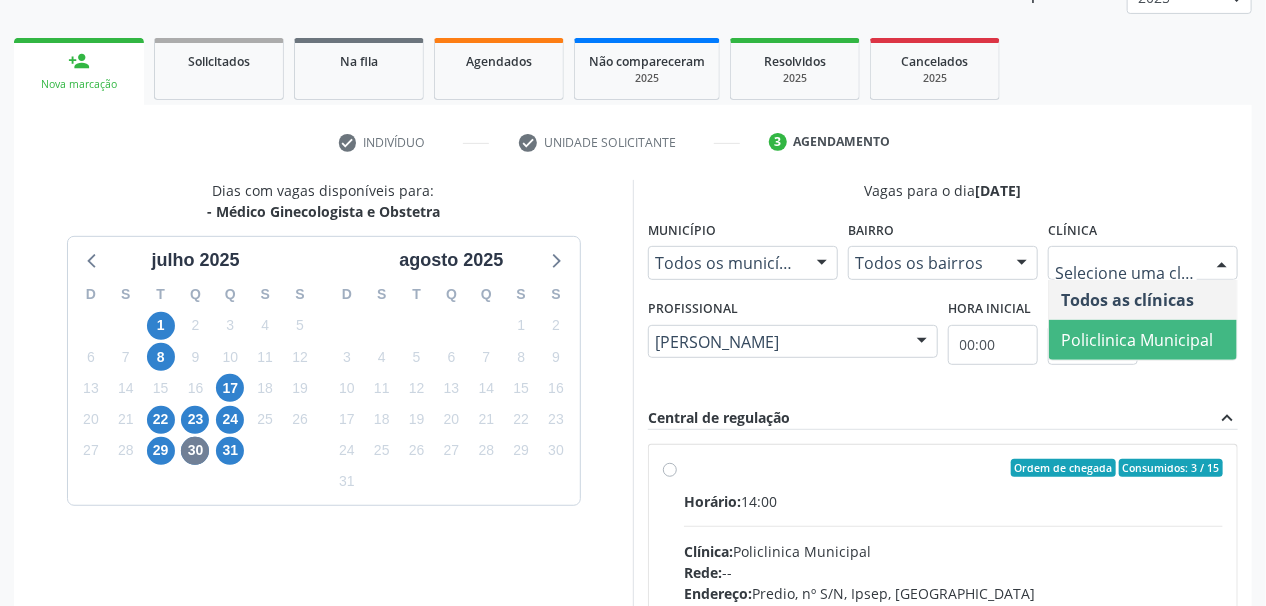 click on "Policlinica Municipal" at bounding box center [1137, 340] 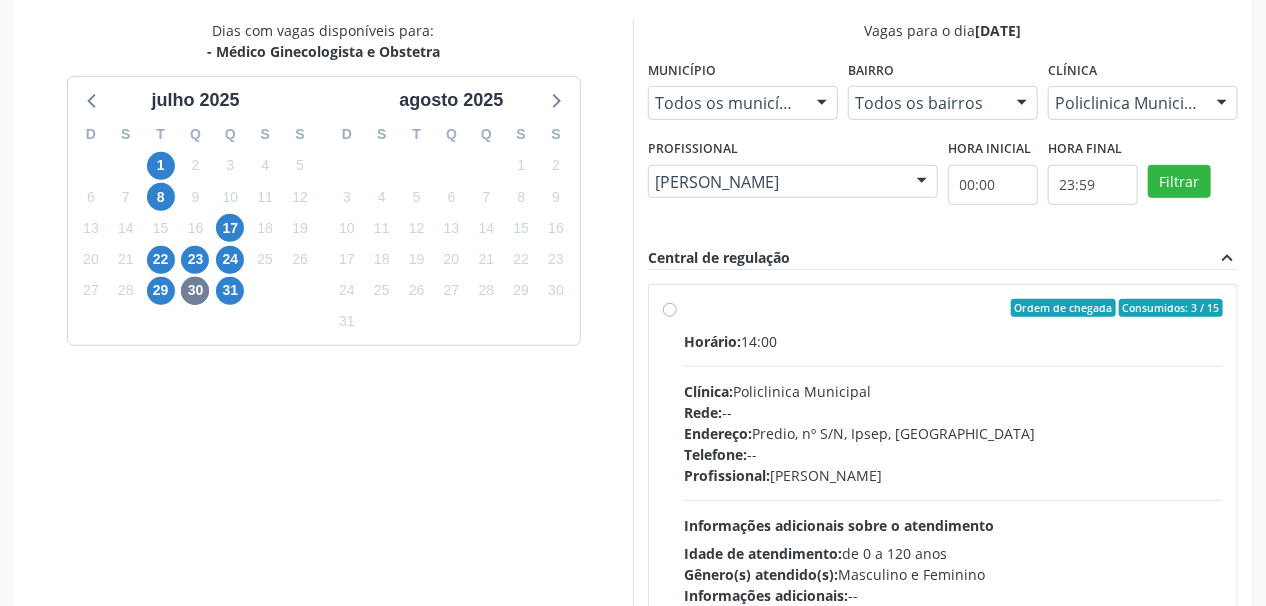 scroll, scrollTop: 547, scrollLeft: 0, axis: vertical 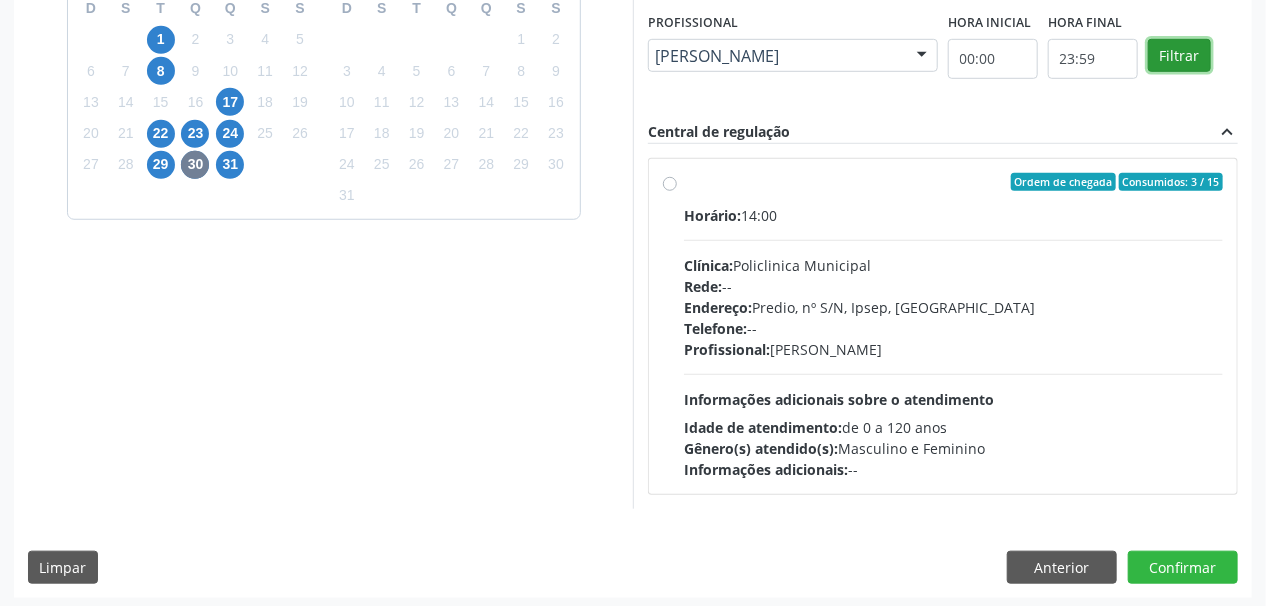click on "Filtrar" at bounding box center [1179, 56] 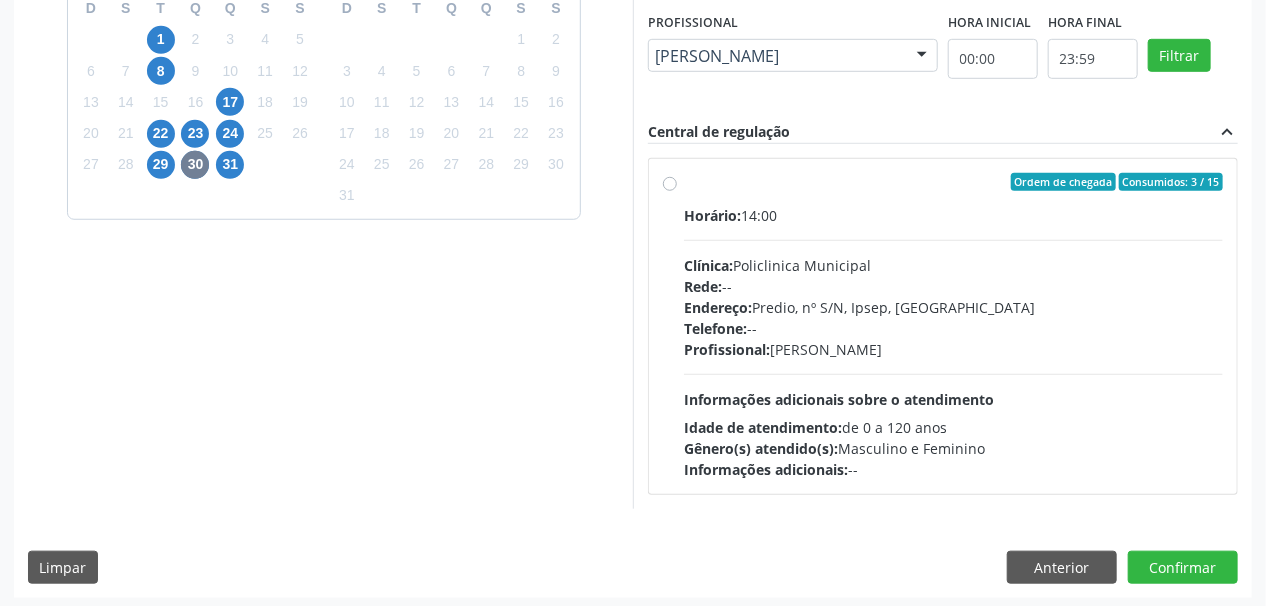 click on "Rede:
--" at bounding box center [953, 286] 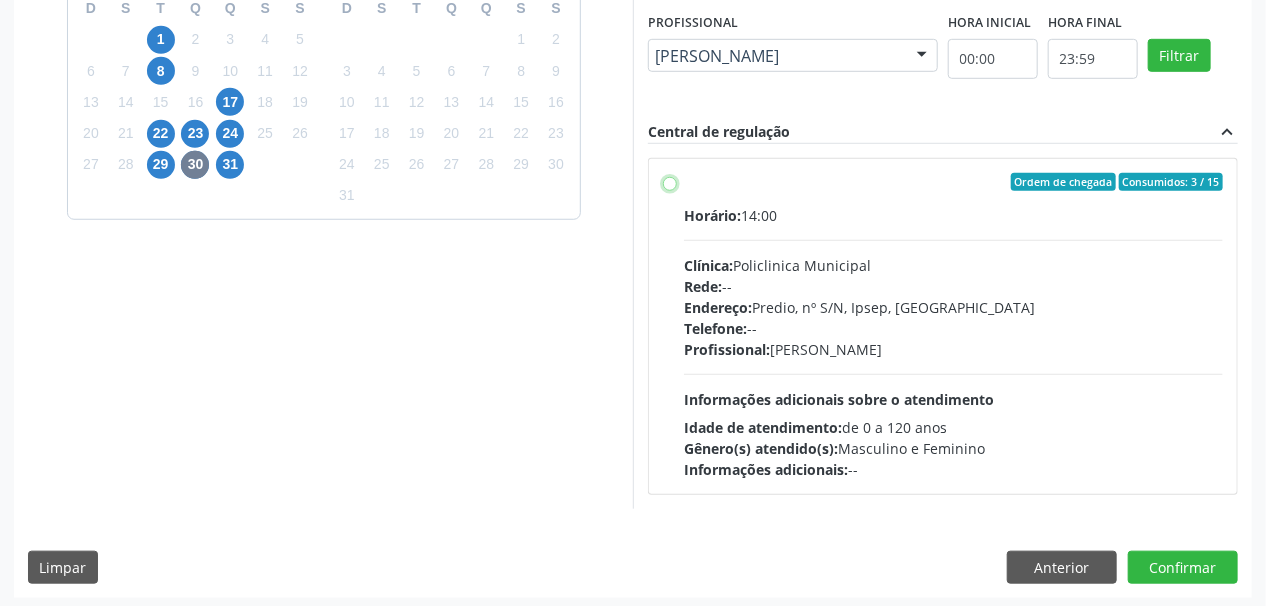 radio on "true" 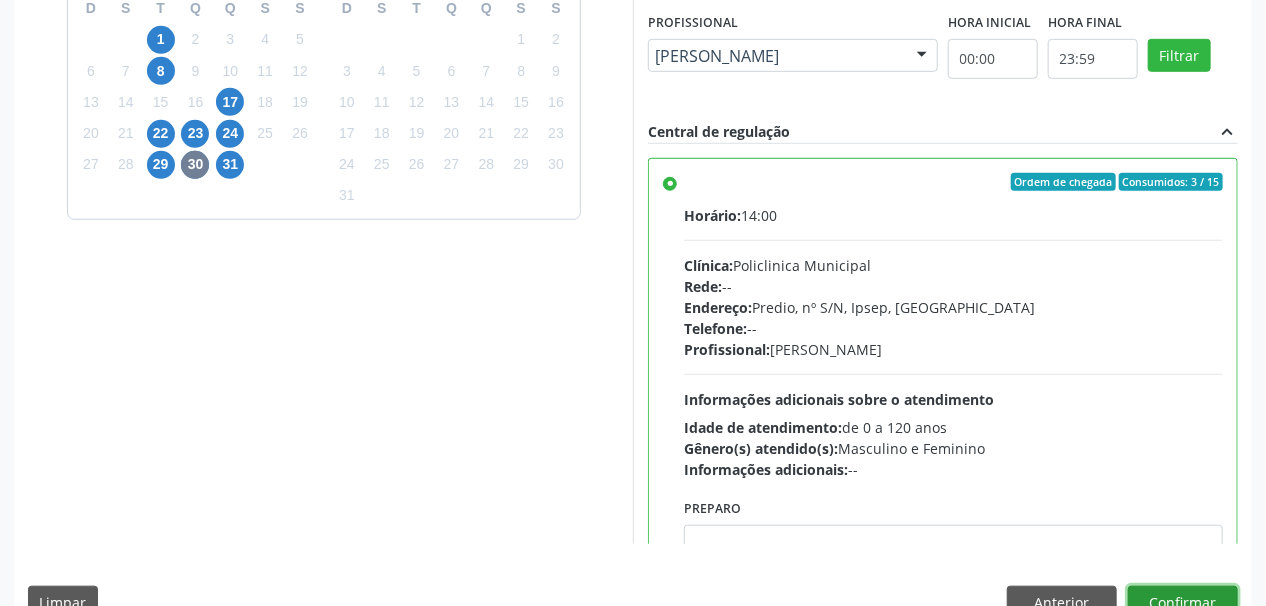 click on "Confirmar" at bounding box center [1183, 603] 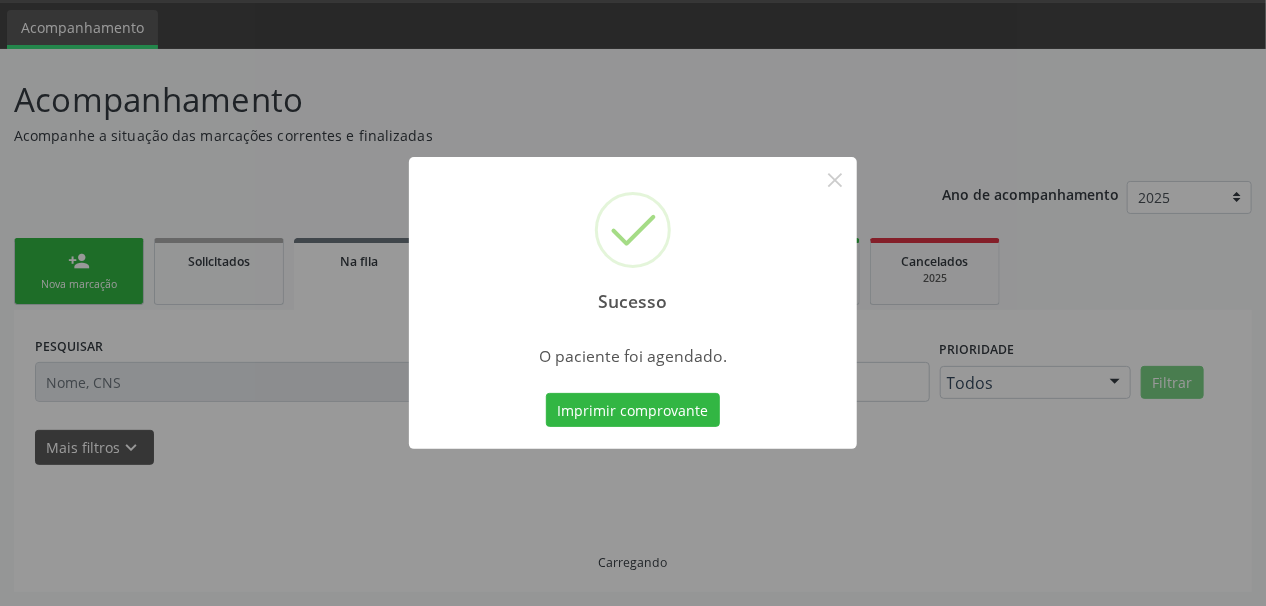 scroll, scrollTop: 57, scrollLeft: 0, axis: vertical 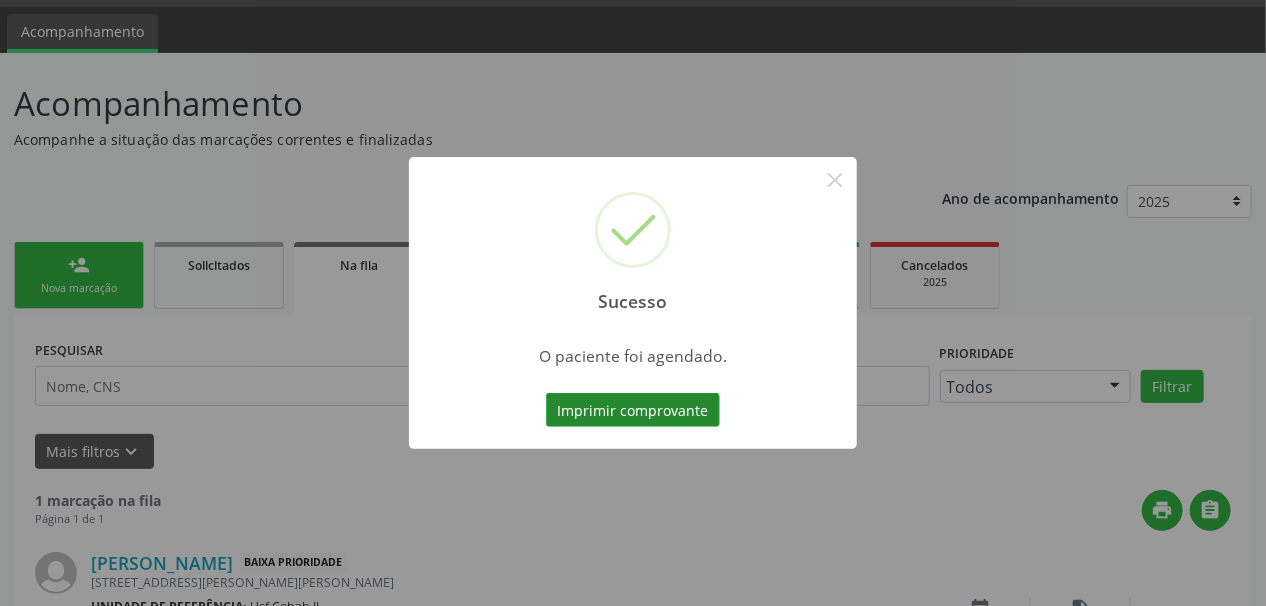 click on "Imprimir comprovante" at bounding box center [633, 410] 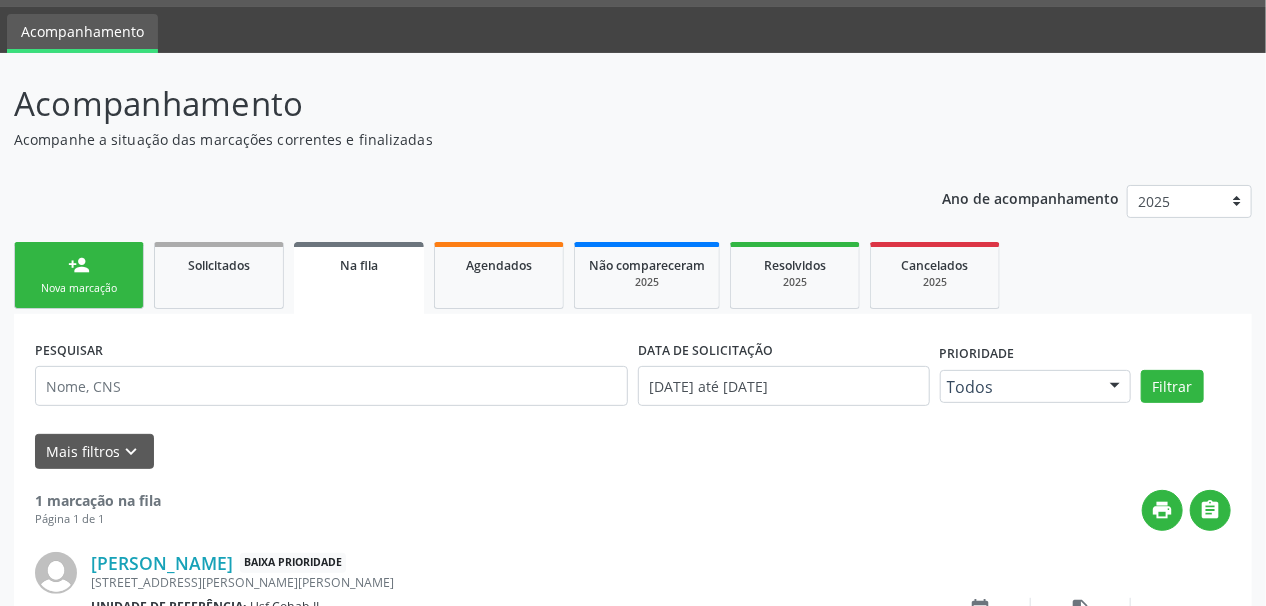 click on "person_add
Nova marcação" at bounding box center [79, 275] 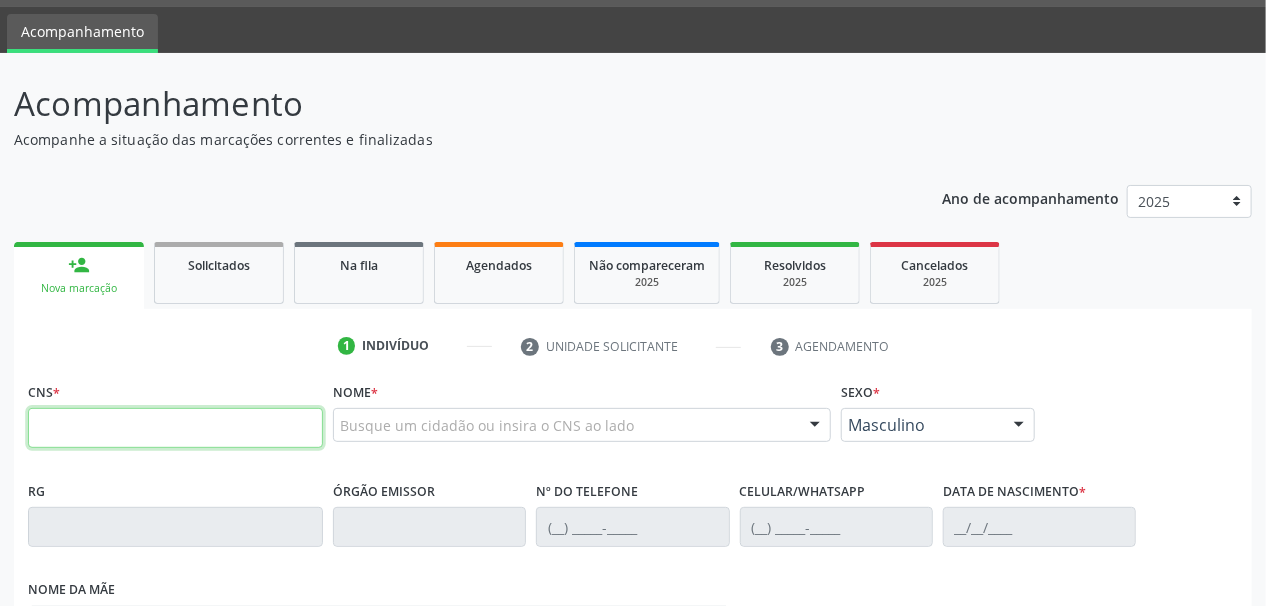click at bounding box center [175, 428] 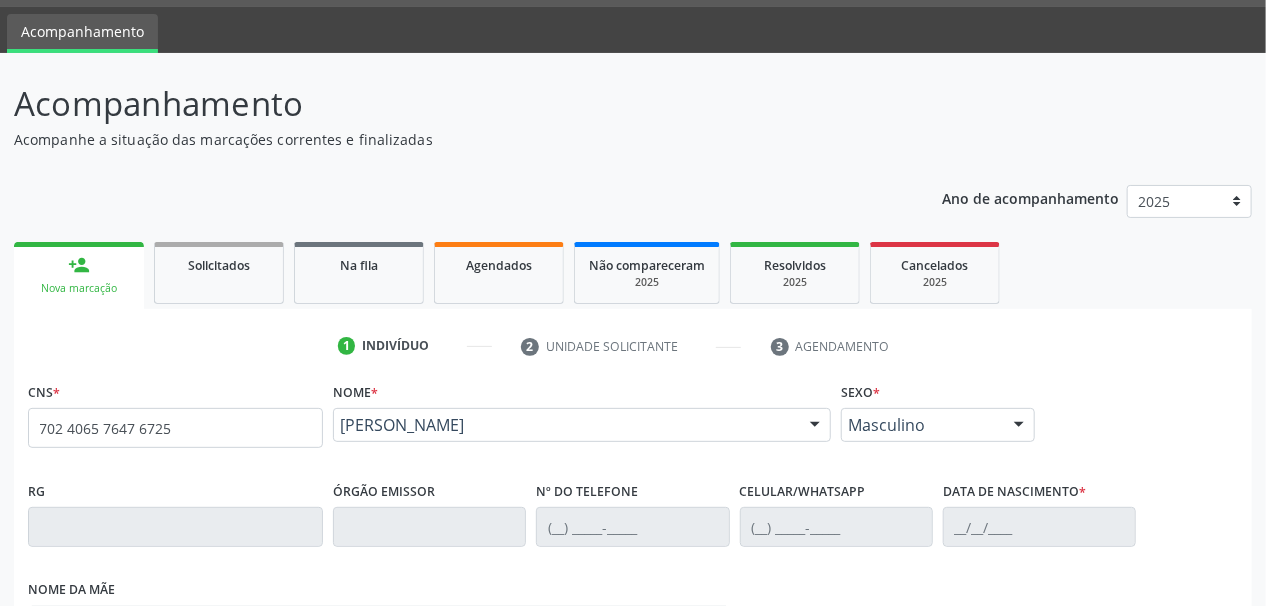 type on "702 4065 7647 6725" 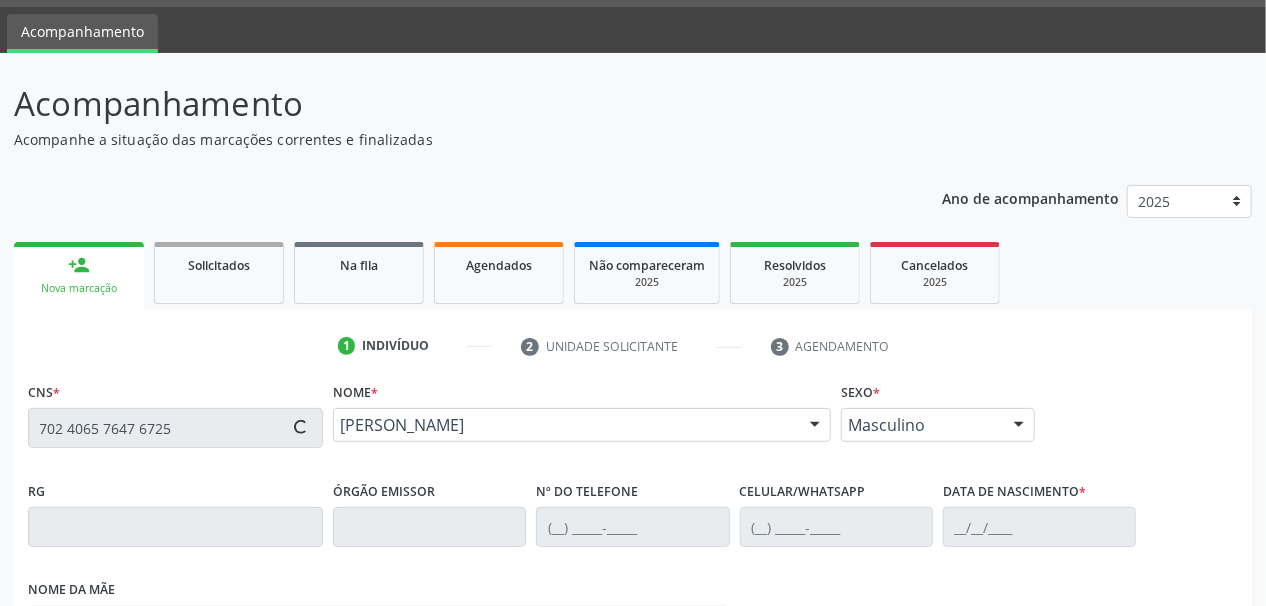 type on "(87) 99620-5553" 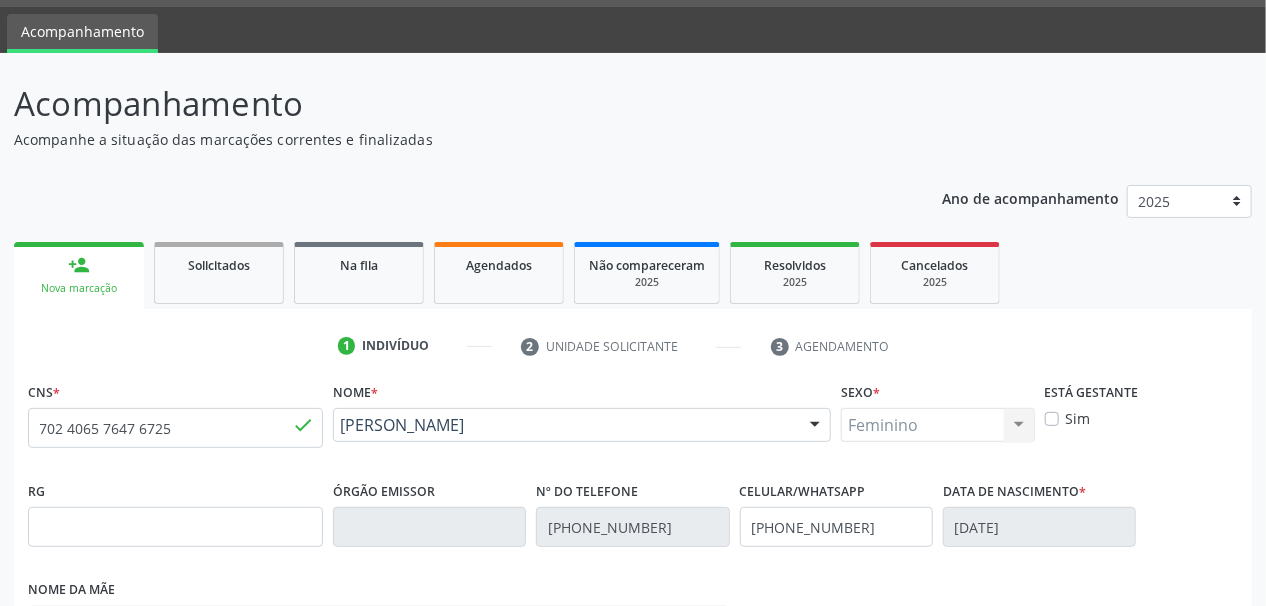 scroll, scrollTop: 457, scrollLeft: 0, axis: vertical 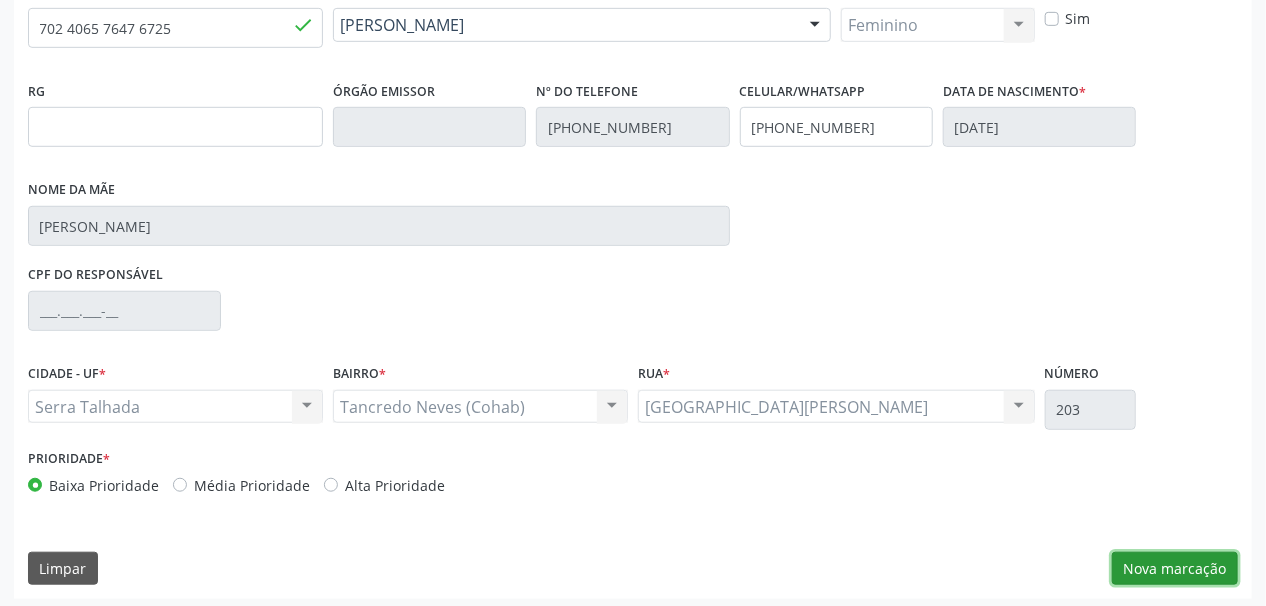 click on "Nova marcação" at bounding box center [1175, 569] 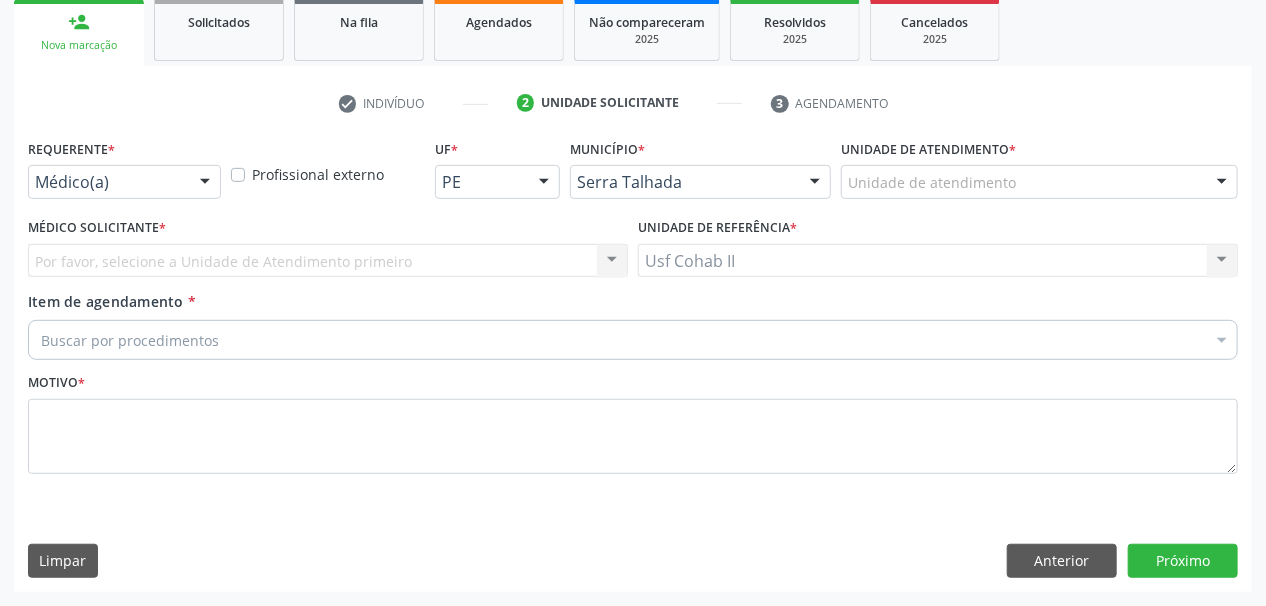 scroll, scrollTop: 294, scrollLeft: 0, axis: vertical 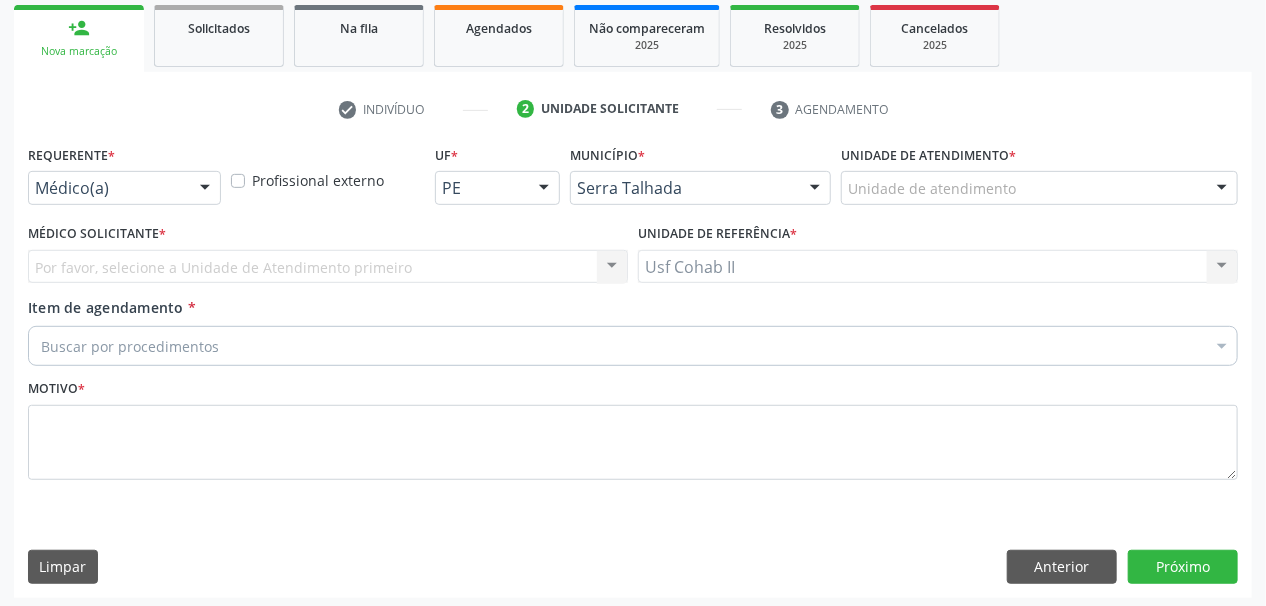 click at bounding box center [205, 189] 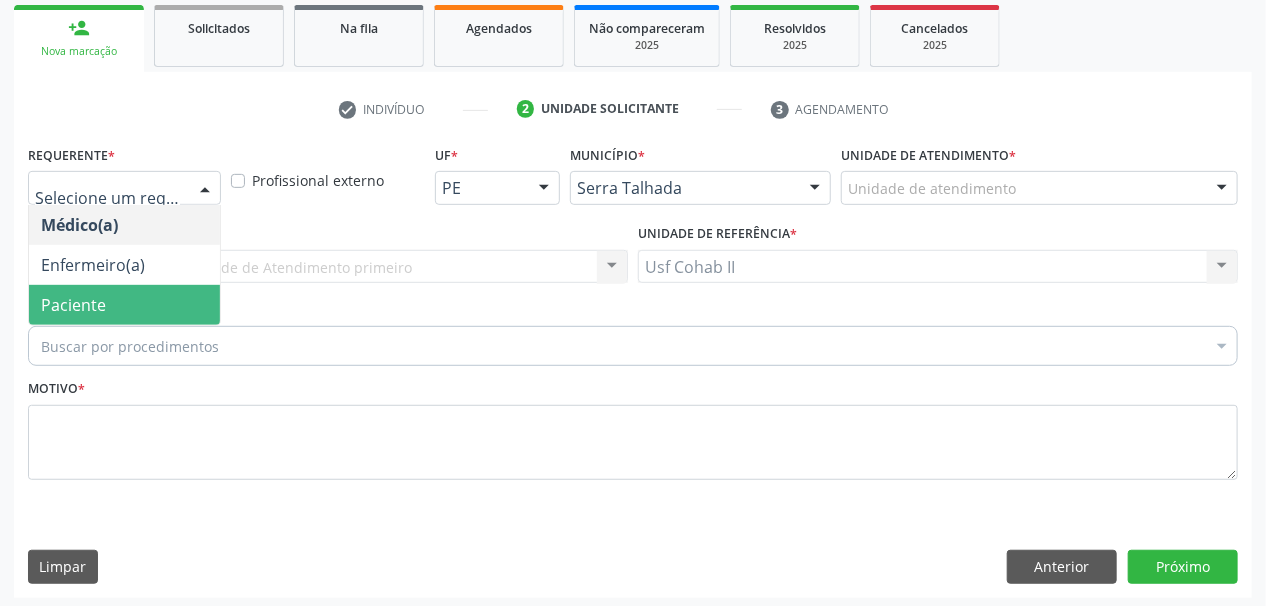 click on "Paciente" at bounding box center [124, 305] 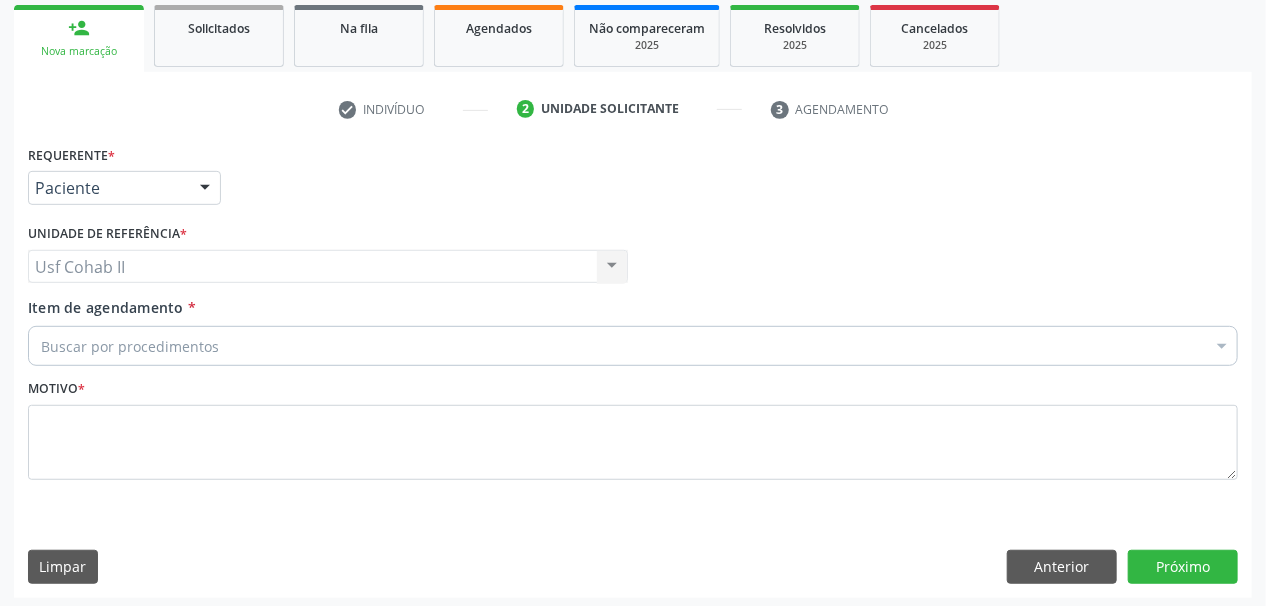 click on "Buscar por procedimentos" at bounding box center [633, 346] 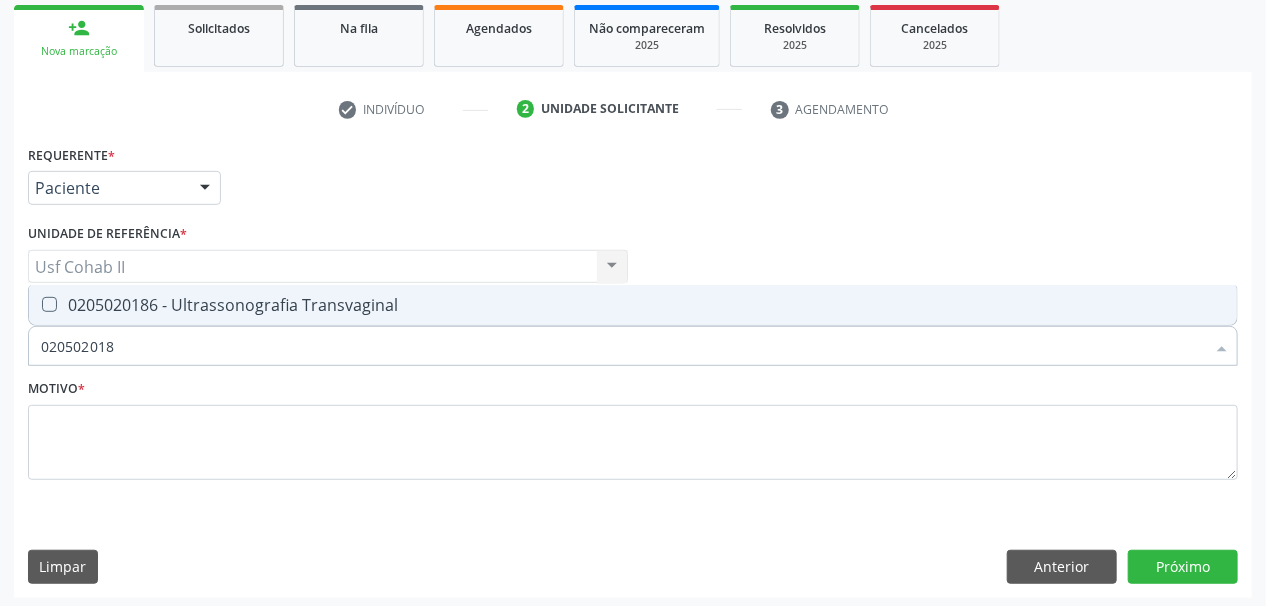 type on "0205020186" 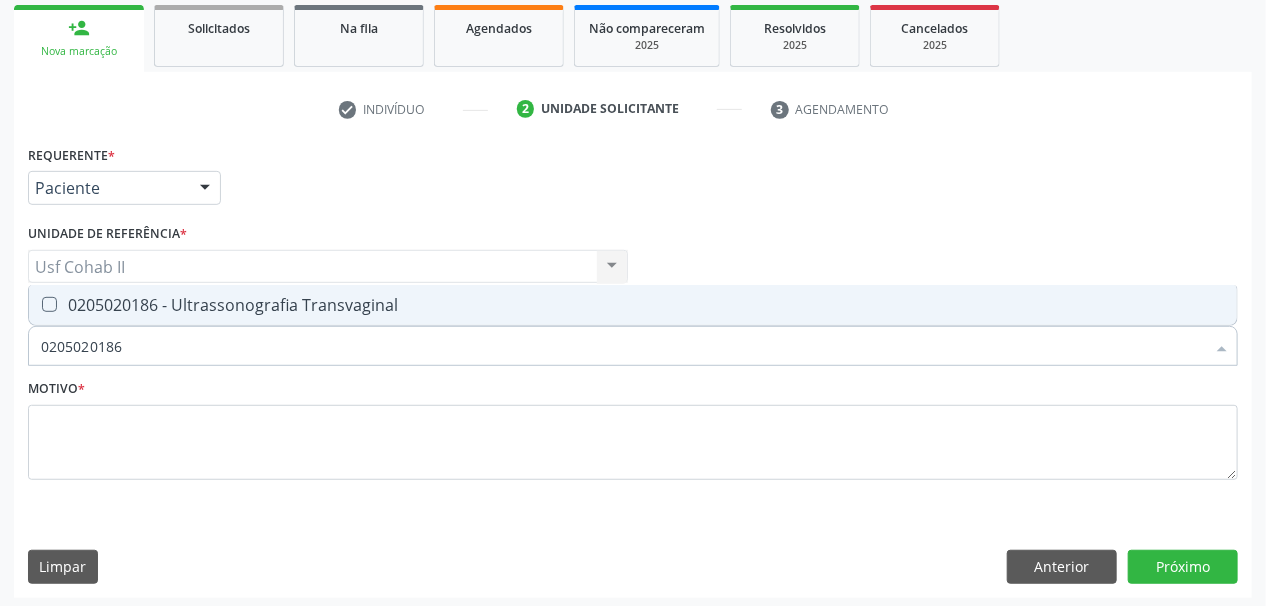 click at bounding box center (49, 304) 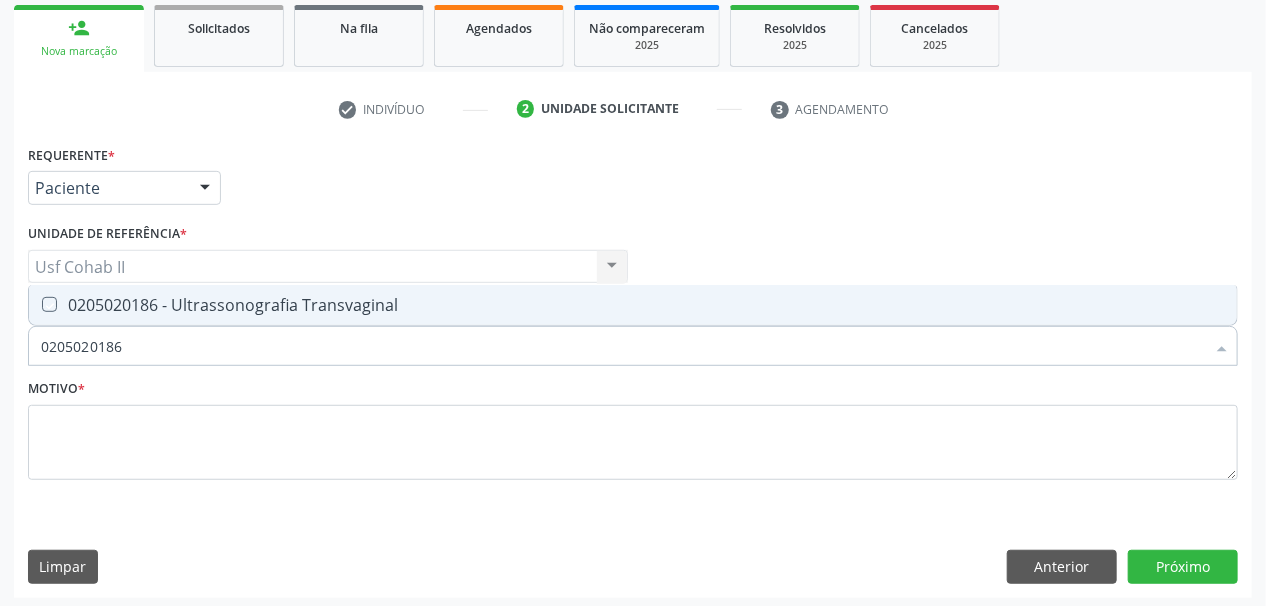 click at bounding box center [35, 304] 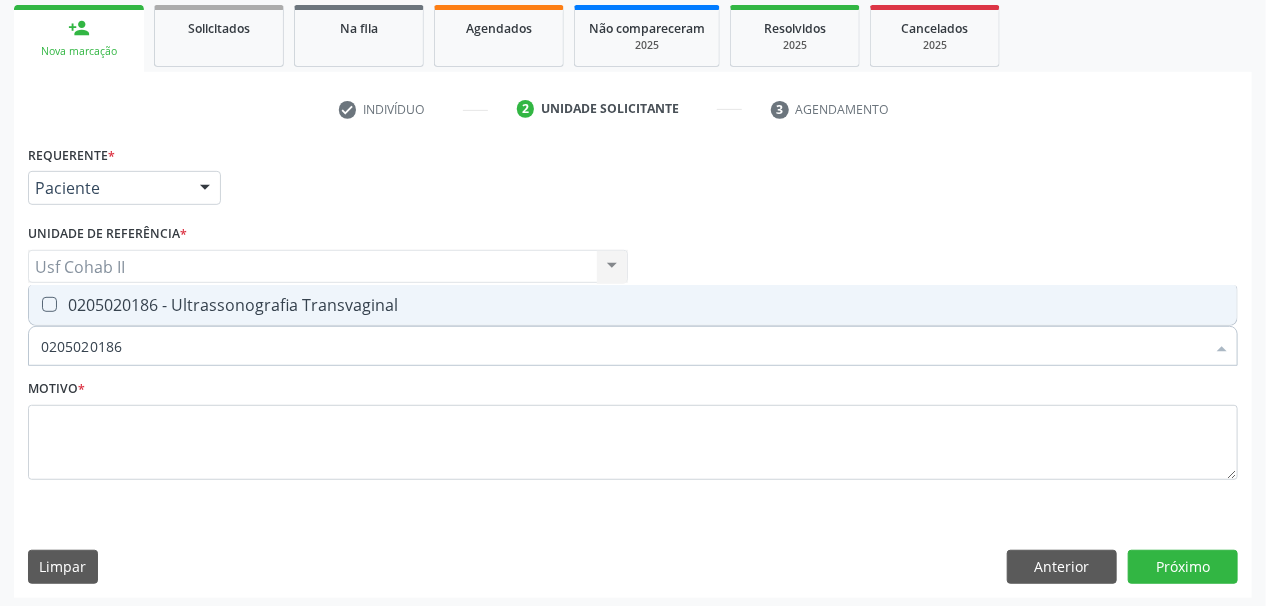 checkbox on "true" 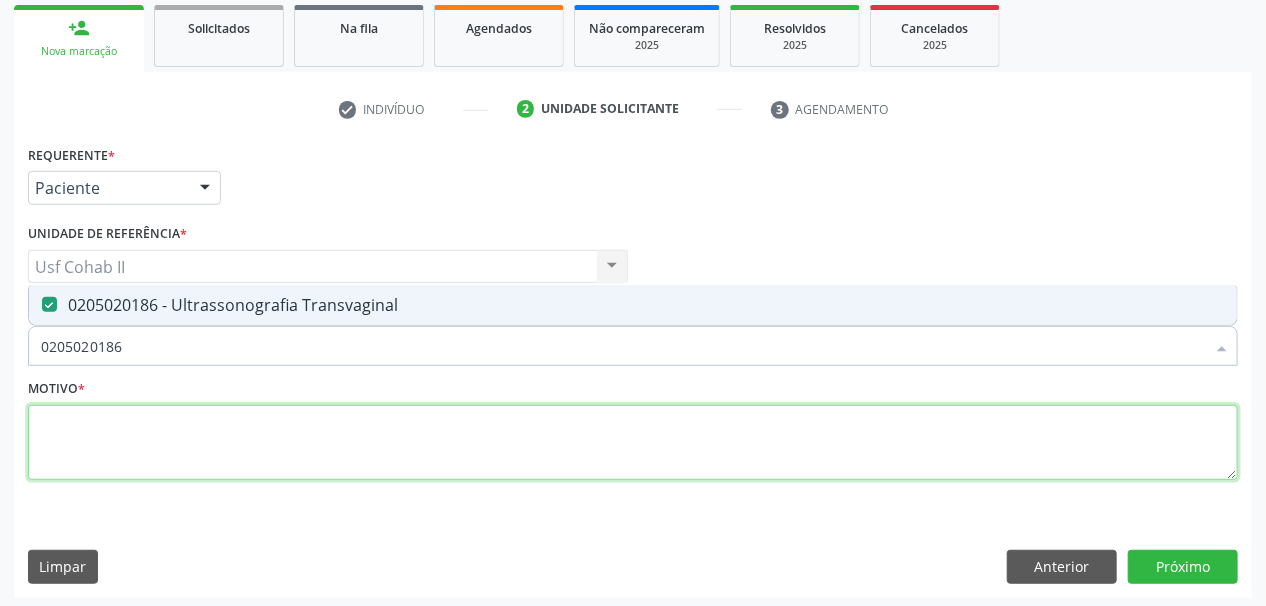 click at bounding box center (633, 443) 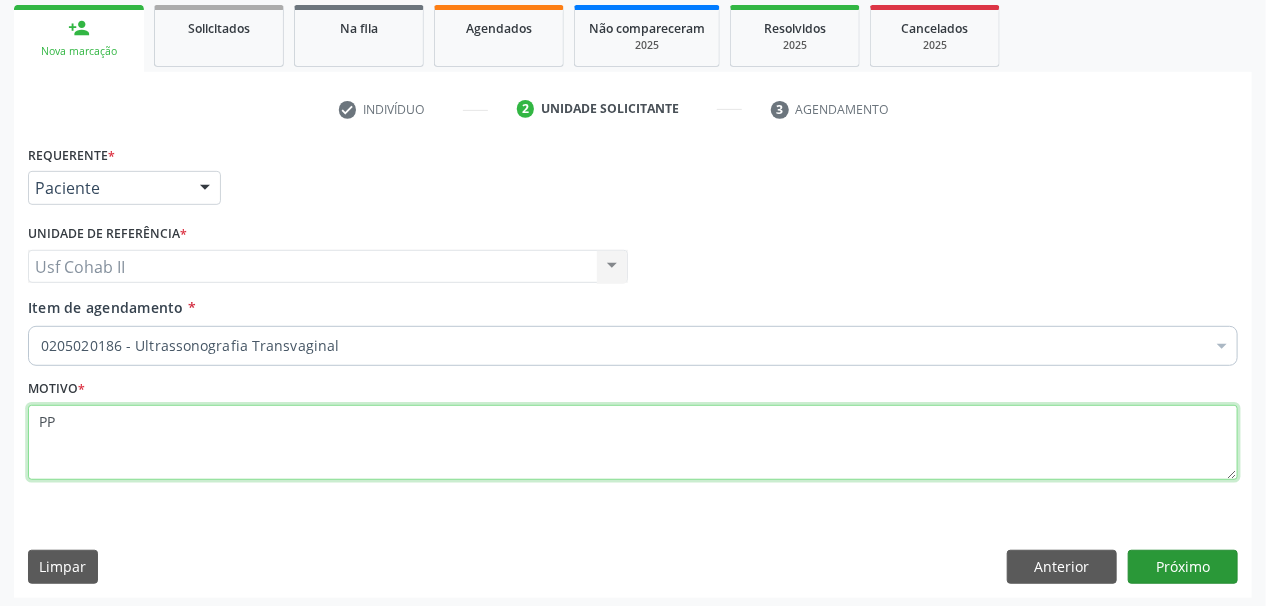 type on "PP" 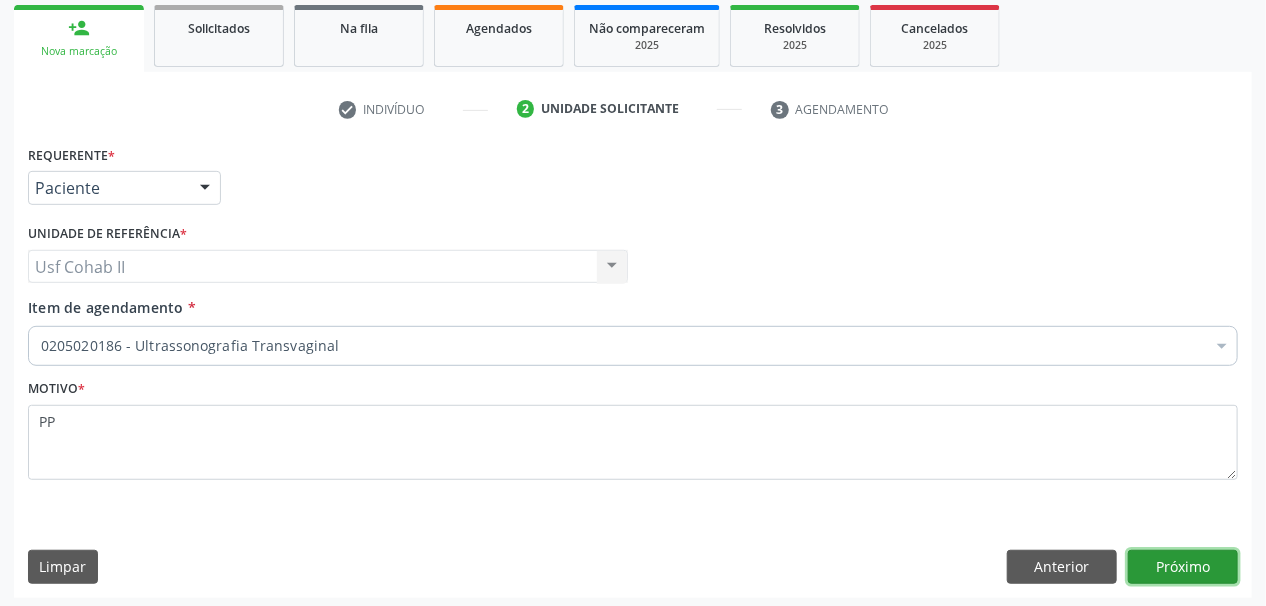 click on "Próximo" at bounding box center (1183, 567) 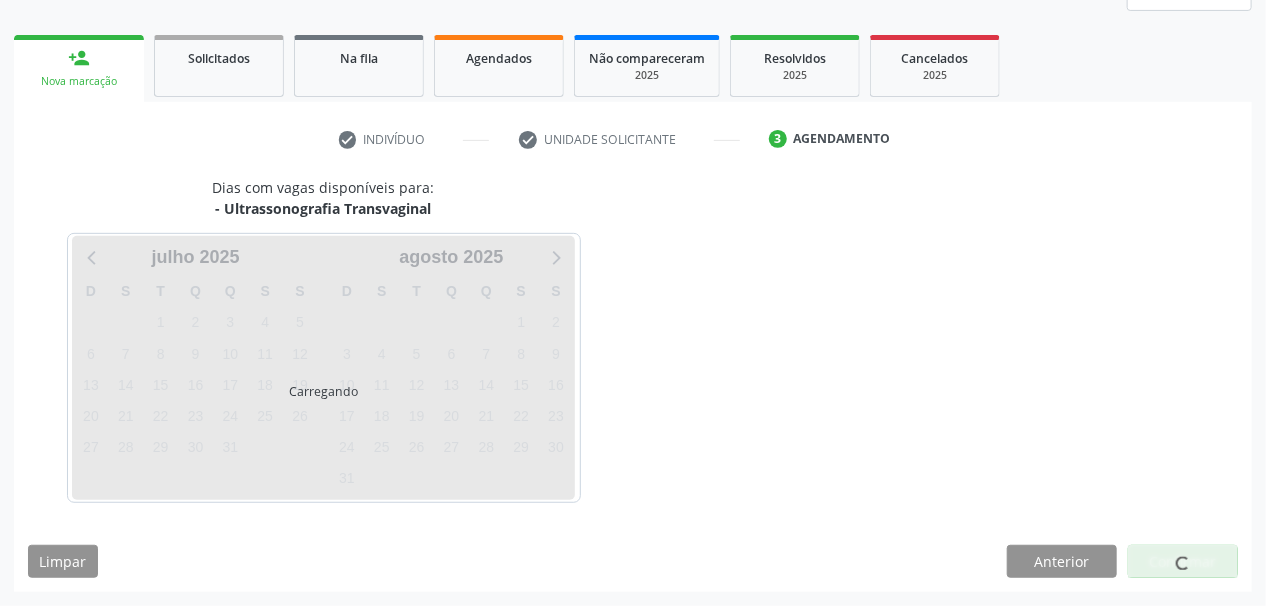 scroll, scrollTop: 261, scrollLeft: 0, axis: vertical 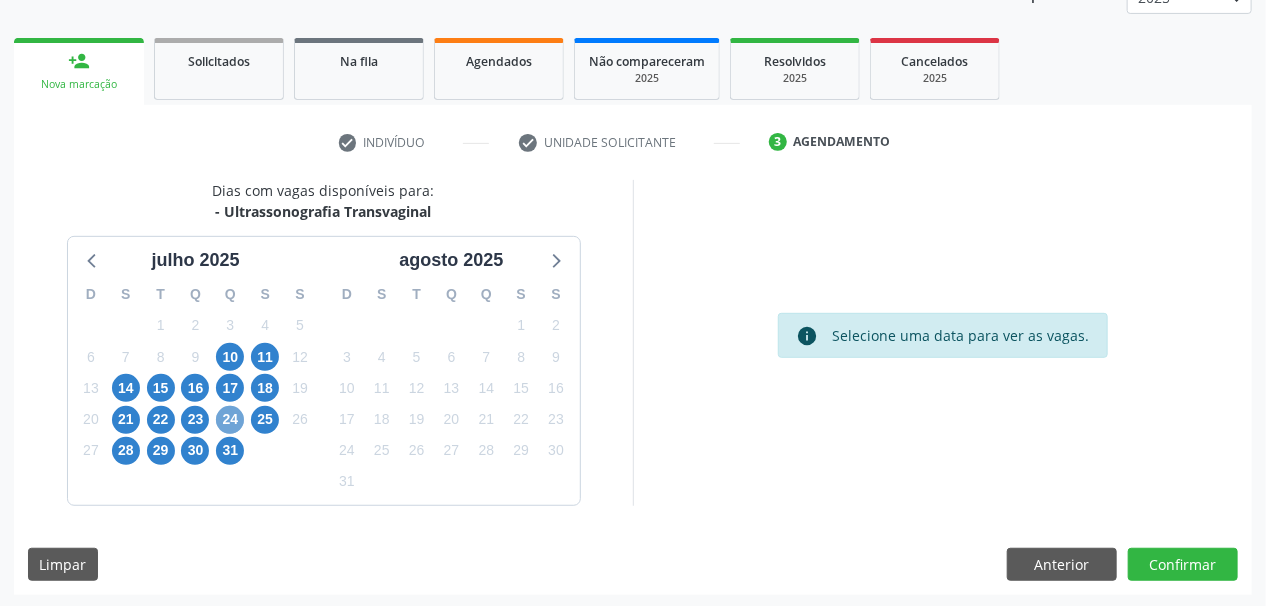 click on "24" at bounding box center [230, 420] 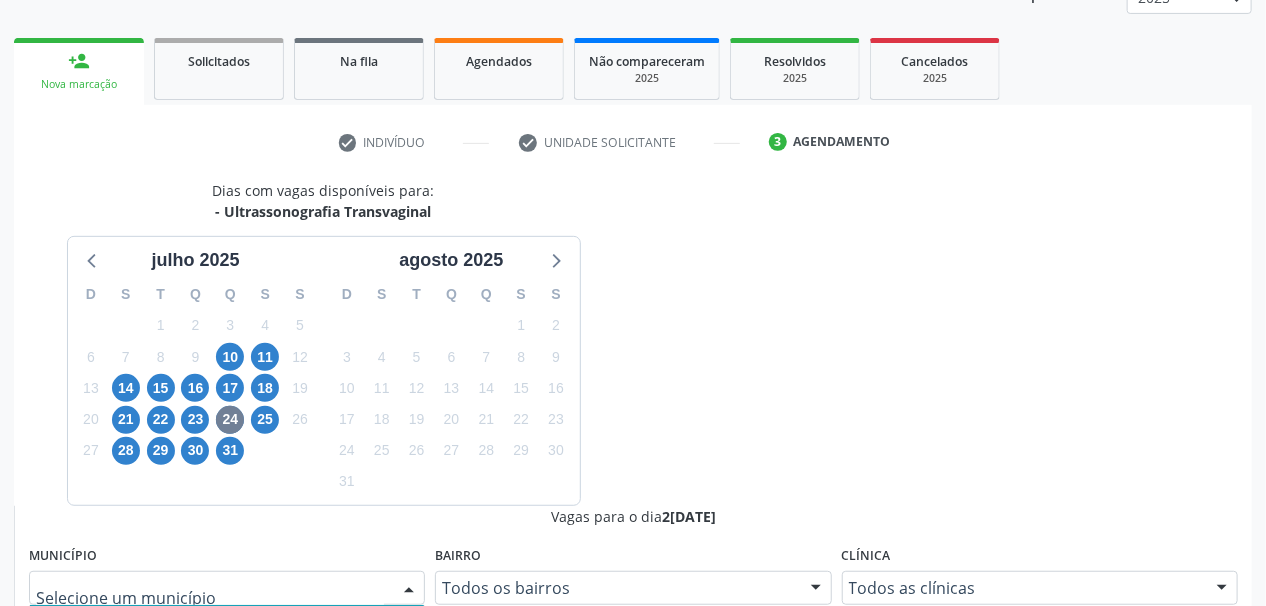 click at bounding box center [409, 589] 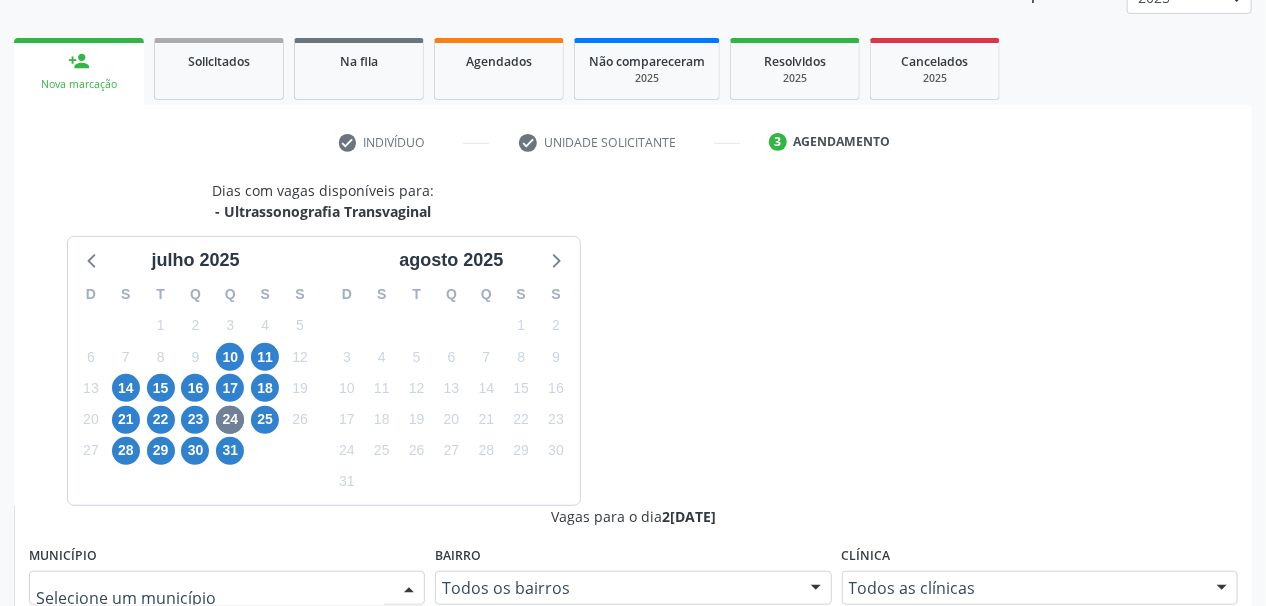 click on "Serra Talhada - PE" at bounding box center [110, 665] 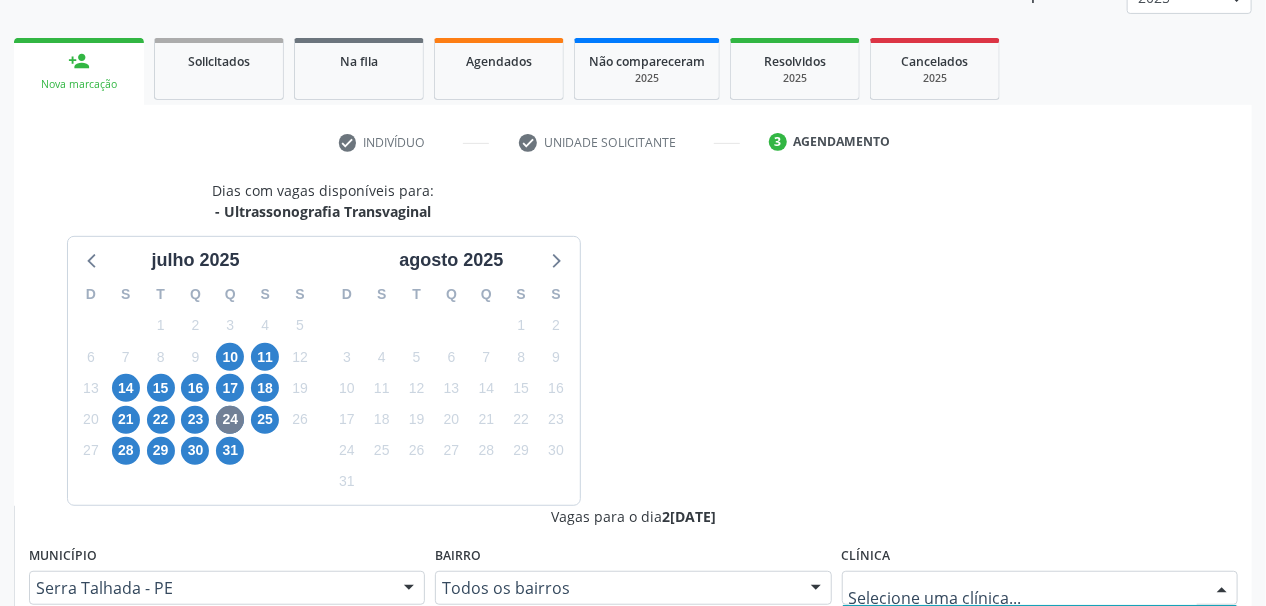 click at bounding box center (1222, 589) 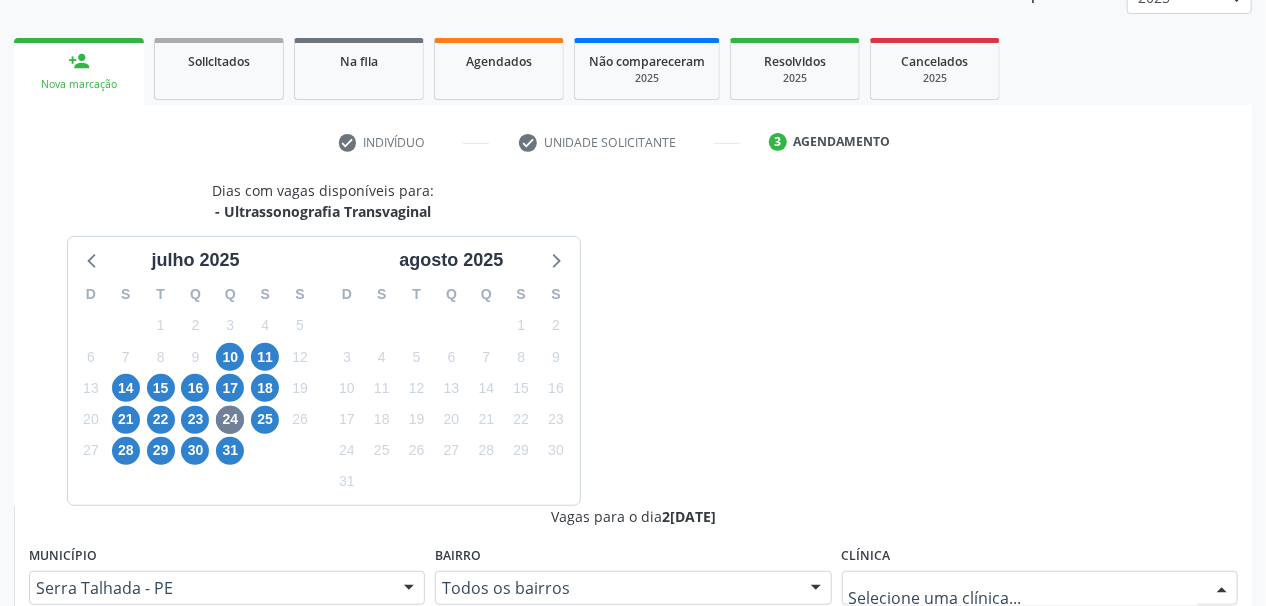 click on "Hospital [GEOGRAPHIC_DATA]" at bounding box center (968, 665) 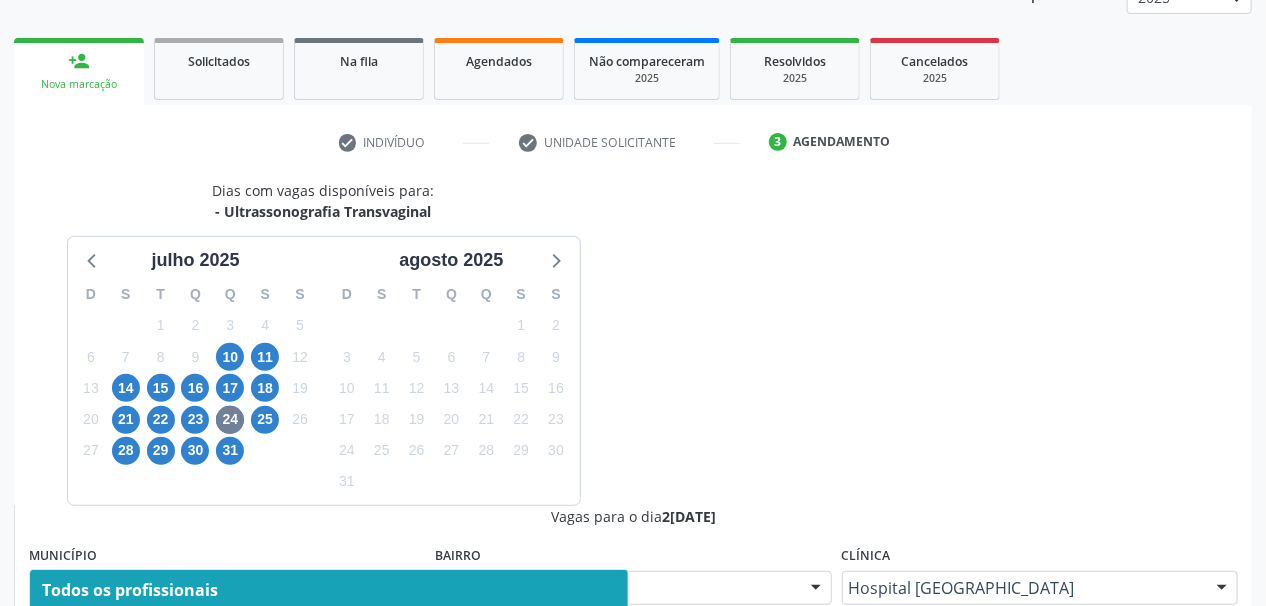 click at bounding box center (613, 668) 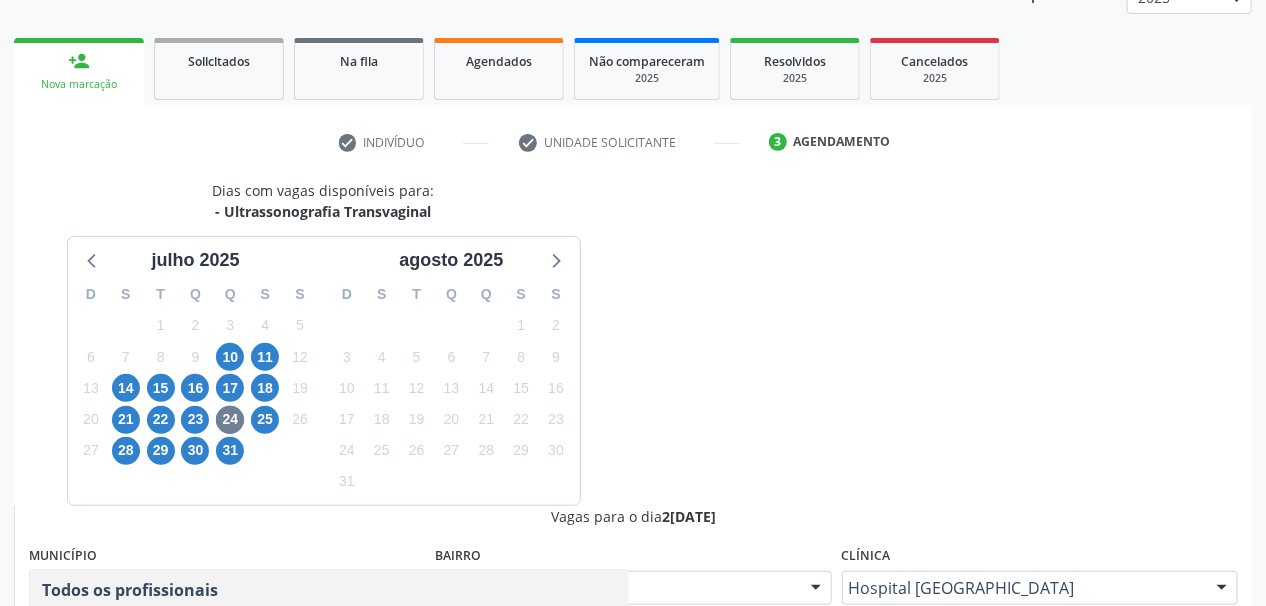 click on "Yuri Araujo Magalhaes" at bounding box center (329, 630) 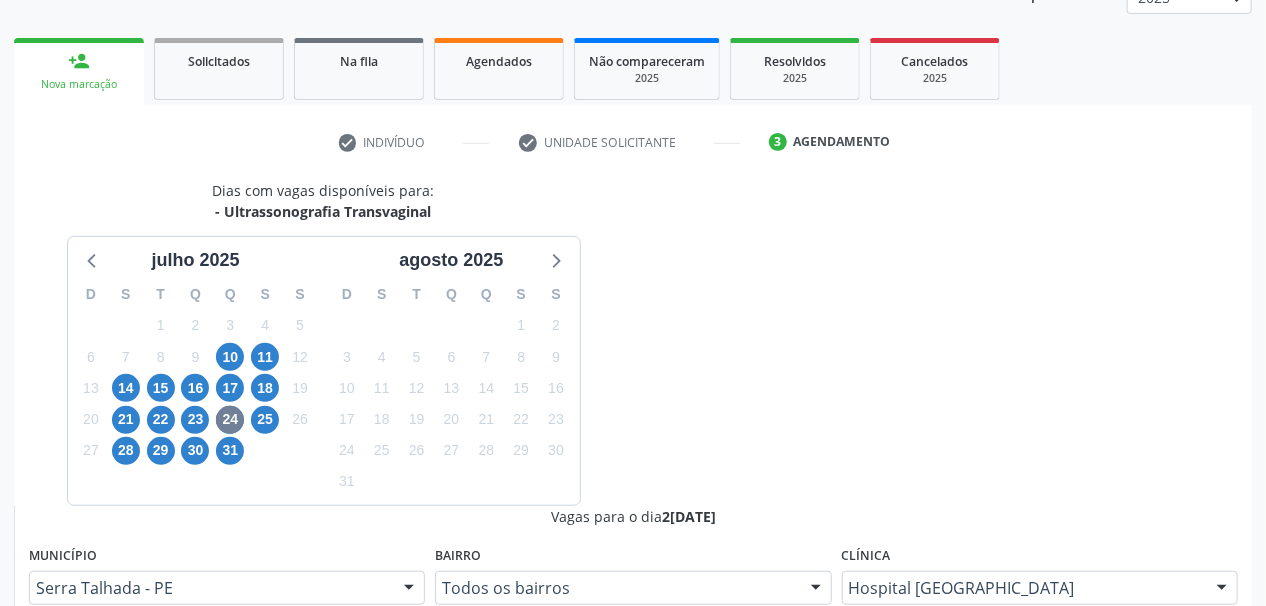 click on "Horário:   07:00
Clínica:  Hospital Sao Francisco
Rede:
--
Endereço:   nº 384, Varzea, Serra Talhada - PE
Telefone:   (81) 38312142
Profissional:
Yuri Araujo Magalhaes
Informações adicionais sobre o atendimento
Idade de atendimento:
de 0 a 120 anos
Gênero(s) atendido(s):
Masculino e Feminino
Informações adicionais:
--" at bounding box center (644, 953) 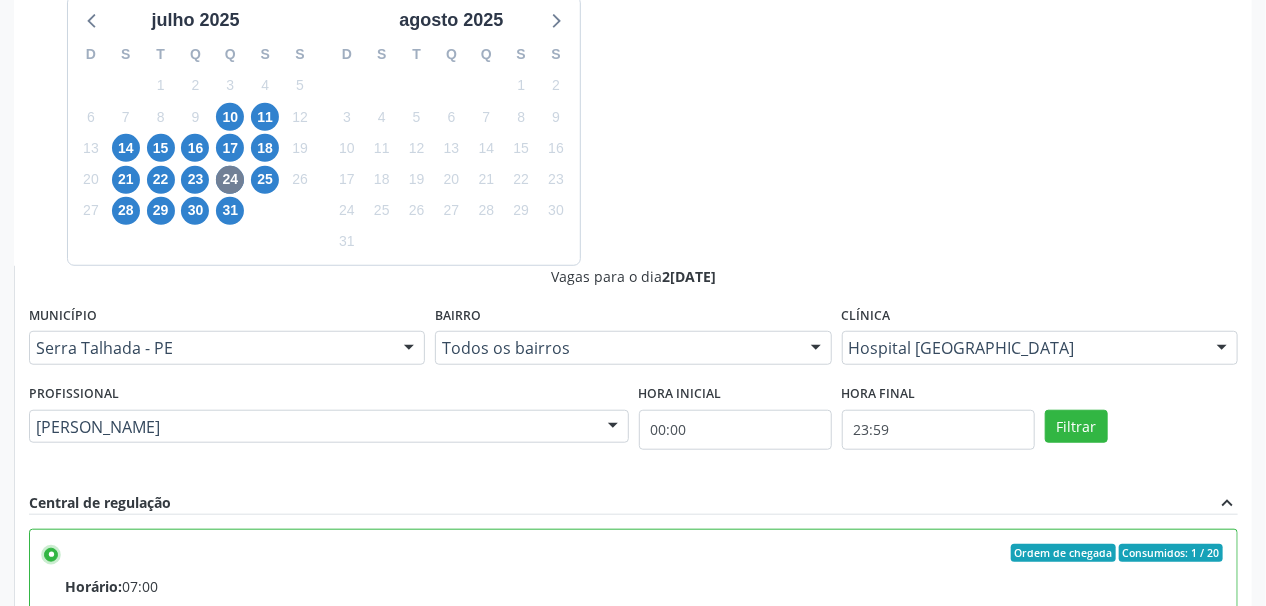 scroll, scrollTop: 584, scrollLeft: 0, axis: vertical 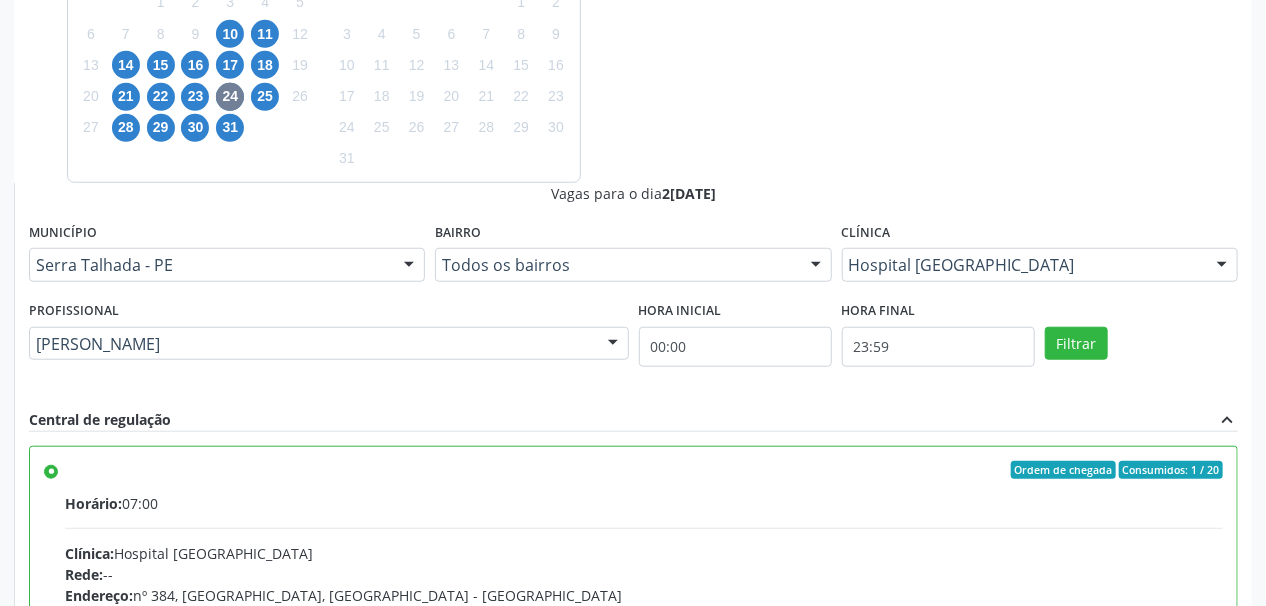 click on "Confirmar" at bounding box center (1183, 891) 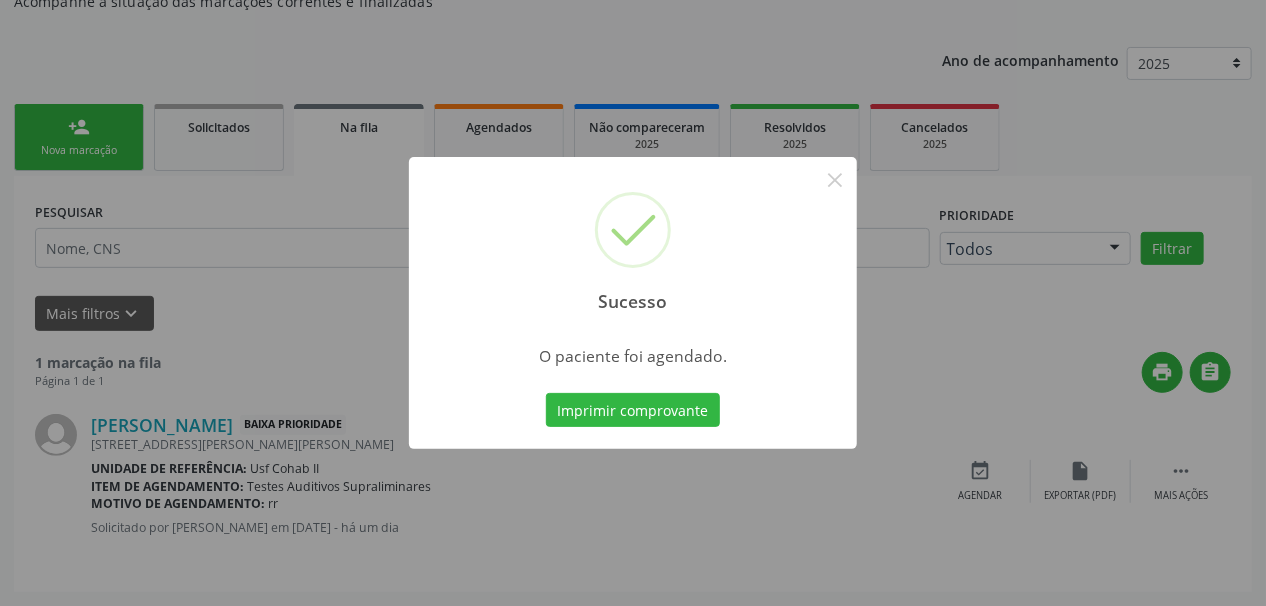 scroll, scrollTop: 57, scrollLeft: 0, axis: vertical 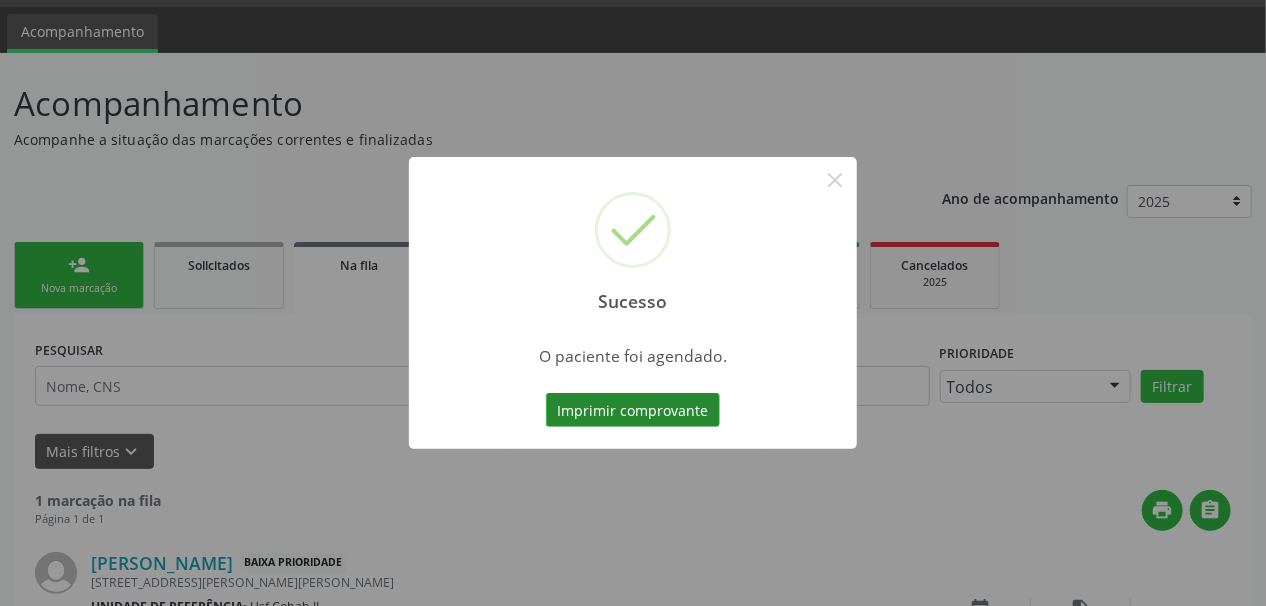 click on "Imprimir comprovante" at bounding box center (633, 410) 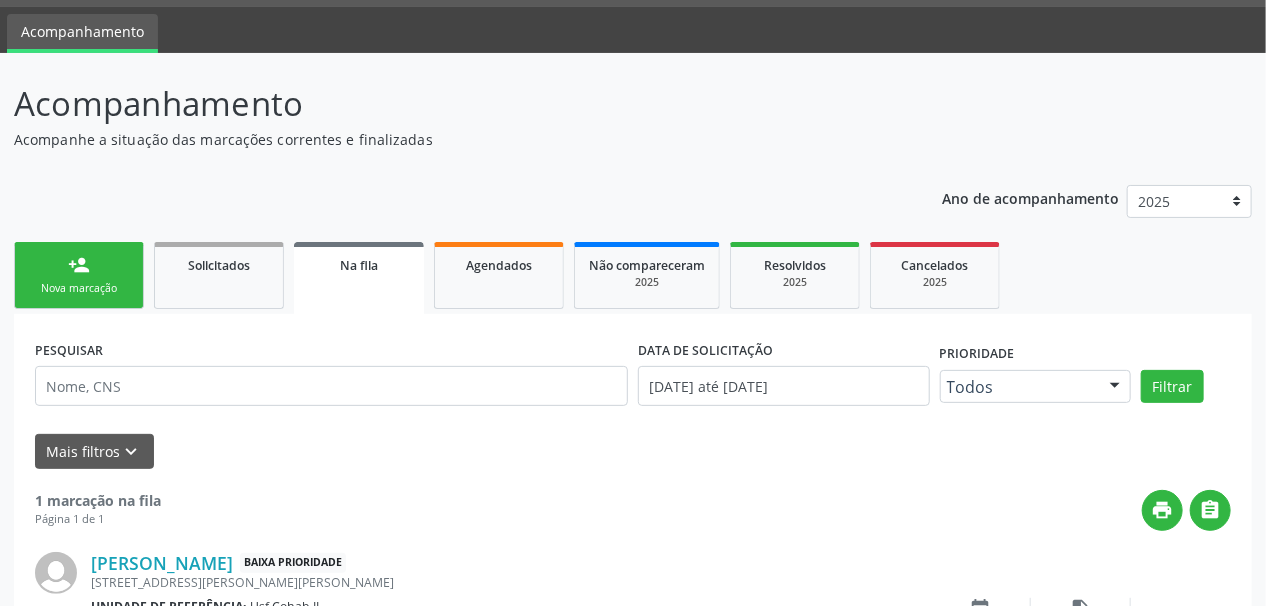 click on "Nova marcação" at bounding box center (79, 288) 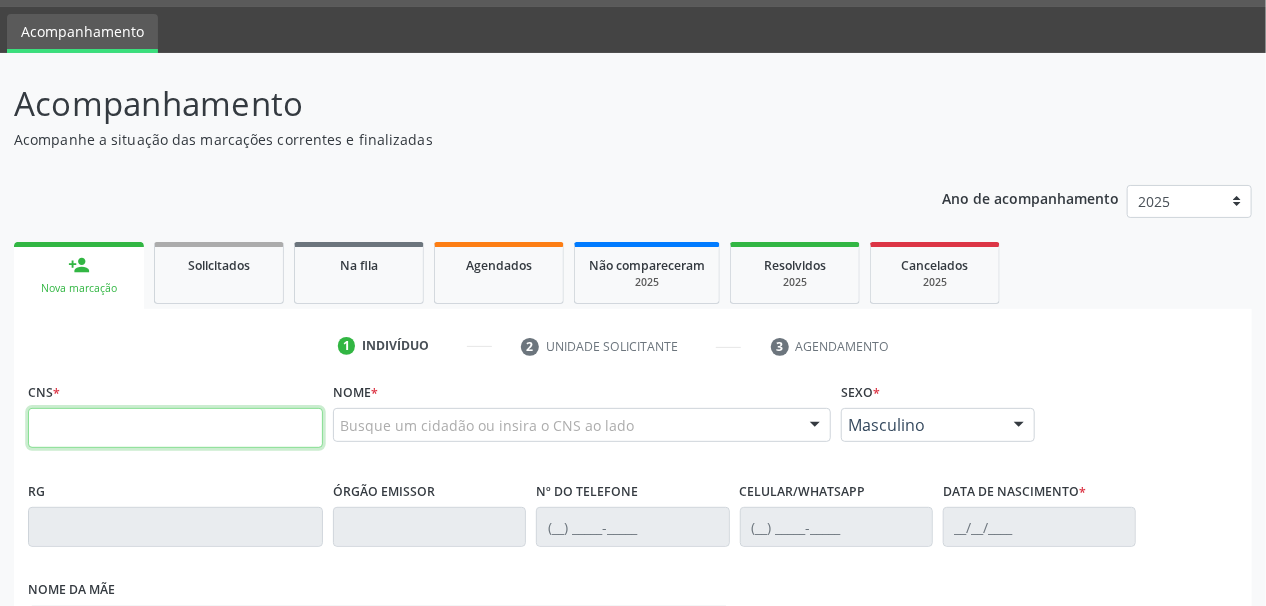 click at bounding box center [175, 428] 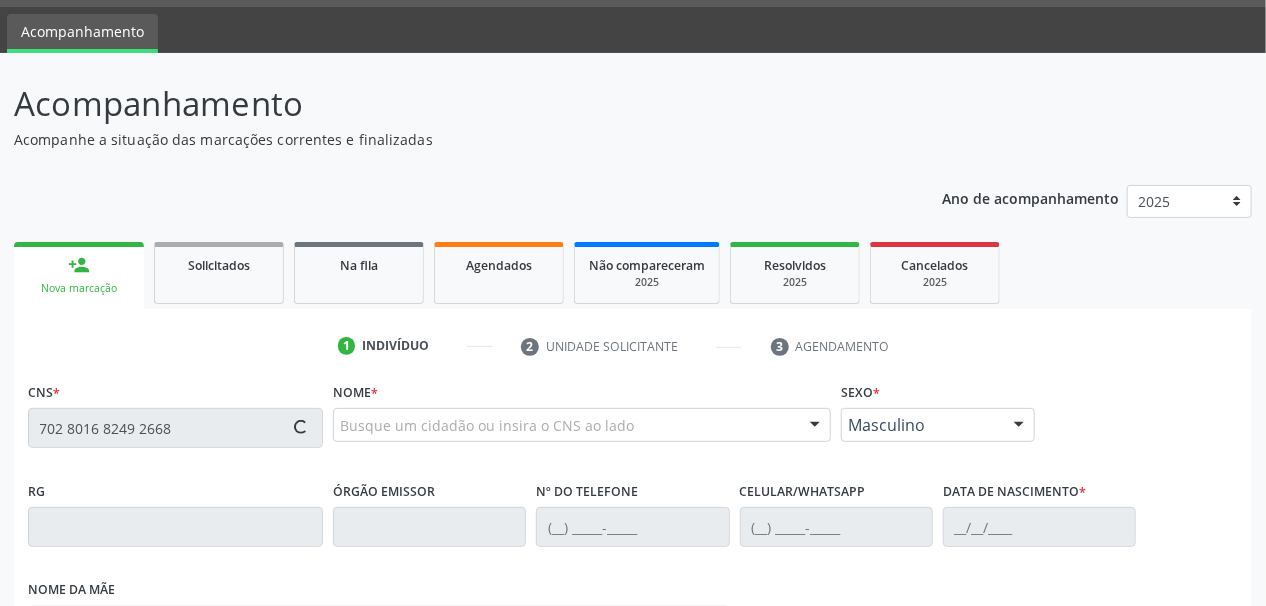 type on "702 8016 8249 2668" 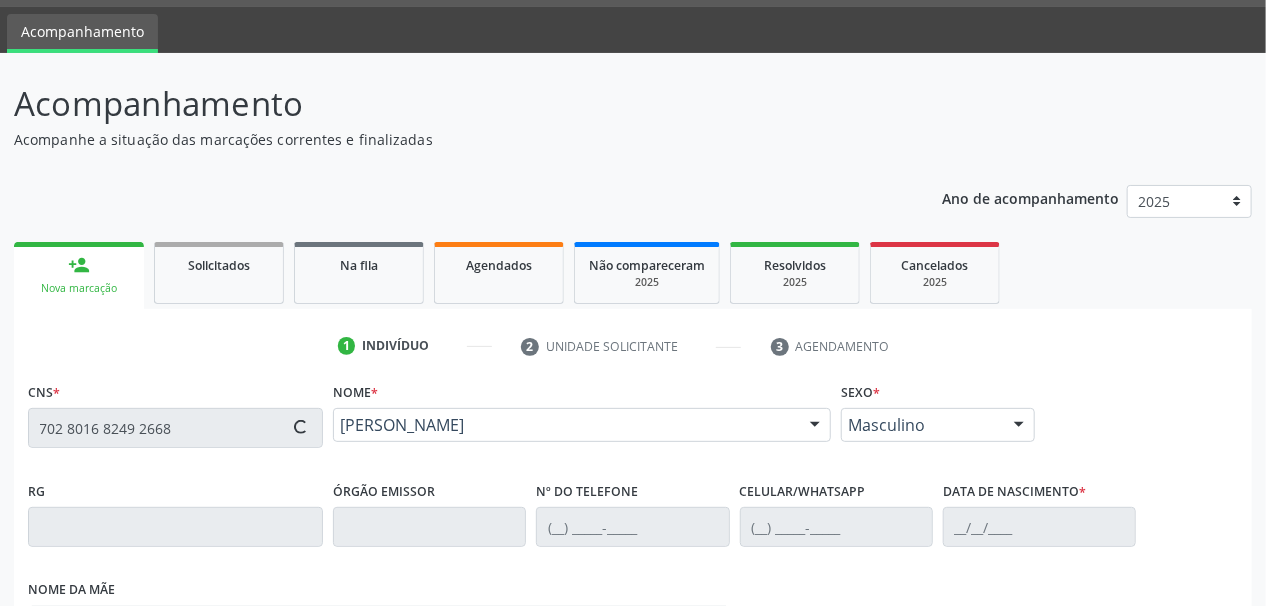 type on "(87) 98116-0565" 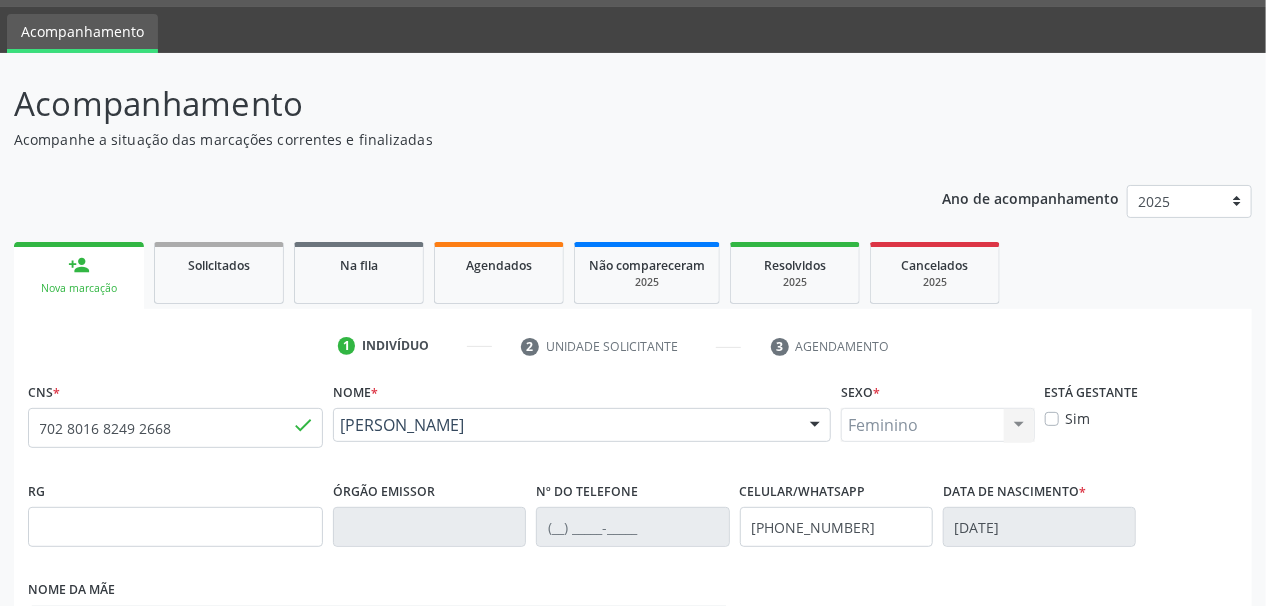 scroll, scrollTop: 137, scrollLeft: 0, axis: vertical 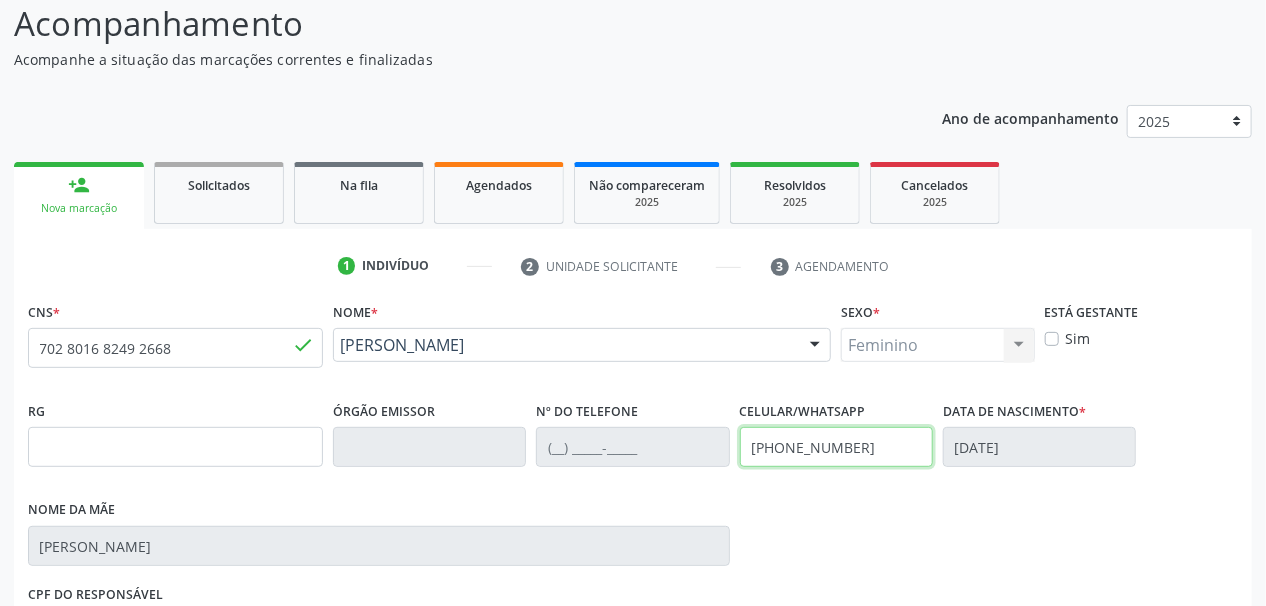 click on "(87) 98116-0565" at bounding box center (836, 447) 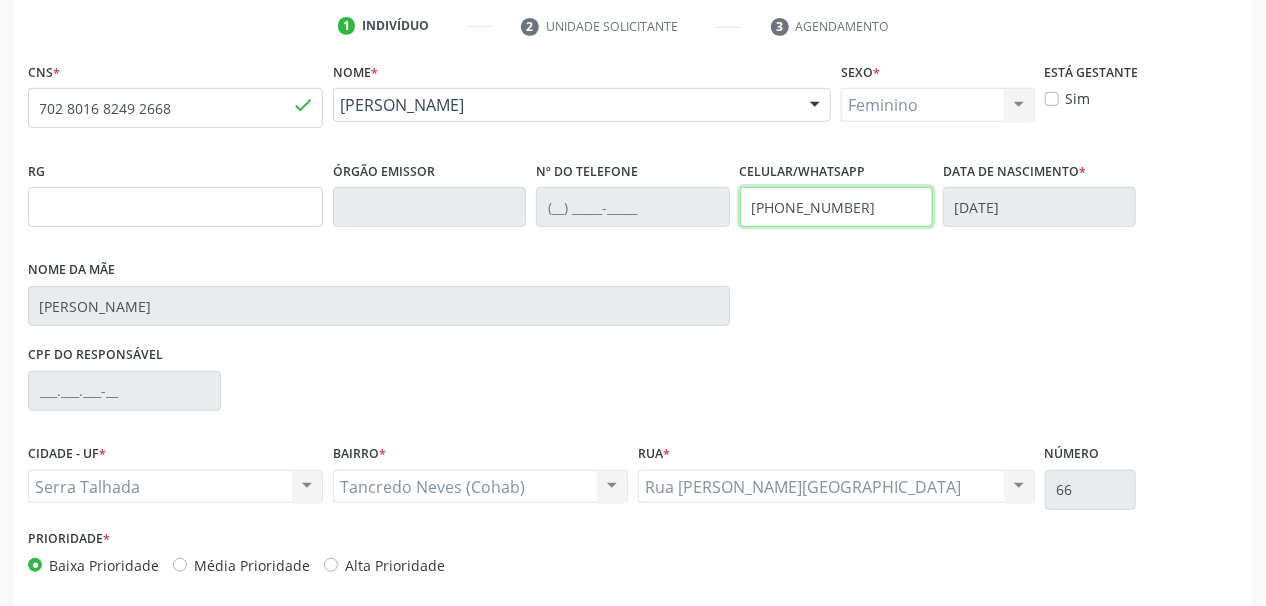 scroll, scrollTop: 457, scrollLeft: 0, axis: vertical 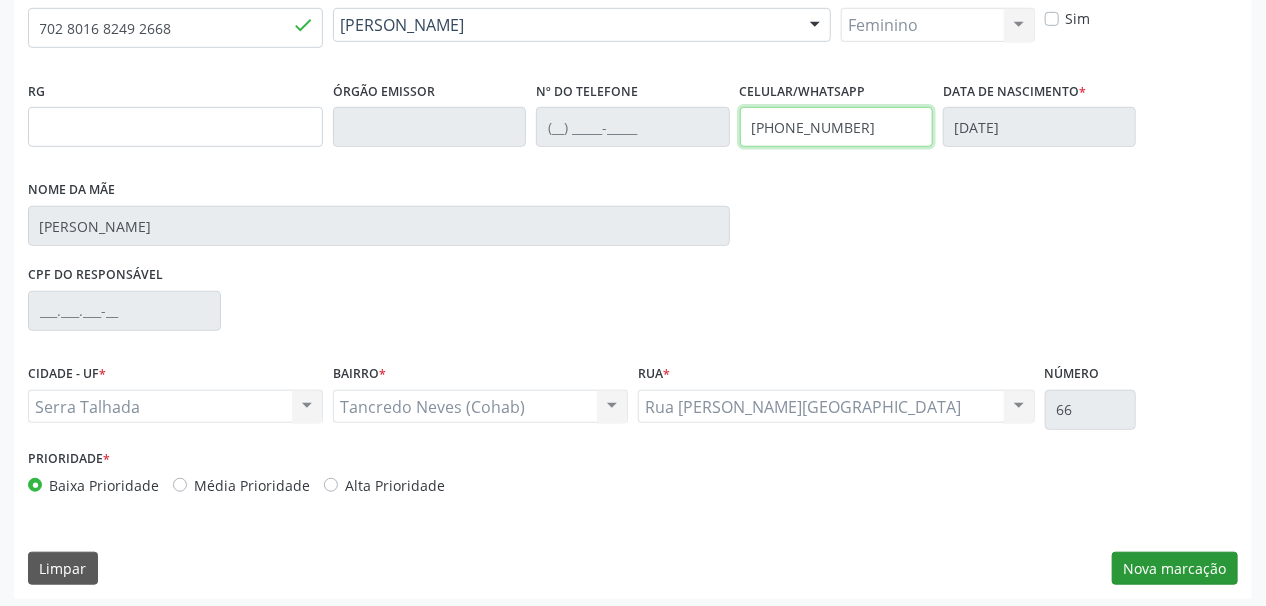 type on "(87) 98115-5025" 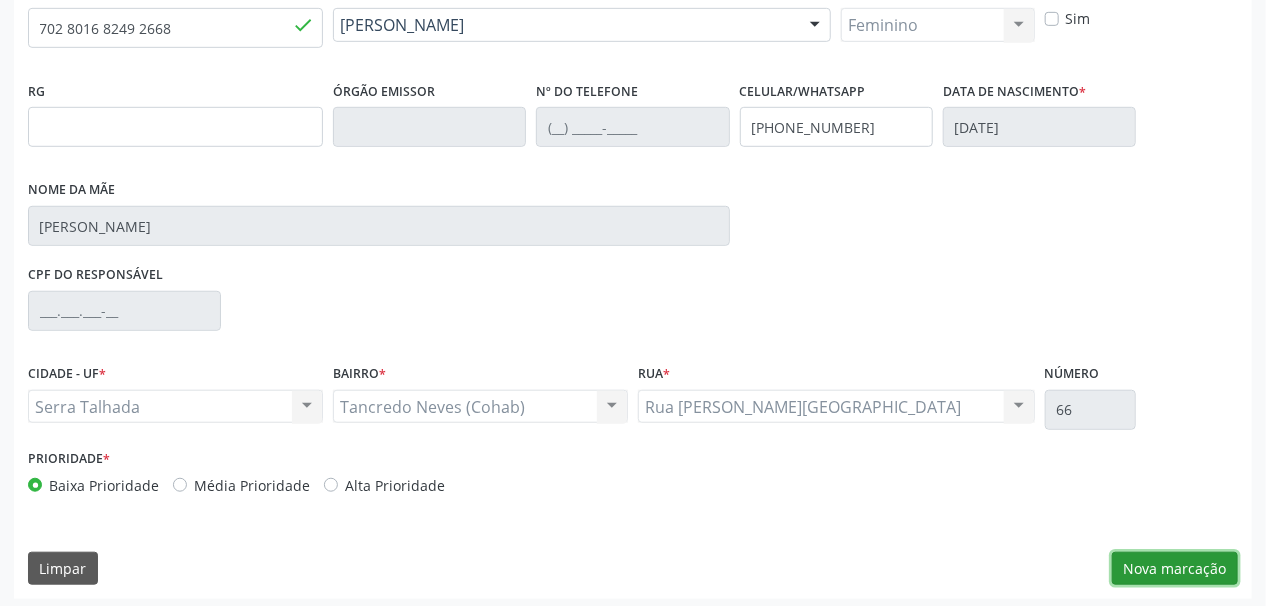 click on "Nova marcação" at bounding box center (1175, 569) 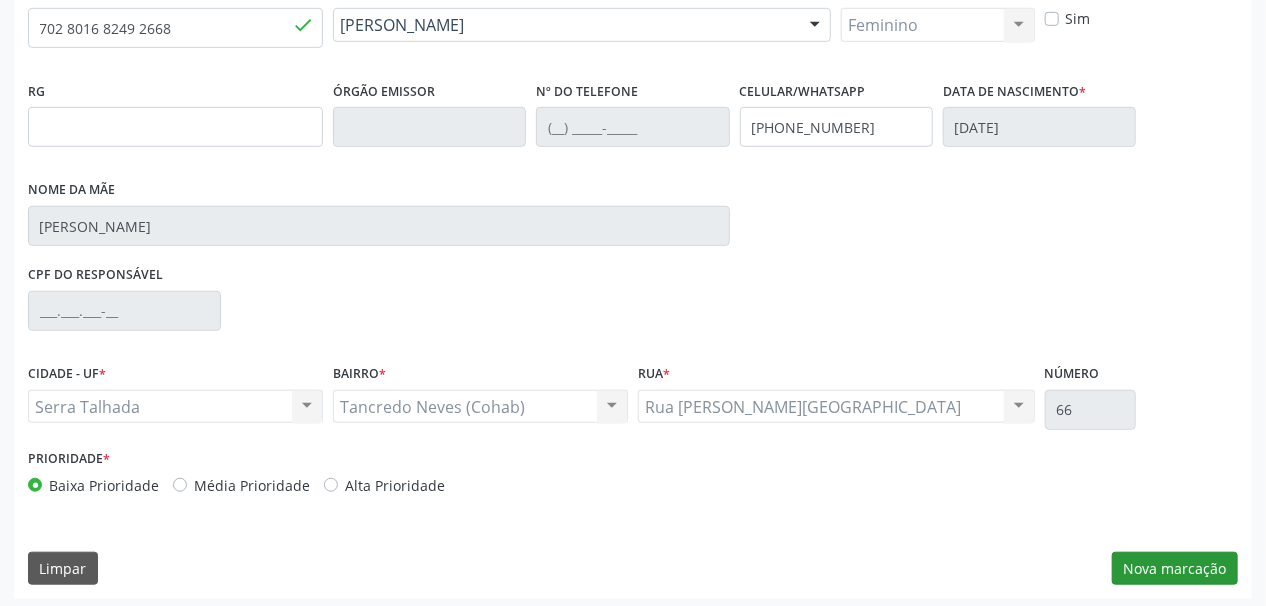 scroll, scrollTop: 294, scrollLeft: 0, axis: vertical 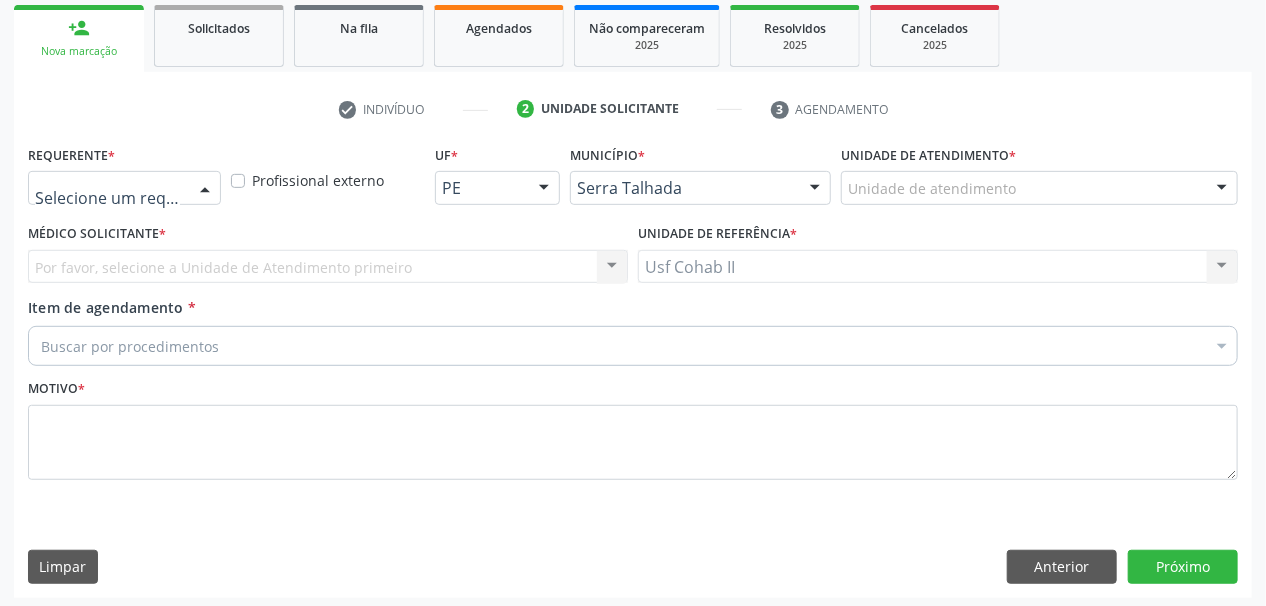 click at bounding box center (205, 189) 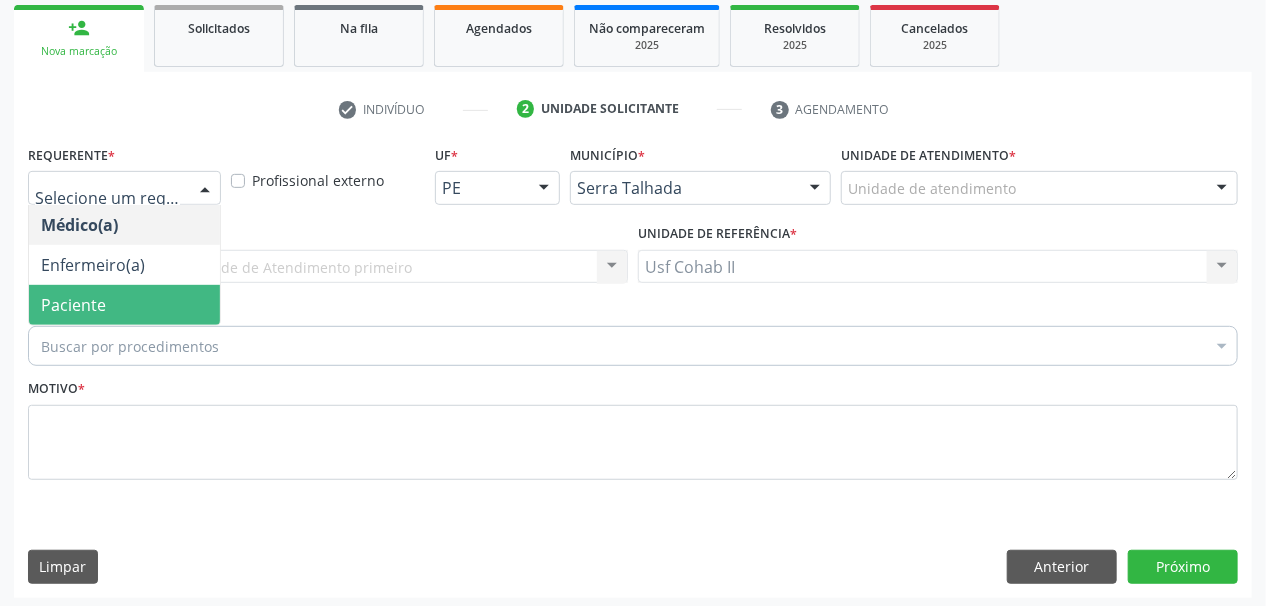 click on "Paciente" at bounding box center (124, 305) 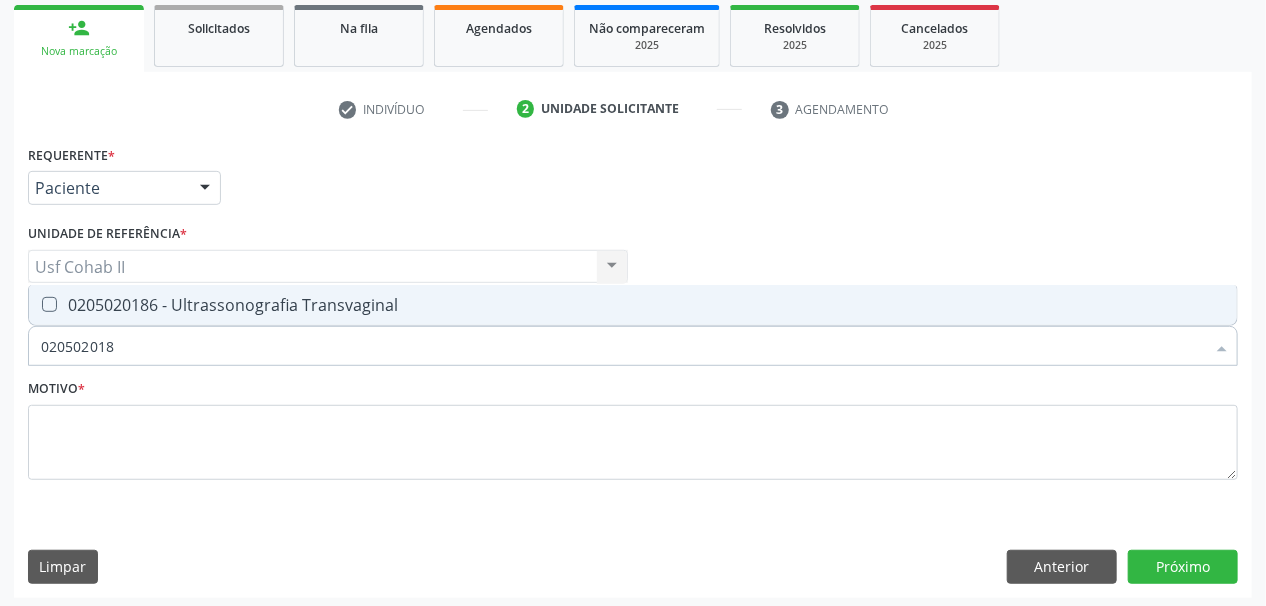 type on "0205020186" 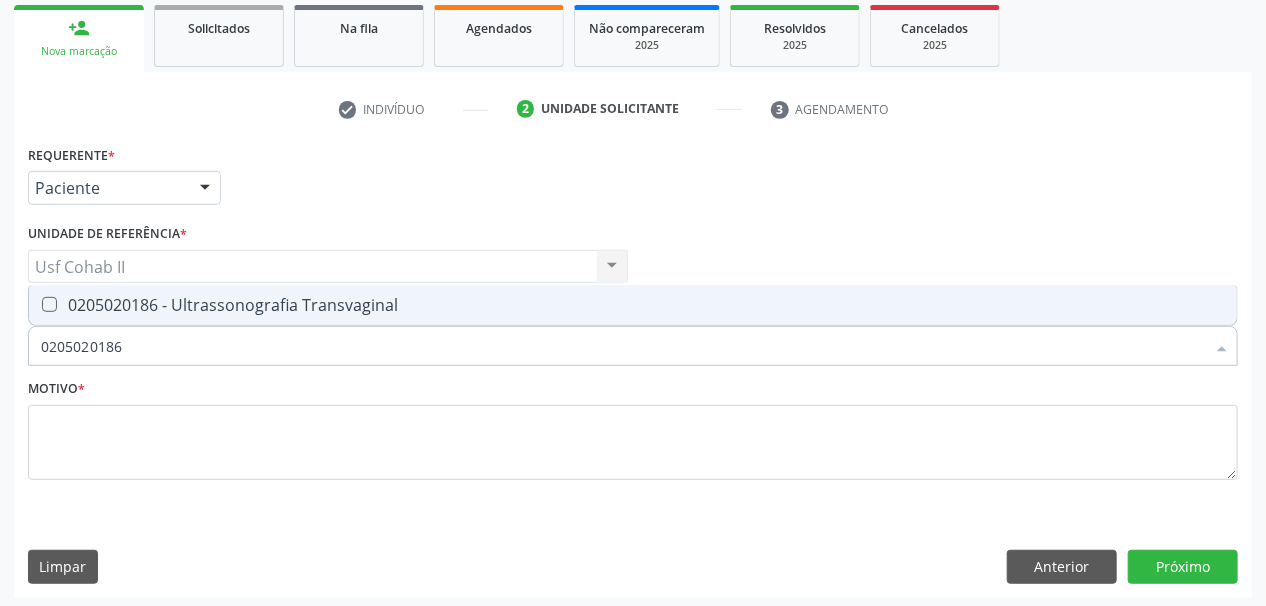 click at bounding box center (49, 304) 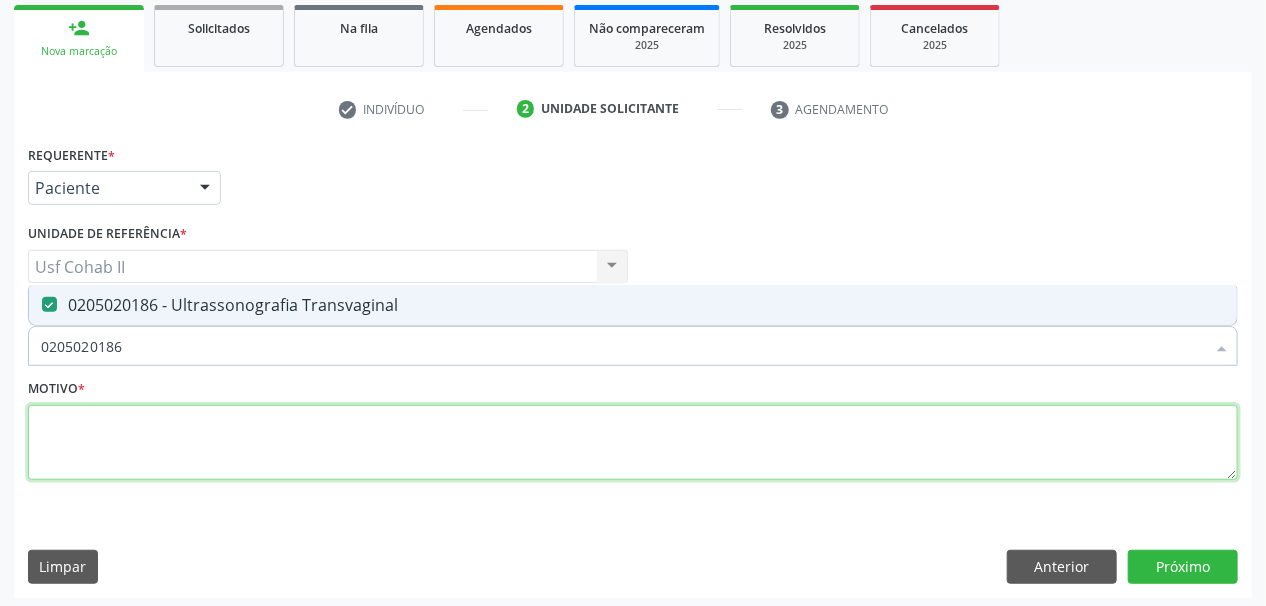 click at bounding box center [633, 443] 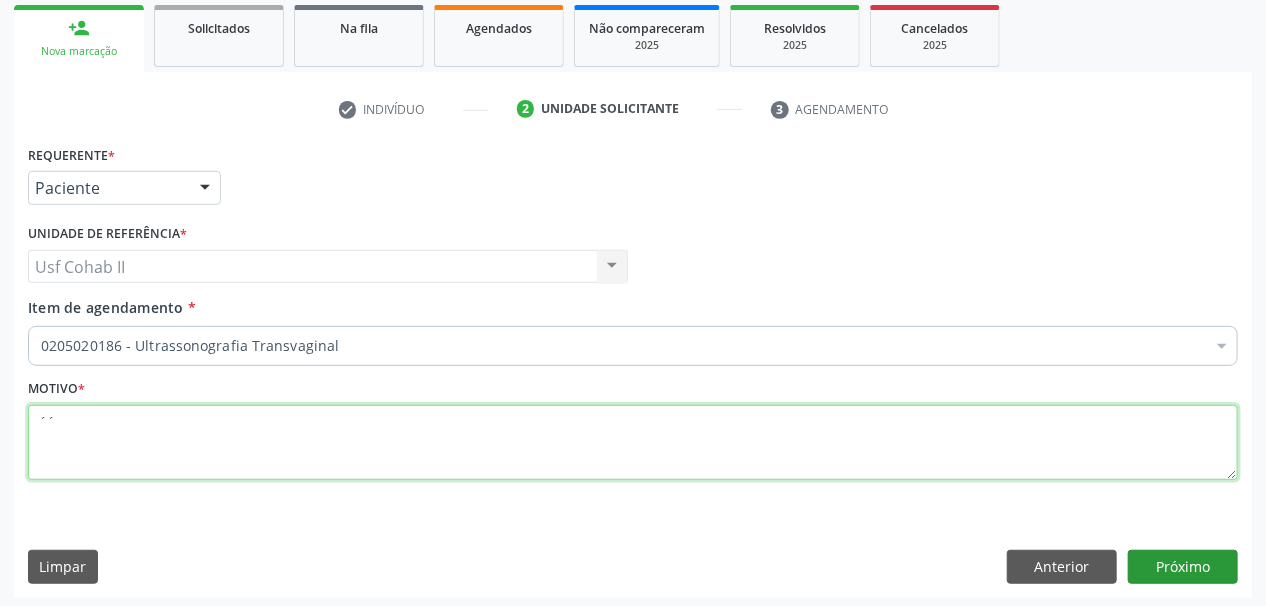 type on "´´" 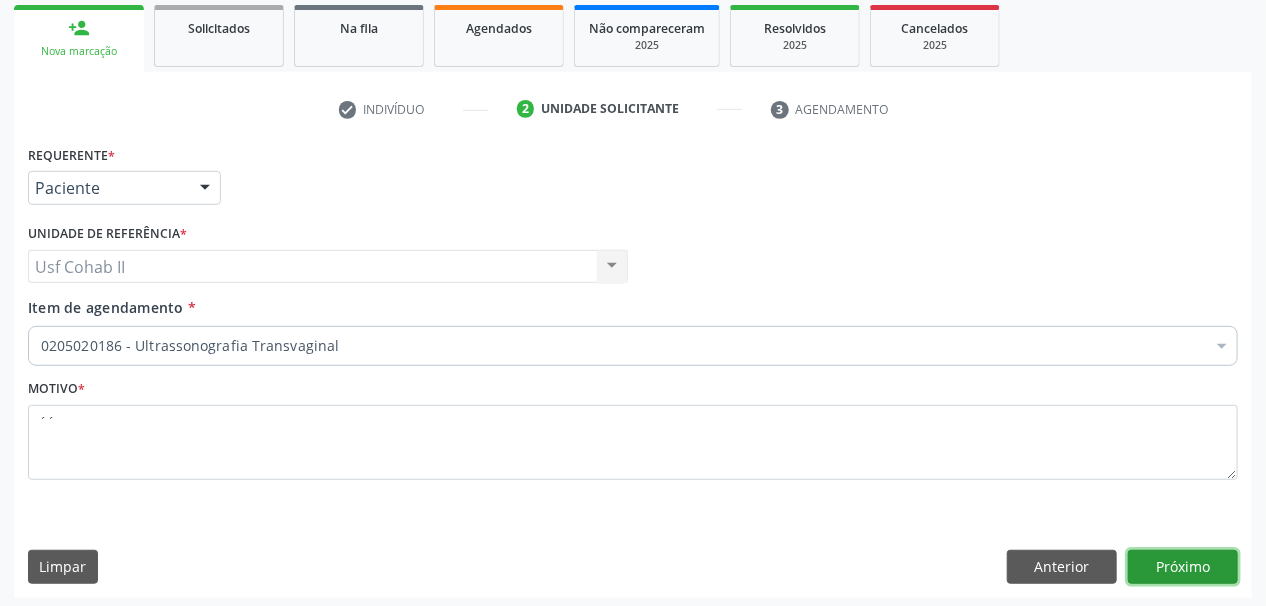 click on "Próximo" at bounding box center (1183, 567) 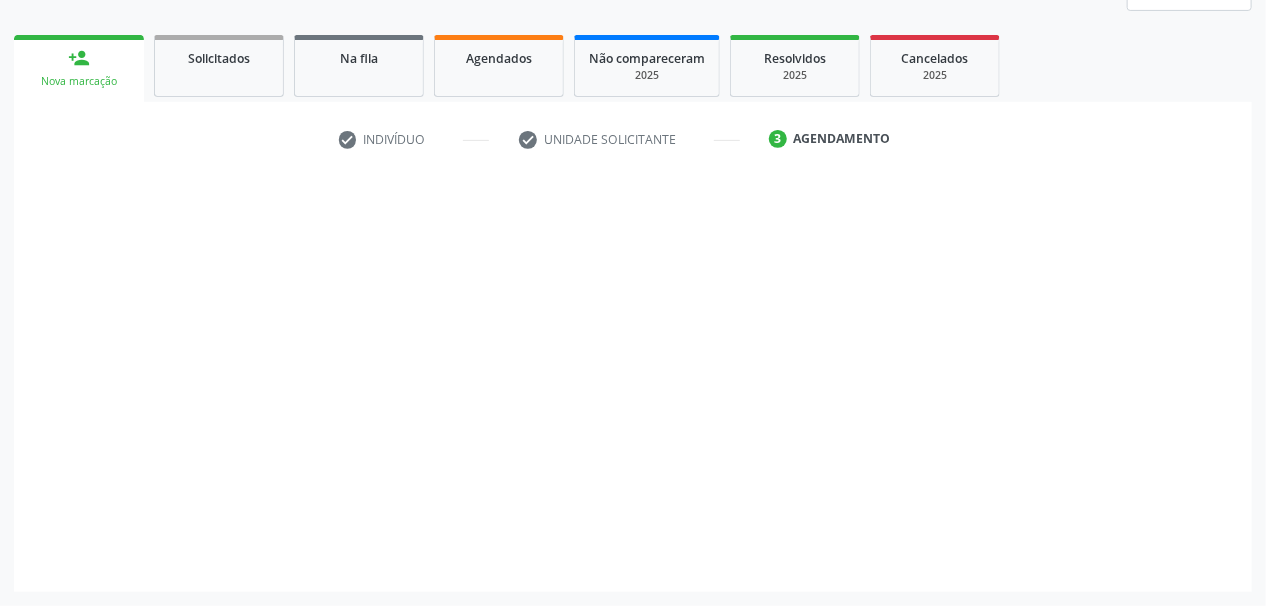 scroll, scrollTop: 261, scrollLeft: 0, axis: vertical 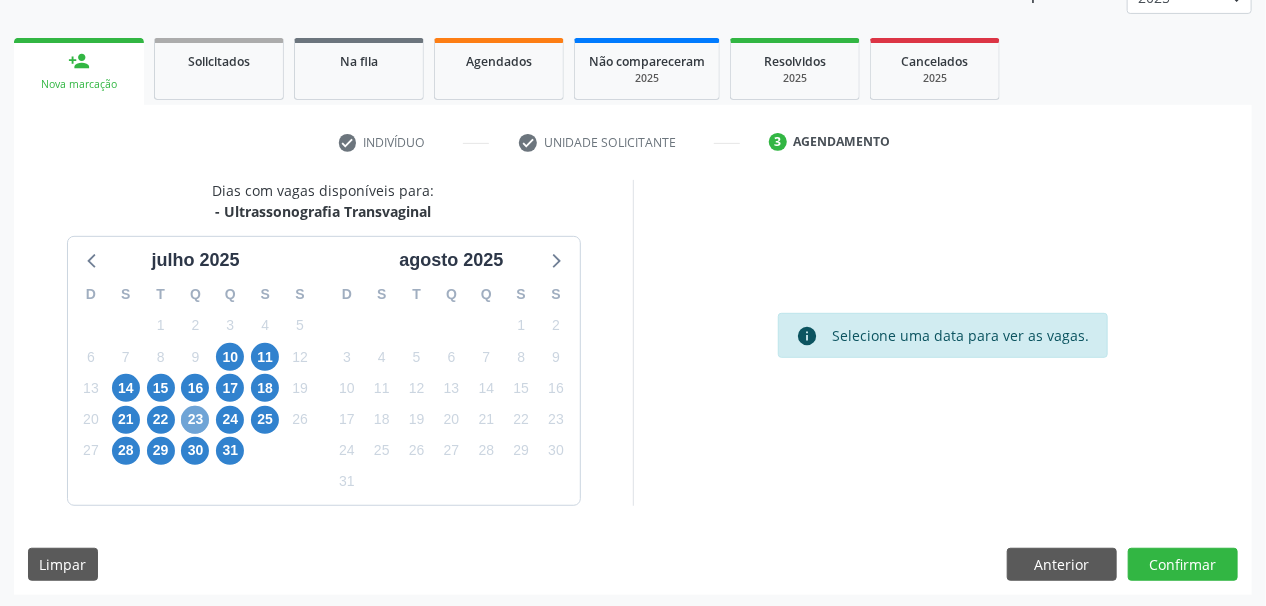 click on "23" at bounding box center (195, 420) 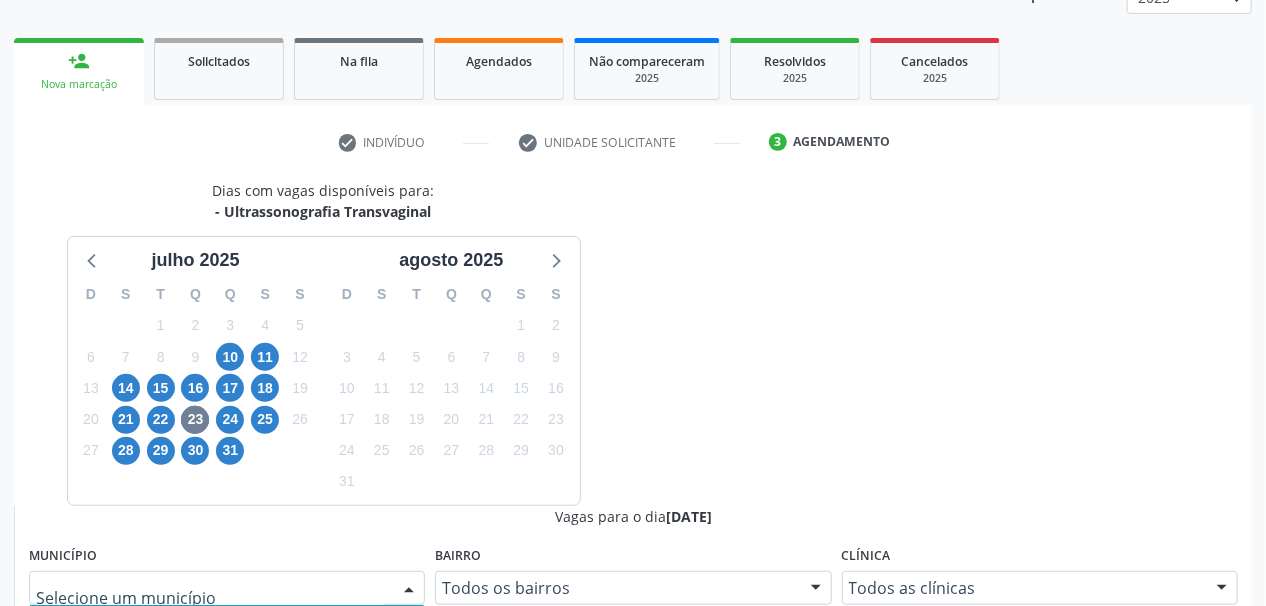click at bounding box center (409, 589) 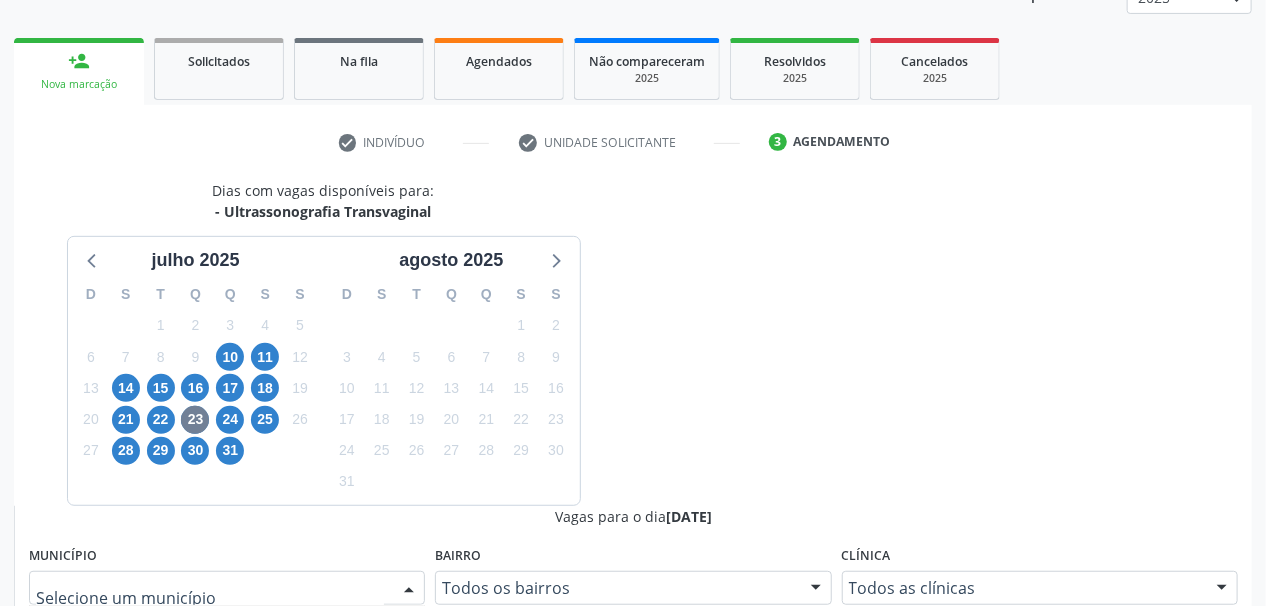 click on "Serra Talhada - PE" at bounding box center (110, 665) 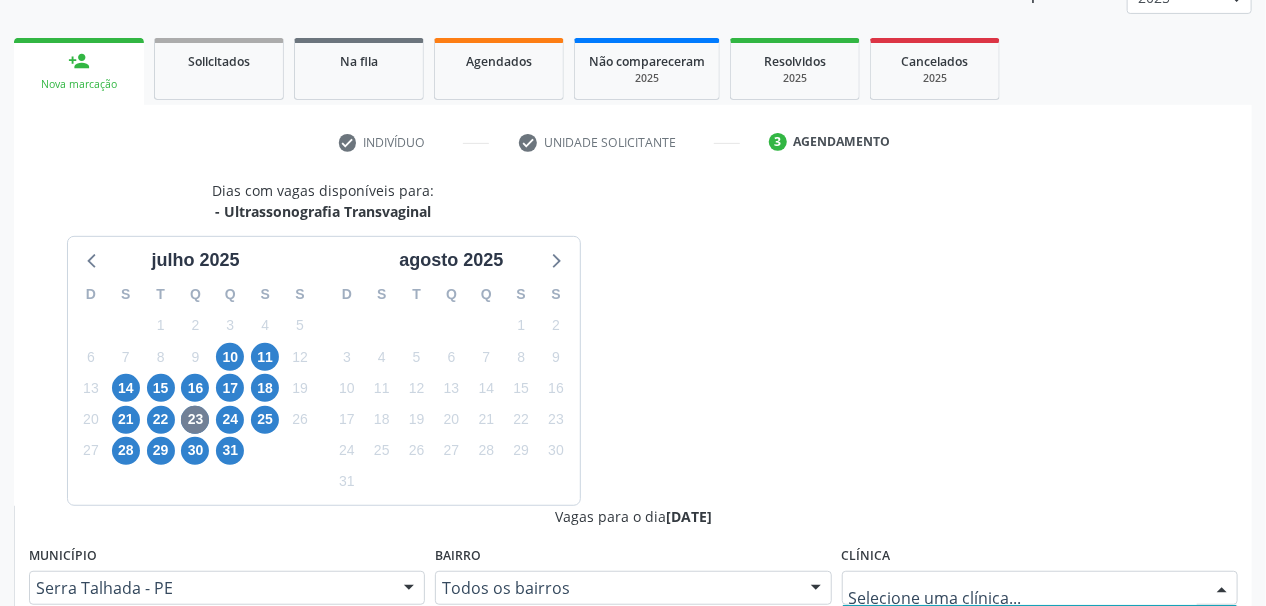 click at bounding box center (1222, 589) 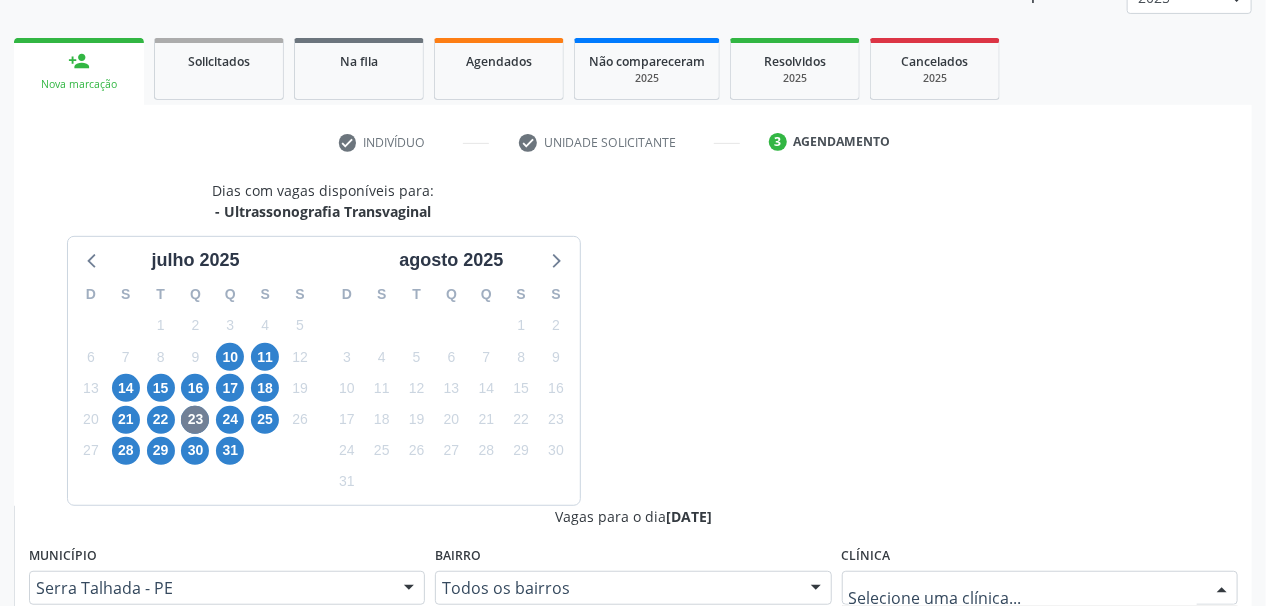 click on "Hospital [GEOGRAPHIC_DATA]" at bounding box center (968, 665) 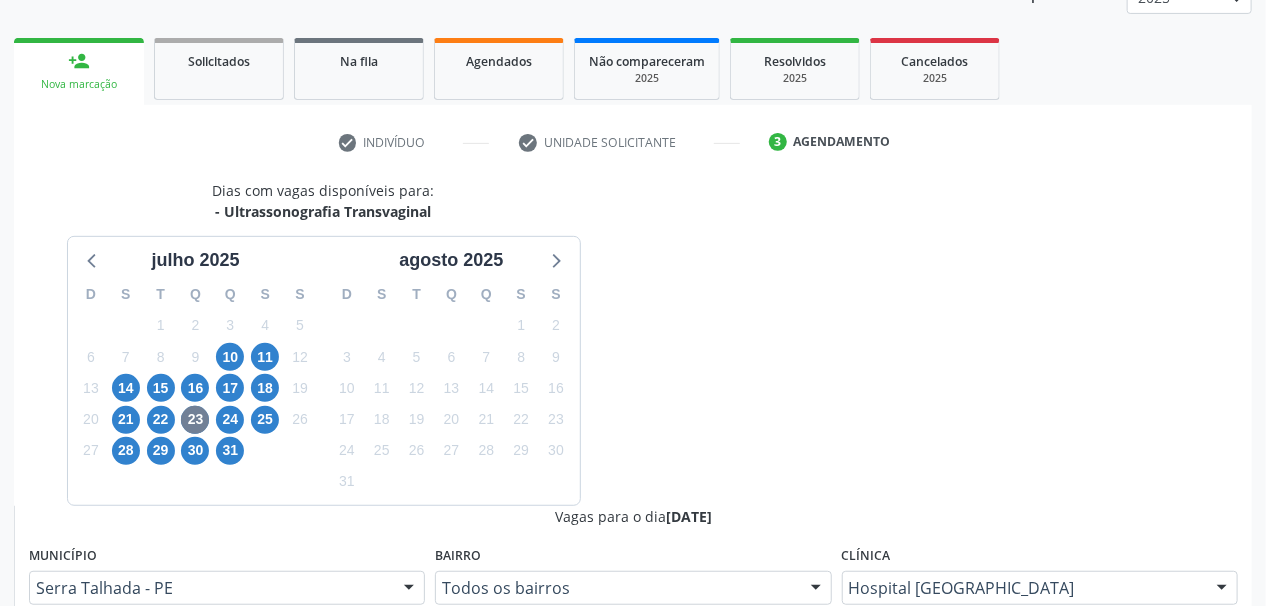 click at bounding box center [613, 668] 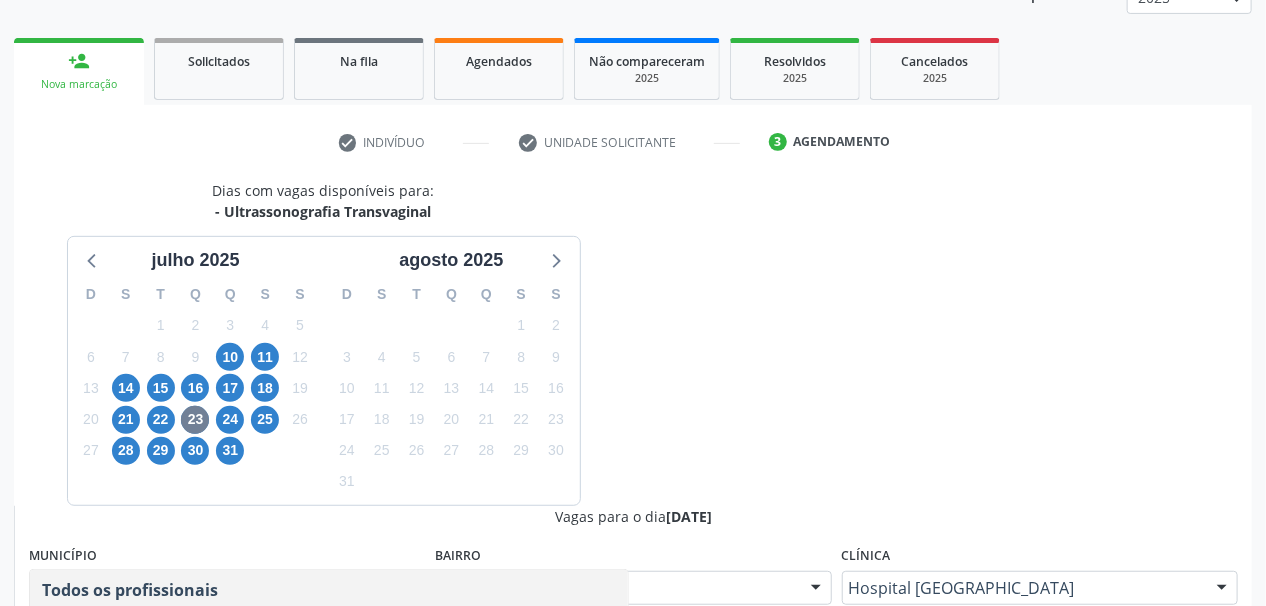 click on "Yuri Araujo Magalhaes" at bounding box center (104, 630) 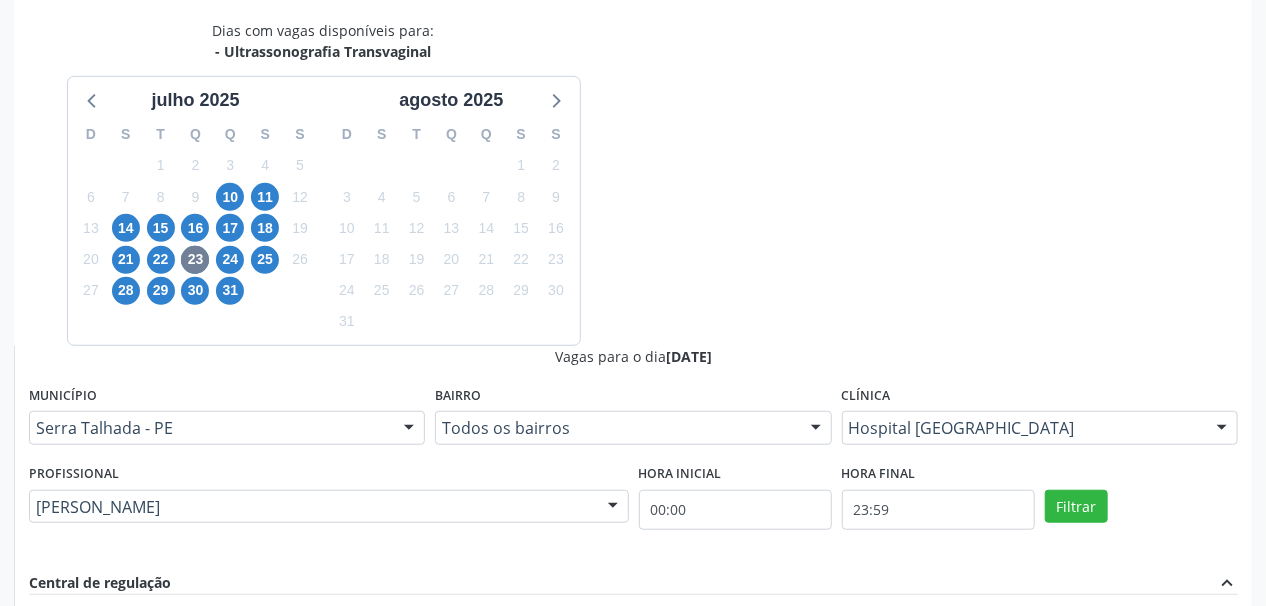 scroll, scrollTop: 547, scrollLeft: 0, axis: vertical 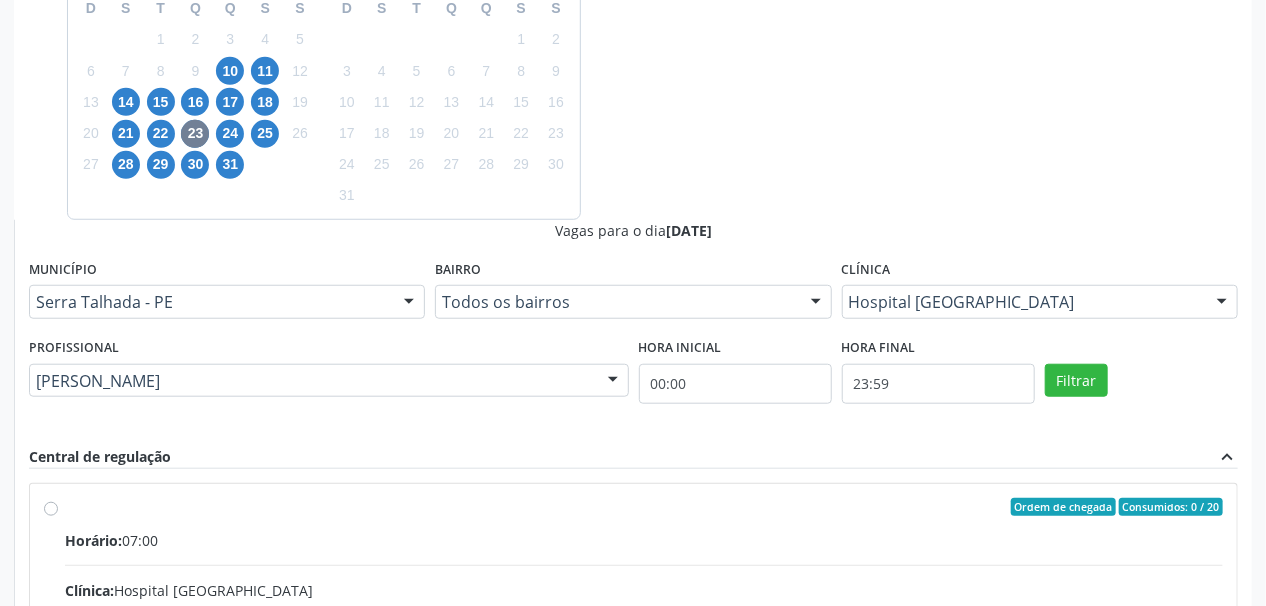 click on "Endereço:   nº 384, Varzea, Serra Talhada - PE" at bounding box center [644, 632] 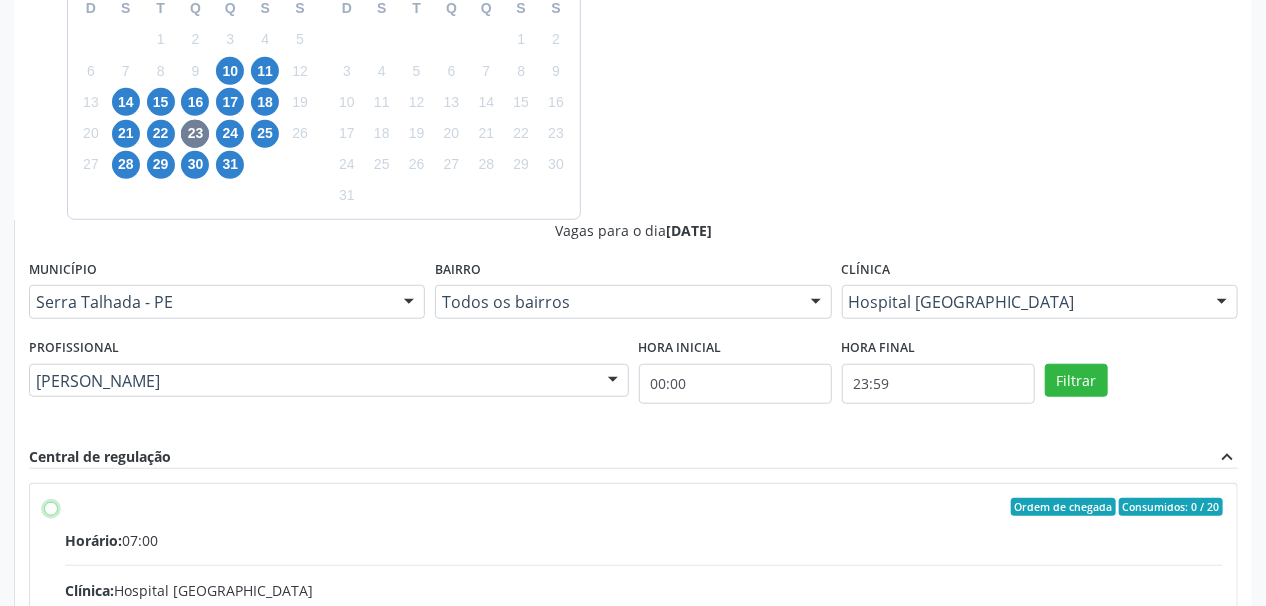 click on "Ordem de chegada
Consumidos: 0 / 20
Horário:   07:00
Clínica:  Hospital Sao Francisco
Rede:
--
Endereço:   nº 384, Varzea, Serra Talhada - PE
Telefone:   (81) 38312142
Profissional:
Yuri Araujo Magalhaes
Informações adicionais sobre o atendimento
Idade de atendimento:
de 0 a 120 anos
Gênero(s) atendido(s):
Masculino e Feminino
Informações adicionais:
--" at bounding box center [51, 507] 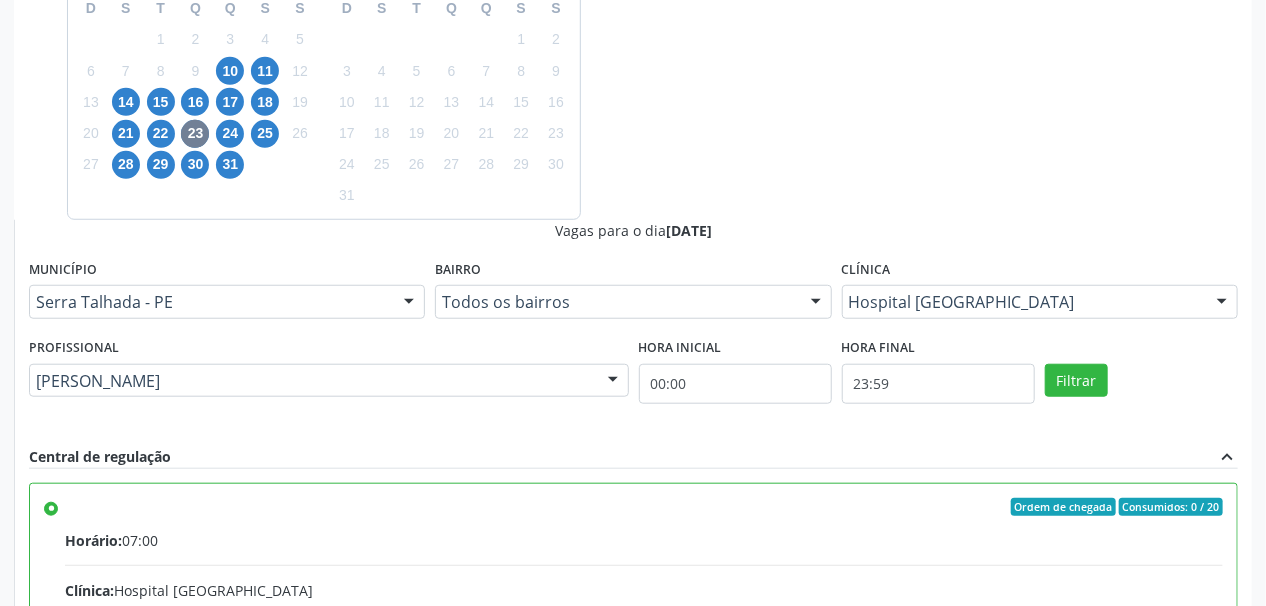 click on "Confirmar" at bounding box center [1183, 928] 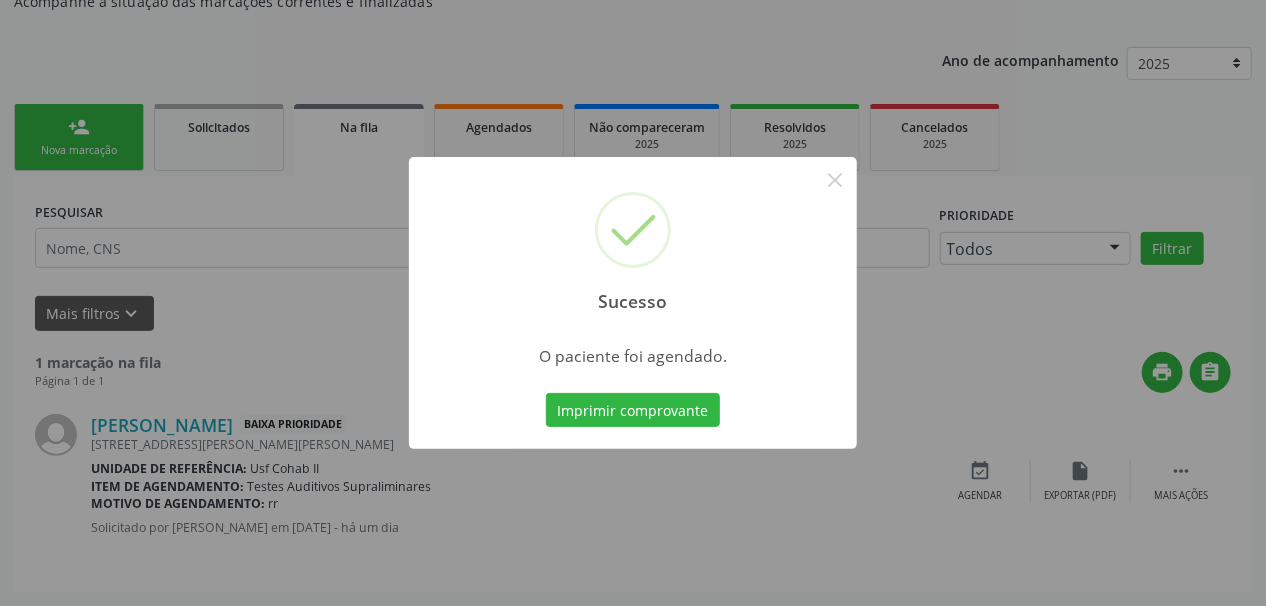 scroll, scrollTop: 57, scrollLeft: 0, axis: vertical 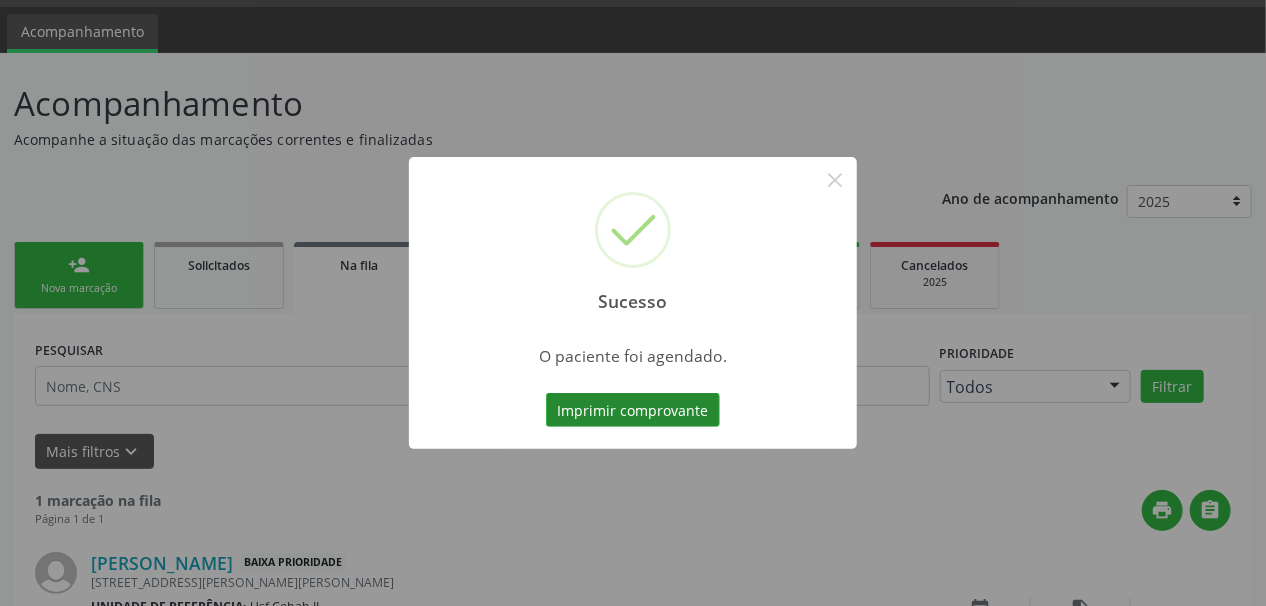 click on "Imprimir comprovante" at bounding box center (633, 410) 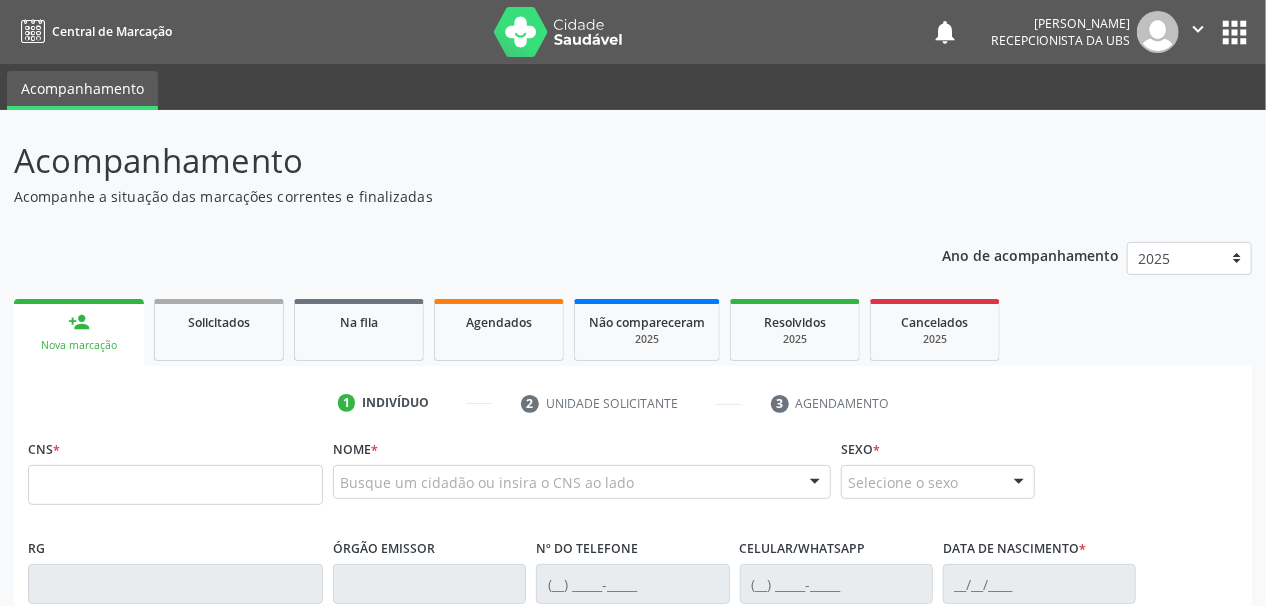 scroll, scrollTop: 240, scrollLeft: 0, axis: vertical 